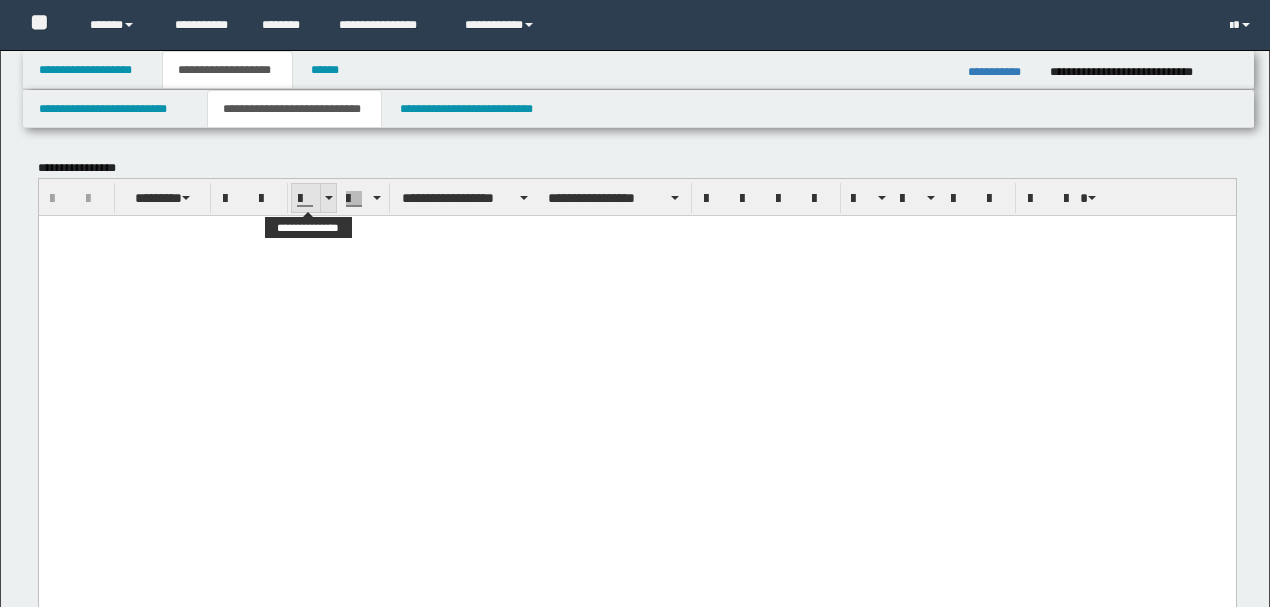 scroll, scrollTop: 0, scrollLeft: 0, axis: both 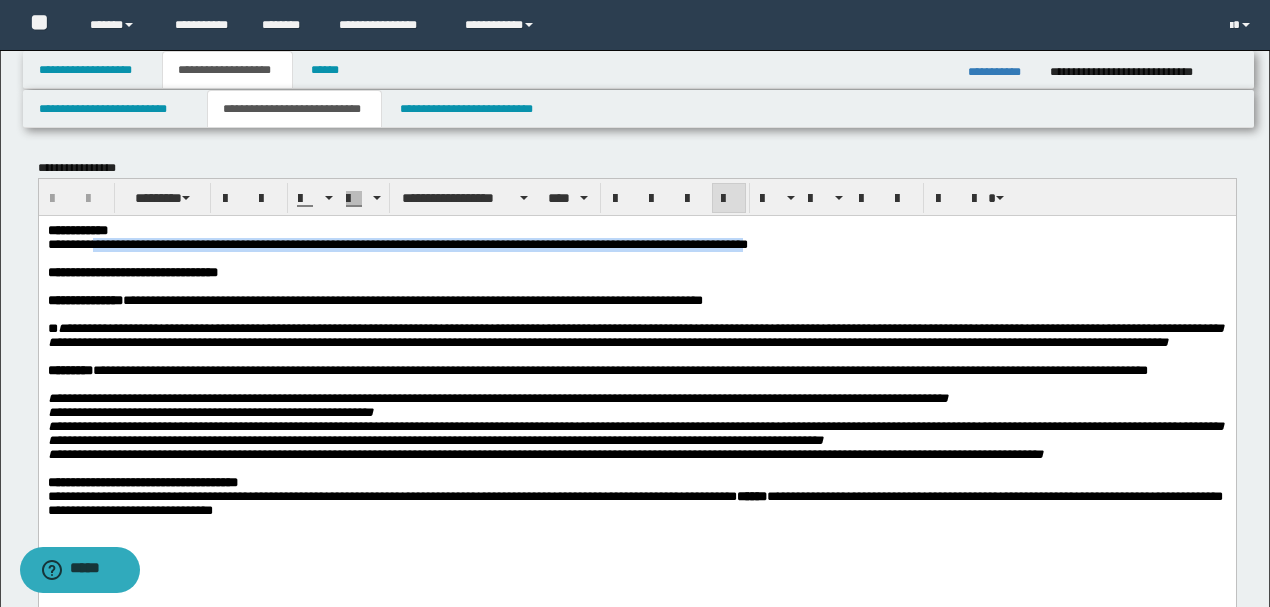 drag, startPoint x: 97, startPoint y: 247, endPoint x: 879, endPoint y: 245, distance: 782.00256 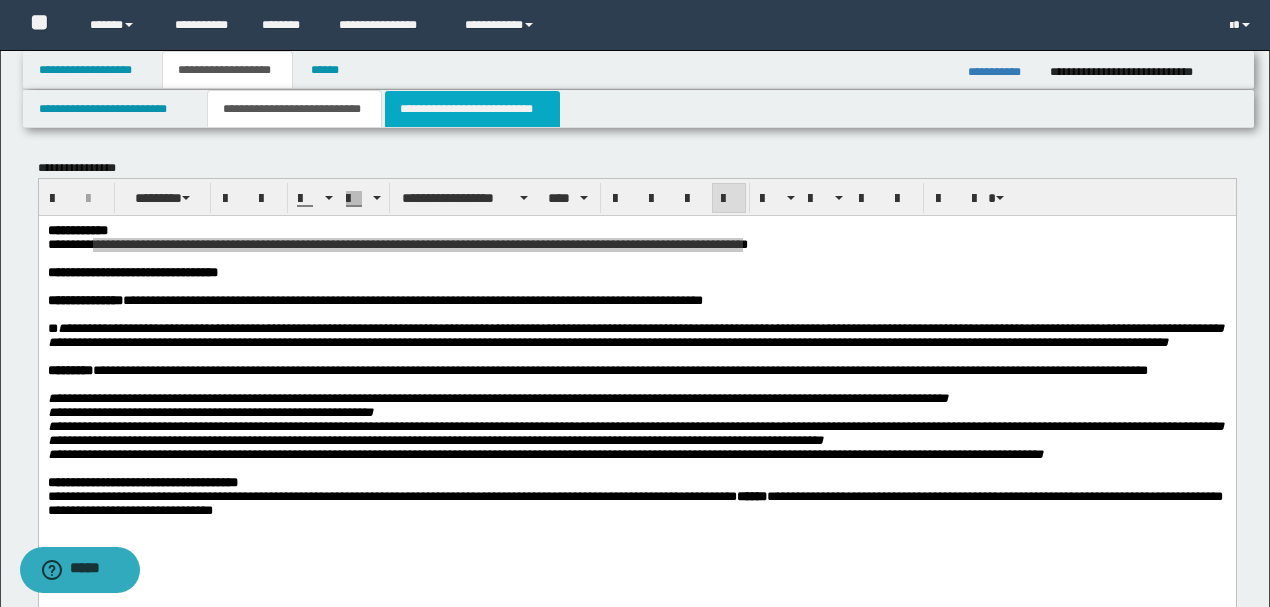 click on "**********" at bounding box center [472, 109] 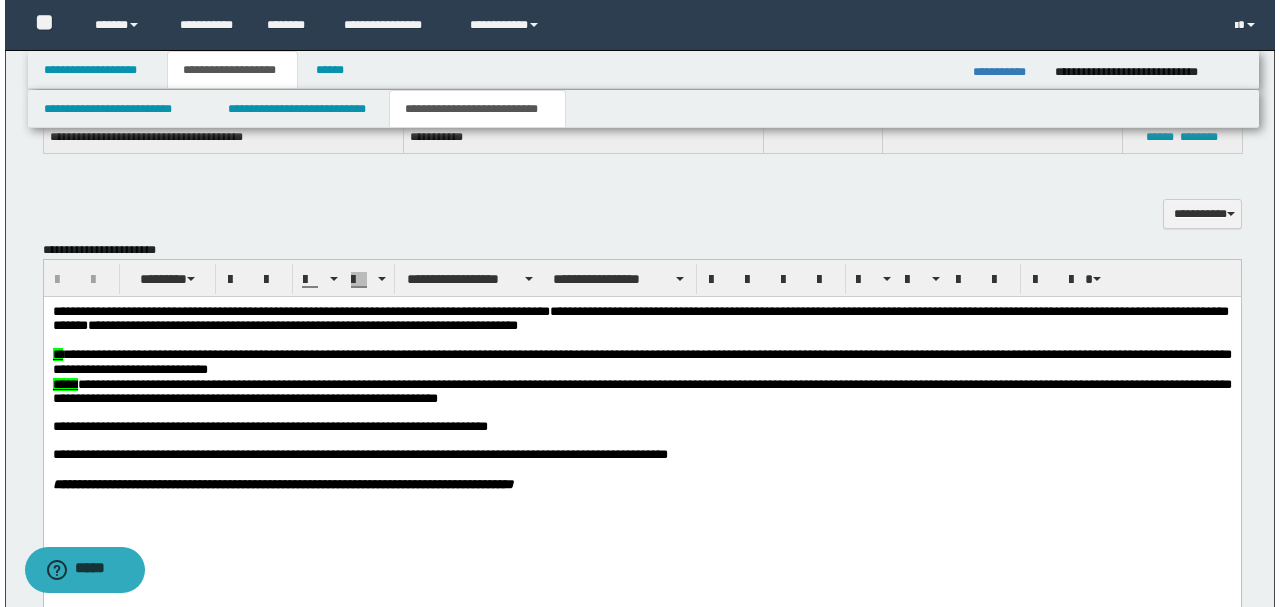 scroll, scrollTop: 600, scrollLeft: 0, axis: vertical 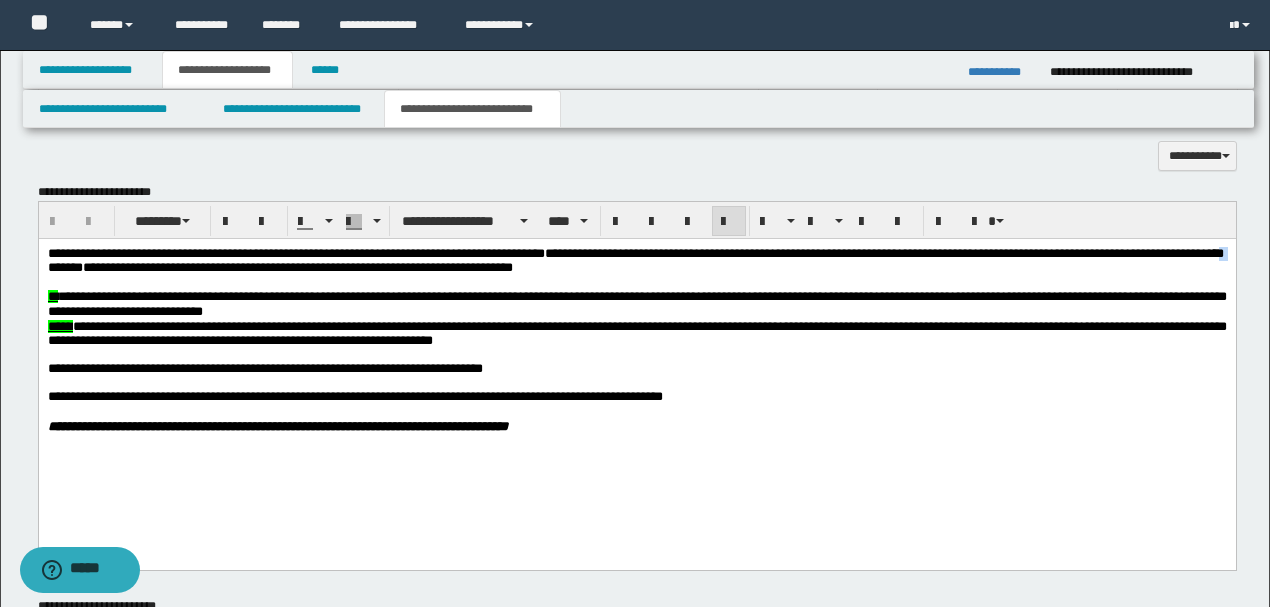 type 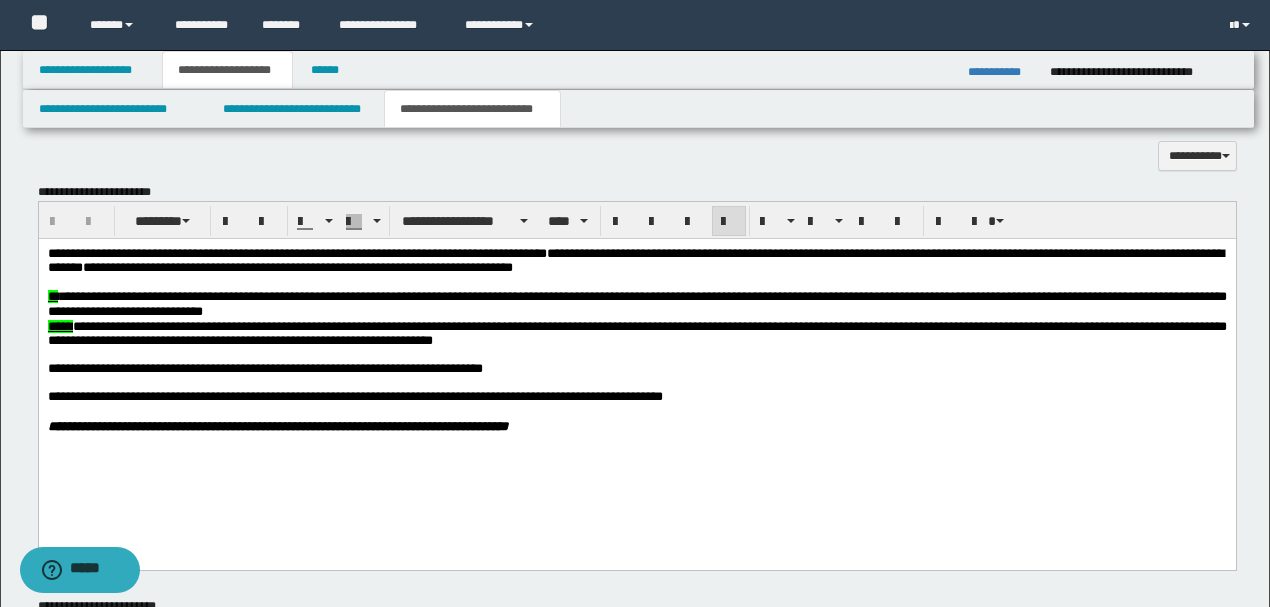 drag, startPoint x: 207, startPoint y: 272, endPoint x: 220, endPoint y: 272, distance: 13 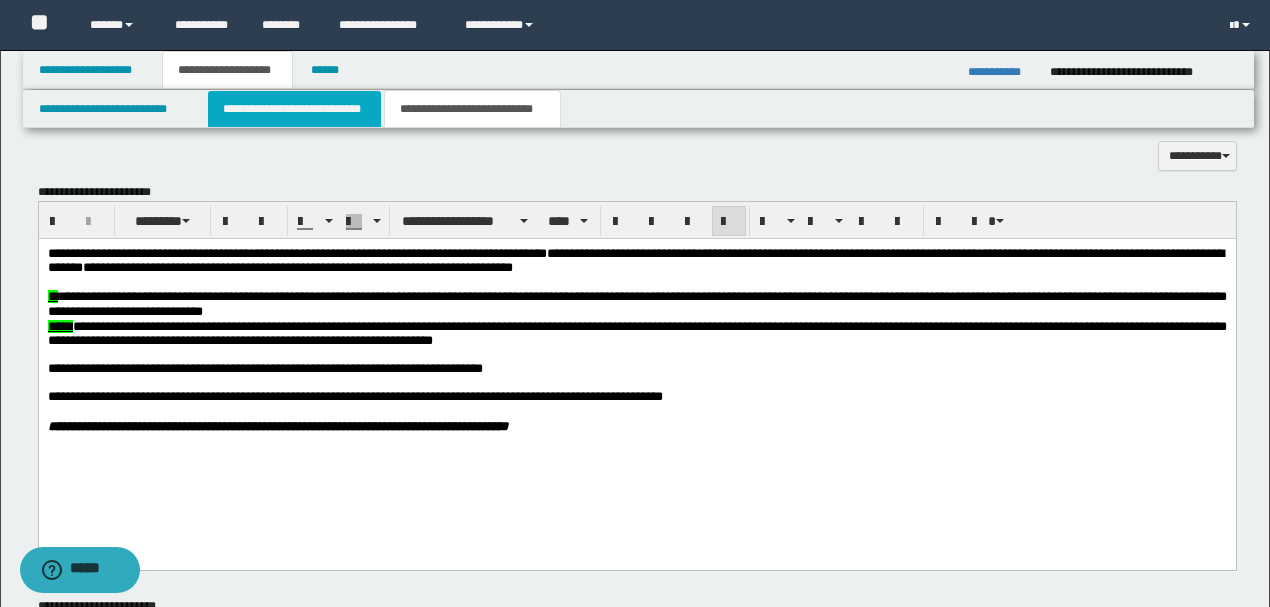 click on "**********" at bounding box center (294, 109) 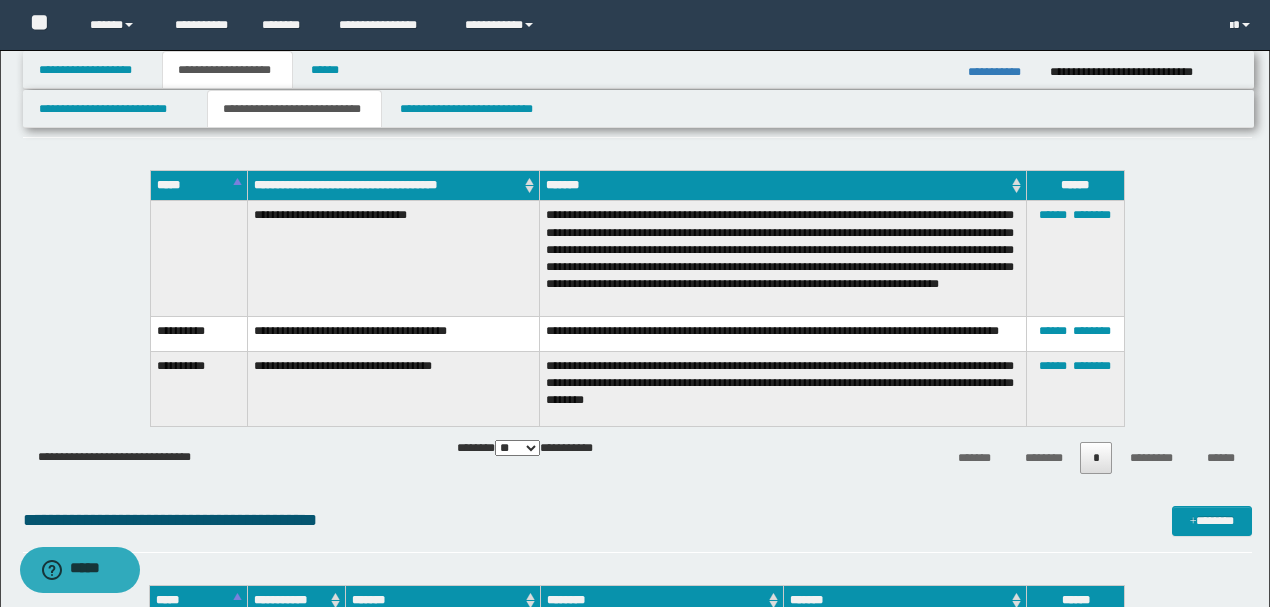 scroll, scrollTop: 1066, scrollLeft: 0, axis: vertical 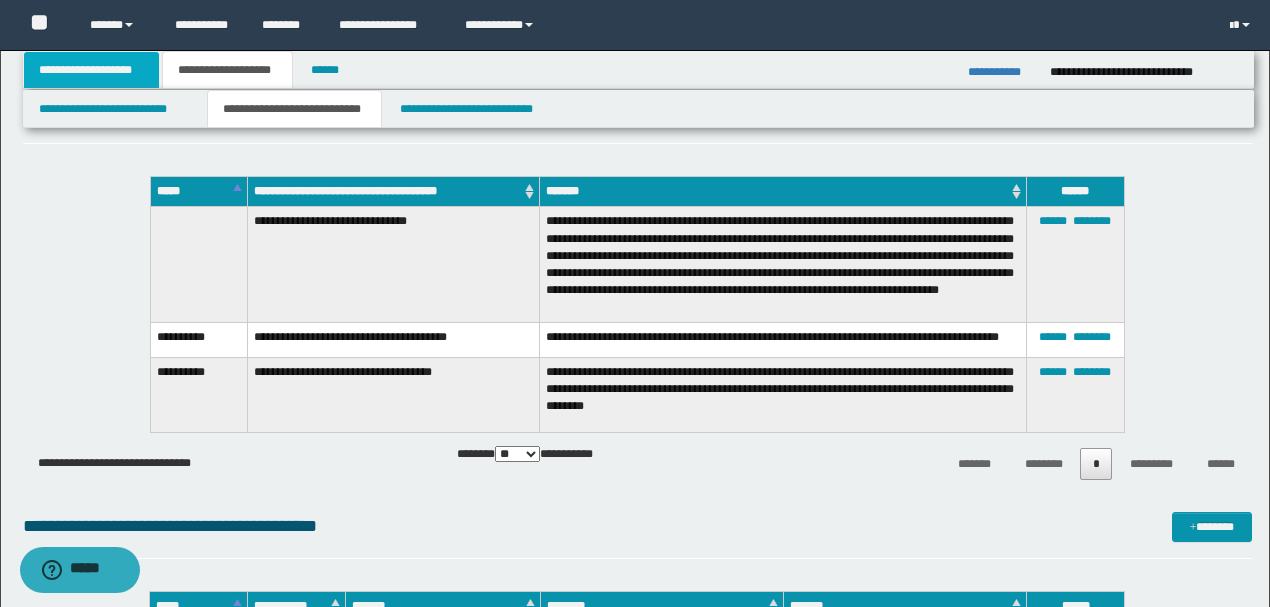 click on "**********" at bounding box center [92, 70] 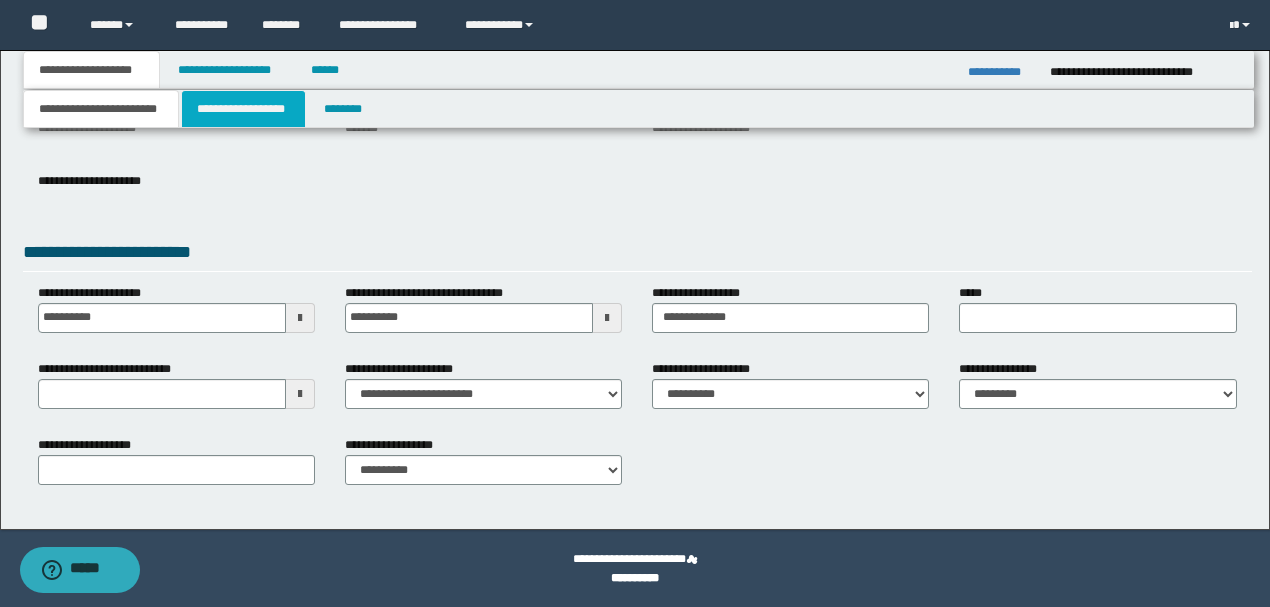 click on "**********" at bounding box center (243, 109) 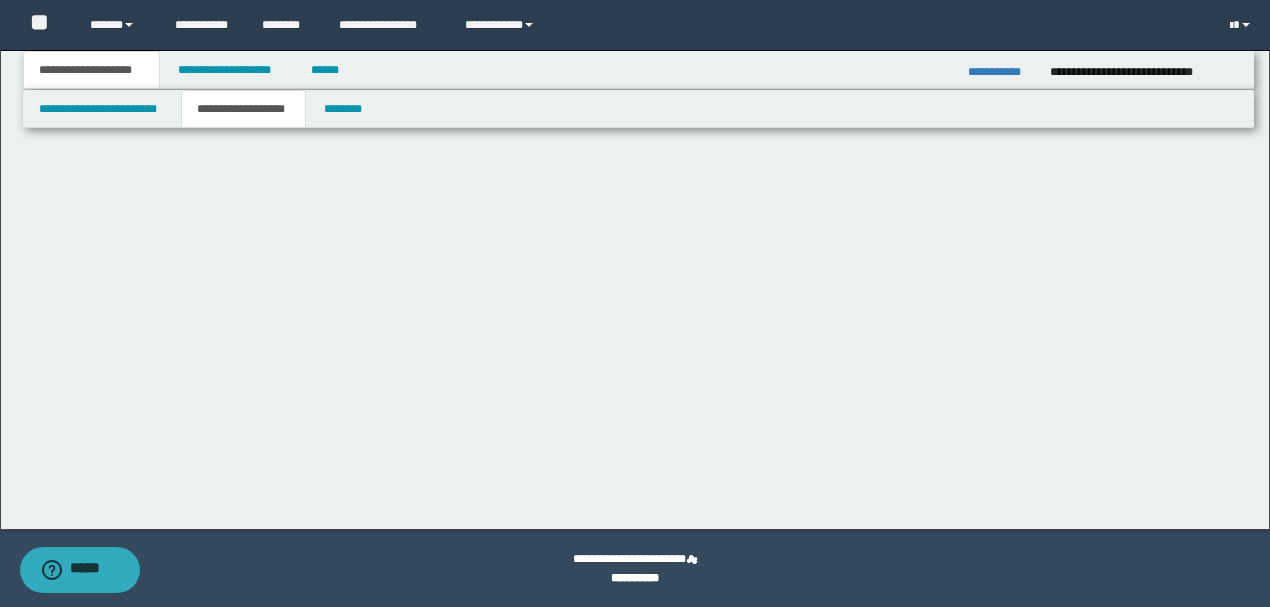 scroll, scrollTop: 0, scrollLeft: 0, axis: both 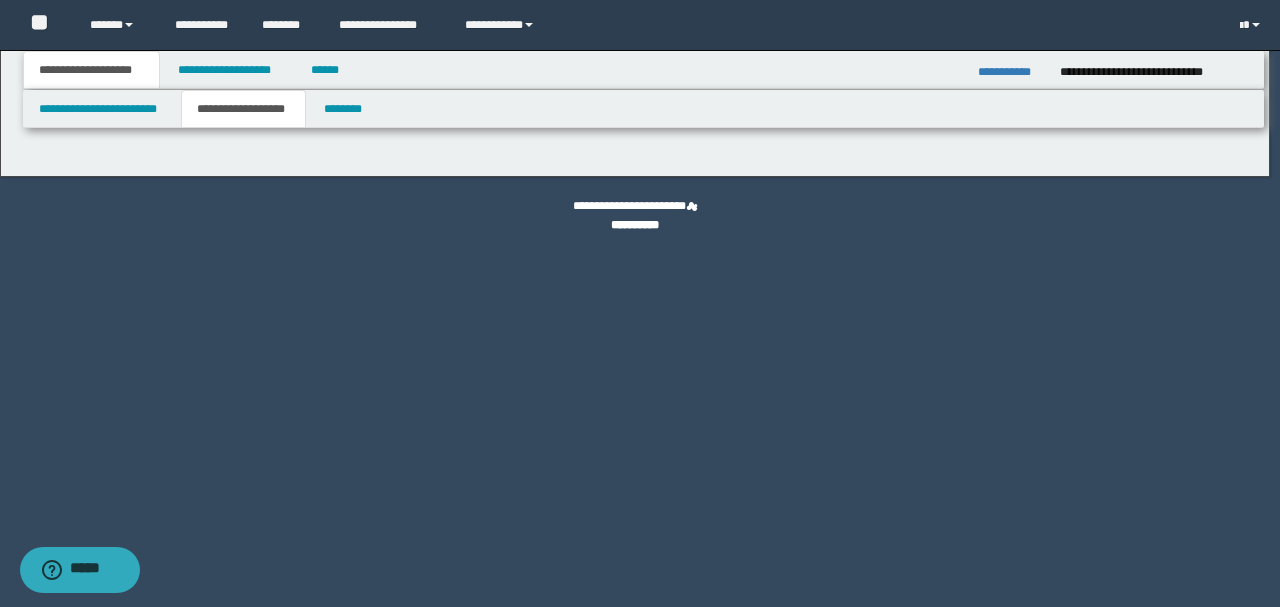 type on "********" 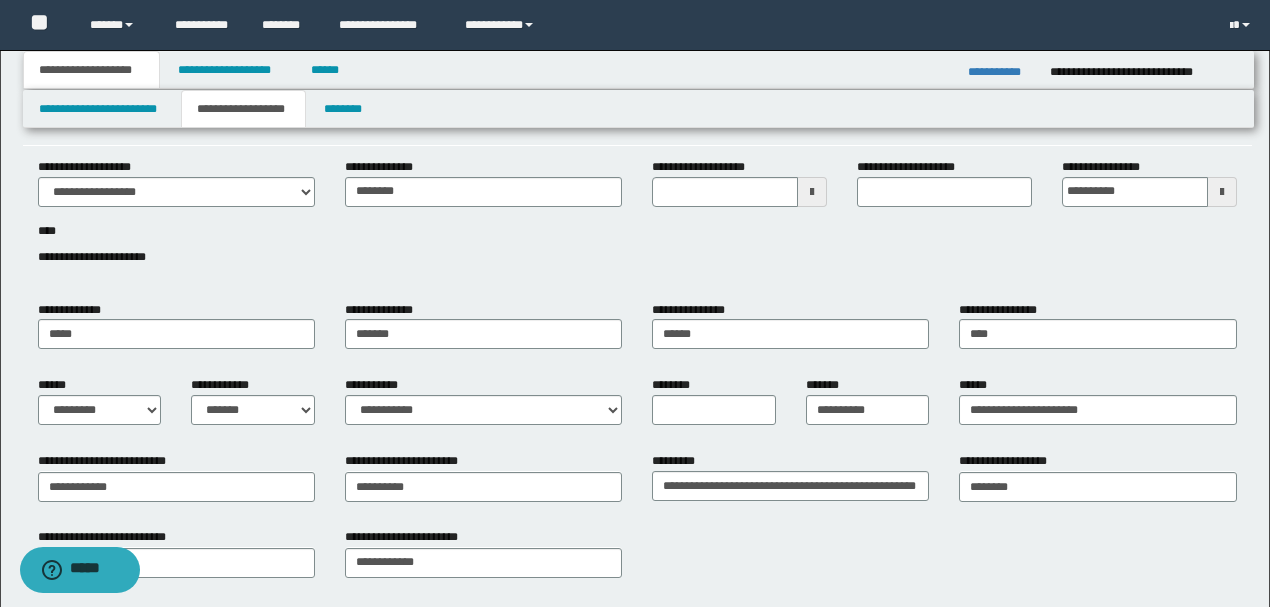 scroll, scrollTop: 0, scrollLeft: 0, axis: both 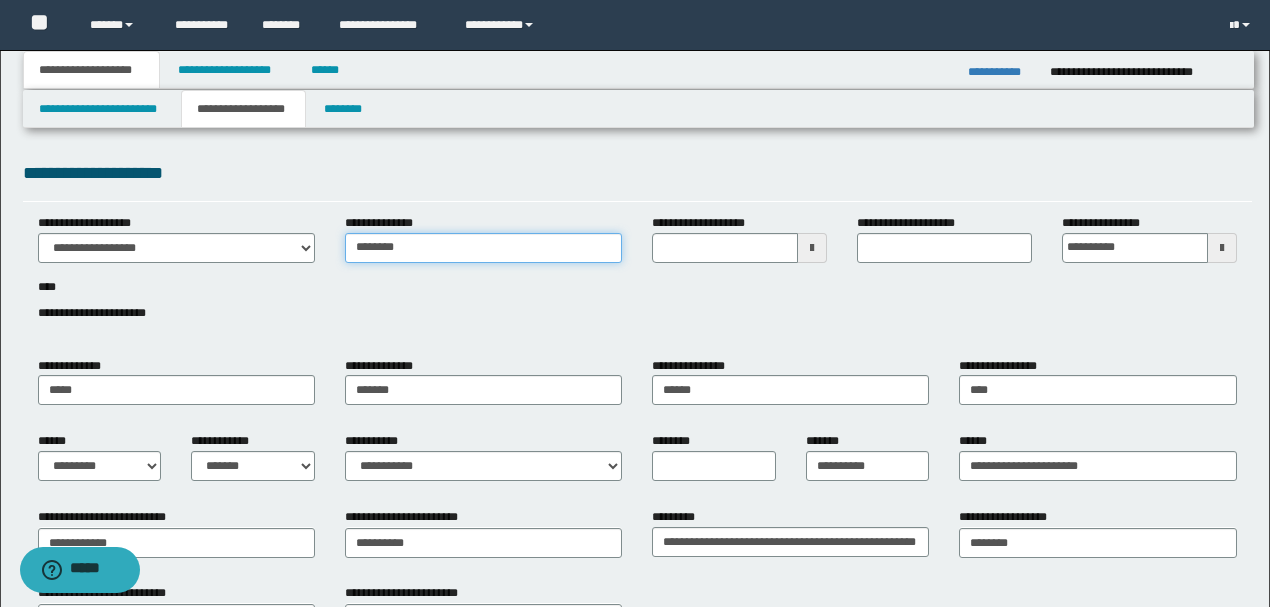 drag, startPoint x: 419, startPoint y: 248, endPoint x: 302, endPoint y: 247, distance: 117.00427 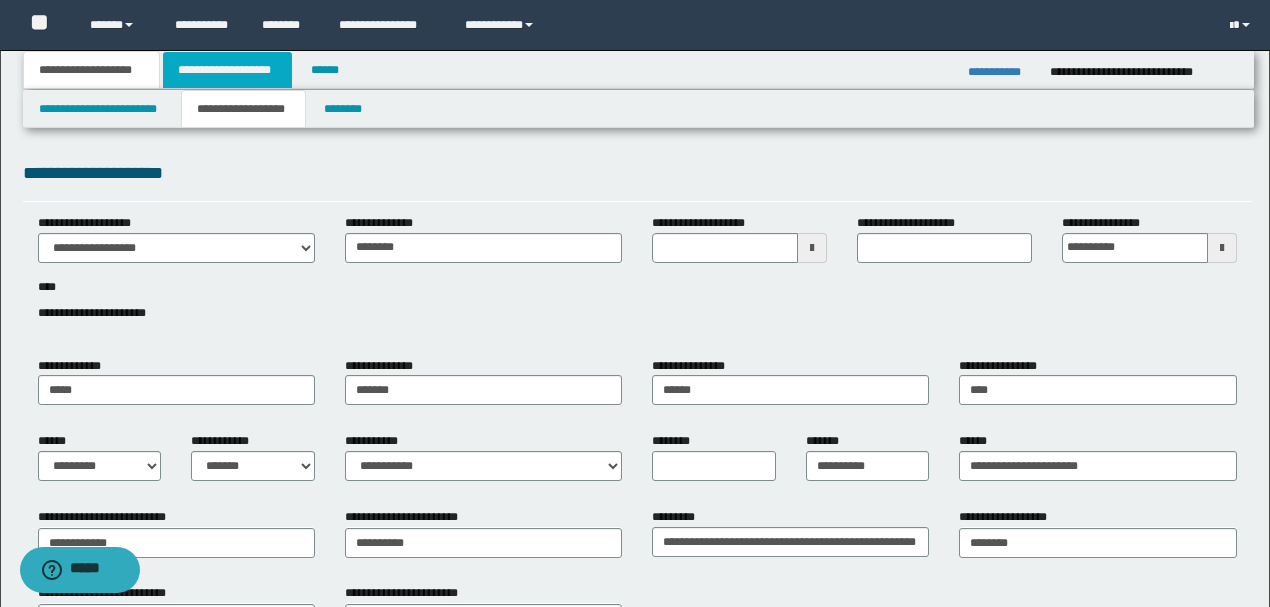 click on "**********" at bounding box center (227, 70) 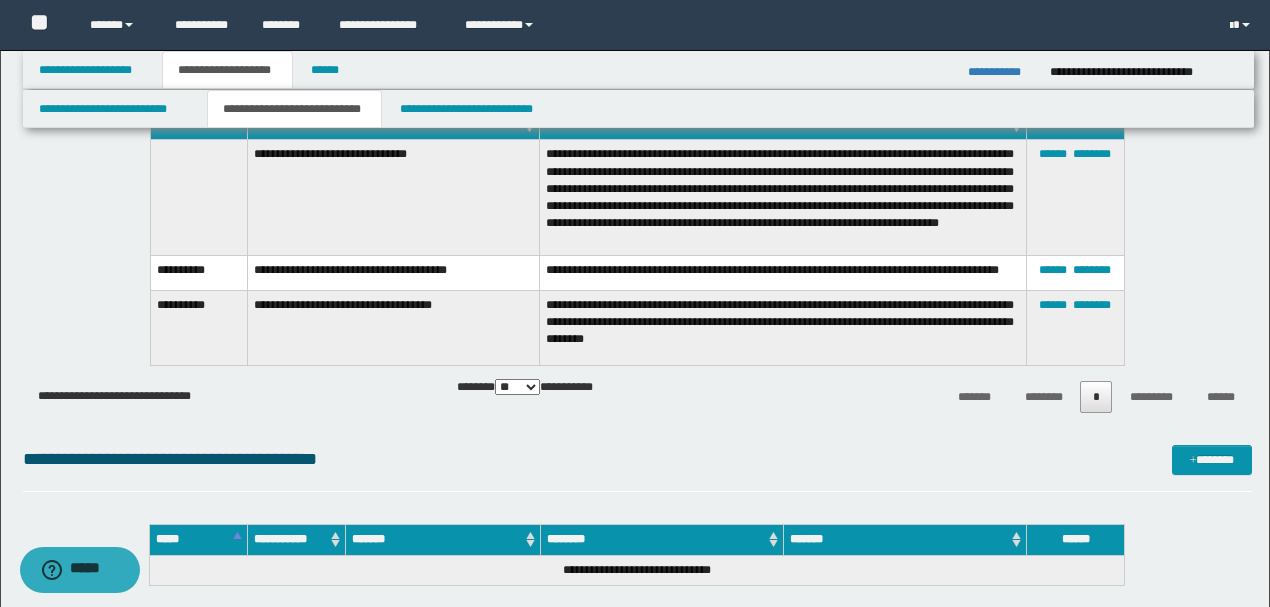 scroll, scrollTop: 1066, scrollLeft: 0, axis: vertical 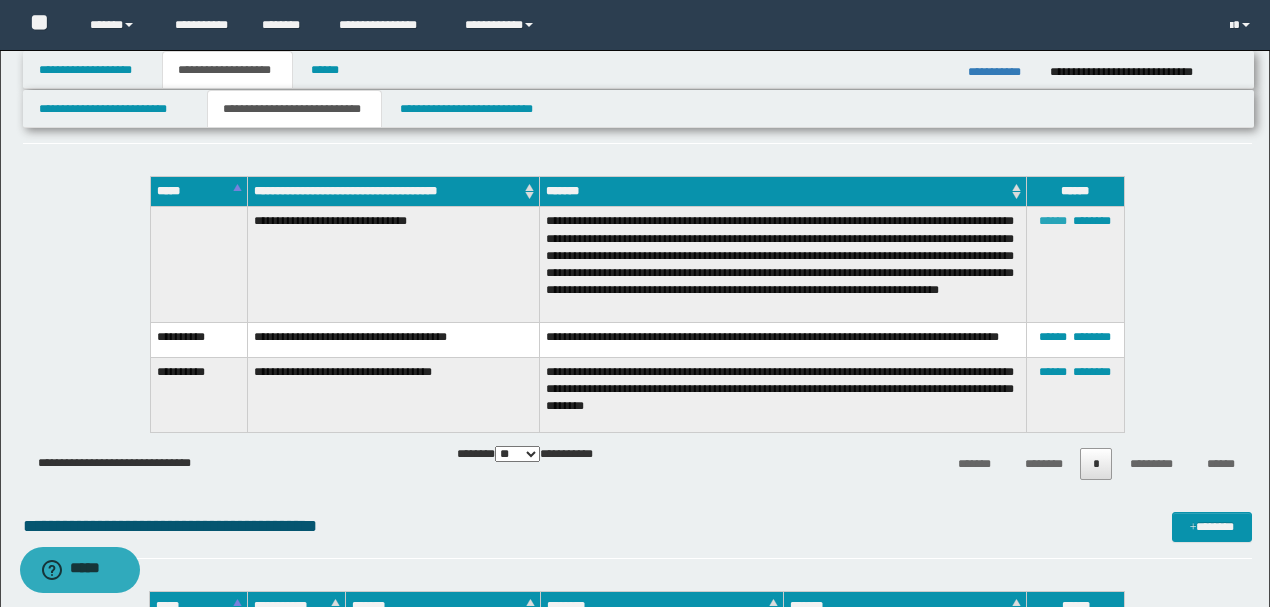 click on "******" at bounding box center (1053, 221) 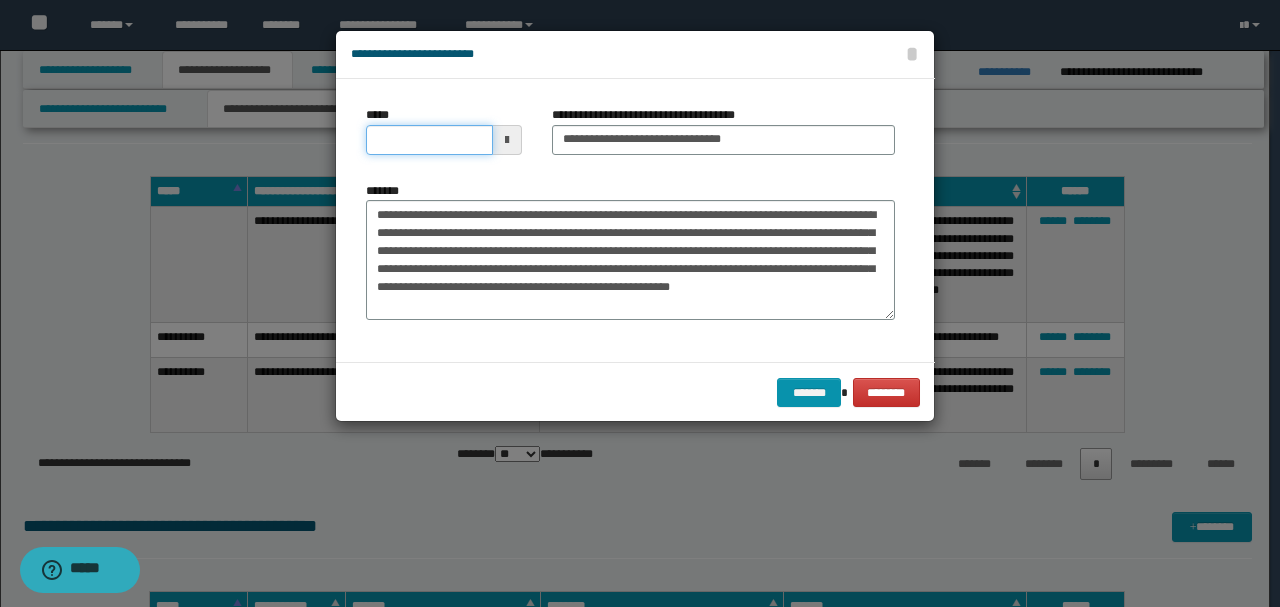 click on "*****" at bounding box center (429, 140) 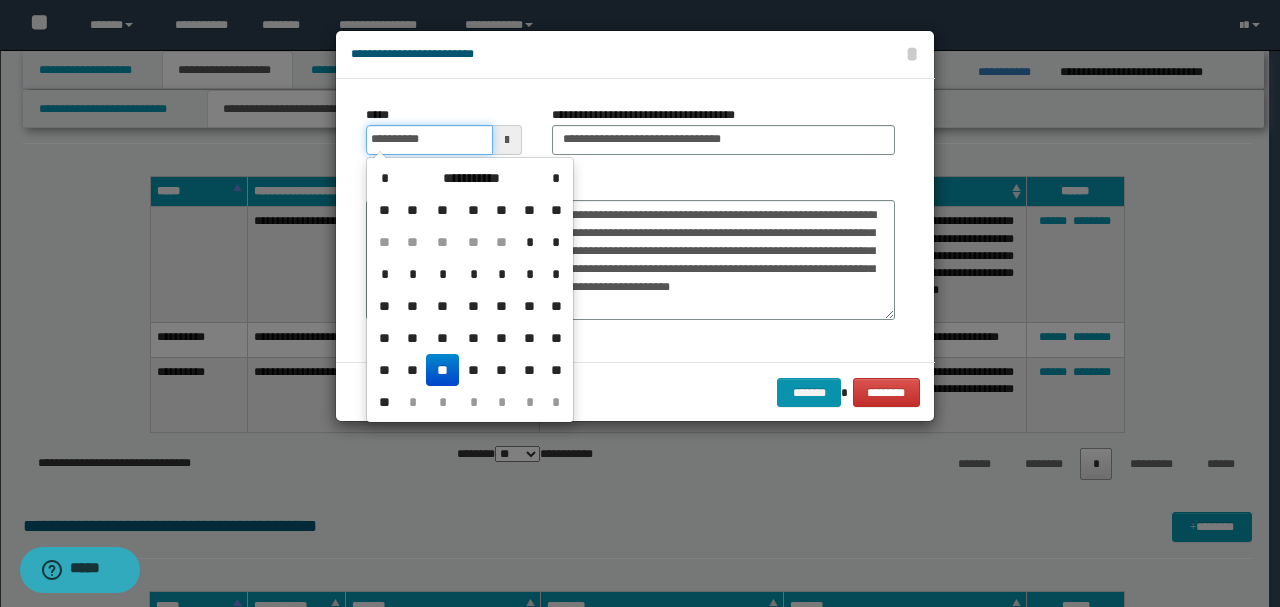 type on "**********" 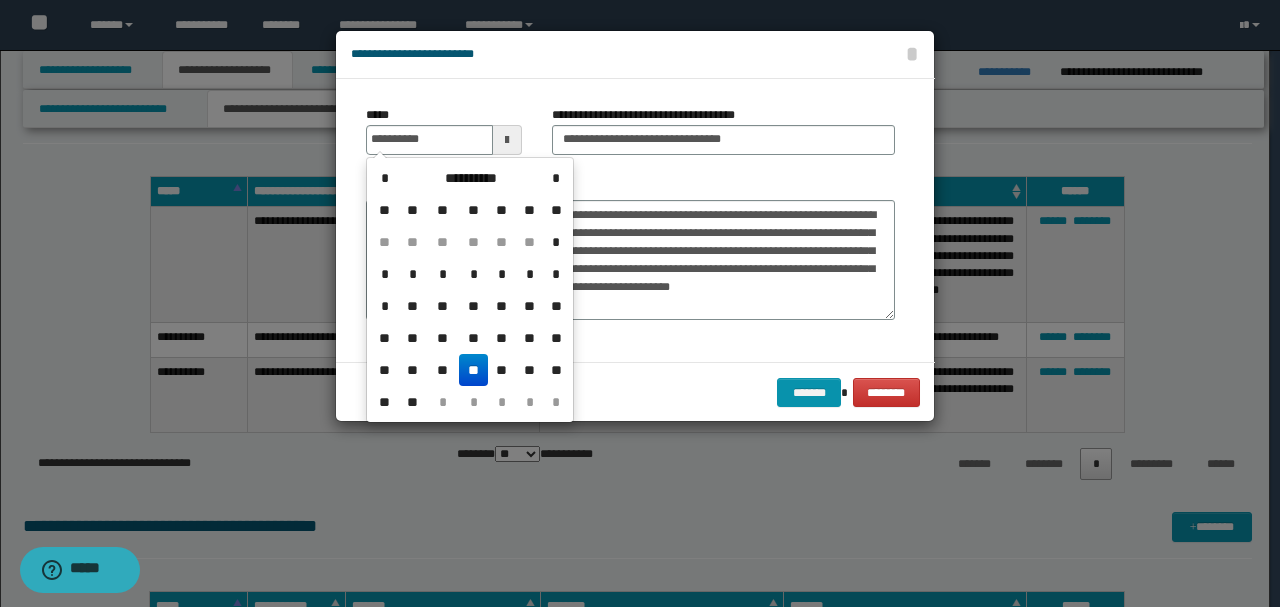 click on "**" at bounding box center (473, 370) 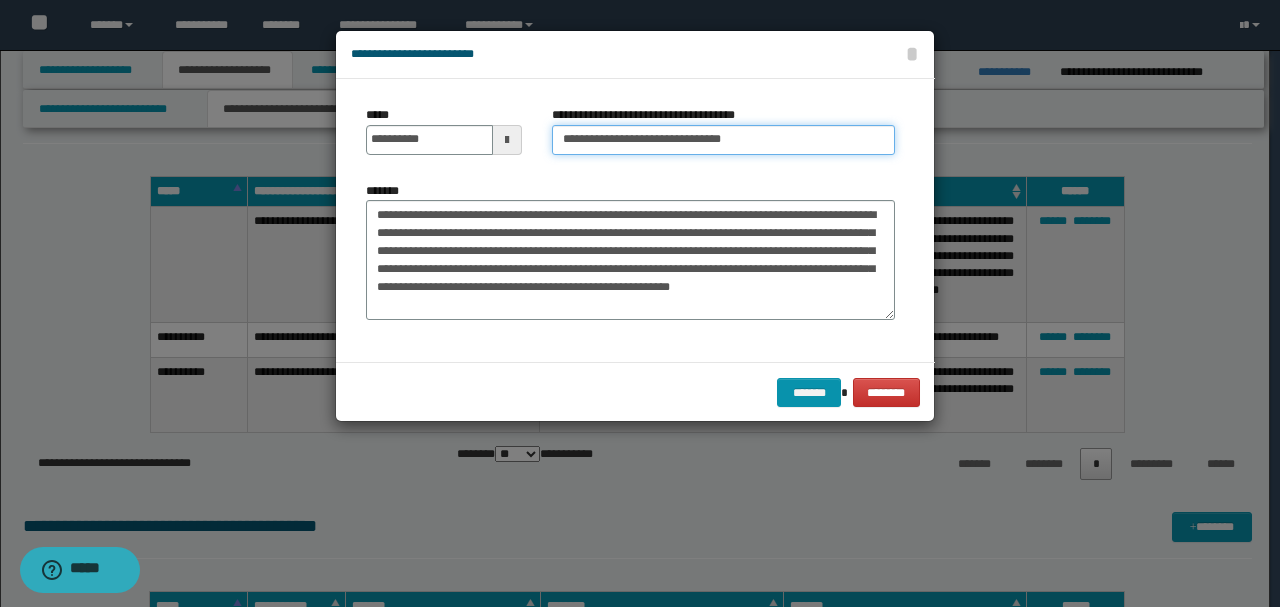 drag, startPoint x: 618, startPoint y: 140, endPoint x: 752, endPoint y: 138, distance: 134.01492 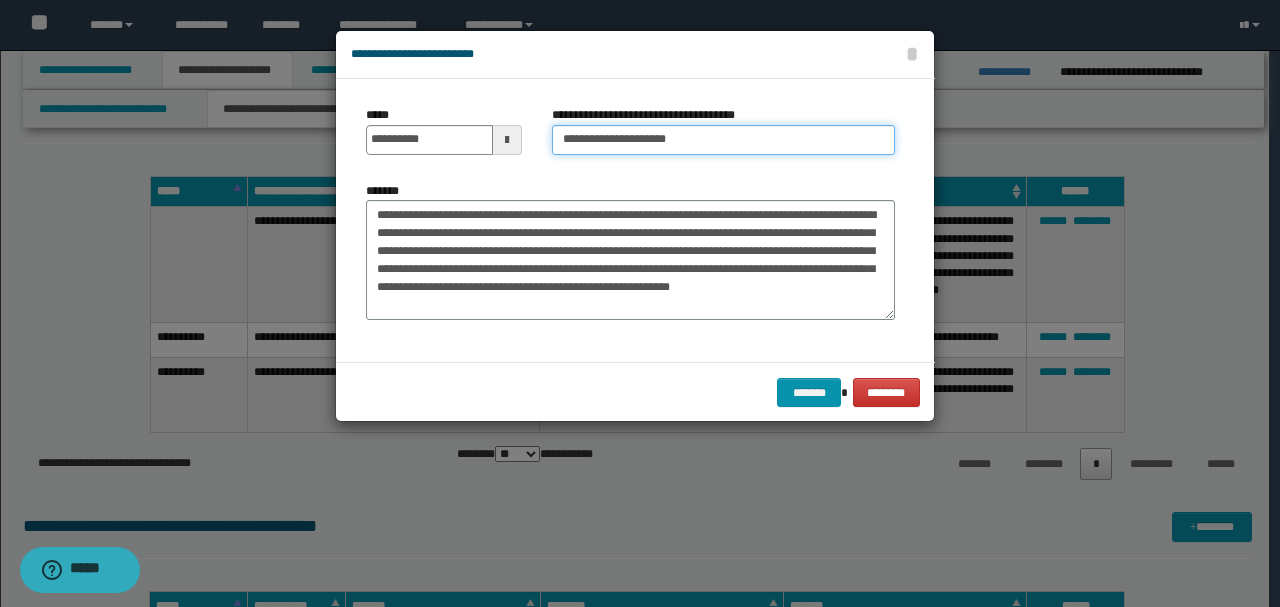 click on "**********" at bounding box center [723, 140] 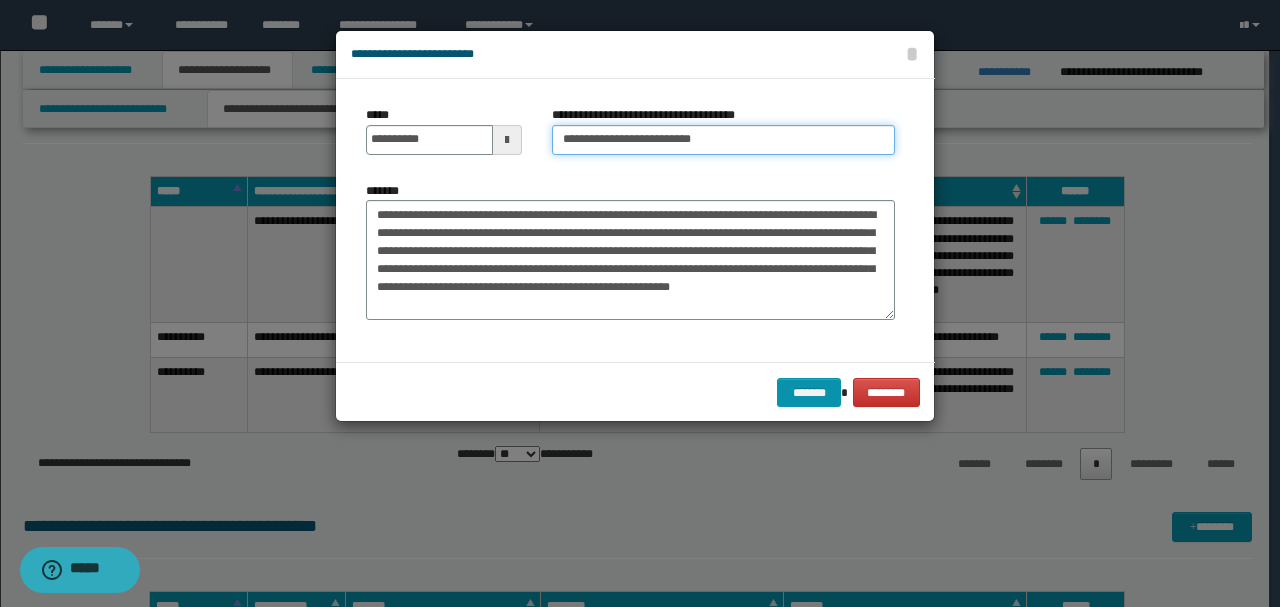 drag, startPoint x: 612, startPoint y: 138, endPoint x: 558, endPoint y: 138, distance: 54 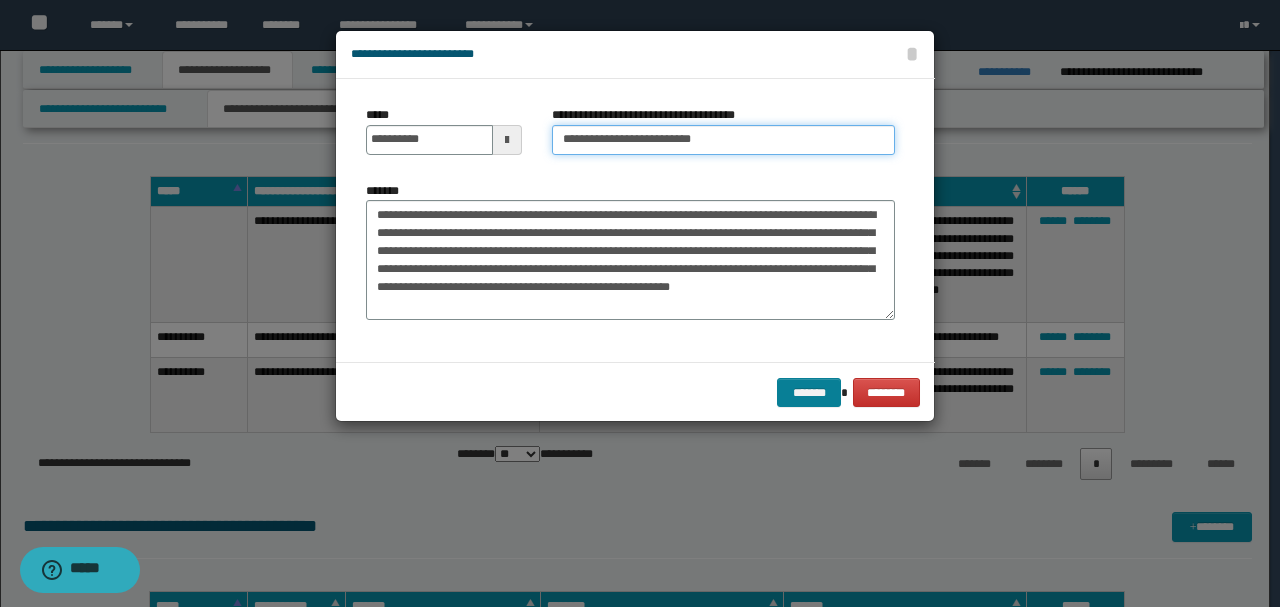 type on "**********" 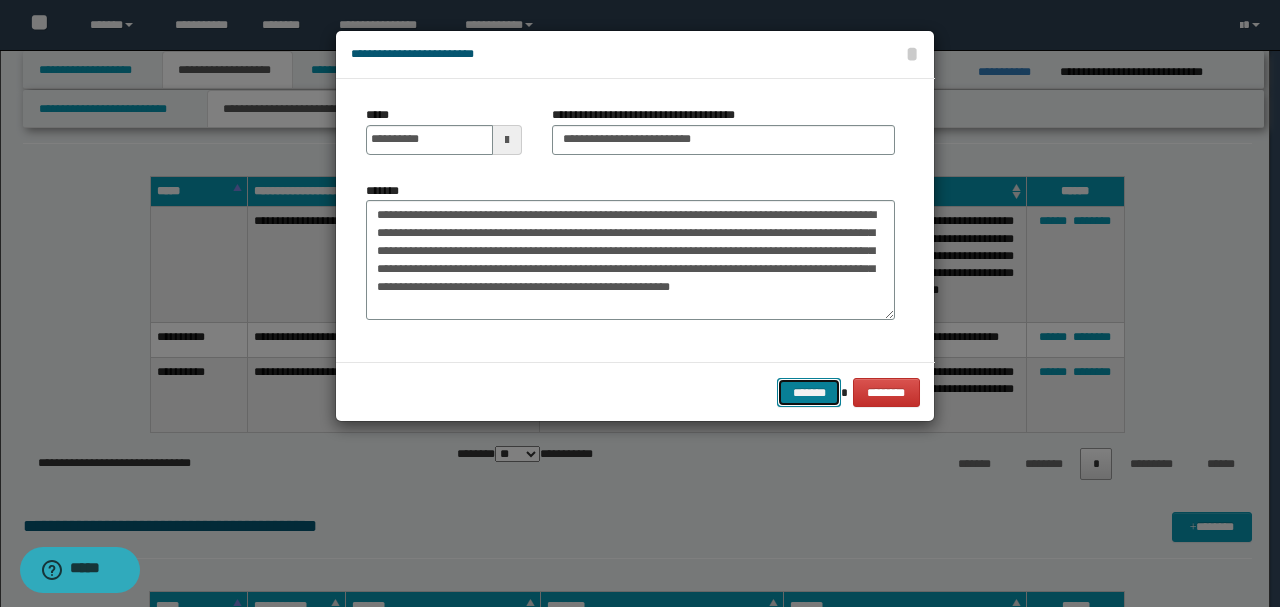 click on "*******" at bounding box center [809, 392] 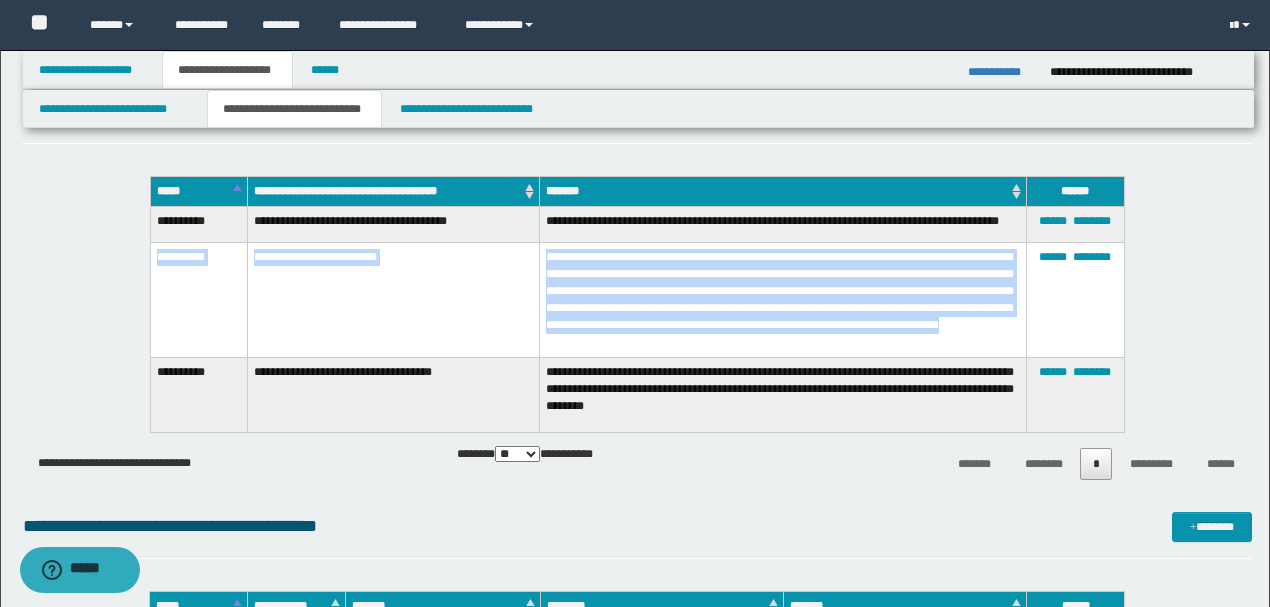 drag, startPoint x: 158, startPoint y: 264, endPoint x: 632, endPoint y: 322, distance: 477.53534 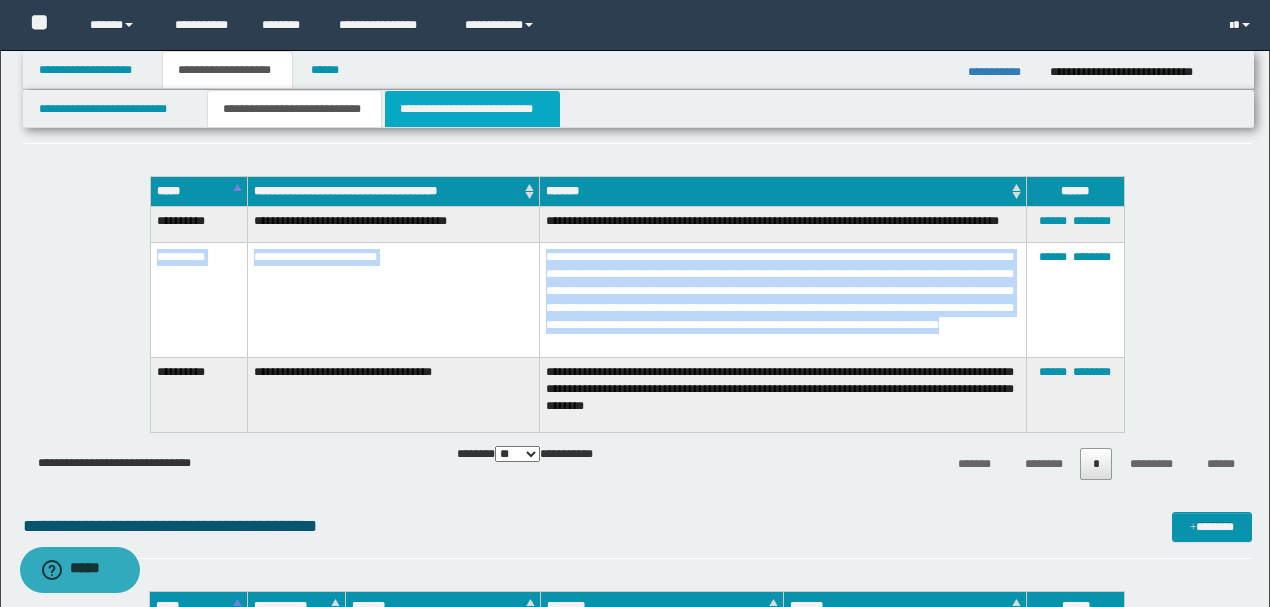 click on "**********" at bounding box center (472, 109) 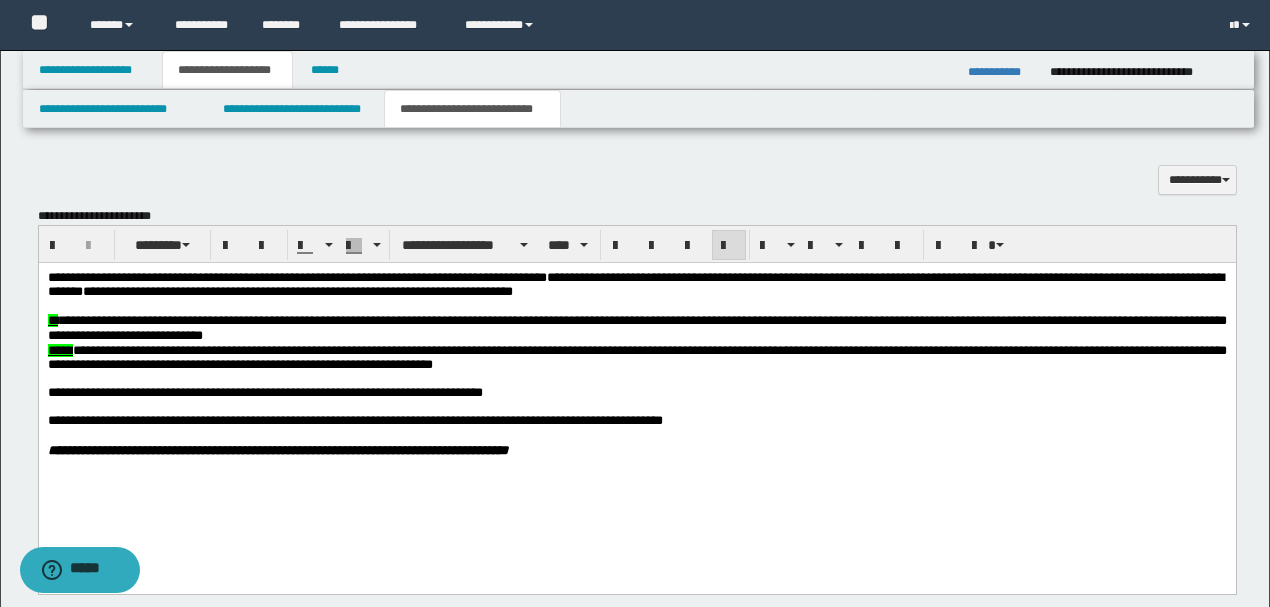 scroll, scrollTop: 600, scrollLeft: 0, axis: vertical 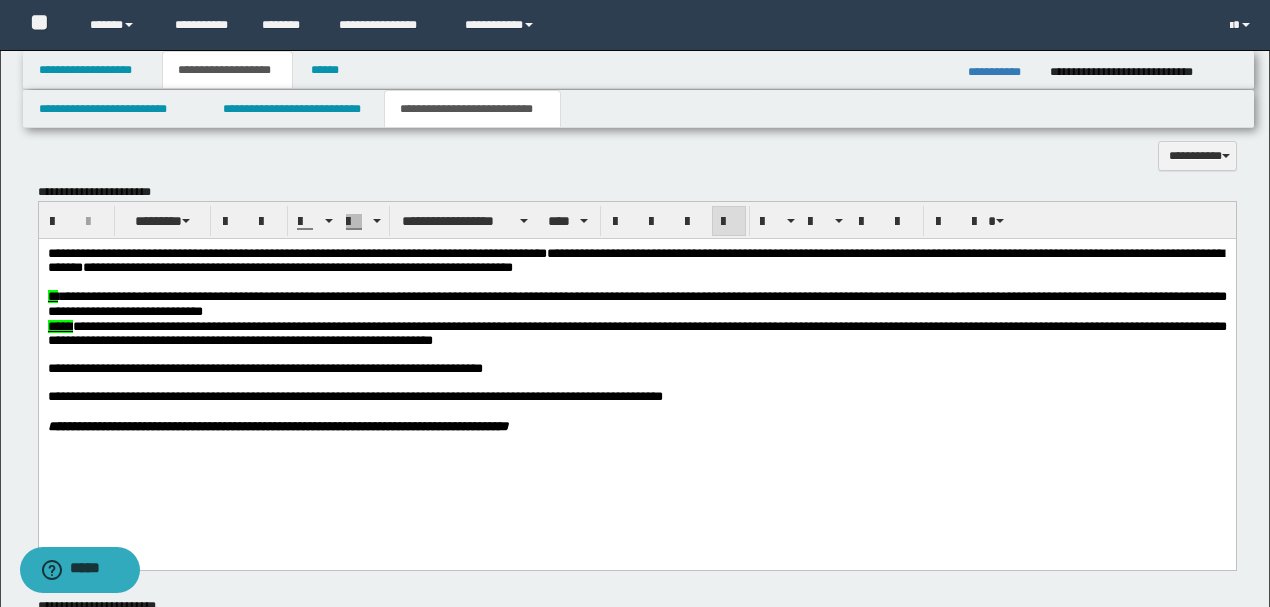 click on "**********" at bounding box center [635, 261] 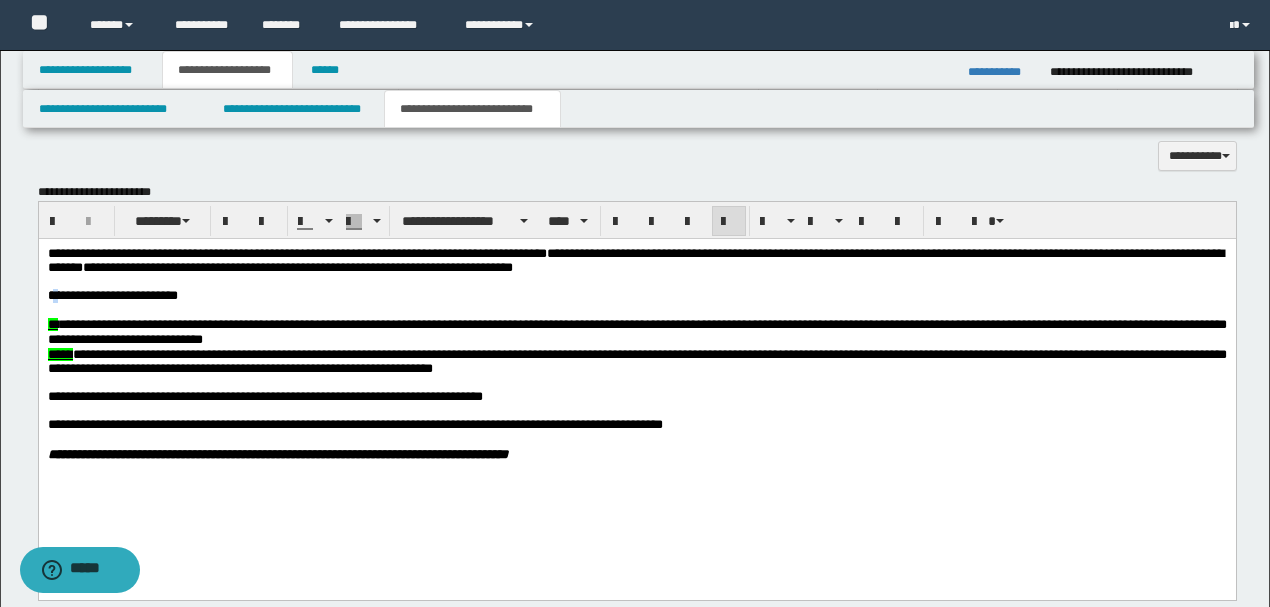 click on "**********" at bounding box center (112, 295) 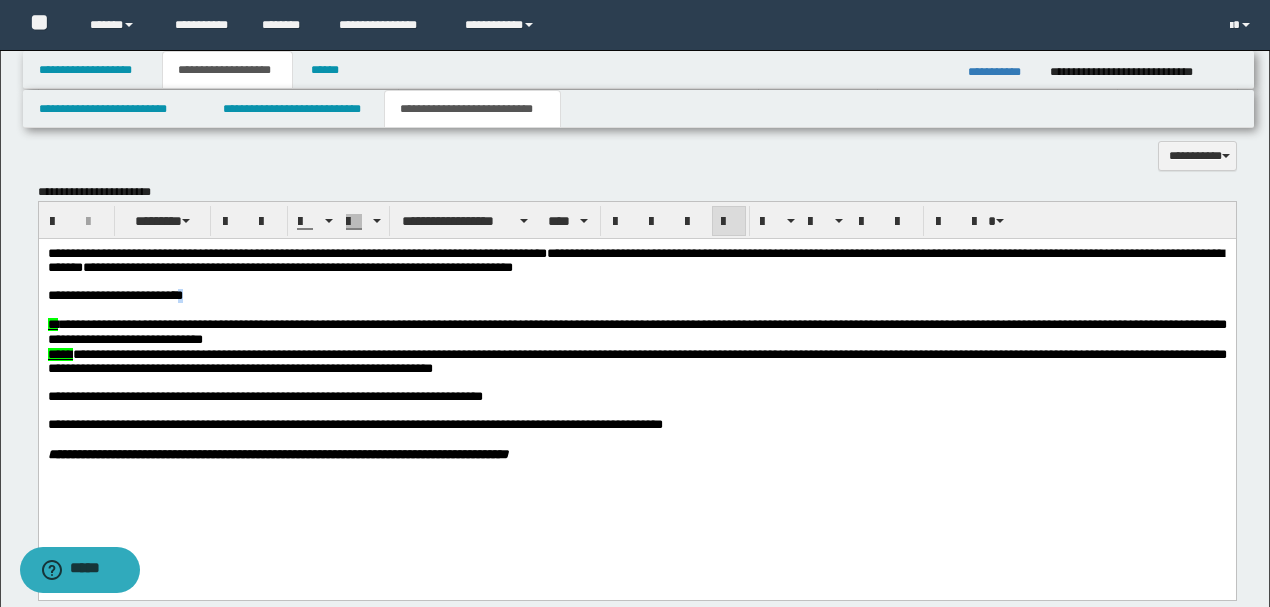 drag, startPoint x: 195, startPoint y: 303, endPoint x: 206, endPoint y: 302, distance: 11.045361 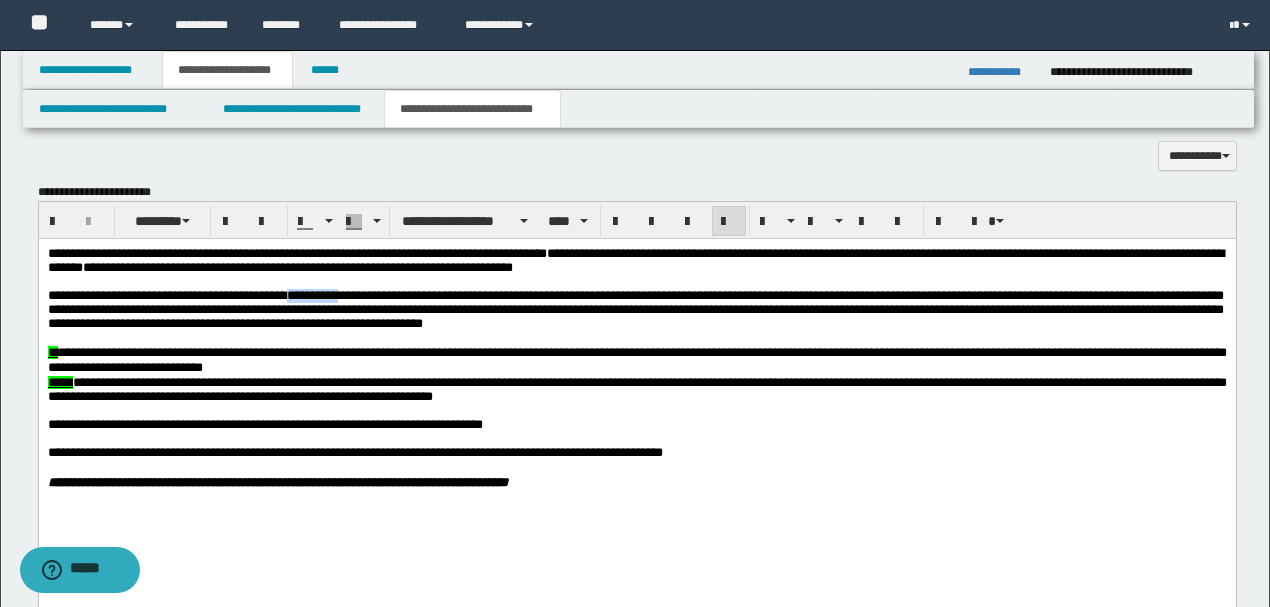 drag, startPoint x: 317, startPoint y: 300, endPoint x: 374, endPoint y: 298, distance: 57.035076 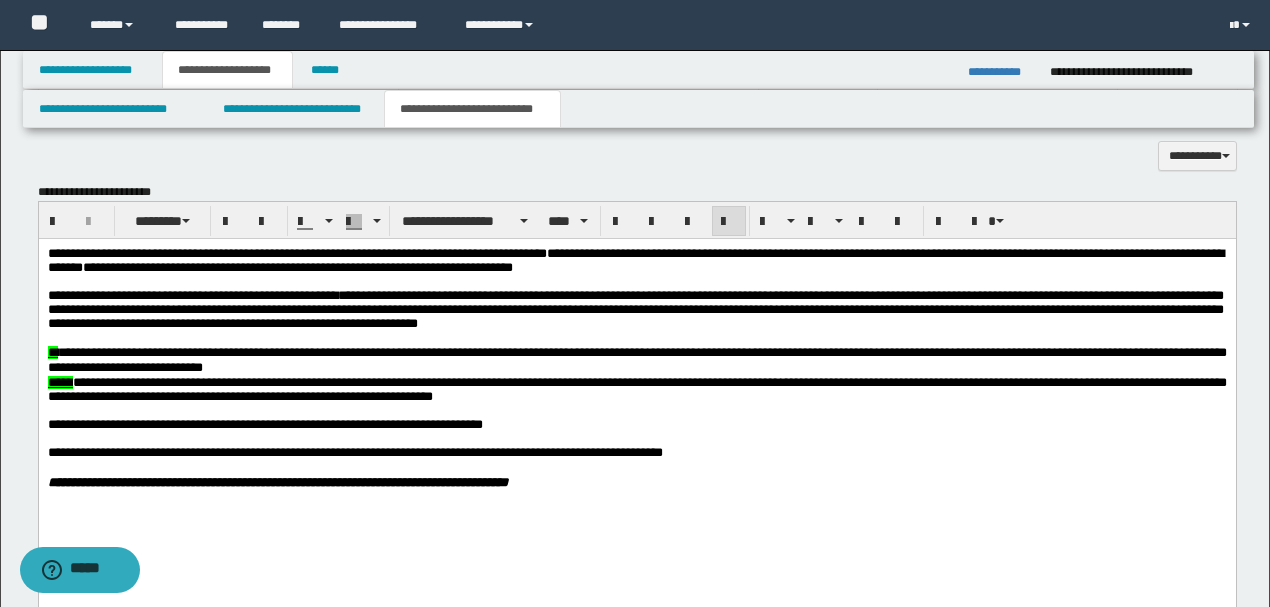 click on "**********" at bounding box center (635, 309) 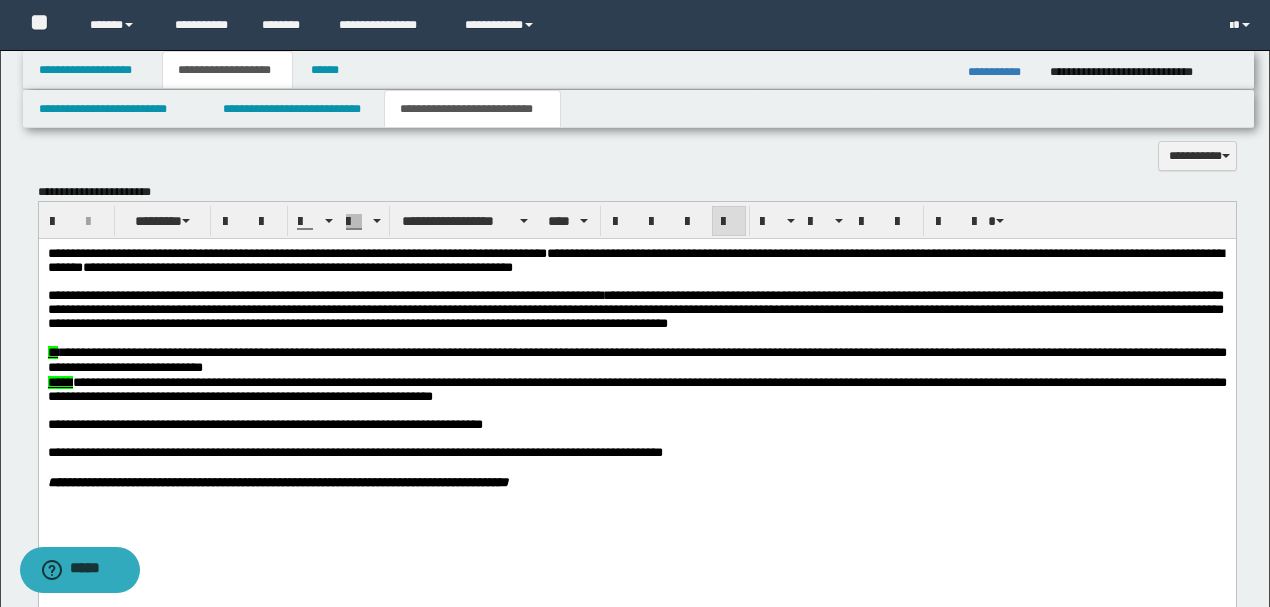 click on "**********" at bounding box center [635, 309] 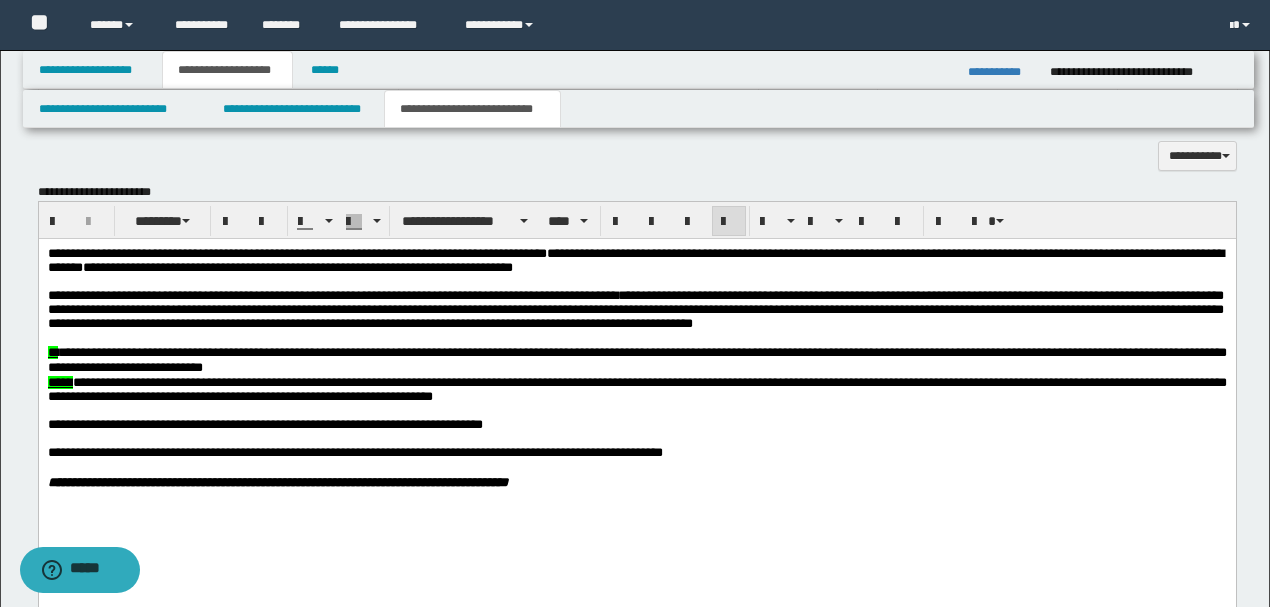 click on "**********" at bounding box center [635, 309] 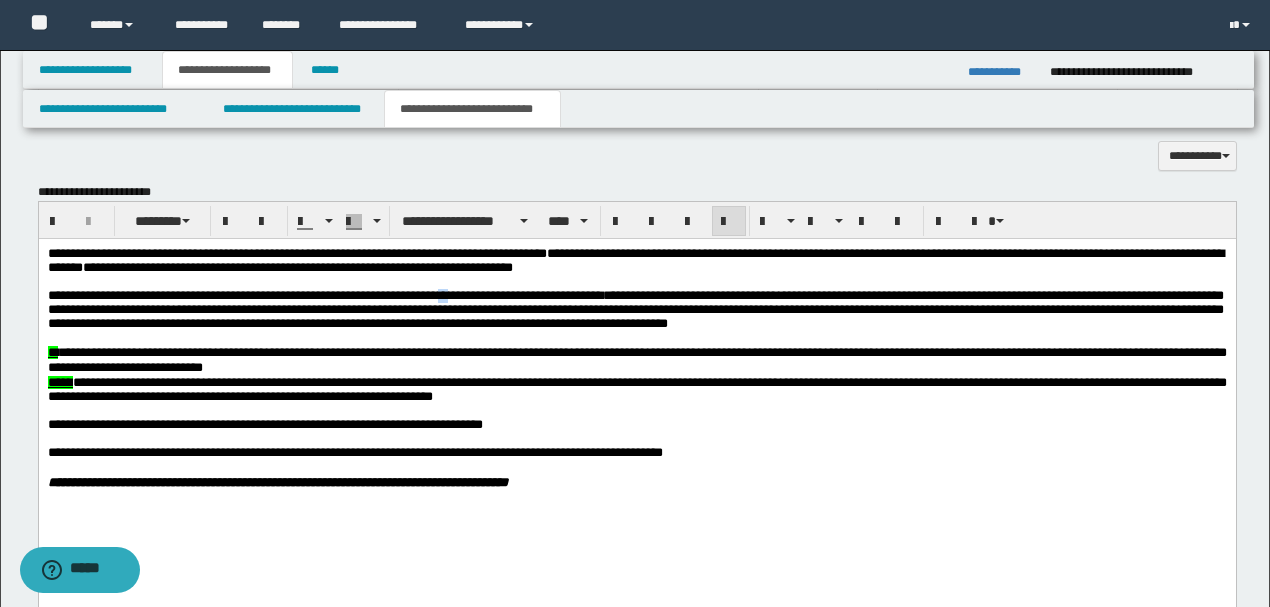 drag, startPoint x: 485, startPoint y: 298, endPoint x: 497, endPoint y: 297, distance: 12.0415945 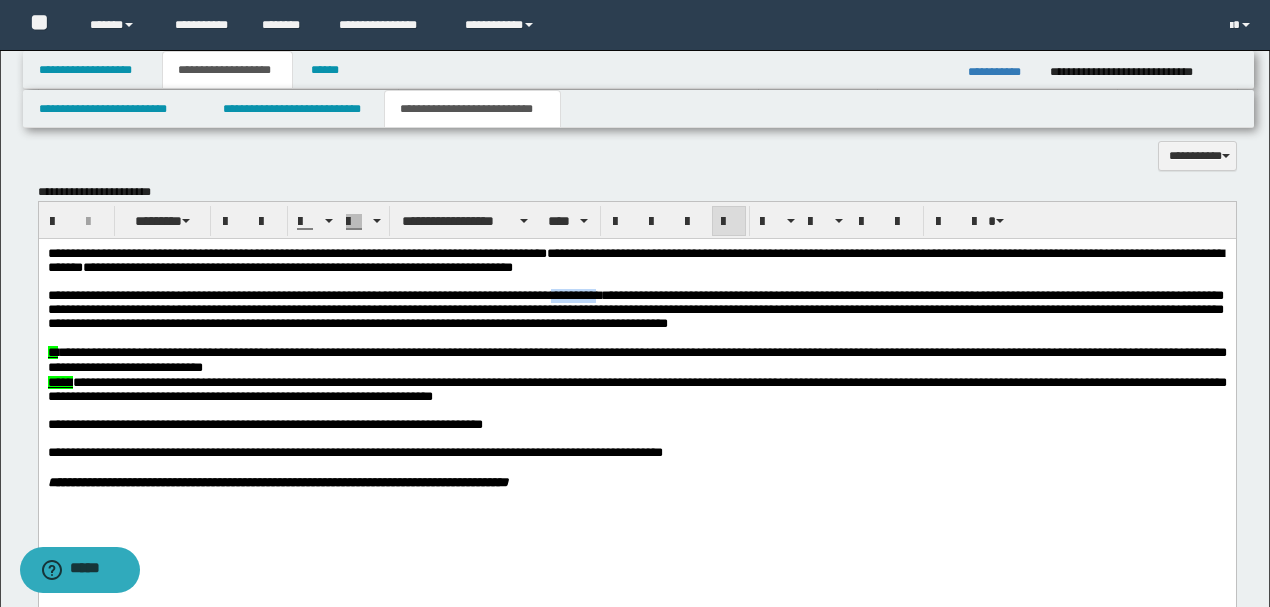 drag, startPoint x: 626, startPoint y: 298, endPoint x: 677, endPoint y: 298, distance: 51 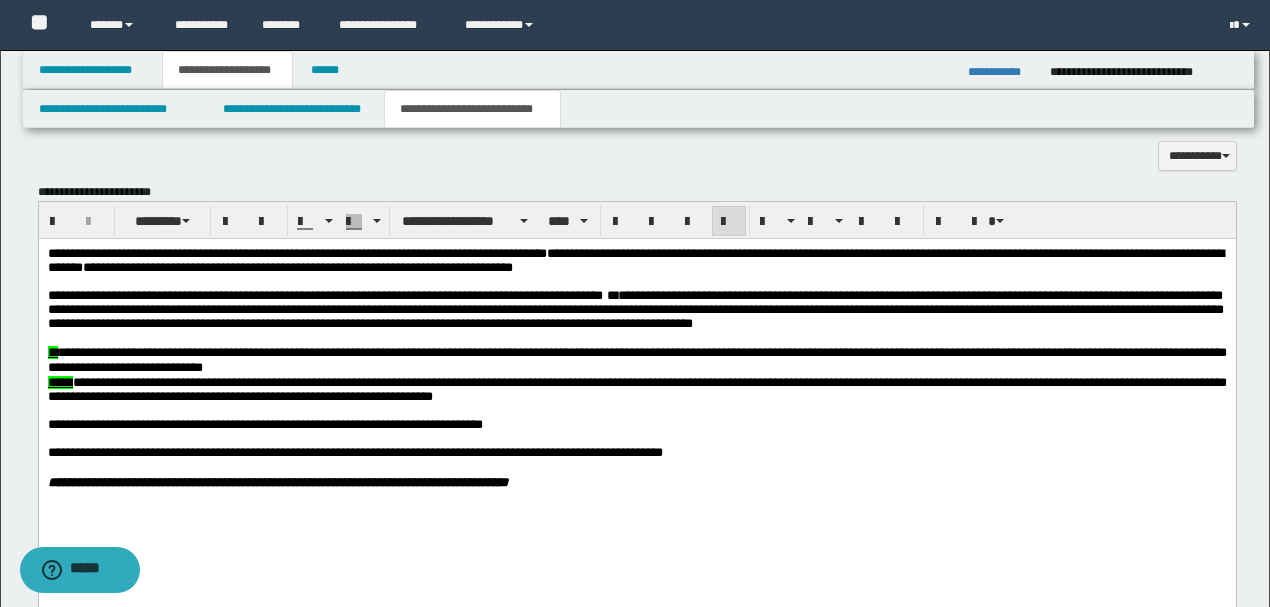 click on "**********" at bounding box center [635, 309] 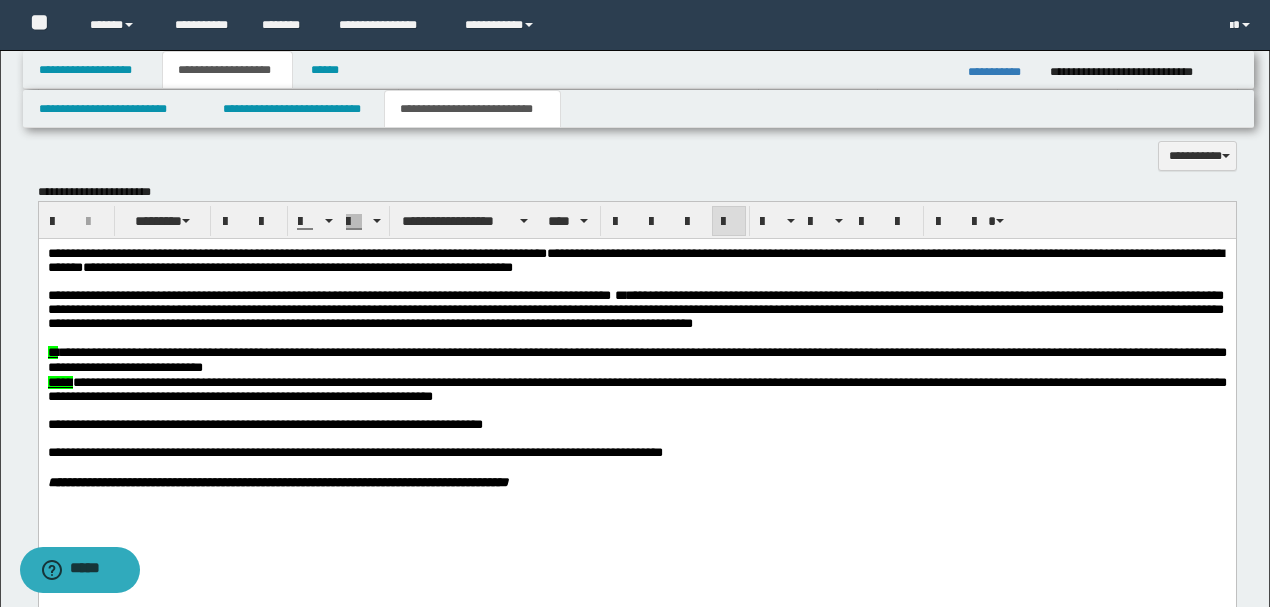 click on "**********" at bounding box center (635, 309) 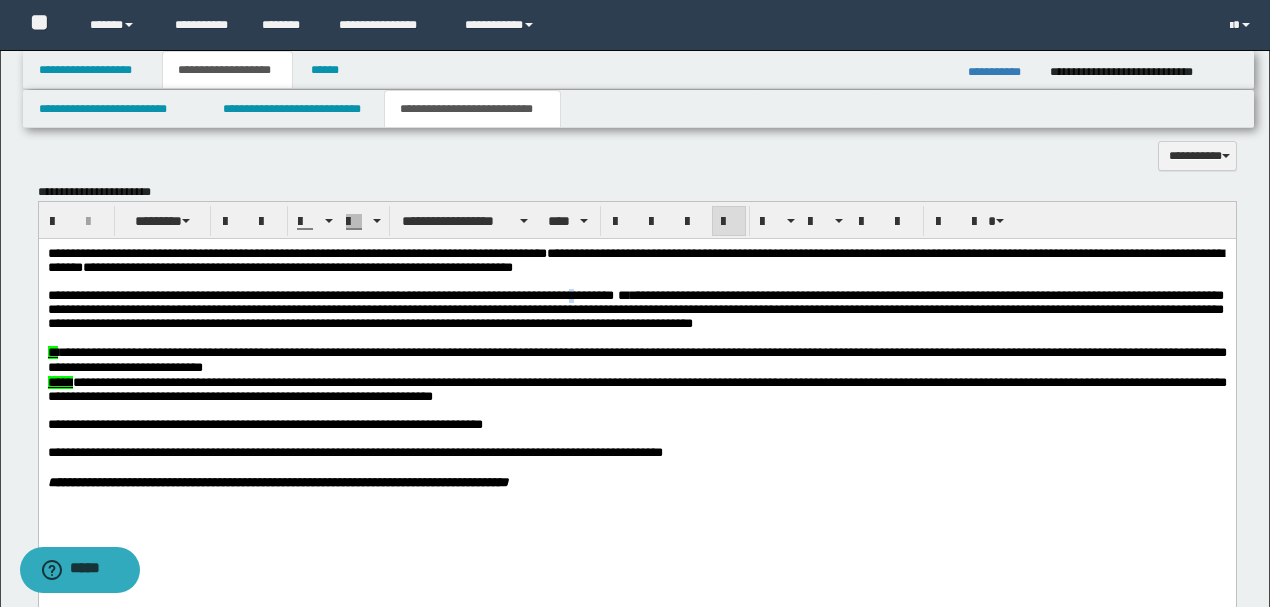 click on "**********" at bounding box center [635, 309] 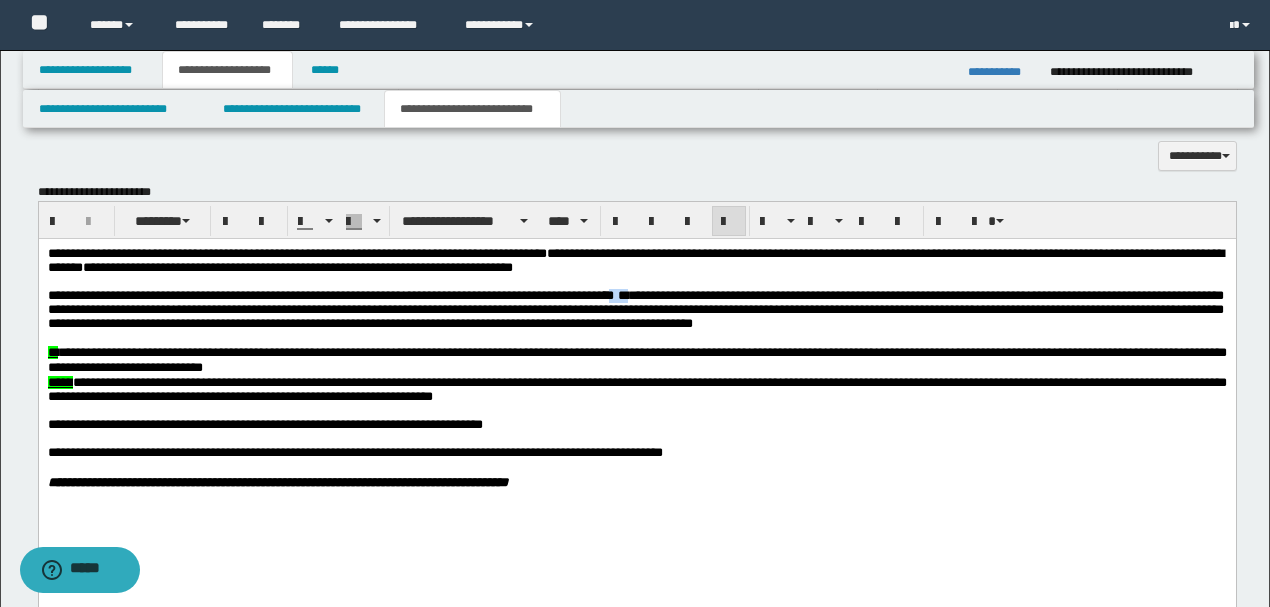drag, startPoint x: 676, startPoint y: 298, endPoint x: 692, endPoint y: 297, distance: 16.03122 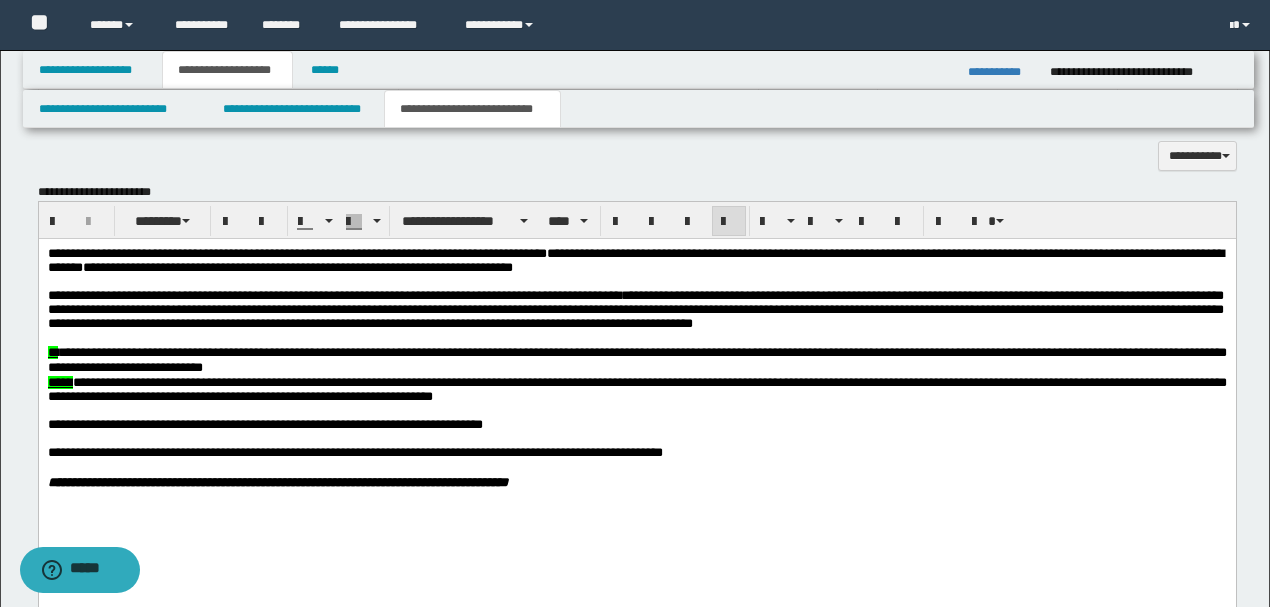 click on "**********" at bounding box center (635, 309) 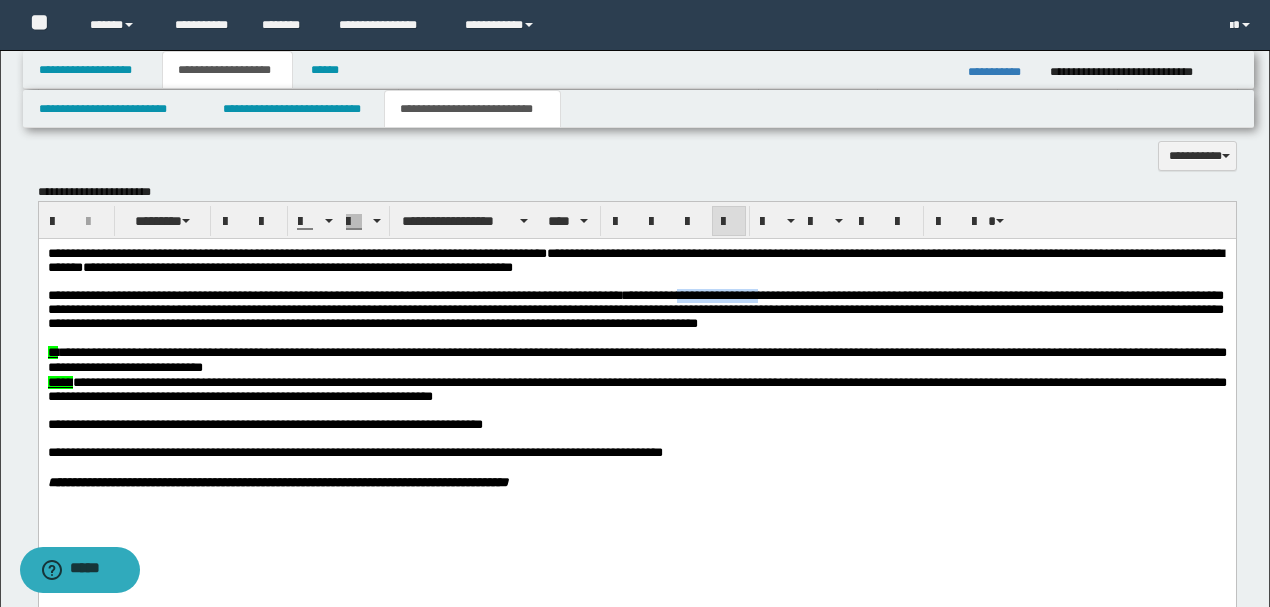 drag, startPoint x: 746, startPoint y: 298, endPoint x: 832, endPoint y: 298, distance: 86 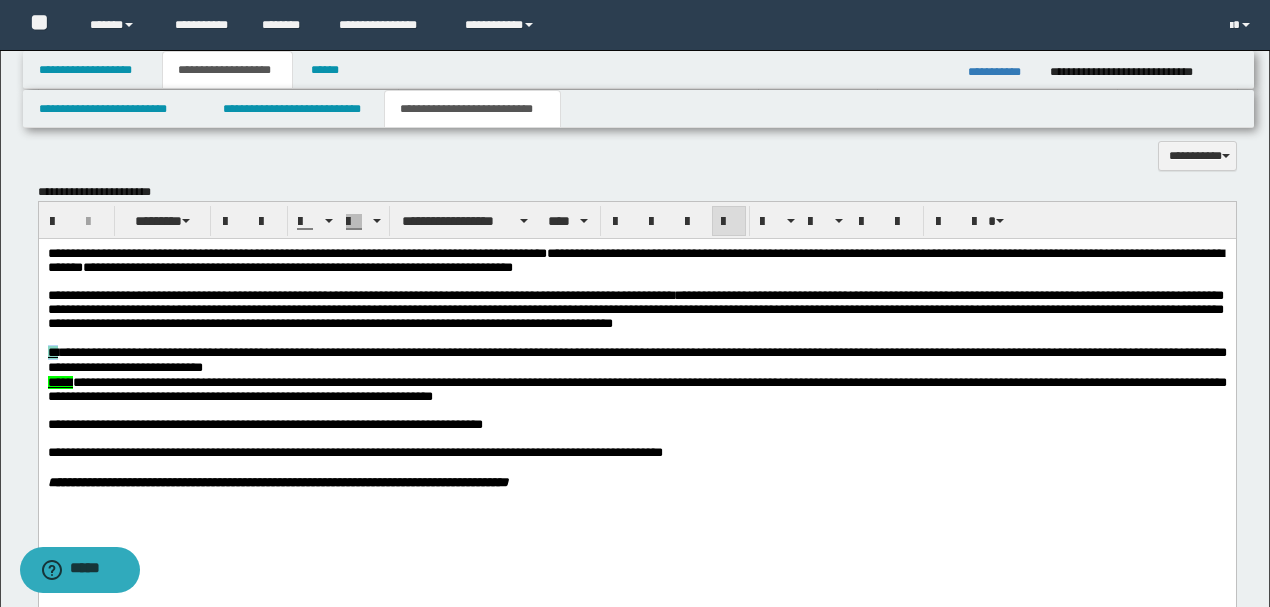 drag, startPoint x: 64, startPoint y: 361, endPoint x: 43, endPoint y: 361, distance: 21 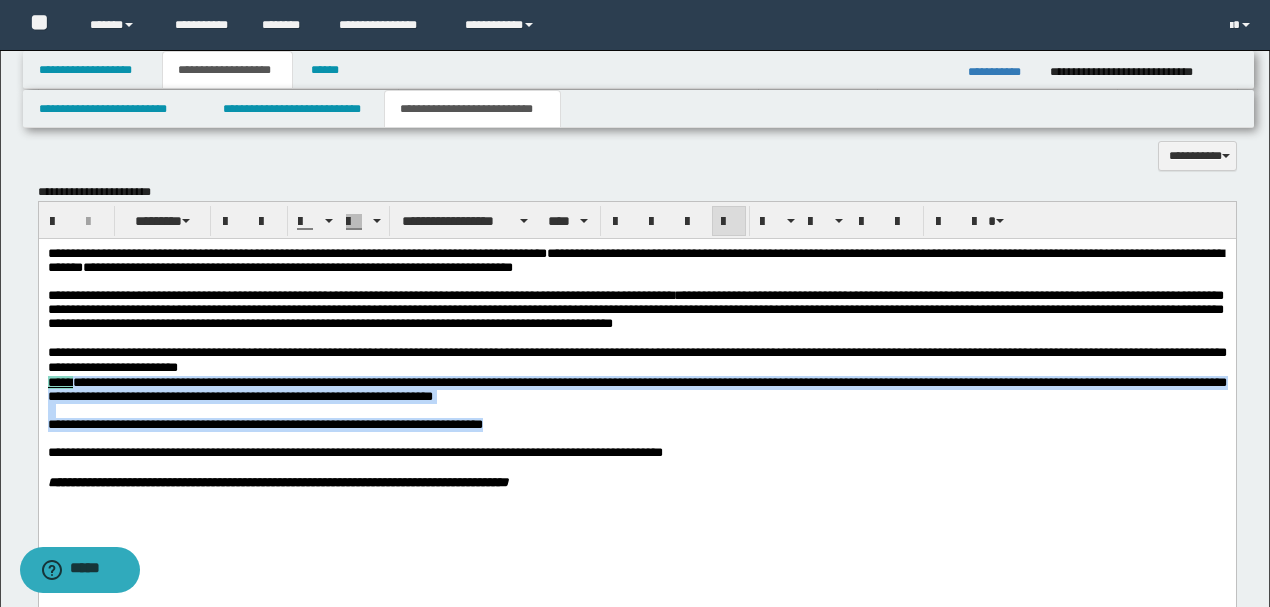 drag, startPoint x: 291, startPoint y: 376, endPoint x: 522, endPoint y: 448, distance: 241.96074 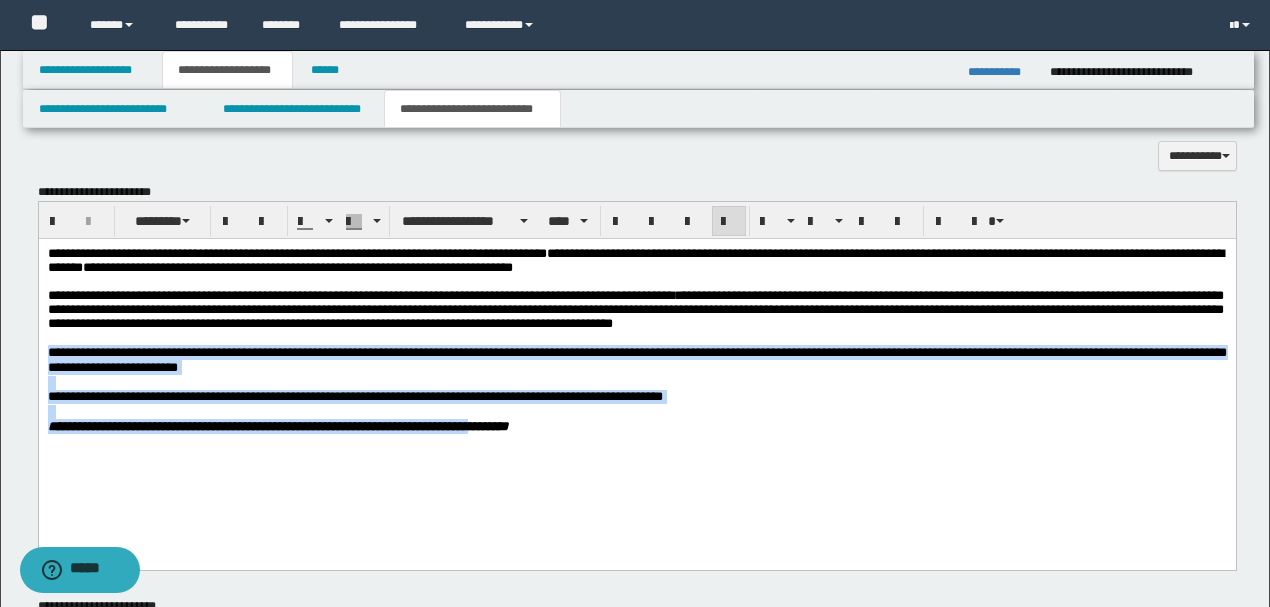 click on "**********" at bounding box center (277, 426) 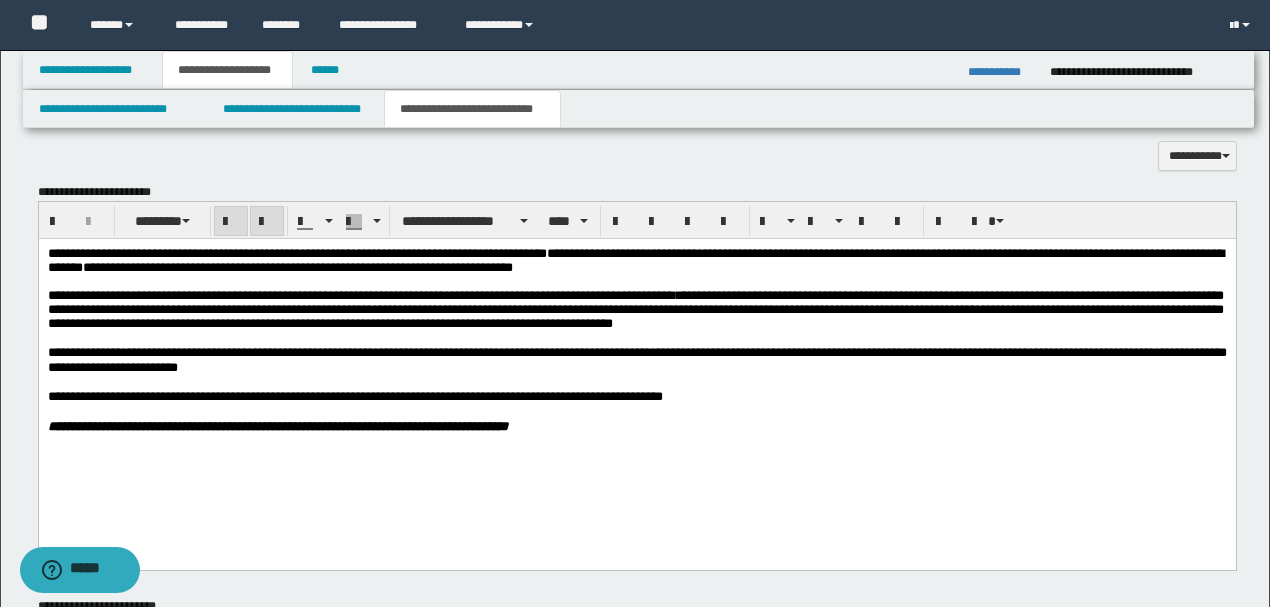 drag, startPoint x: 705, startPoint y: 482, endPoint x: 683, endPoint y: 404, distance: 81.0432 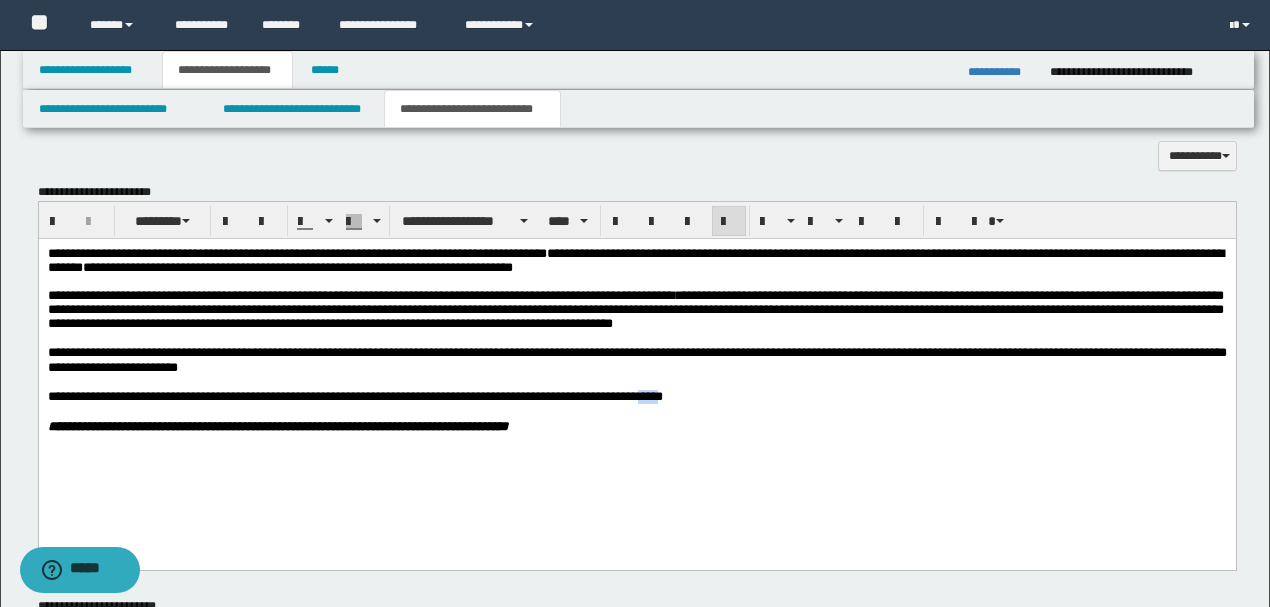 drag, startPoint x: 676, startPoint y: 409, endPoint x: 703, endPoint y: 412, distance: 27.166155 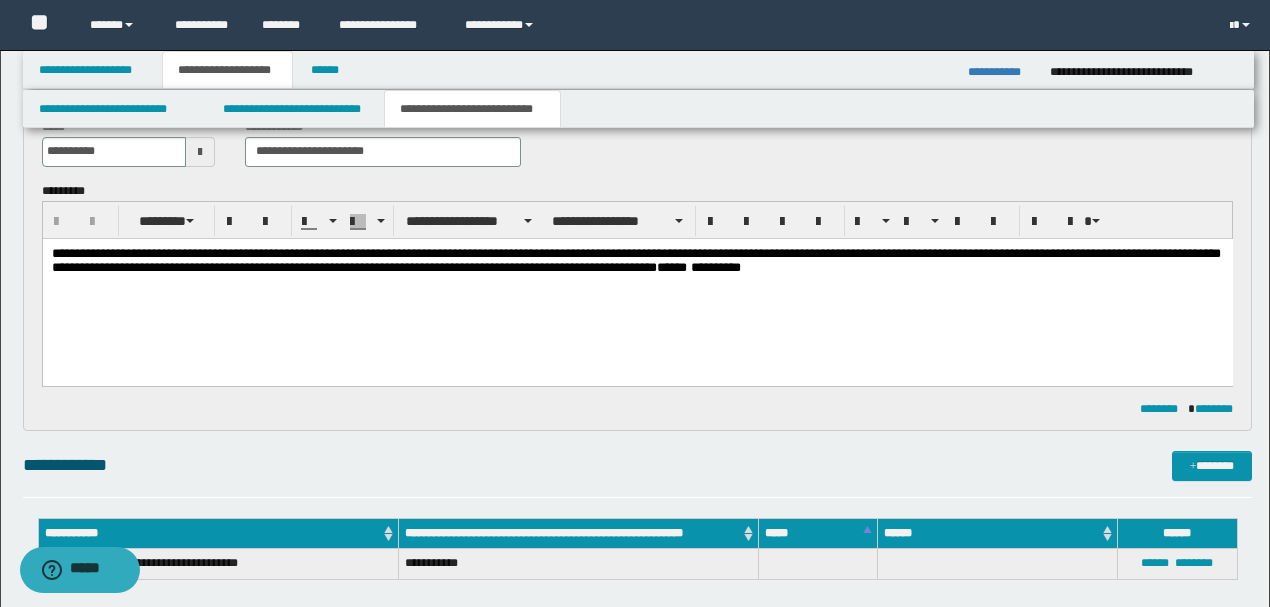 scroll, scrollTop: 266, scrollLeft: 0, axis: vertical 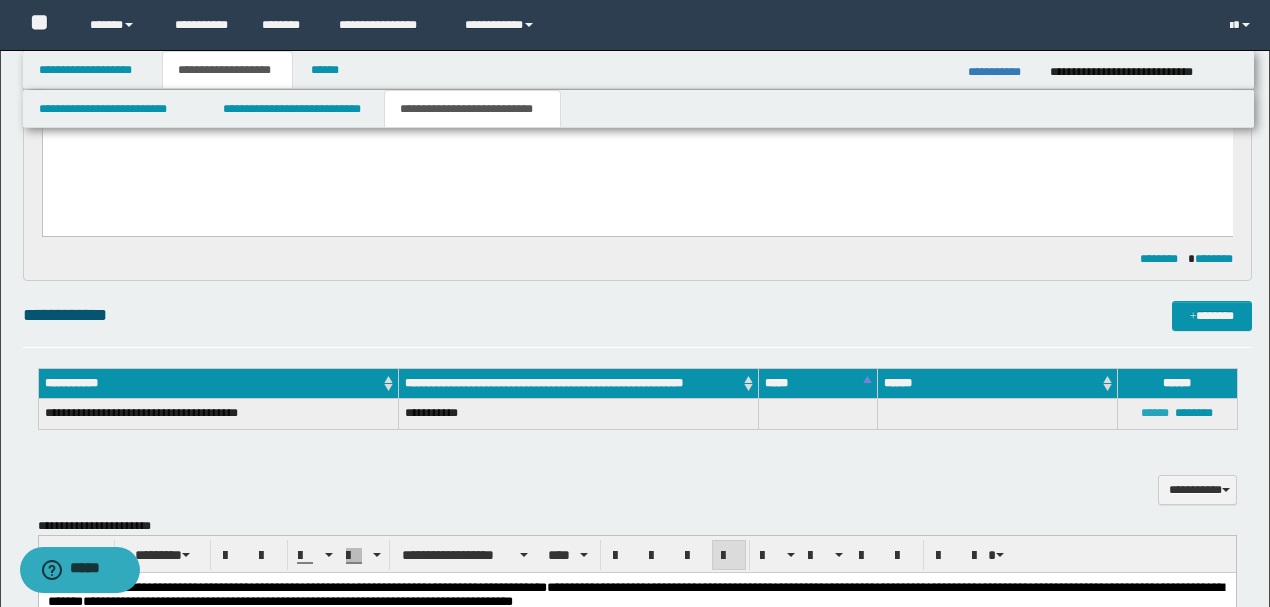 click on "******" at bounding box center (1155, 413) 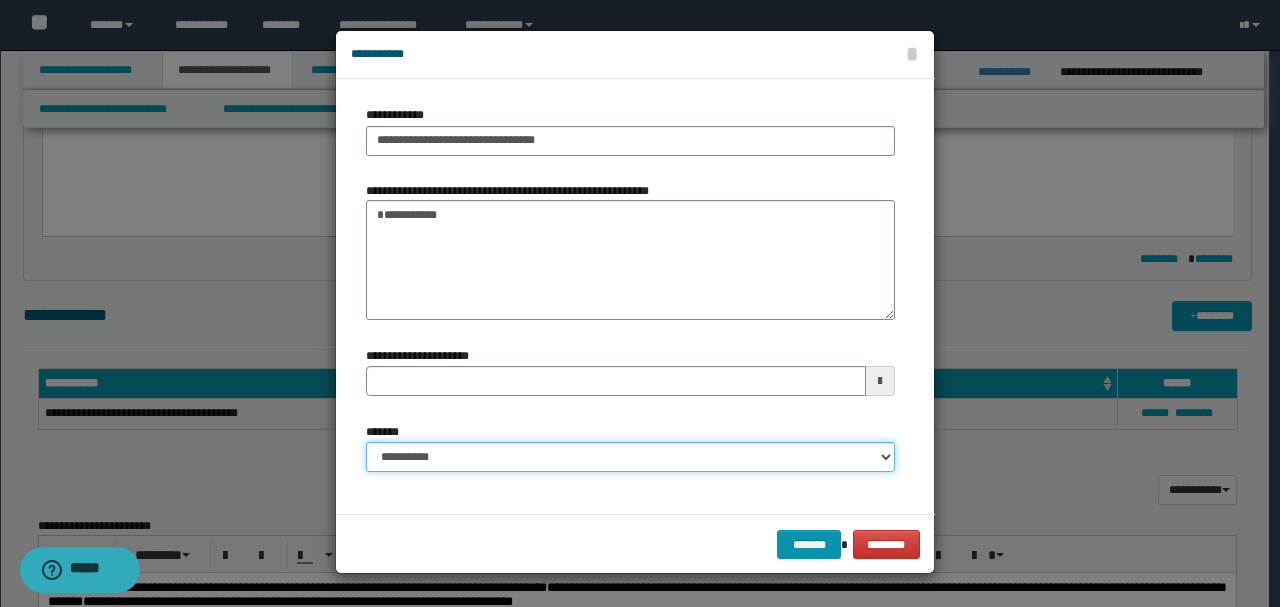 click on "**********" at bounding box center [630, 457] 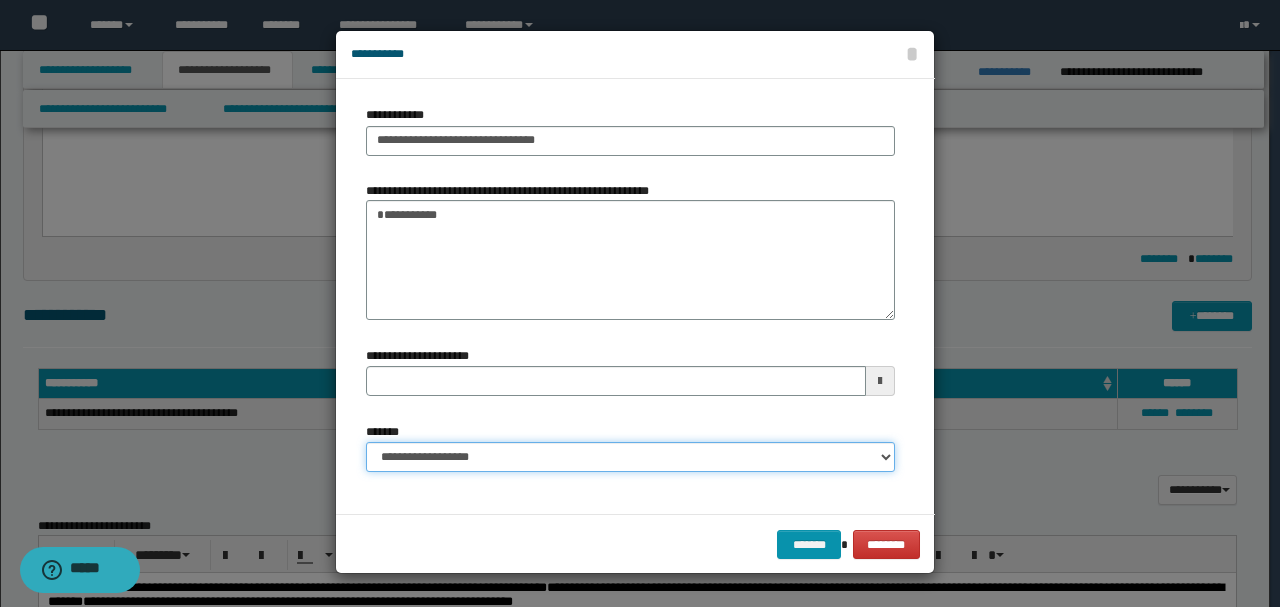 type 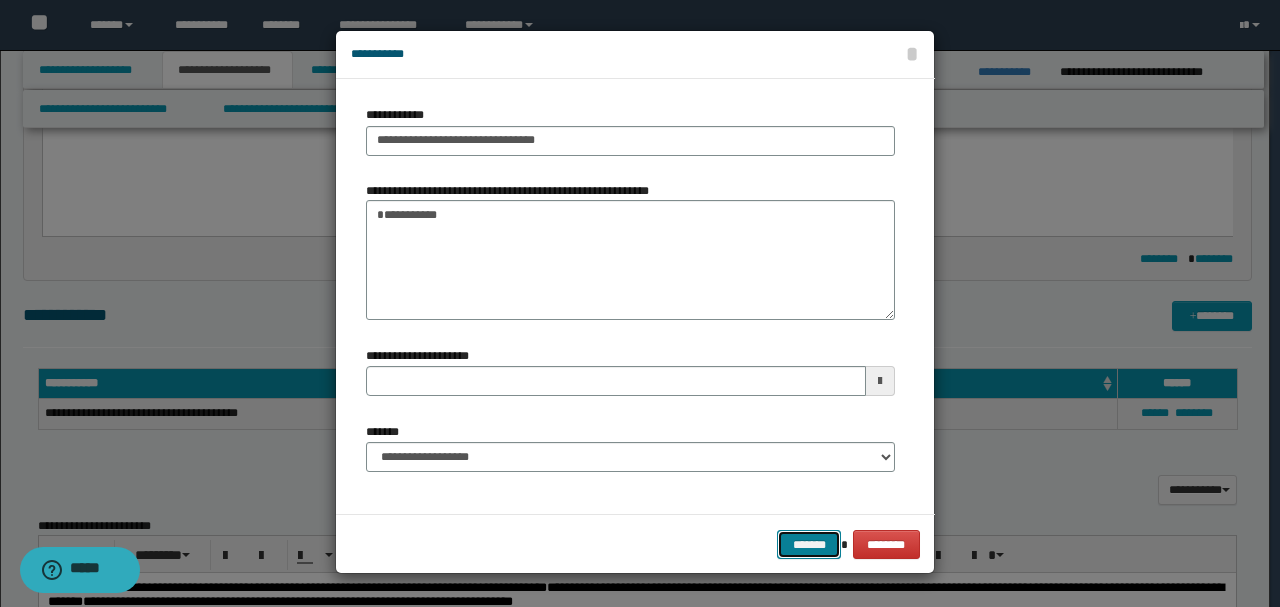 click on "*******" at bounding box center [809, 544] 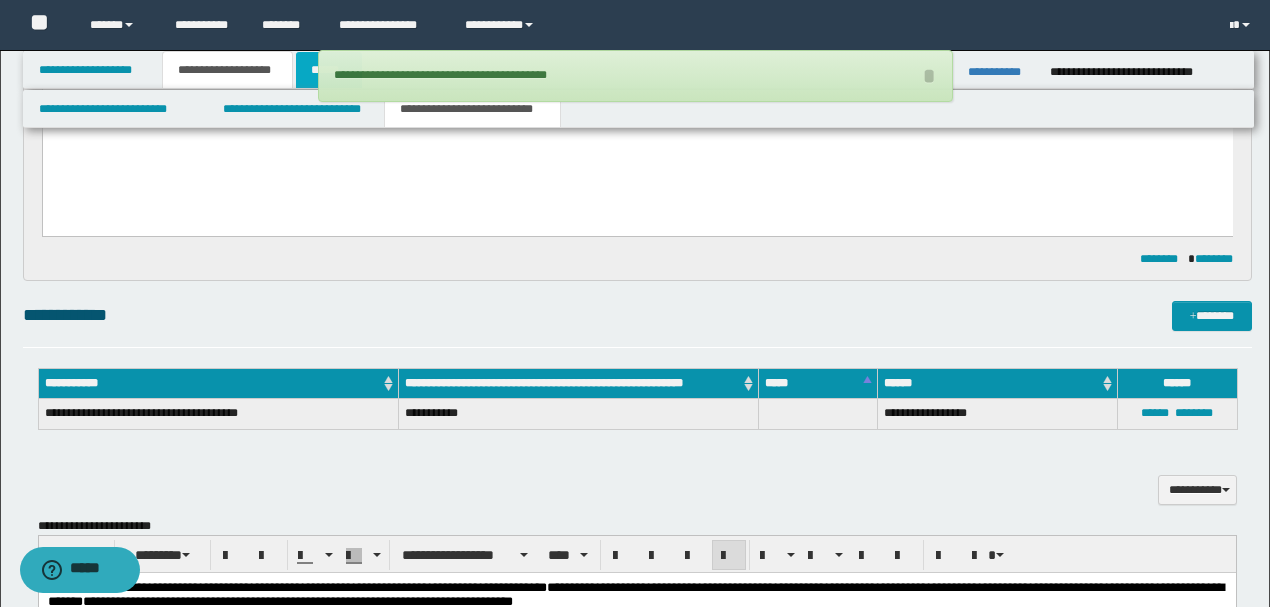 click on "******" at bounding box center [329, 70] 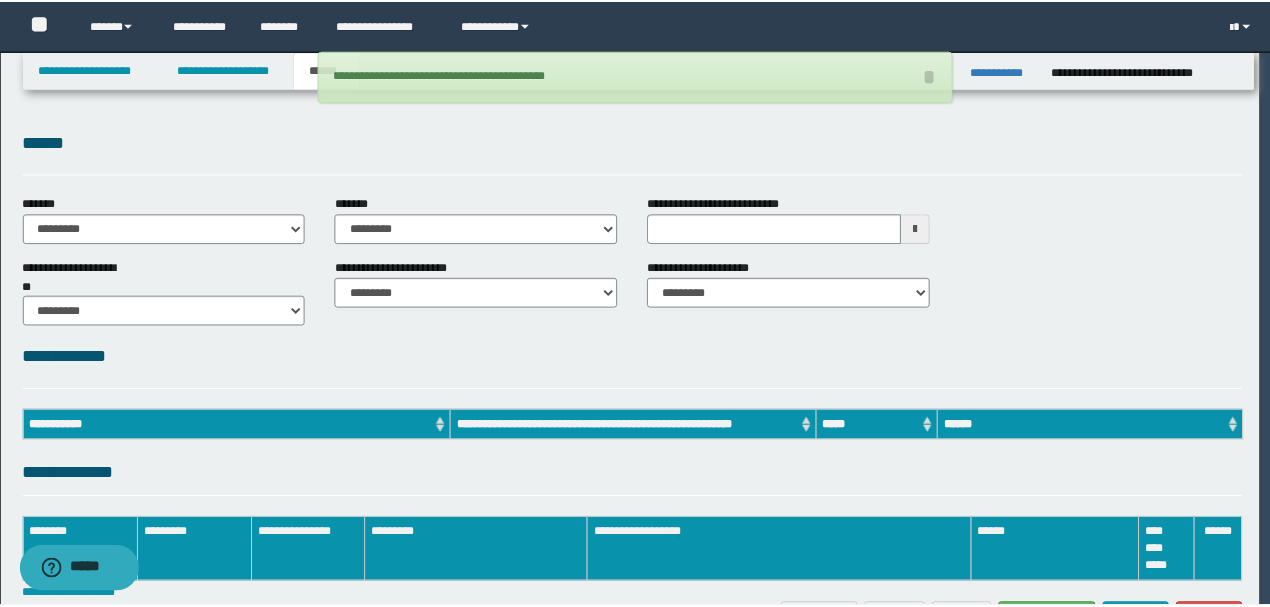 scroll, scrollTop: 0, scrollLeft: 0, axis: both 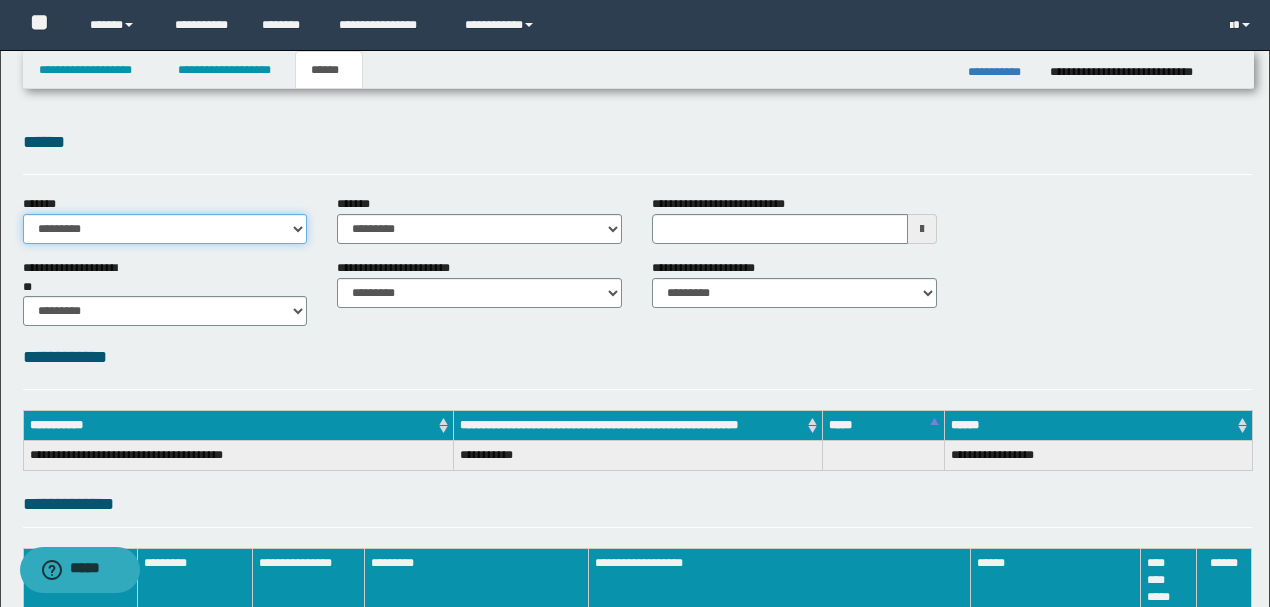 click on "**********" at bounding box center (165, 229) 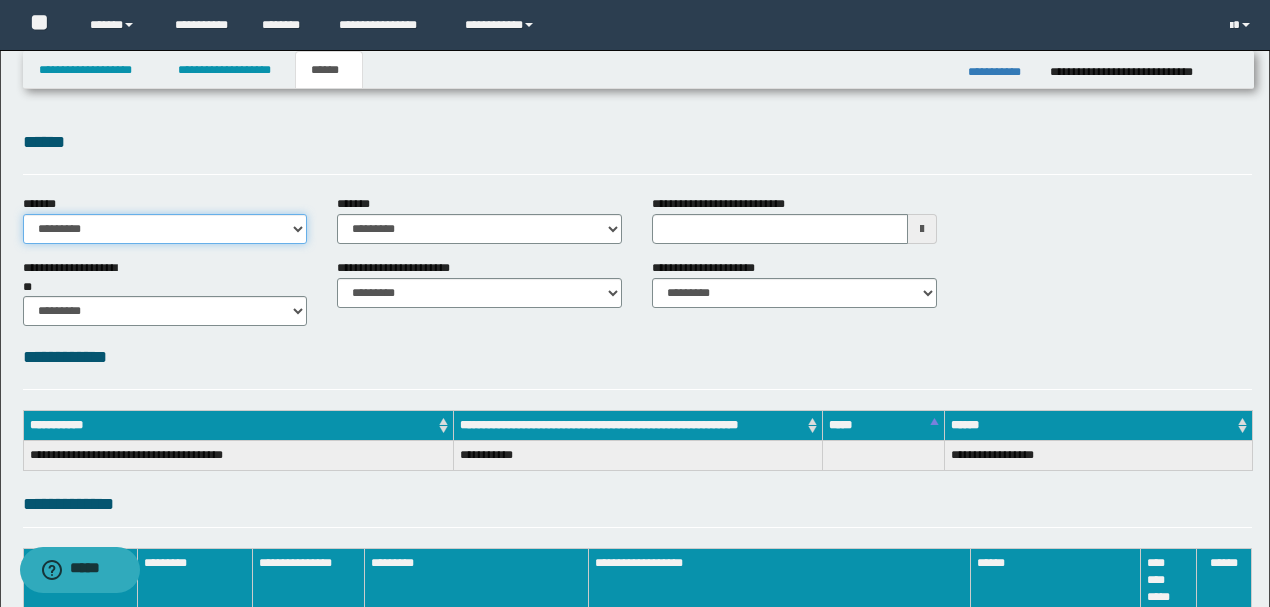 select on "*" 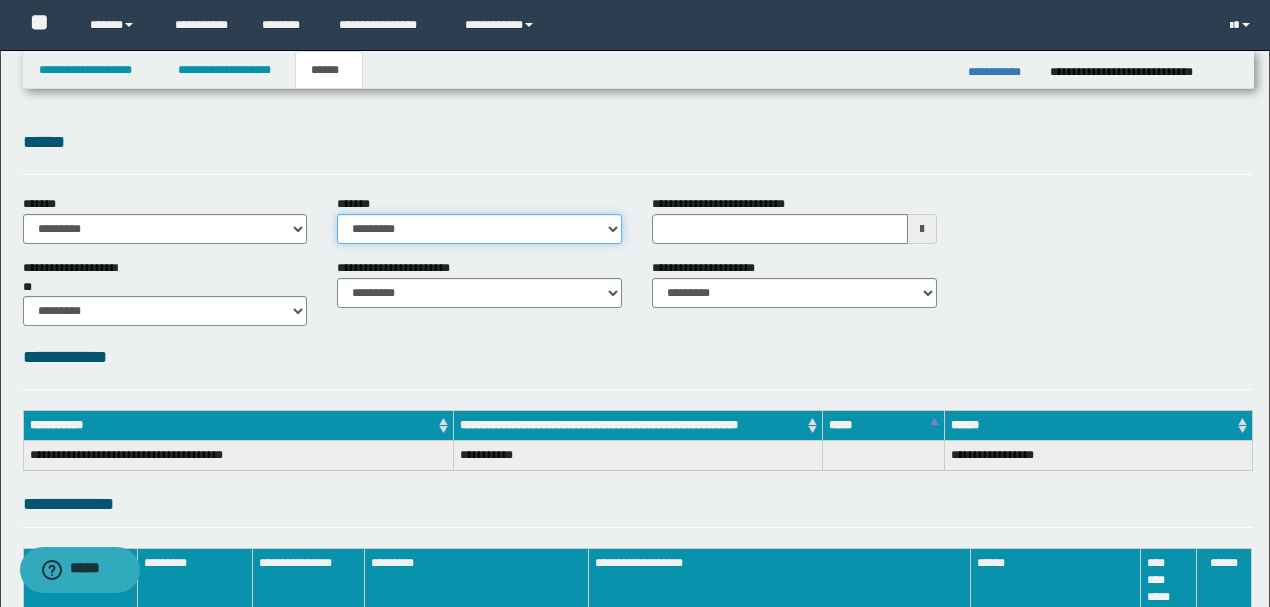 click on "**********" at bounding box center (479, 229) 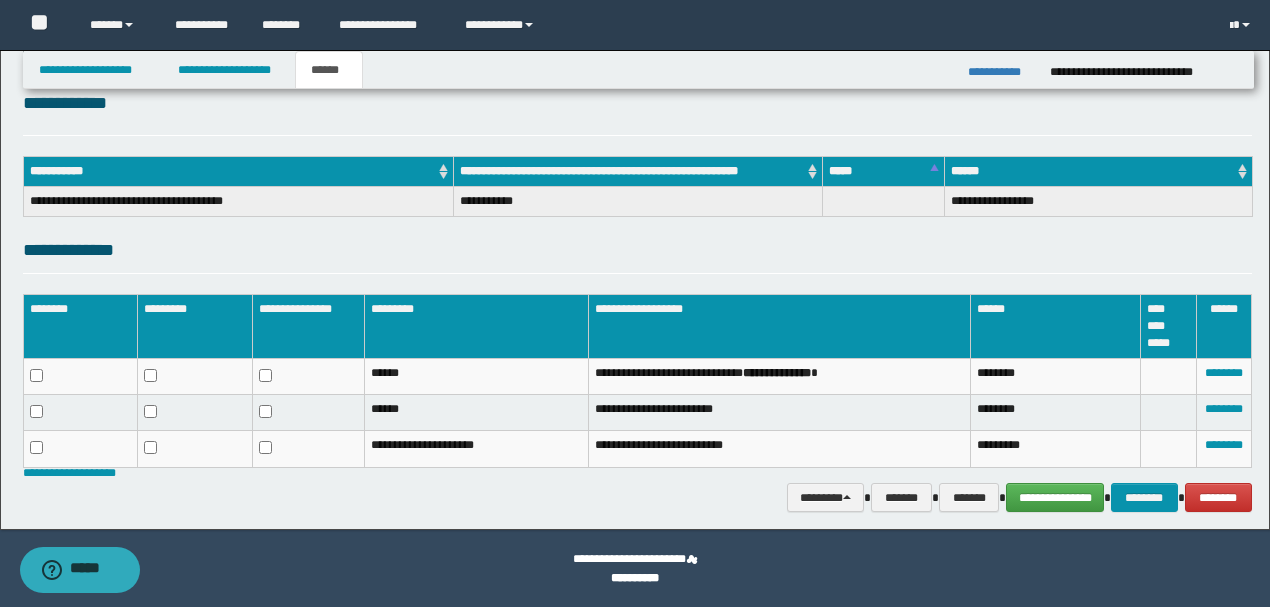scroll, scrollTop: 254, scrollLeft: 0, axis: vertical 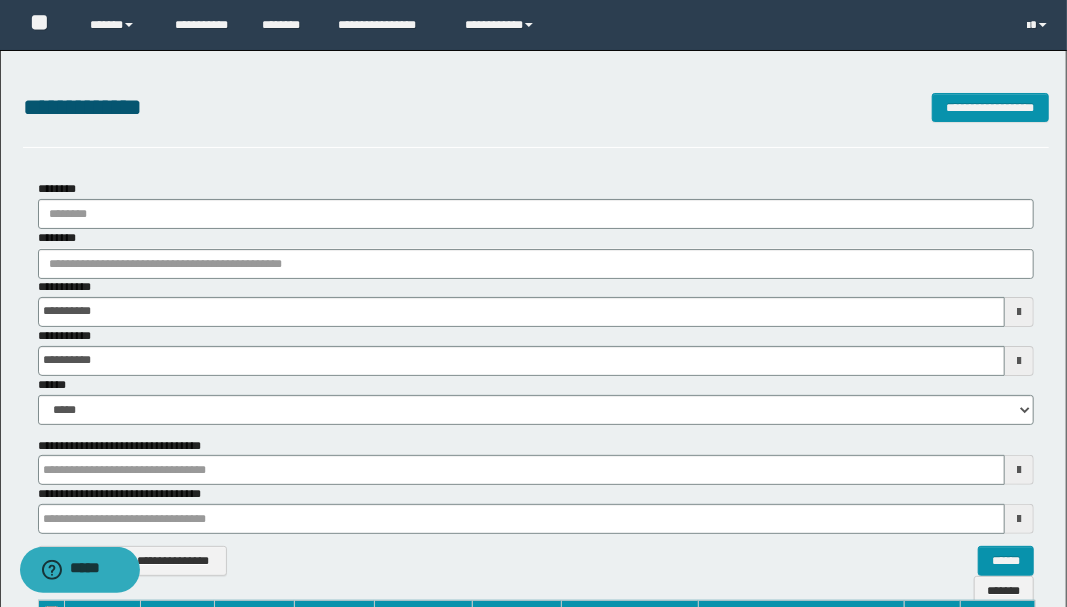 click on "********" at bounding box center (536, 264) 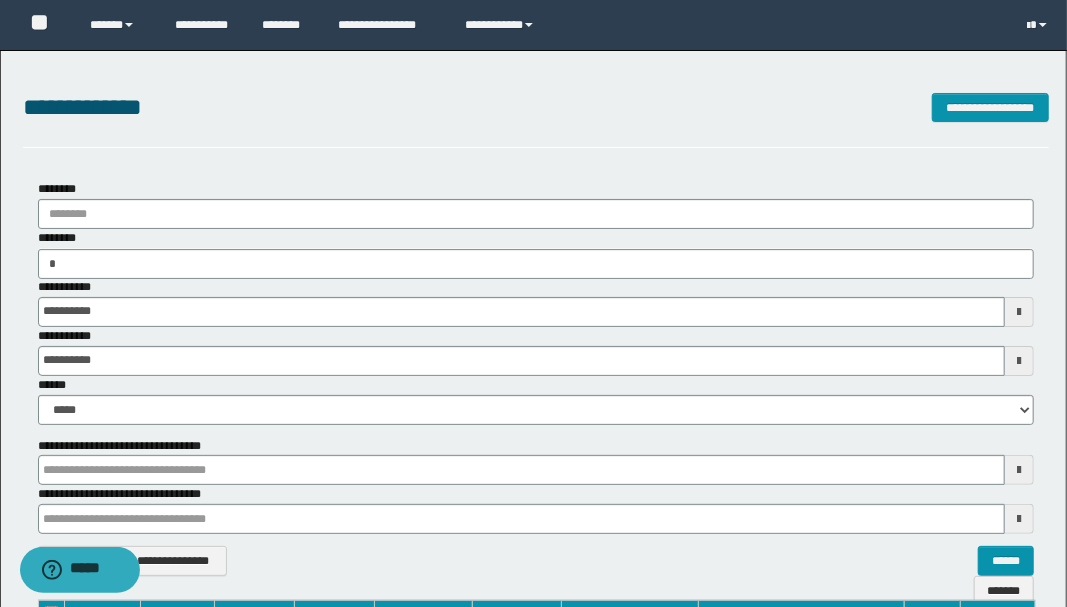 type on "**" 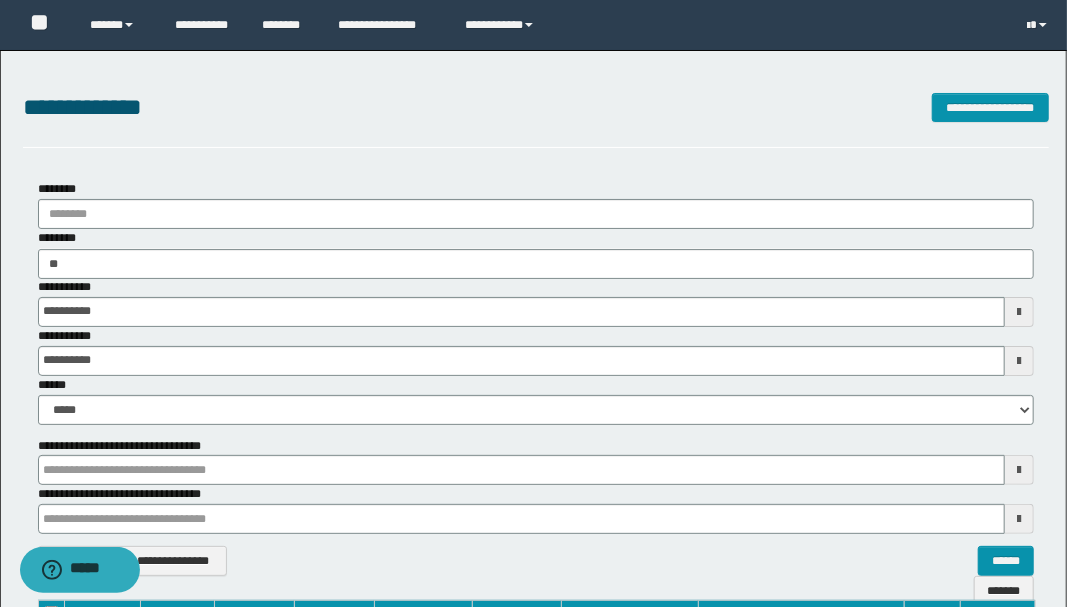type on "**" 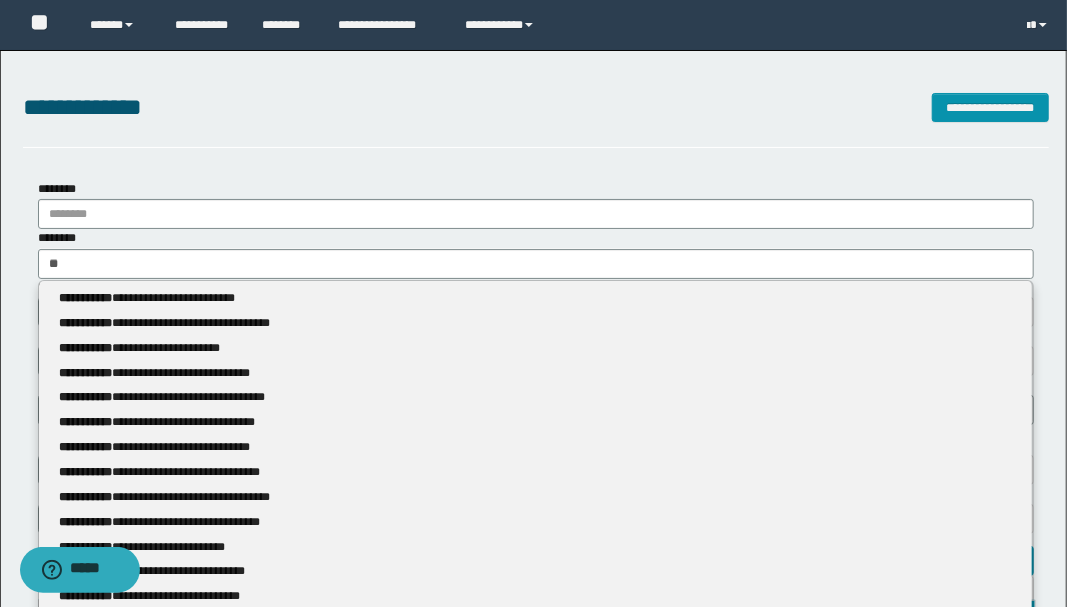 type 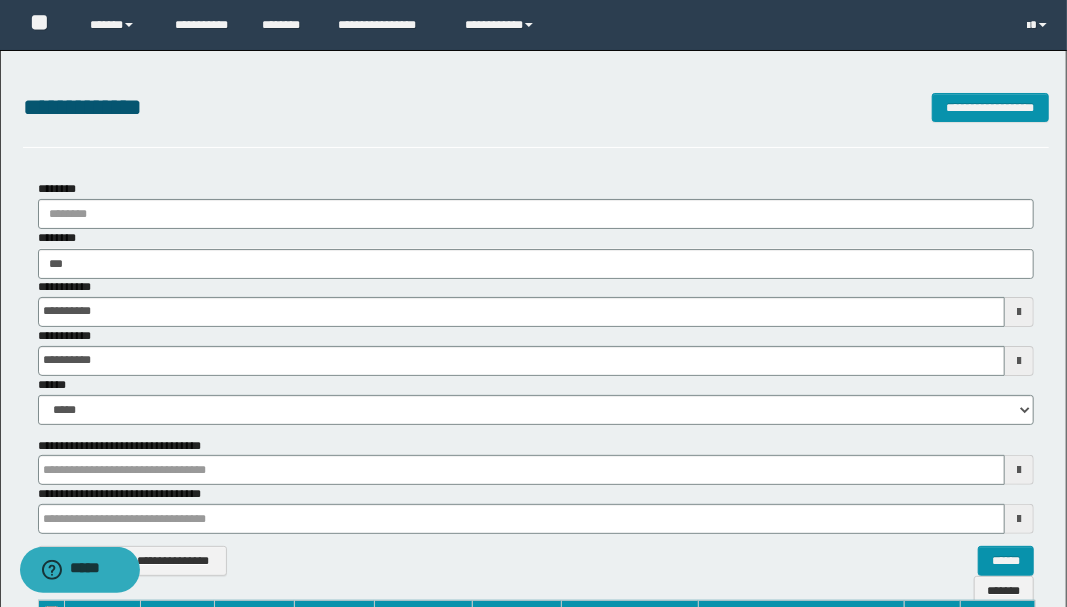 type on "****" 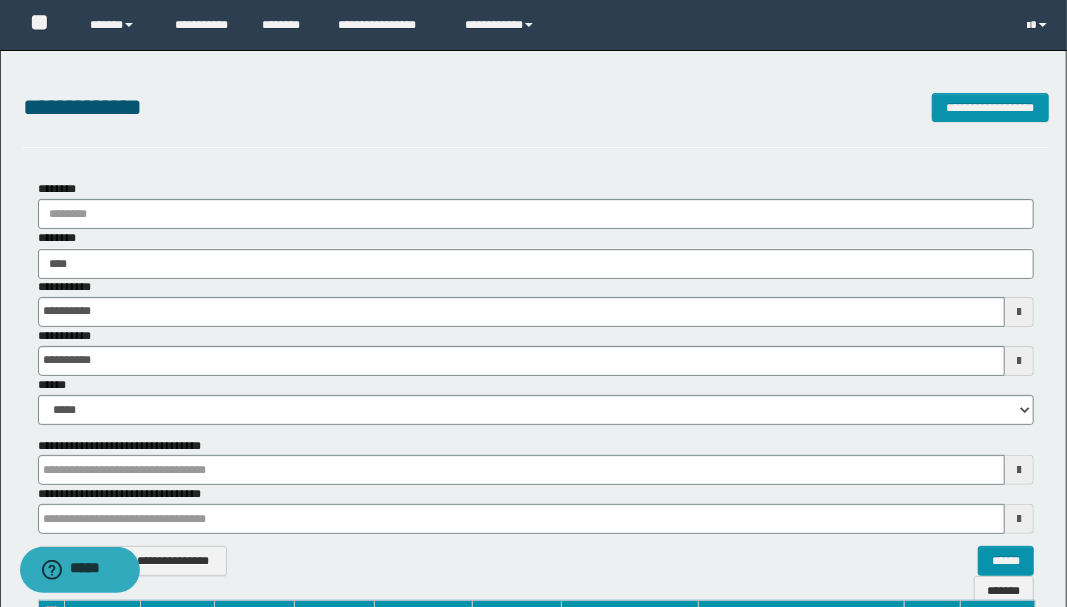 type on "****" 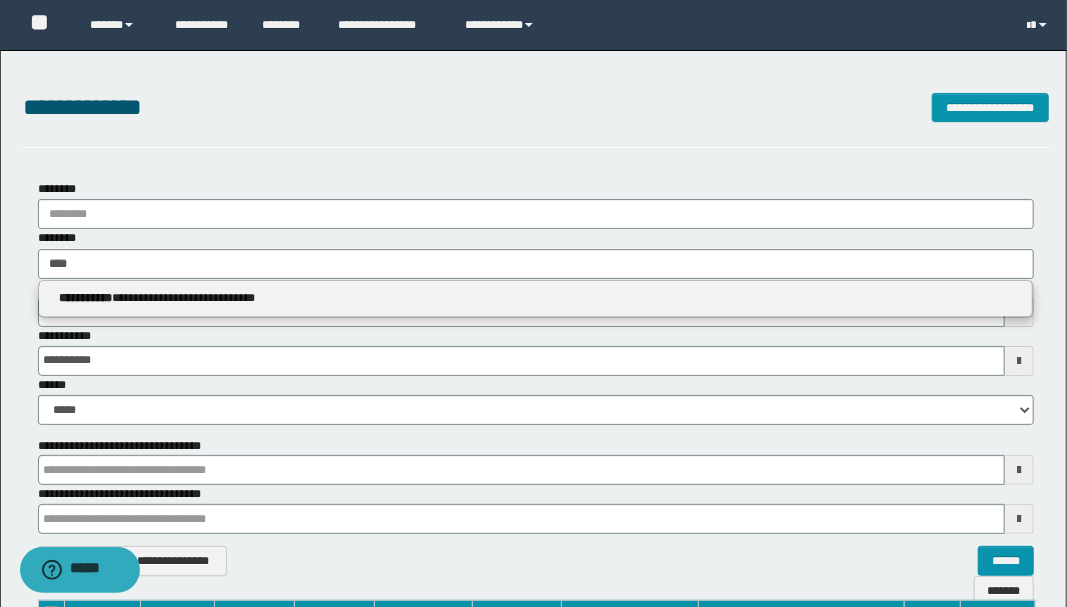 type 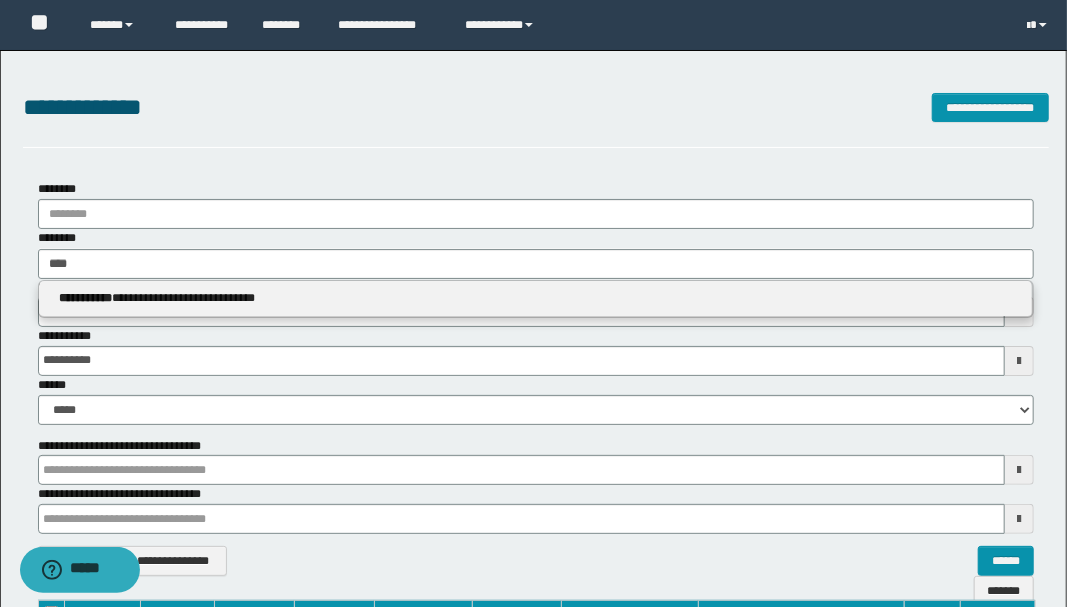 type on "*****" 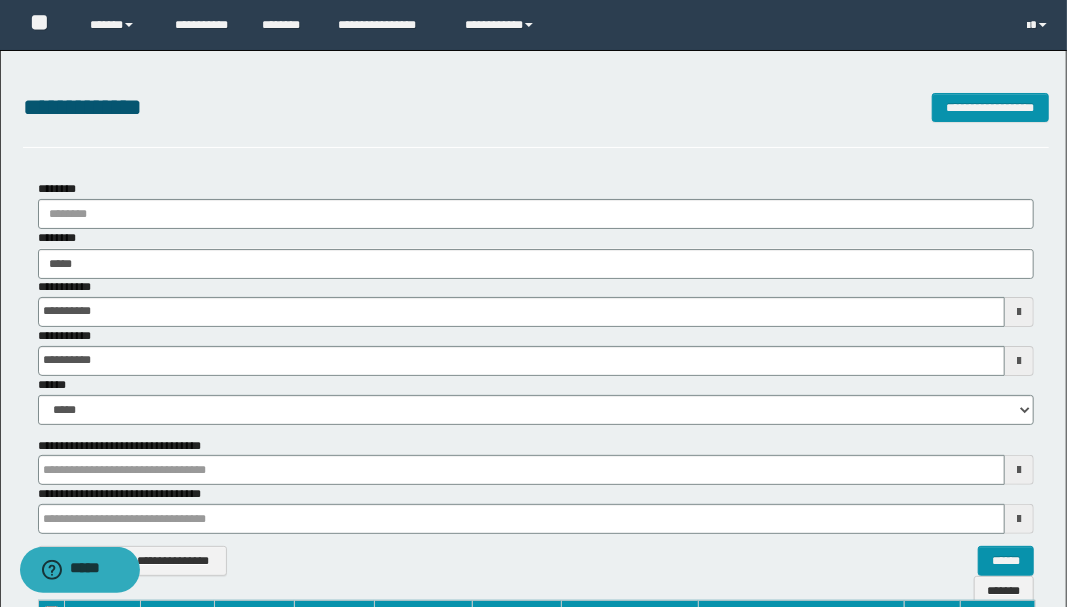 type on "*****" 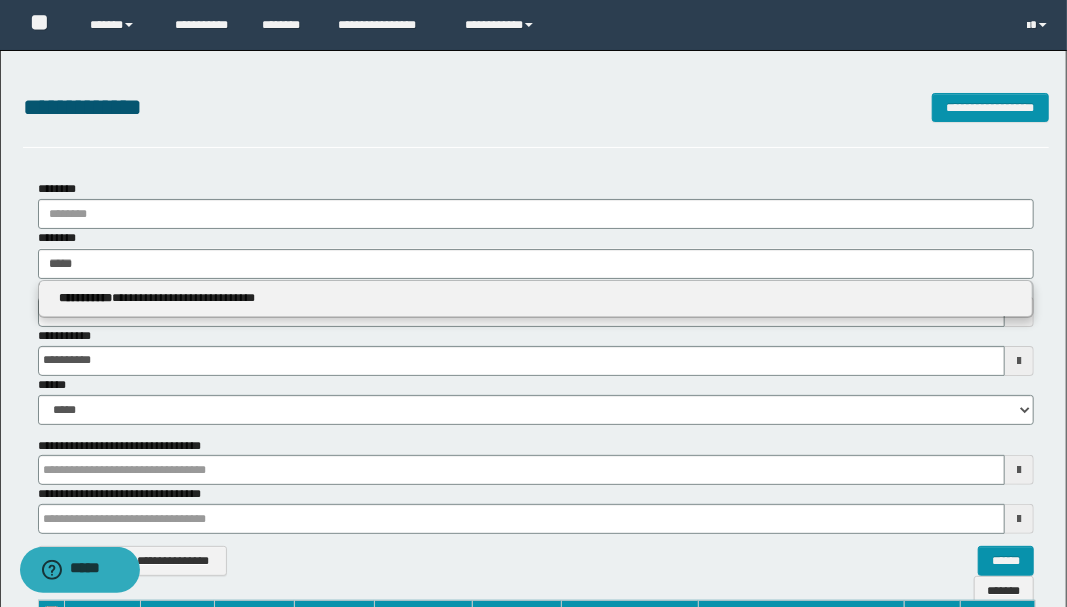 type 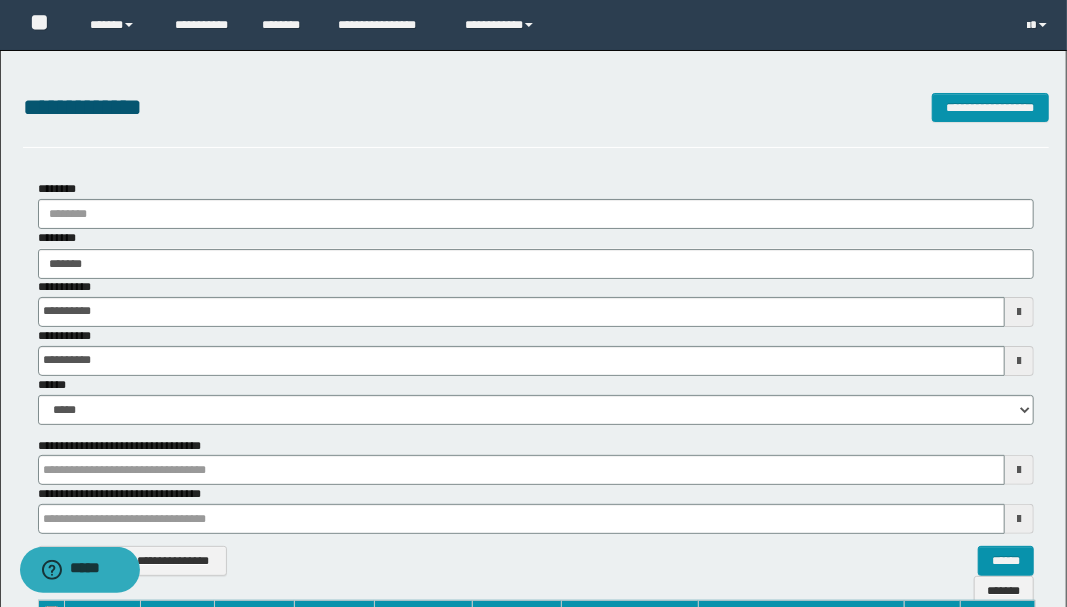 type on "********" 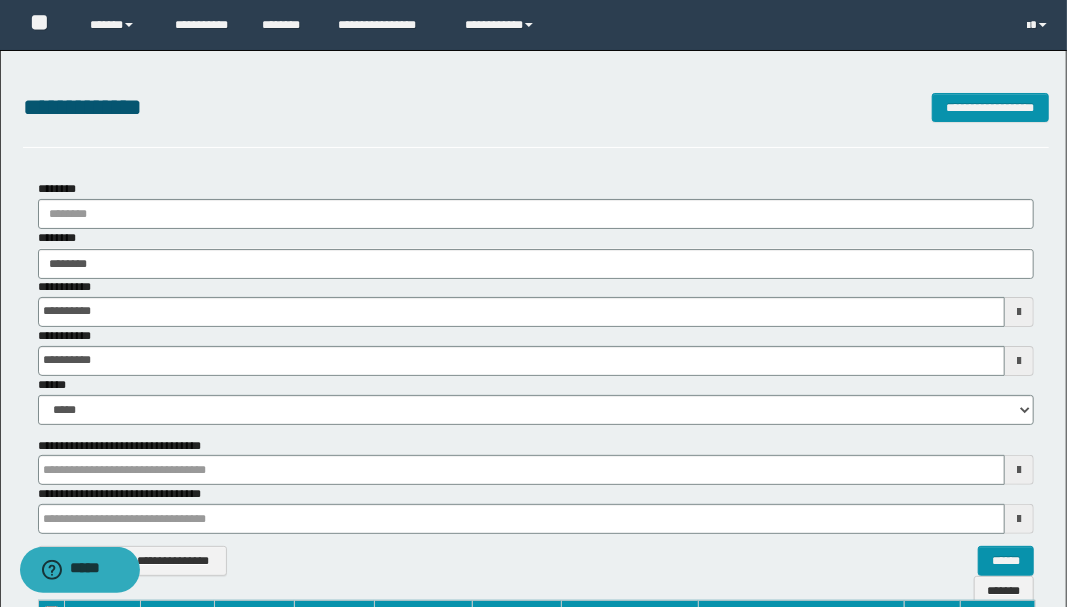type on "********" 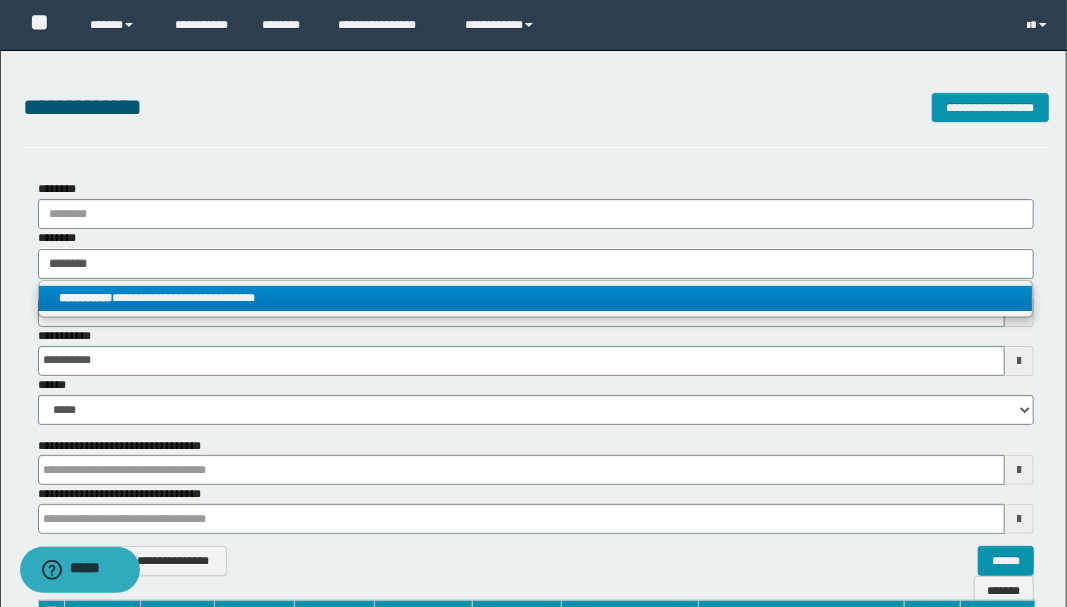 type on "********" 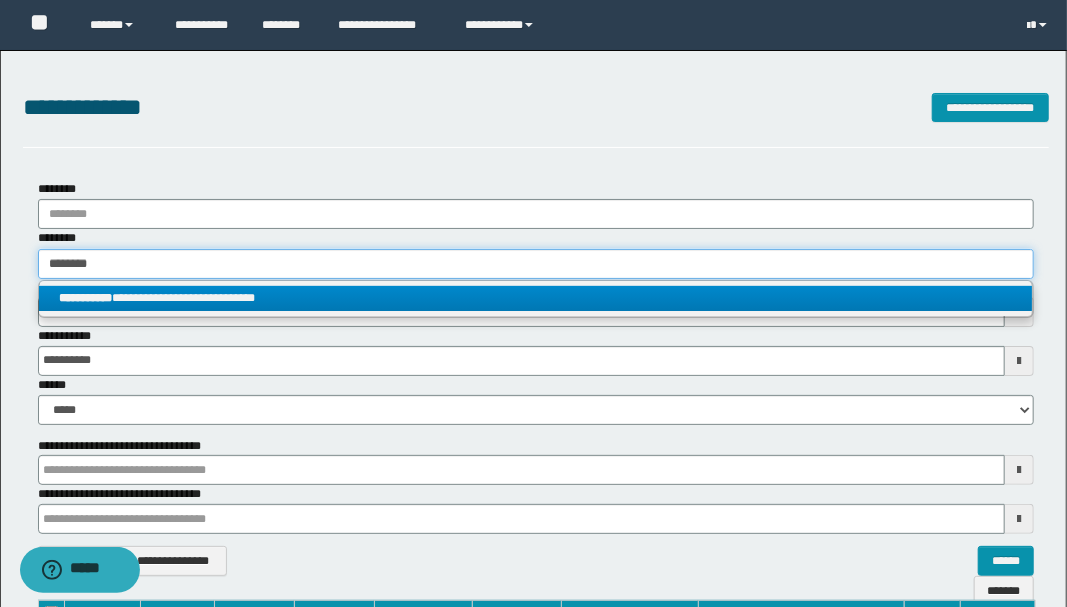 type 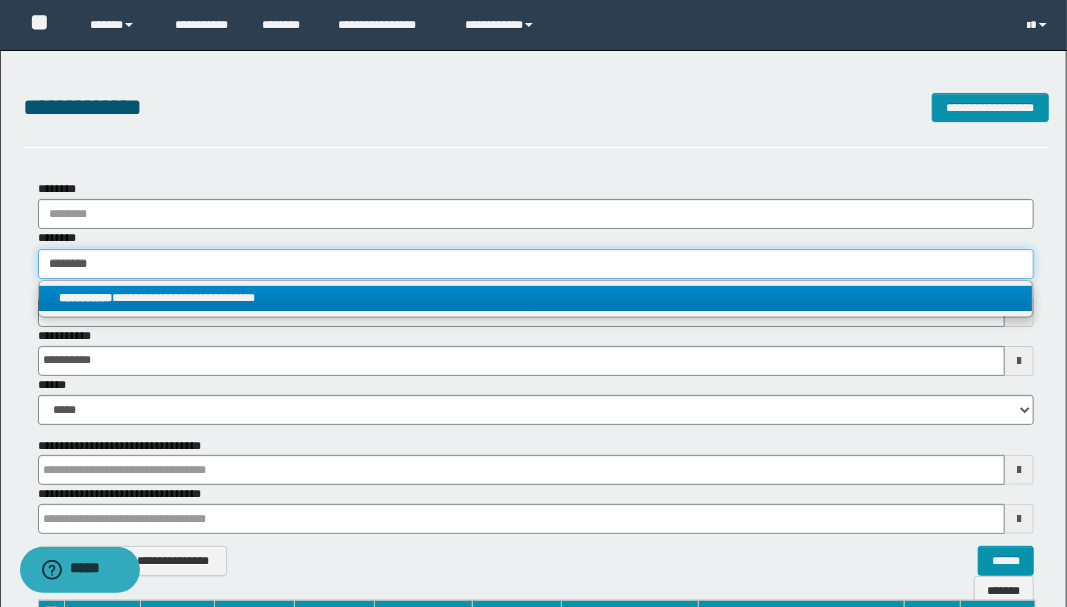 type on "**********" 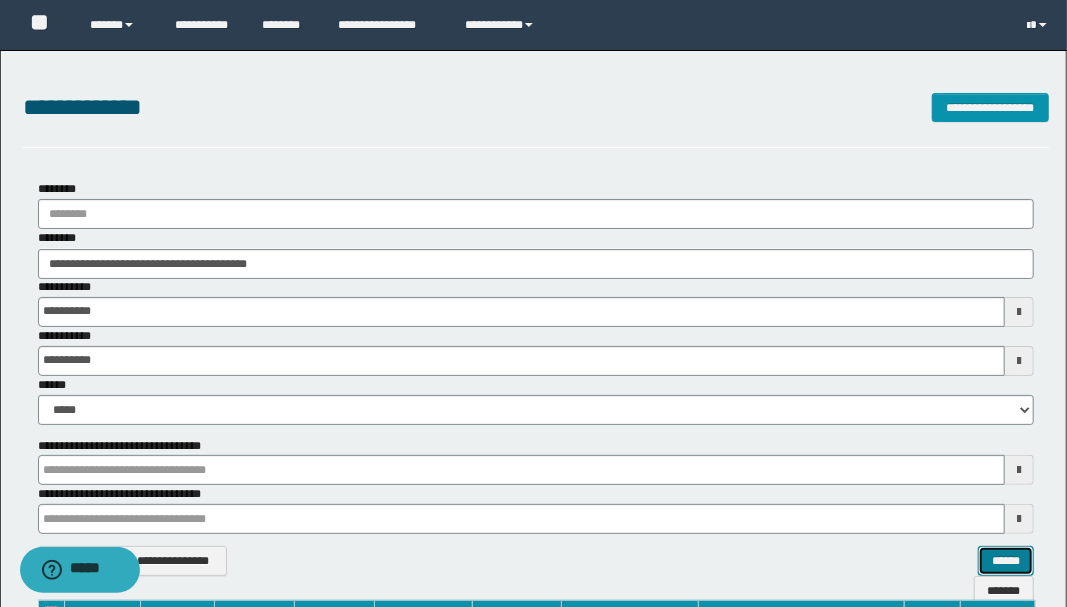 click on "******" at bounding box center (1006, 560) 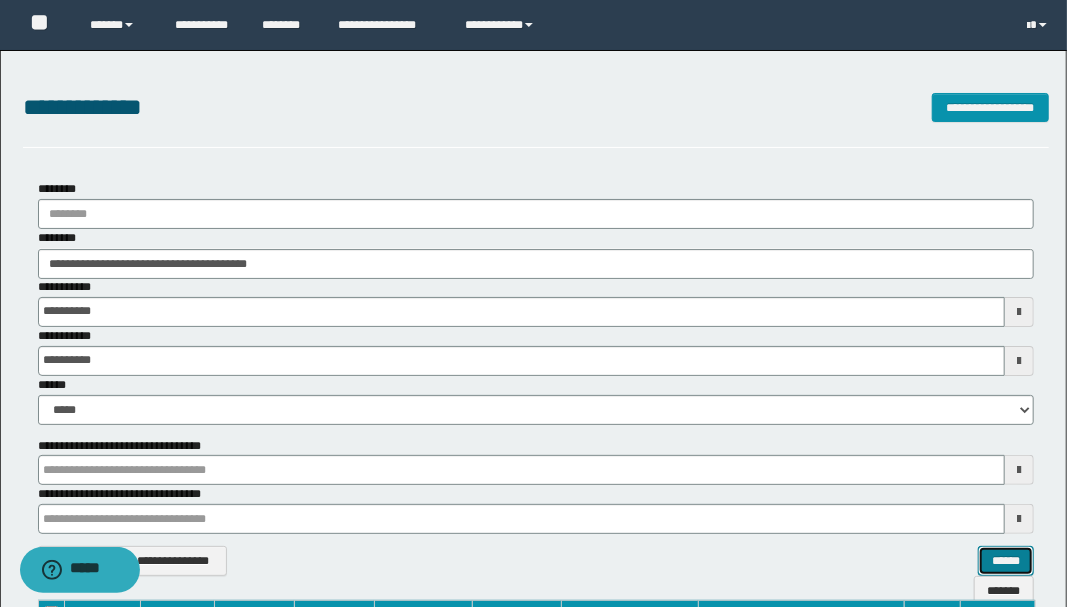 scroll, scrollTop: 360, scrollLeft: 0, axis: vertical 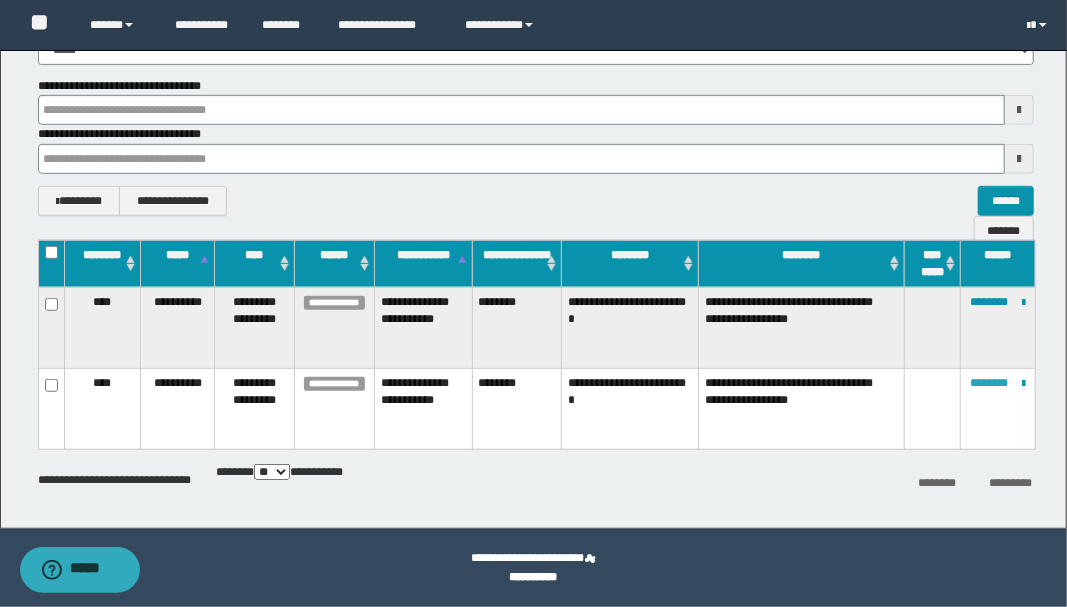 click on "********" at bounding box center [989, 383] 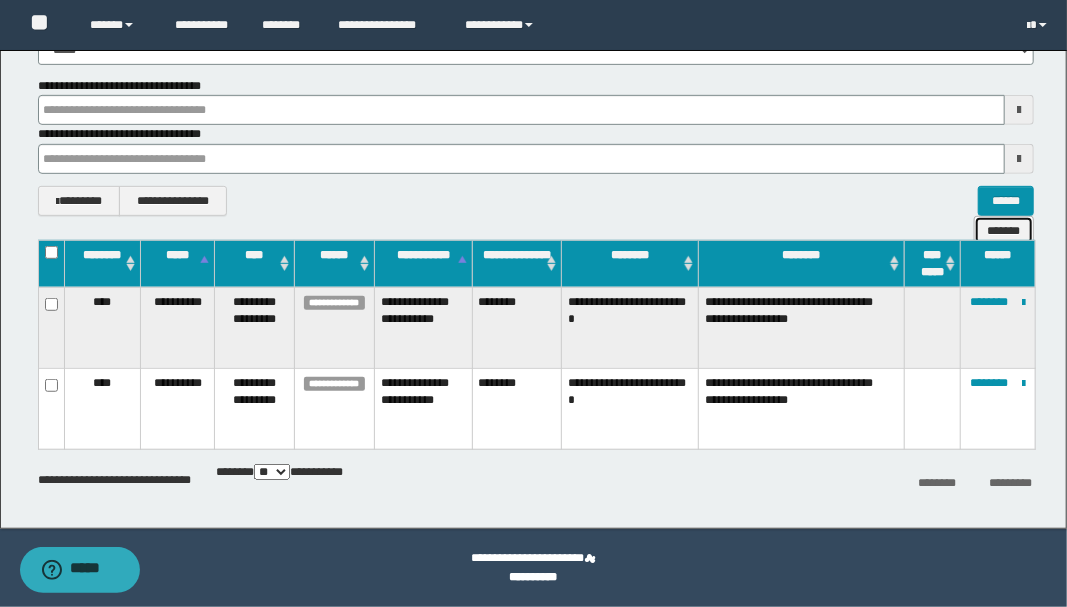 click on "*******" at bounding box center [1004, 230] 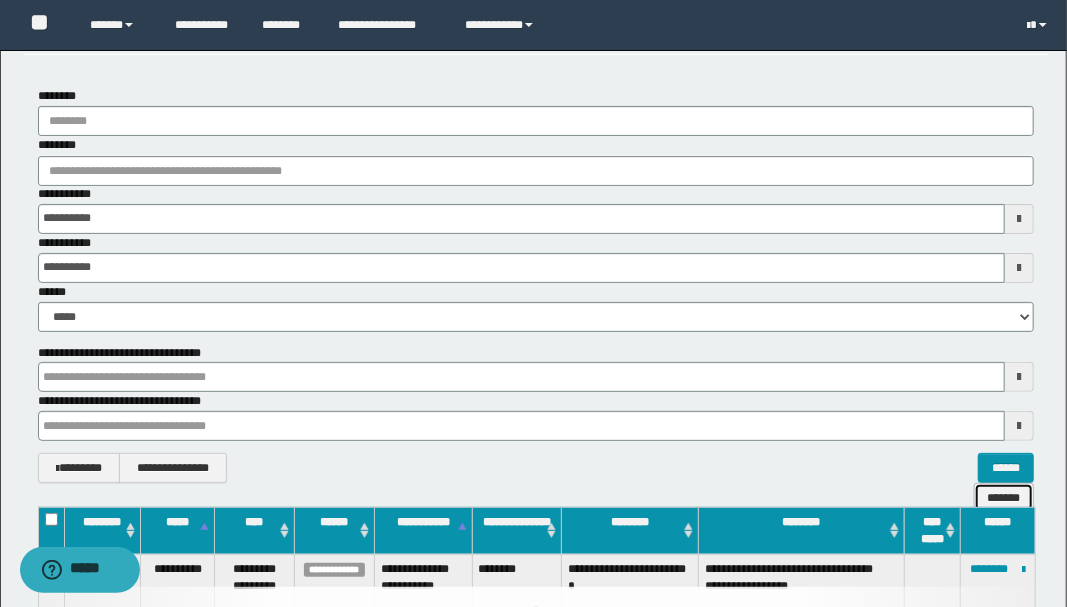 scroll, scrollTop: 0, scrollLeft: 0, axis: both 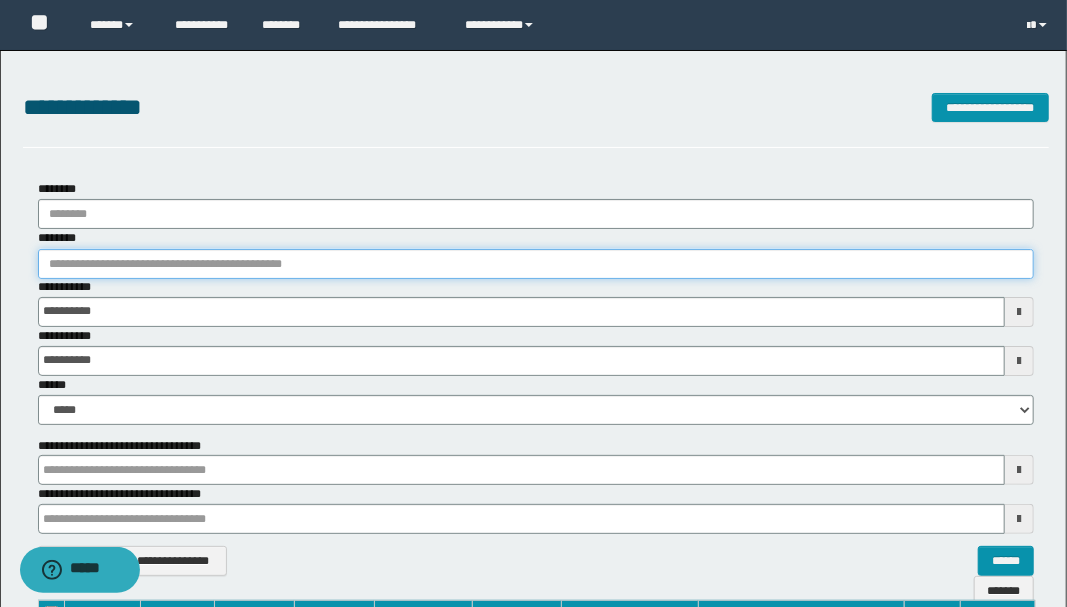 click on "********" at bounding box center (536, 264) 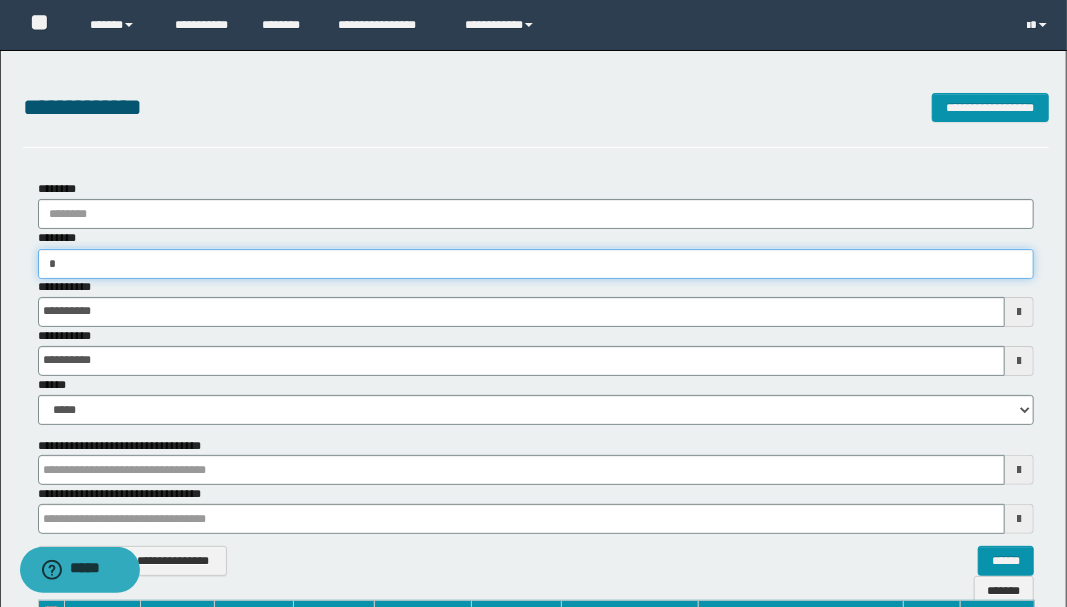 type on "**" 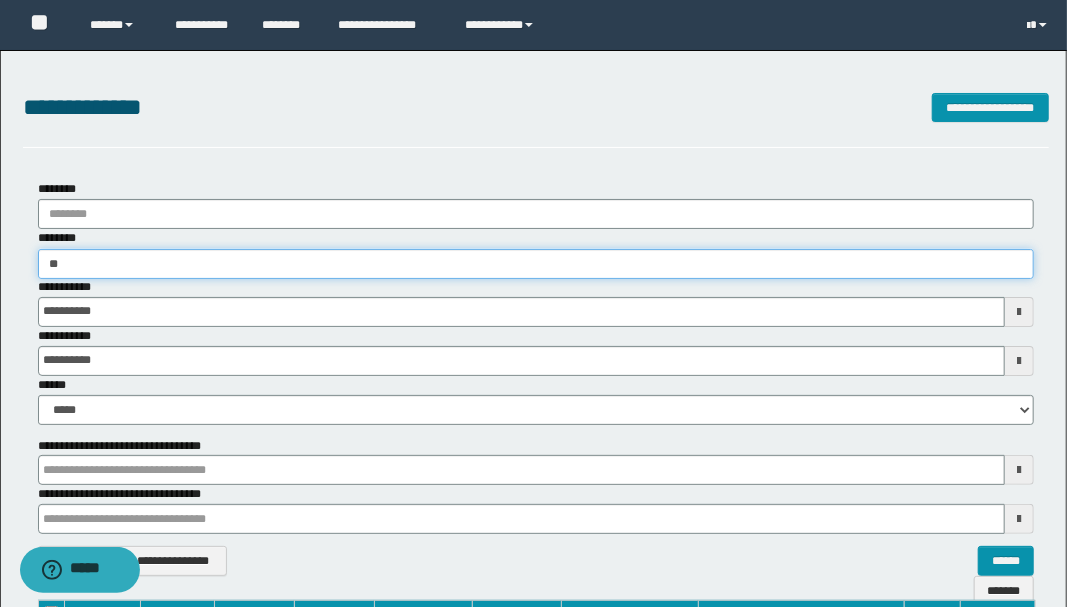 type on "**" 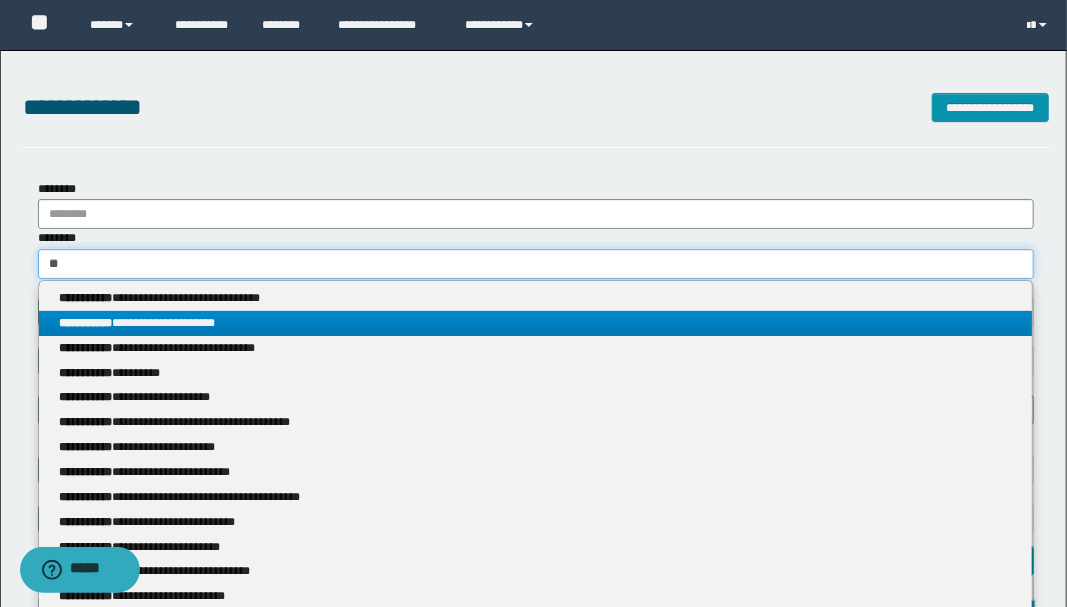 type 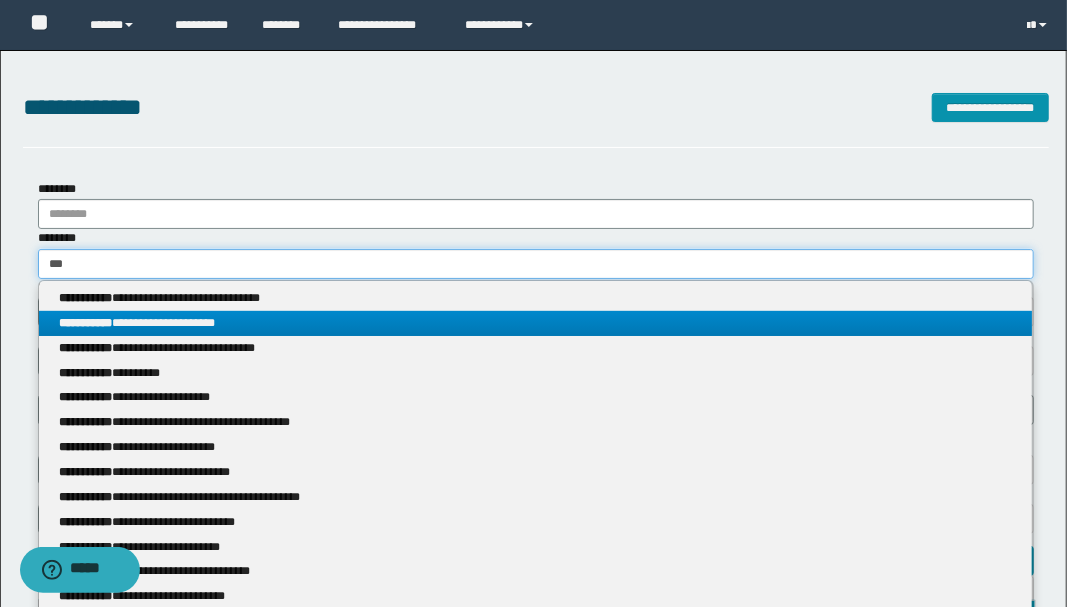 type on "****" 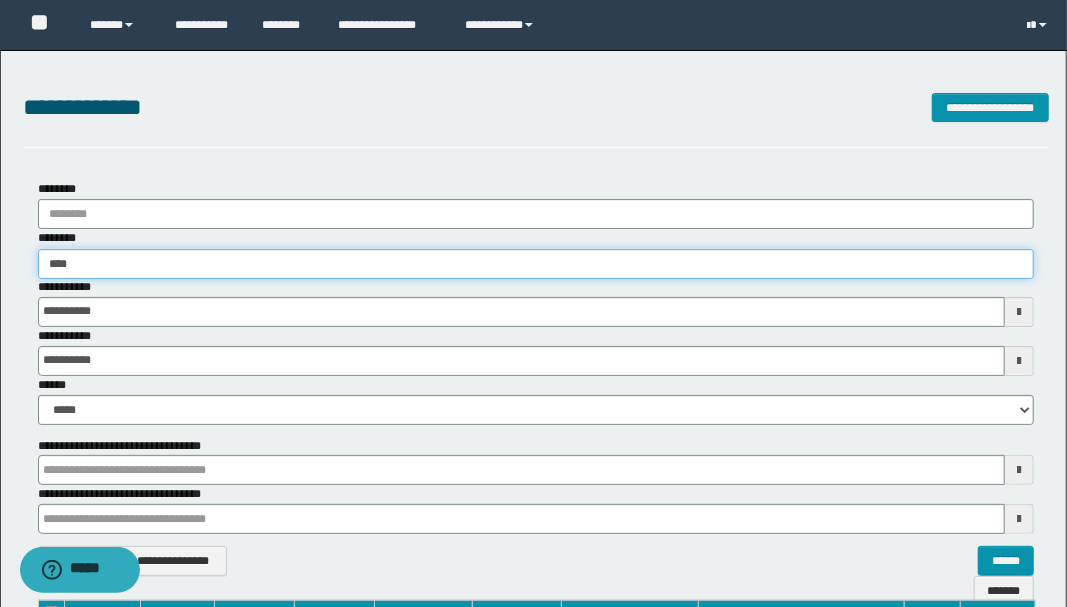 type on "****" 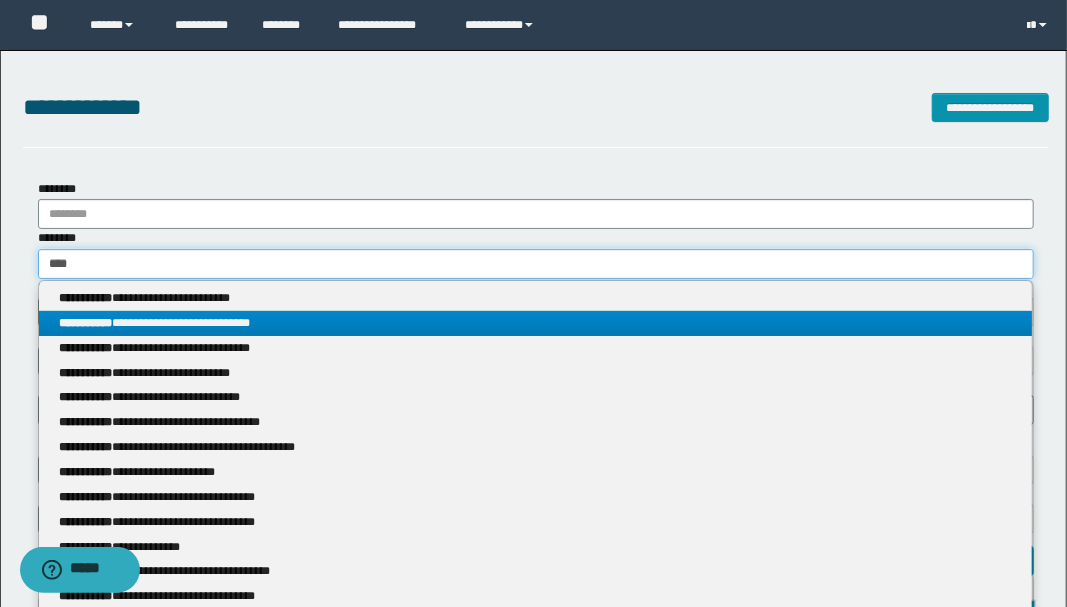 type 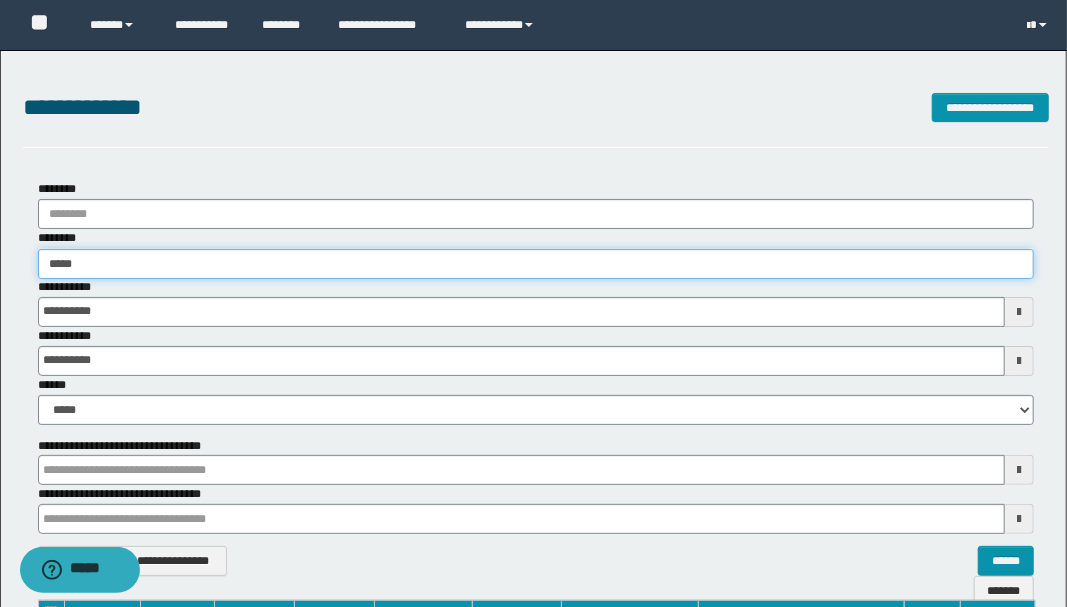 type on "*****" 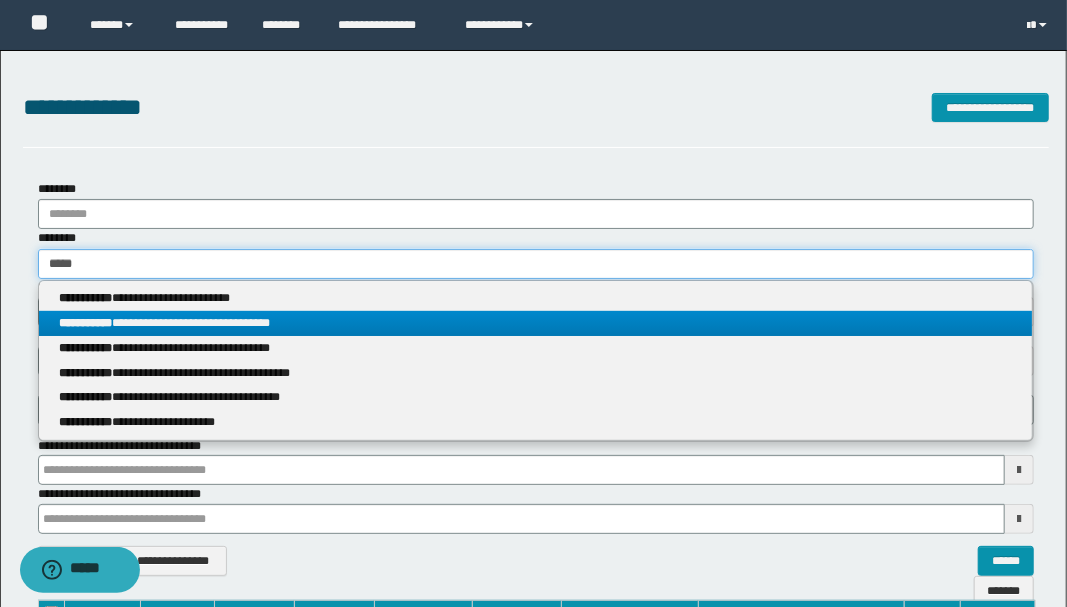 type 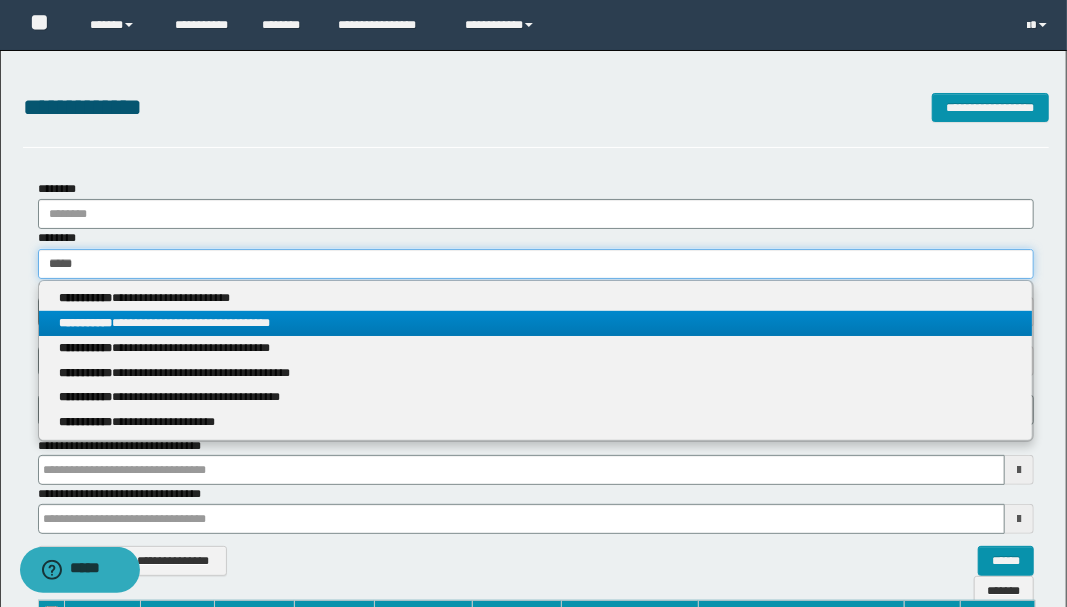 type on "******" 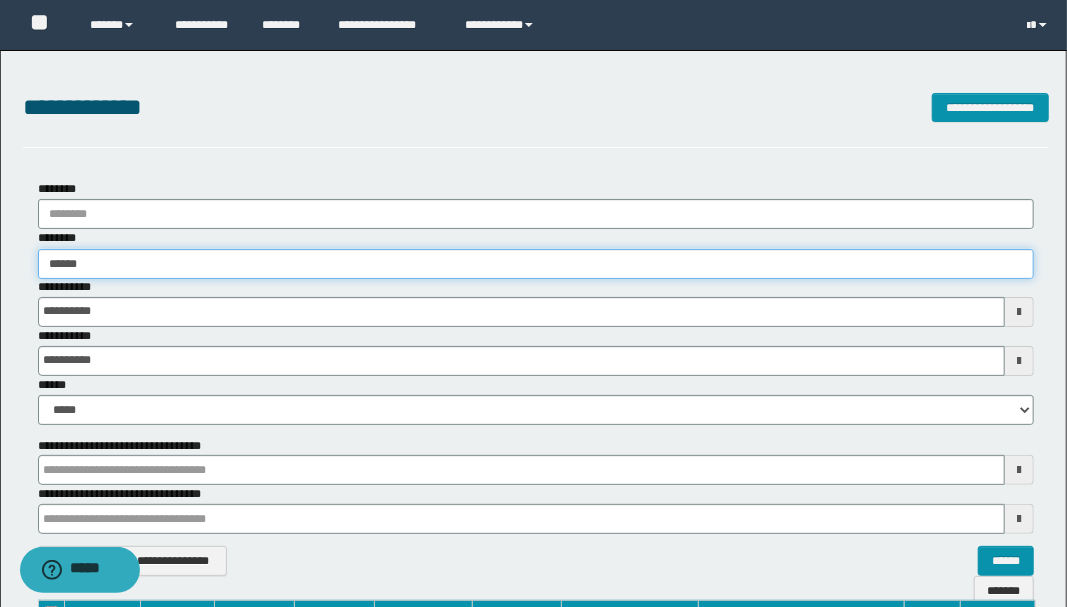type on "******" 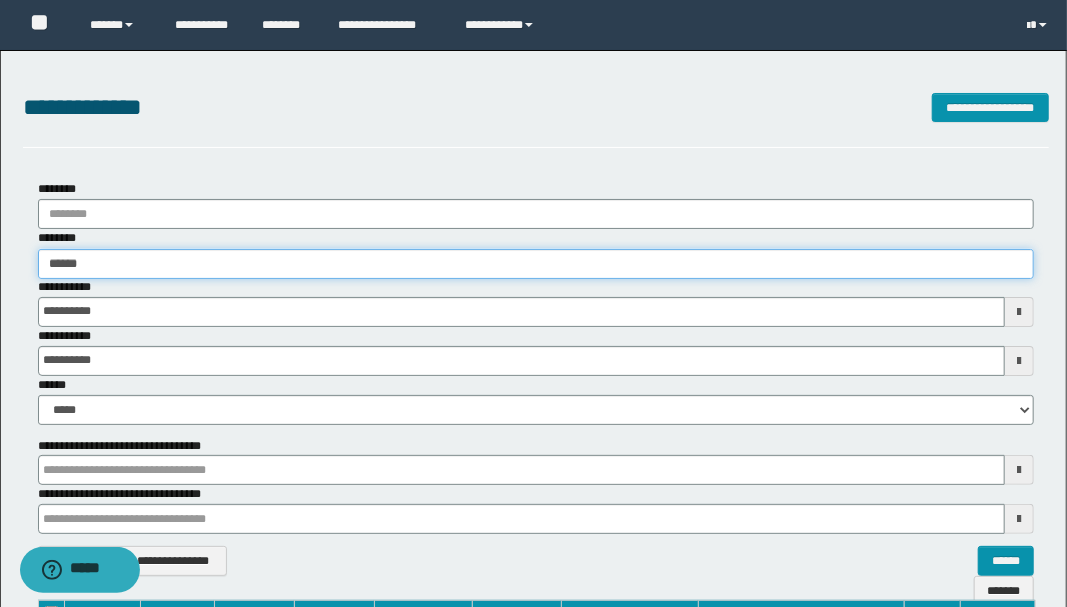 type 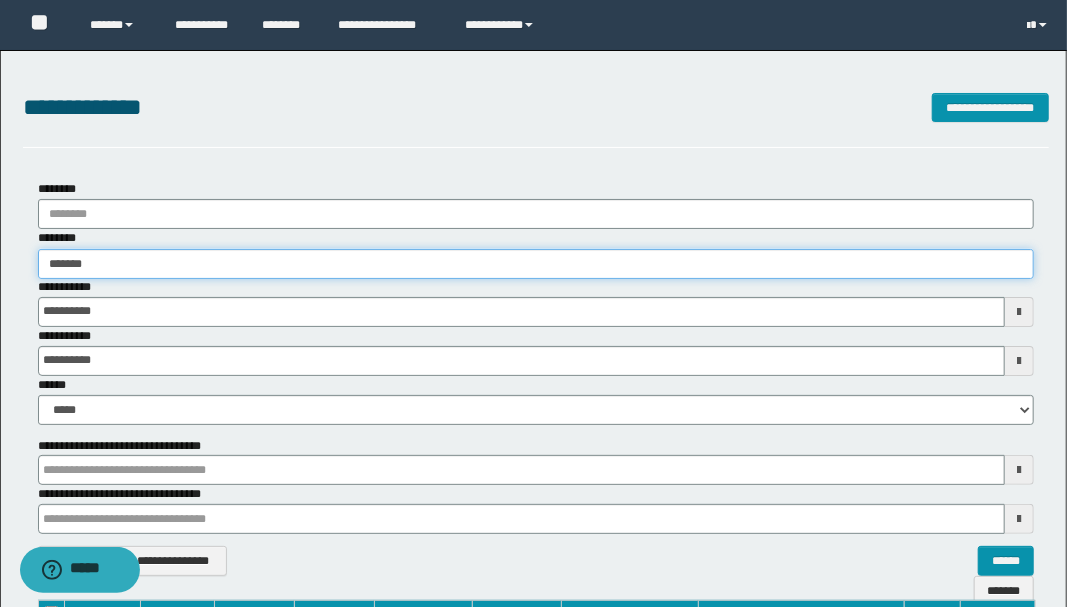 type on "********" 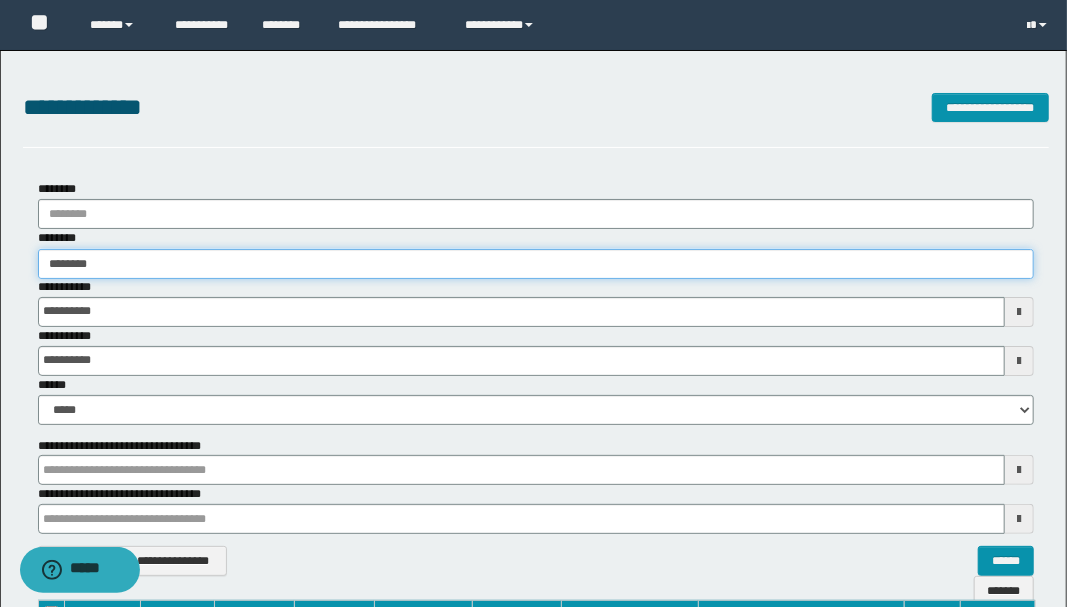 type on "********" 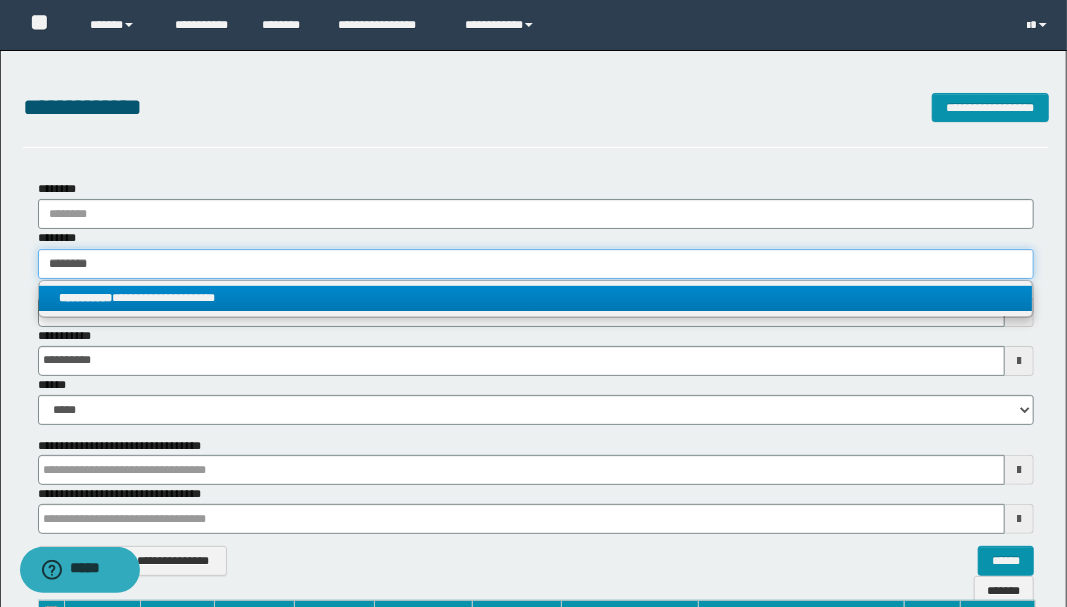 type on "********" 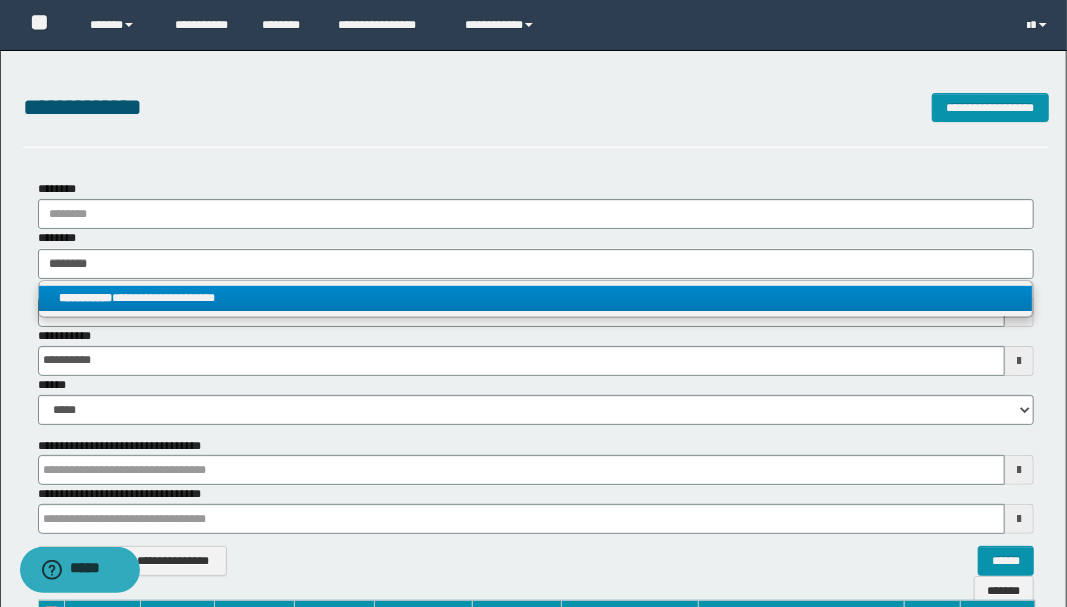 click on "**********" at bounding box center [536, 298] 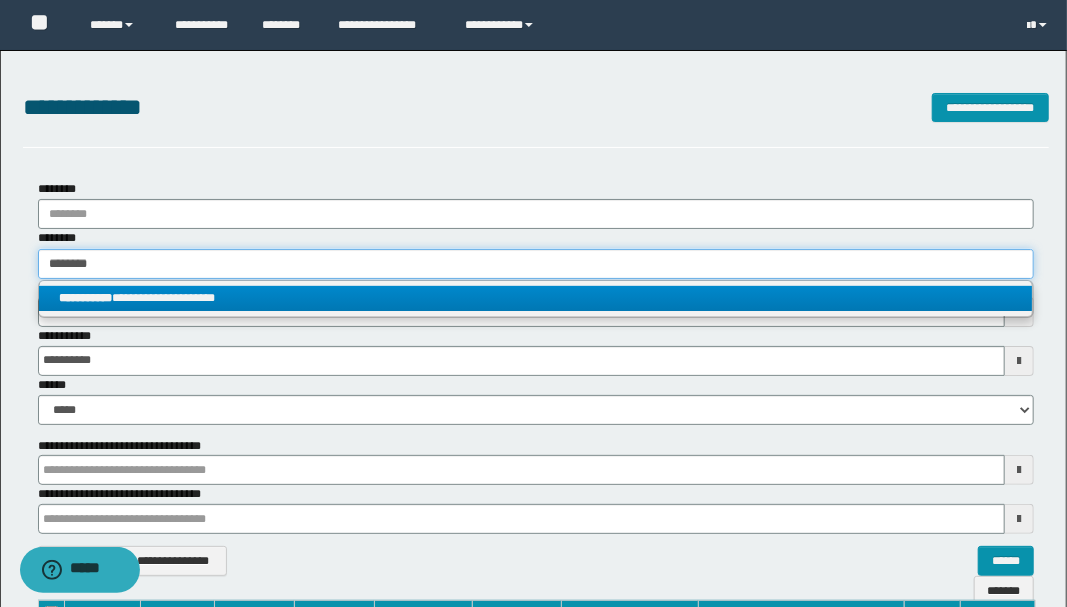 type 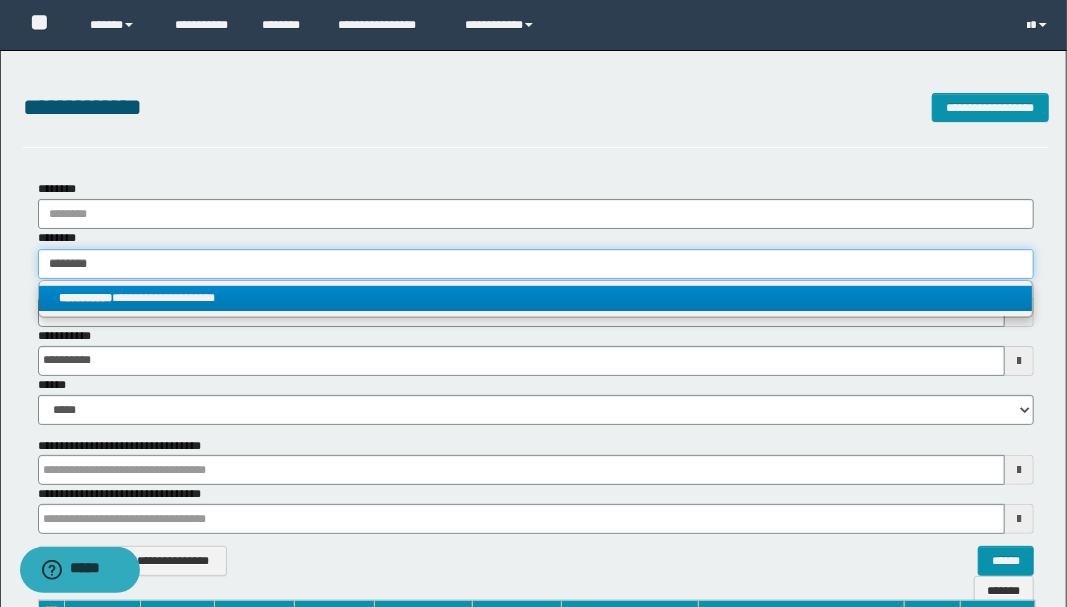 type on "**********" 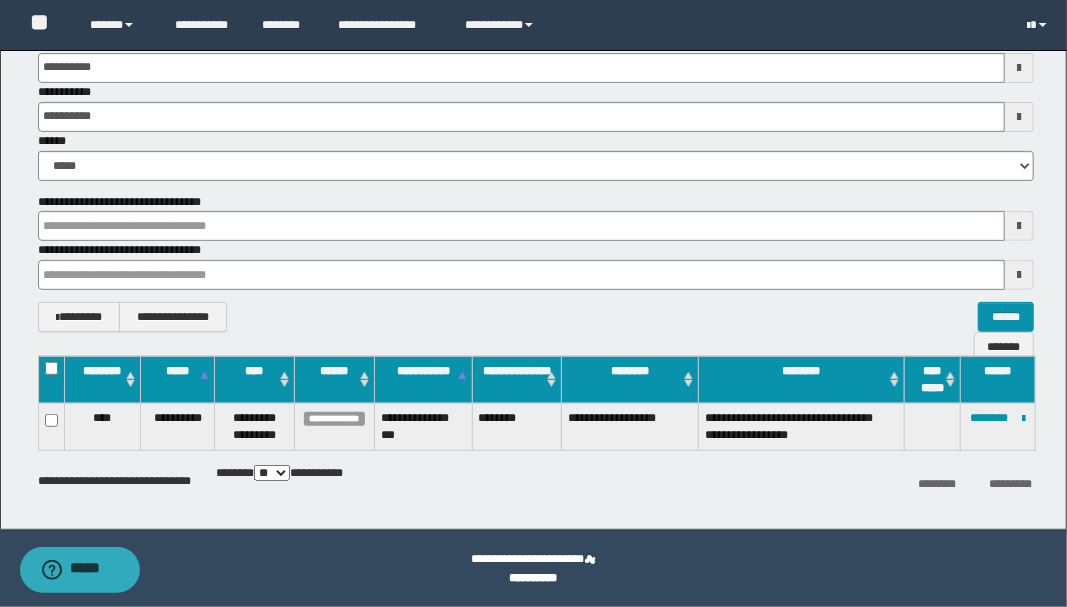 scroll, scrollTop: 244, scrollLeft: 0, axis: vertical 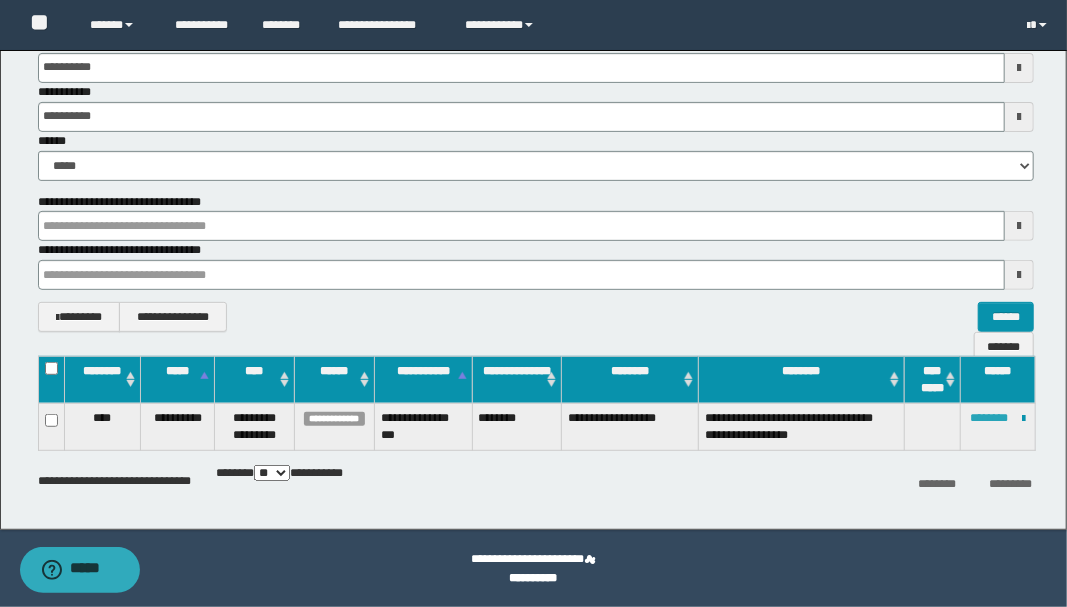 click on "********" at bounding box center (989, 418) 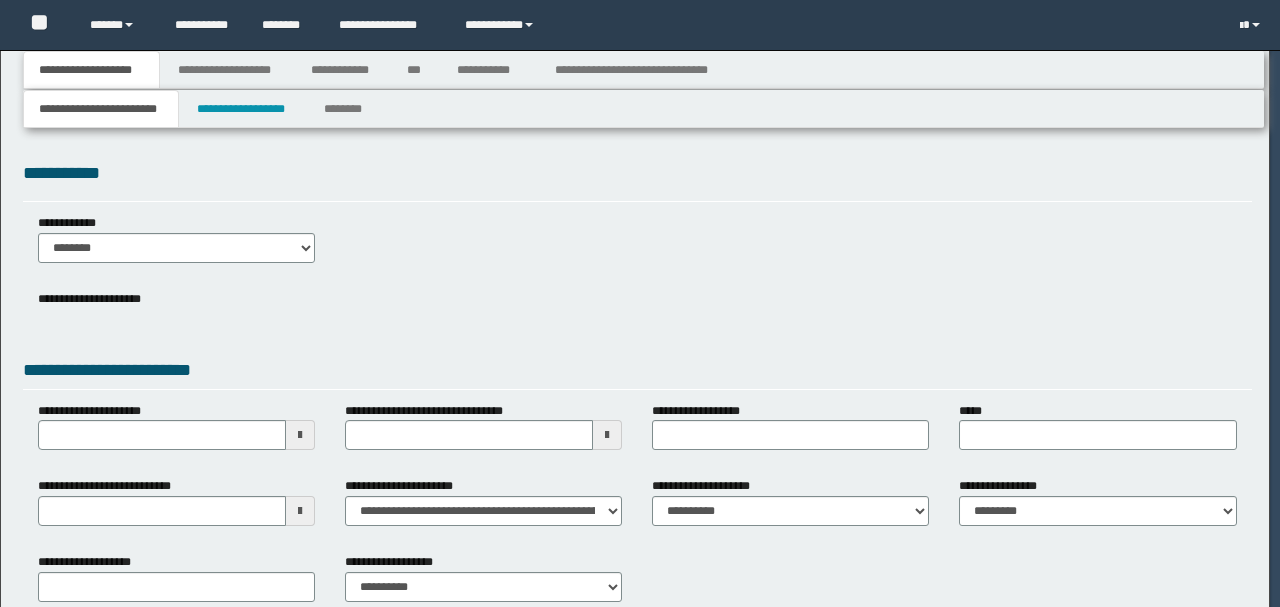 scroll, scrollTop: 0, scrollLeft: 0, axis: both 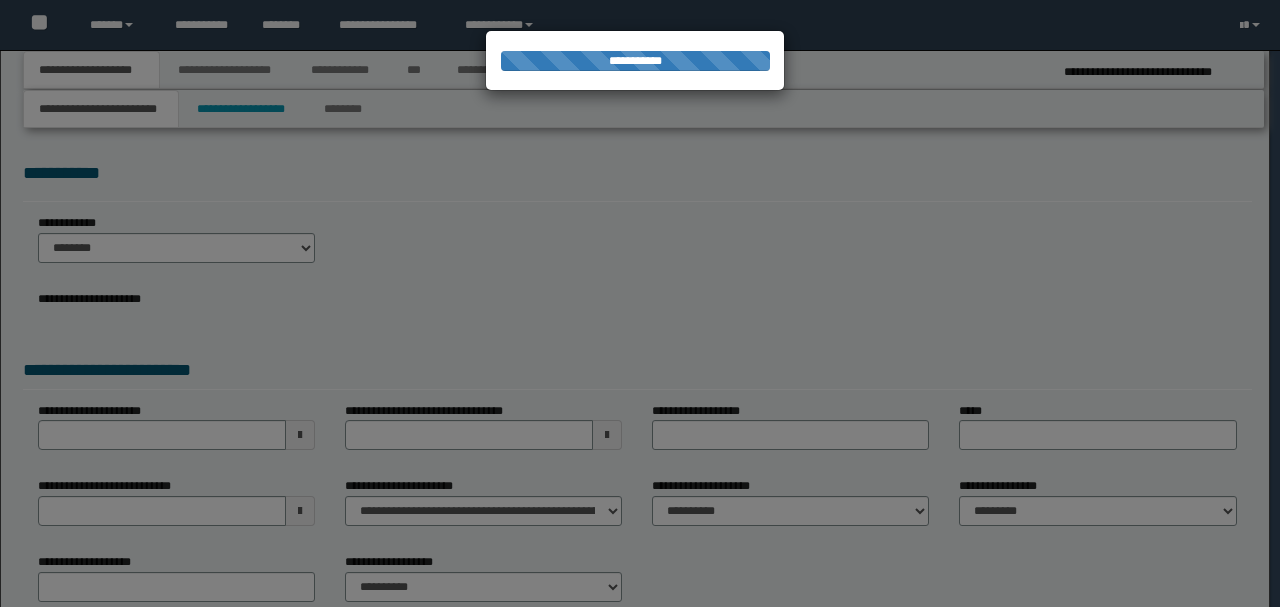 type on "**********" 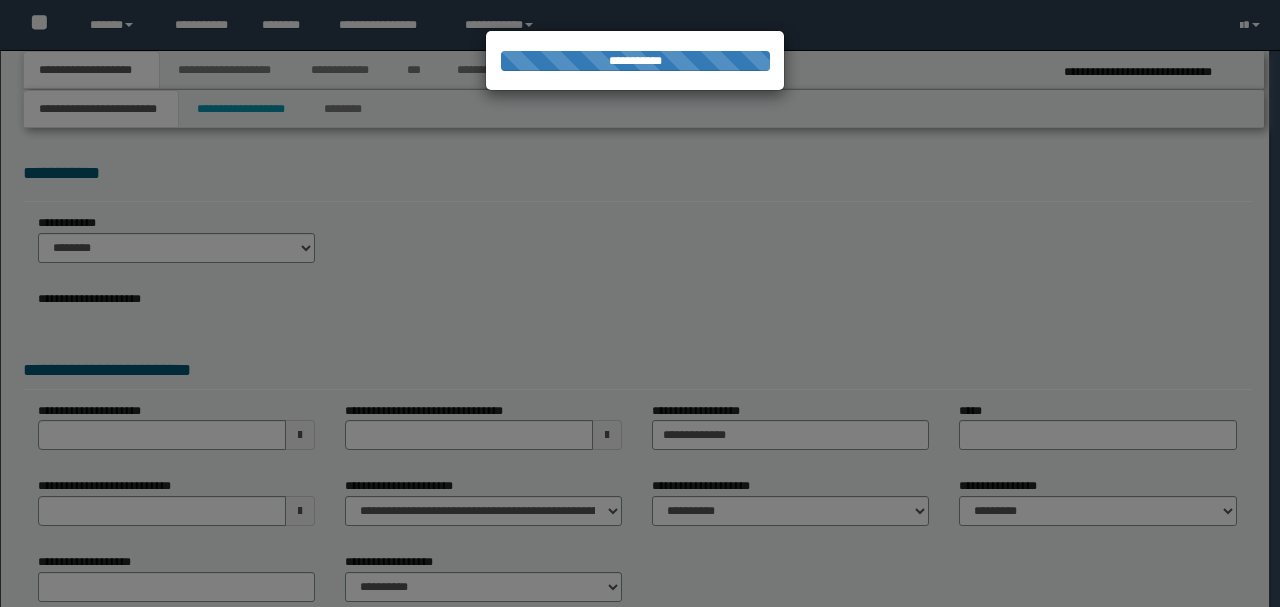 select on "*" 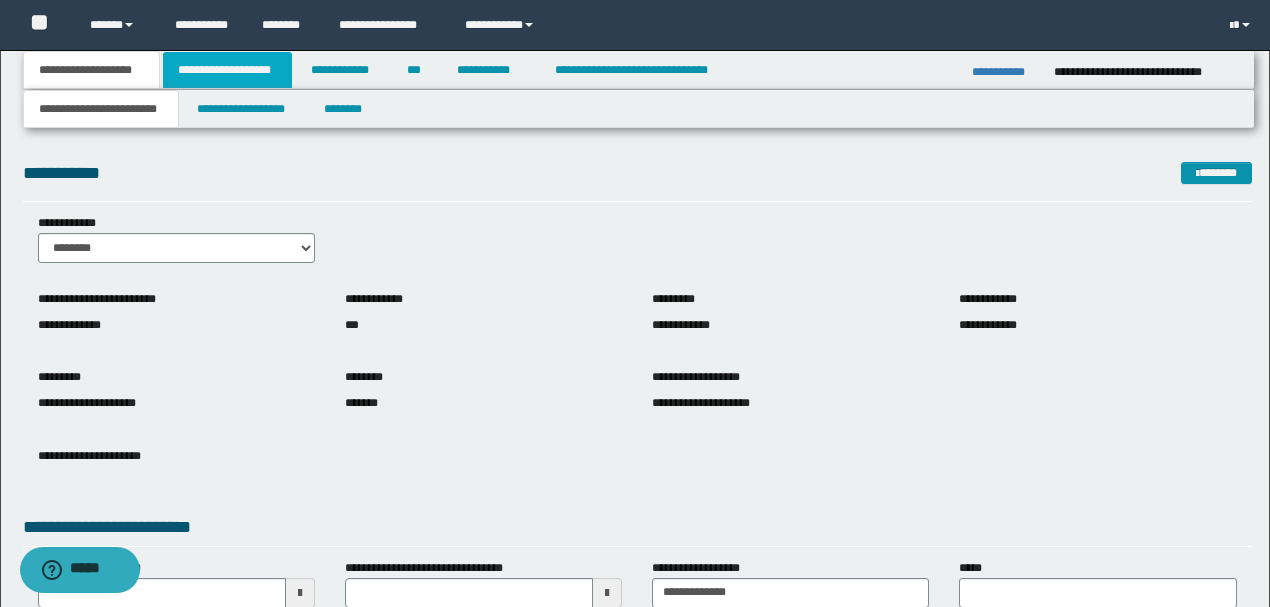 click on "**********" at bounding box center [227, 70] 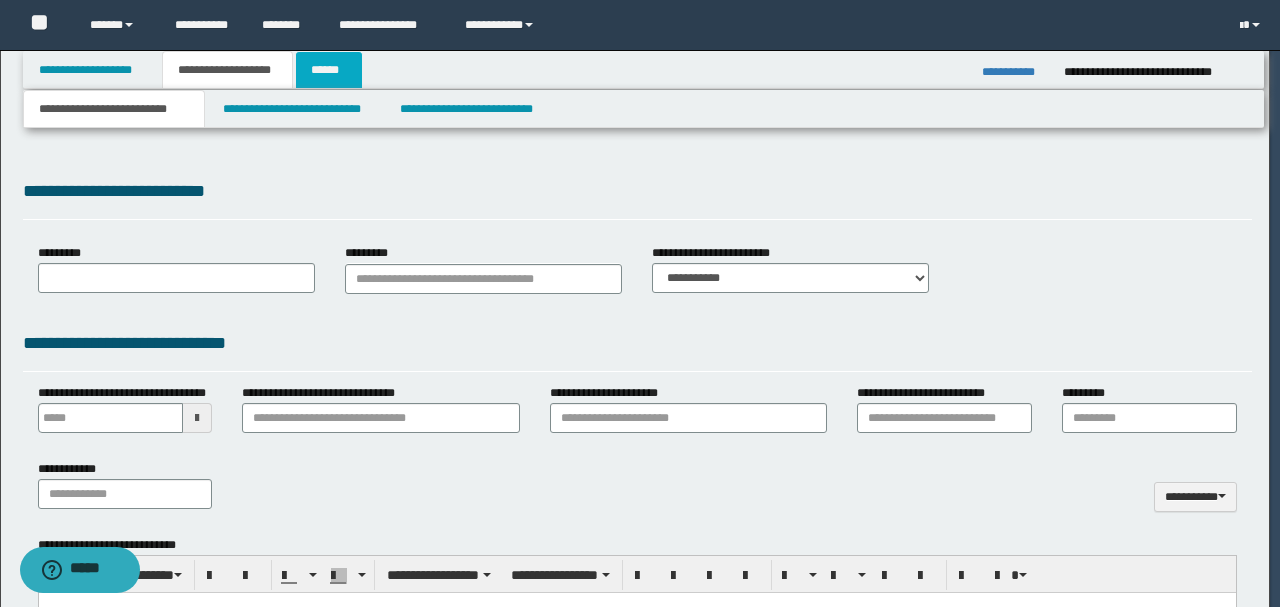 type 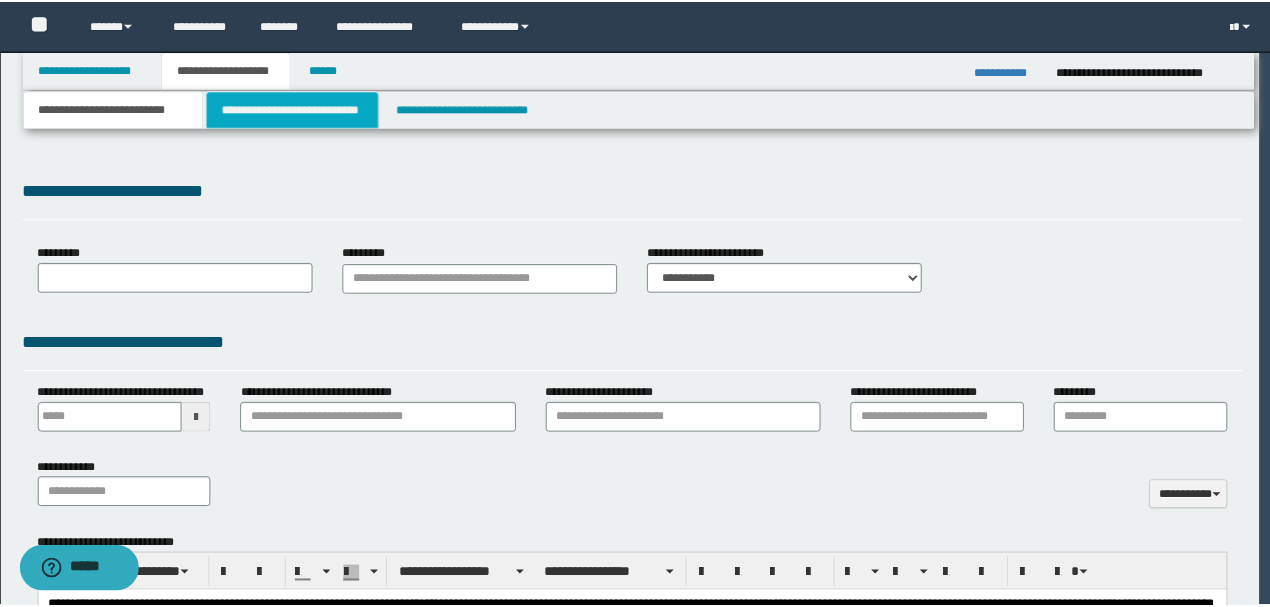 scroll, scrollTop: 0, scrollLeft: 0, axis: both 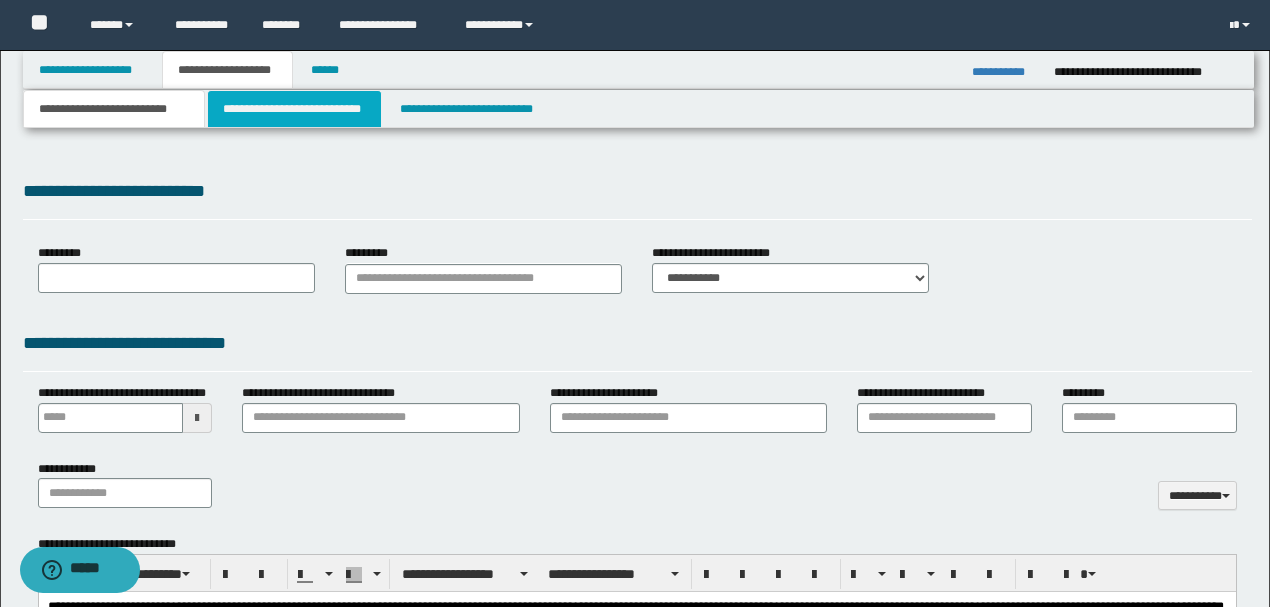 select on "*" 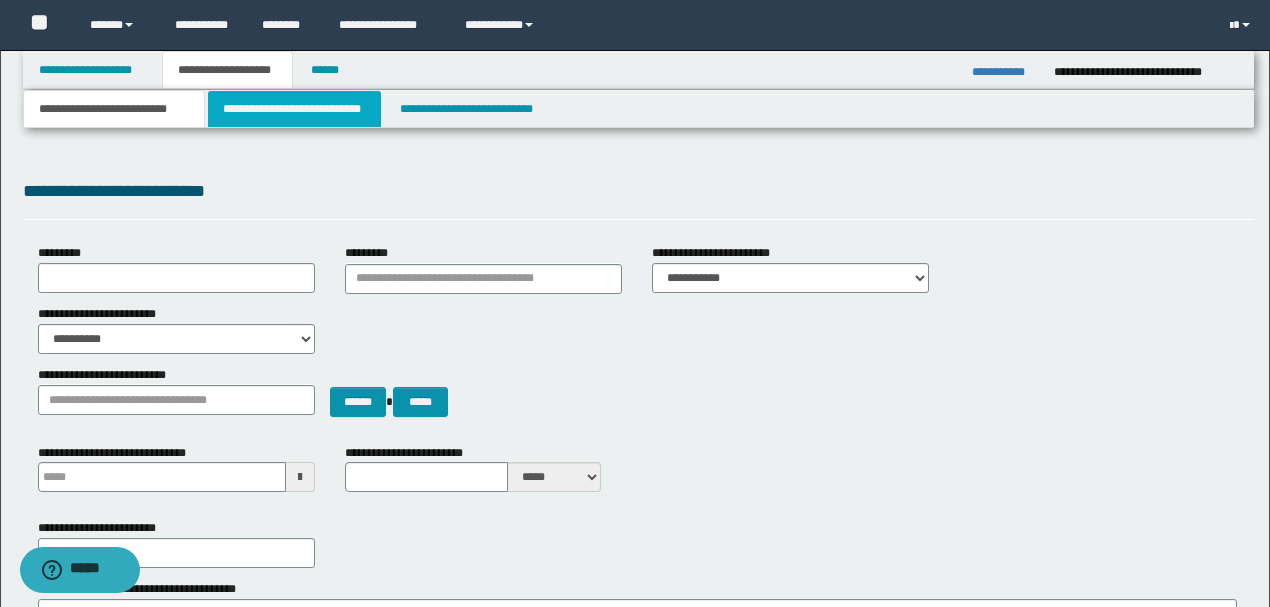 click on "**********" at bounding box center [294, 109] 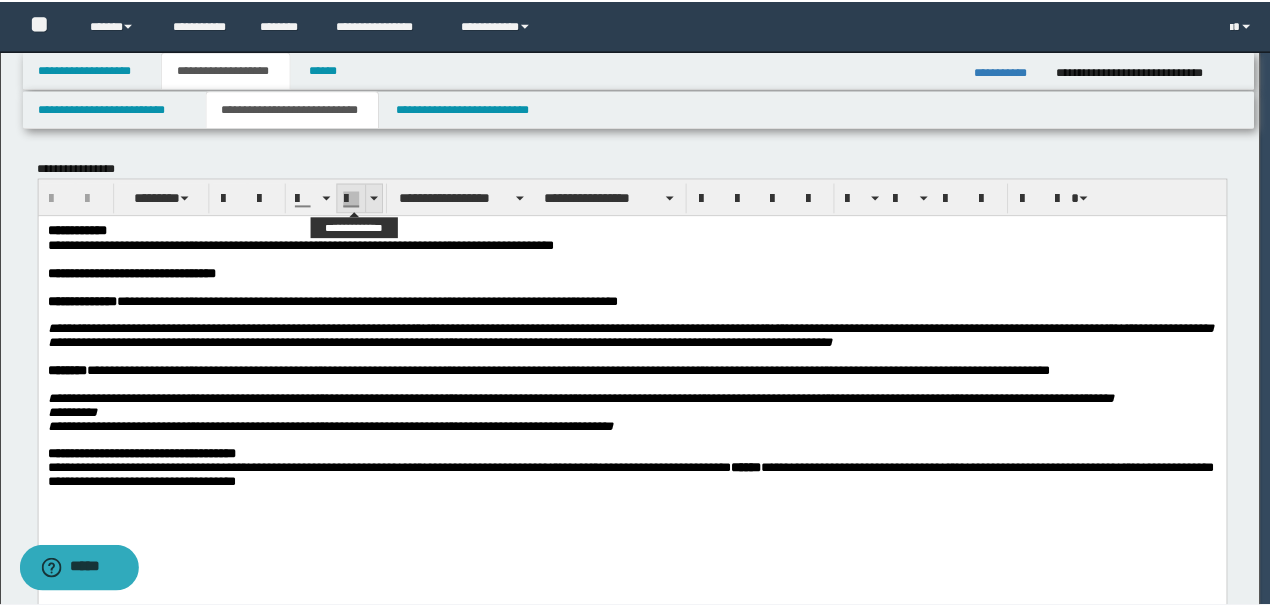 scroll, scrollTop: 0, scrollLeft: 0, axis: both 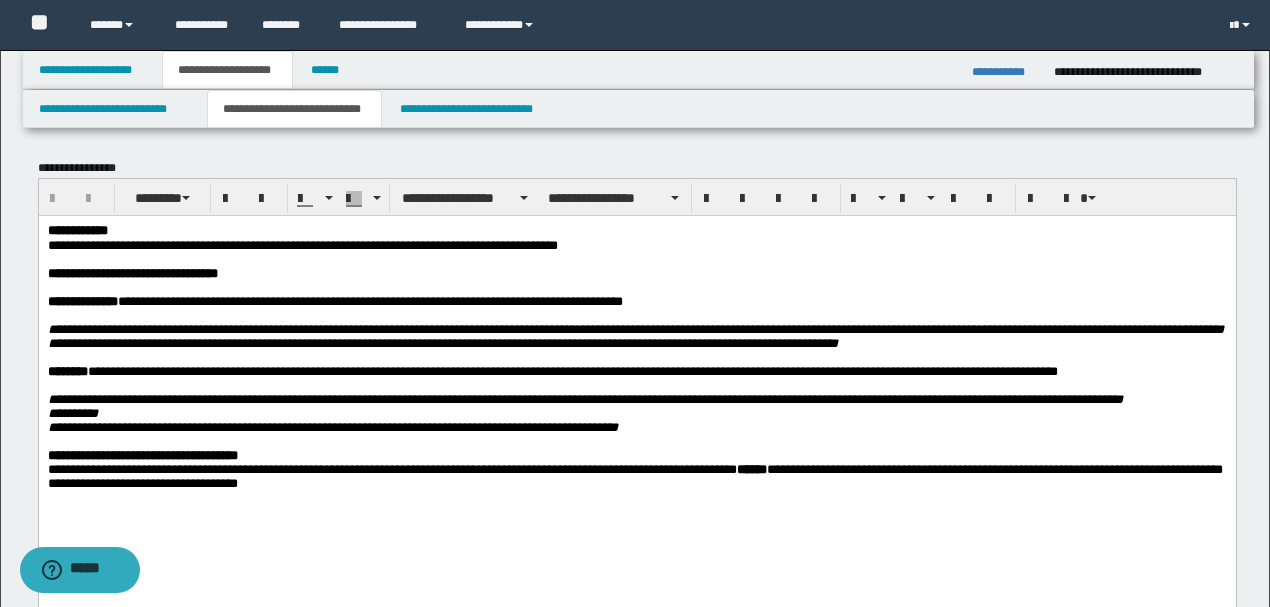 click on "**********" at bounding box center [635, 273] 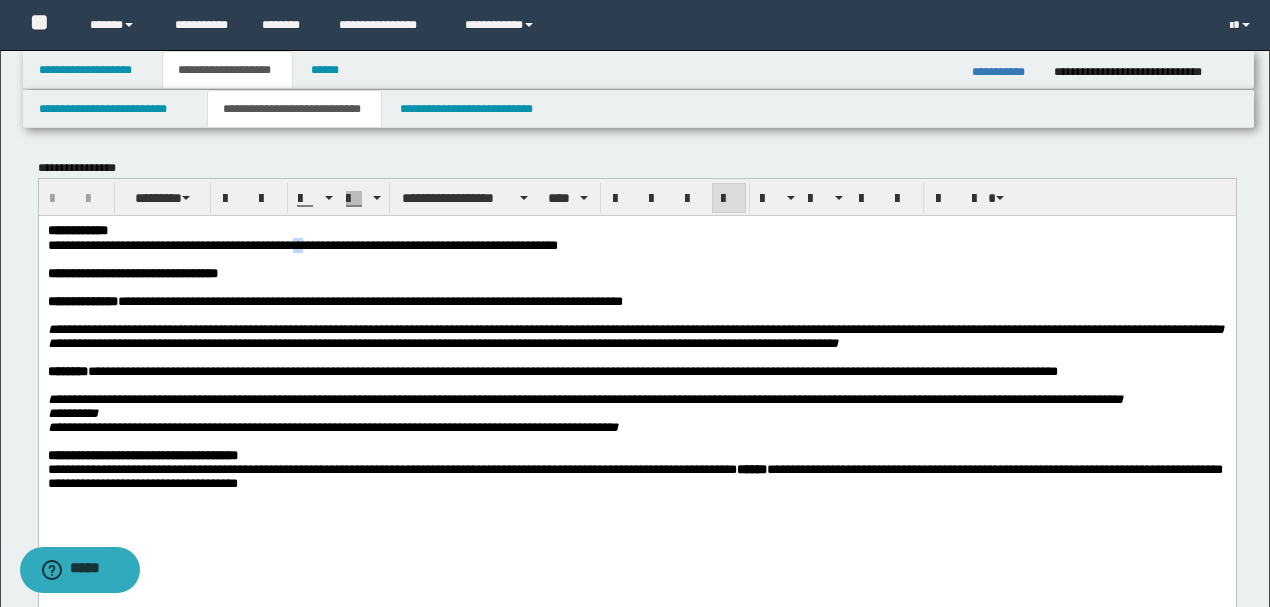 click on "**********" at bounding box center [182, 244] 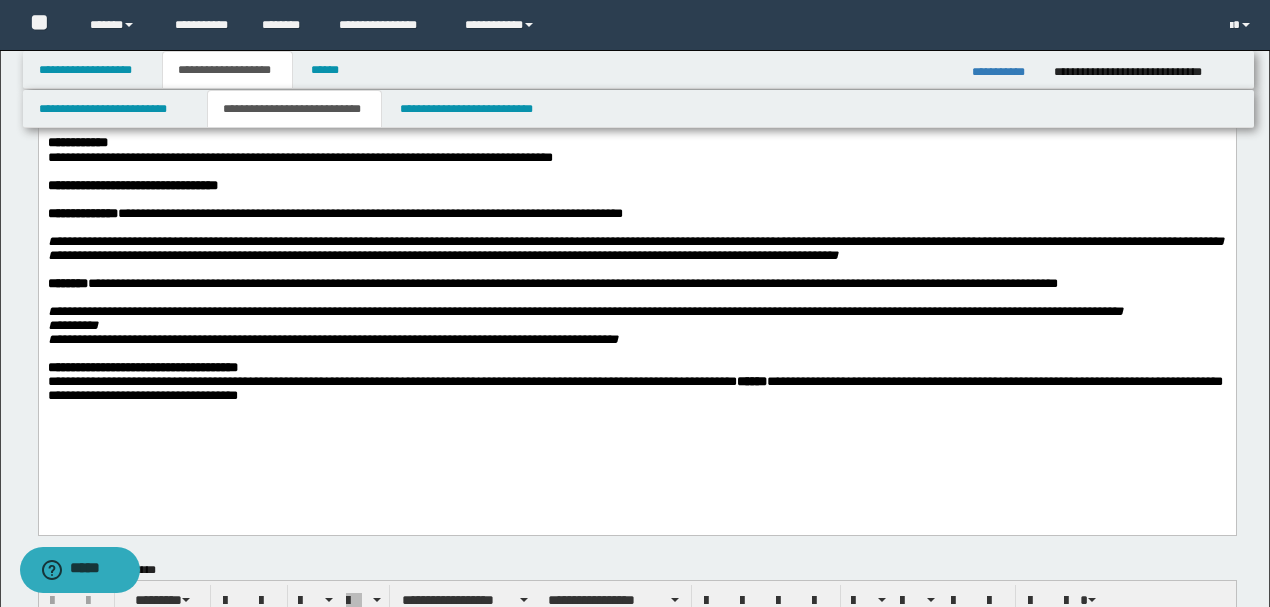 scroll, scrollTop: 66, scrollLeft: 0, axis: vertical 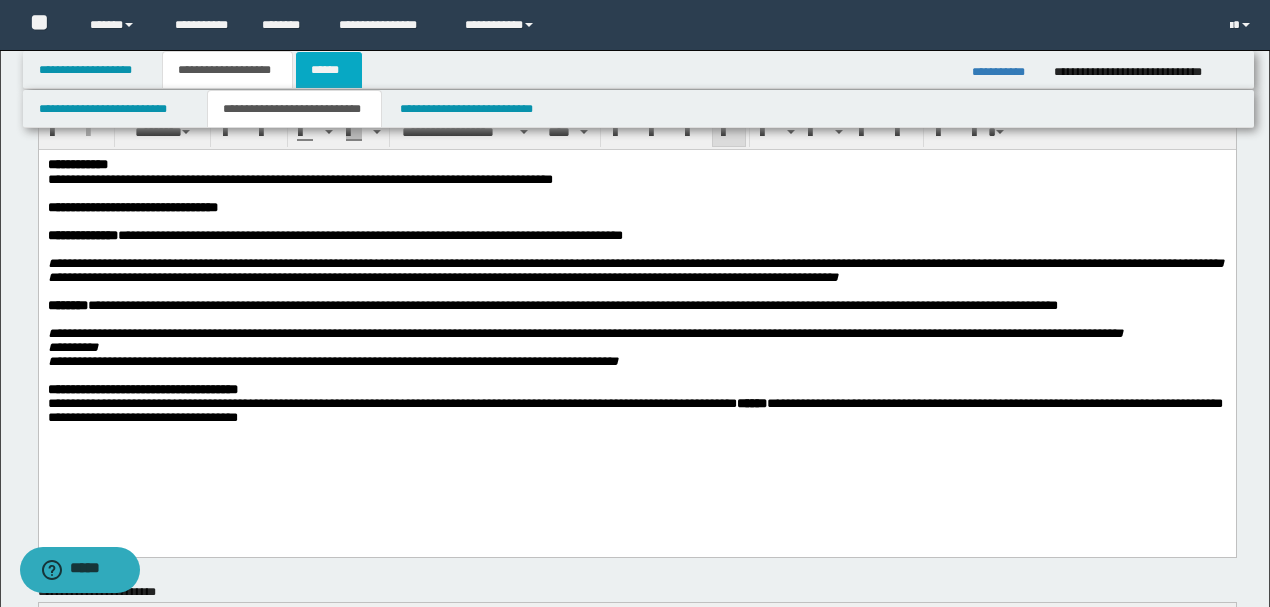 click on "******" at bounding box center [329, 70] 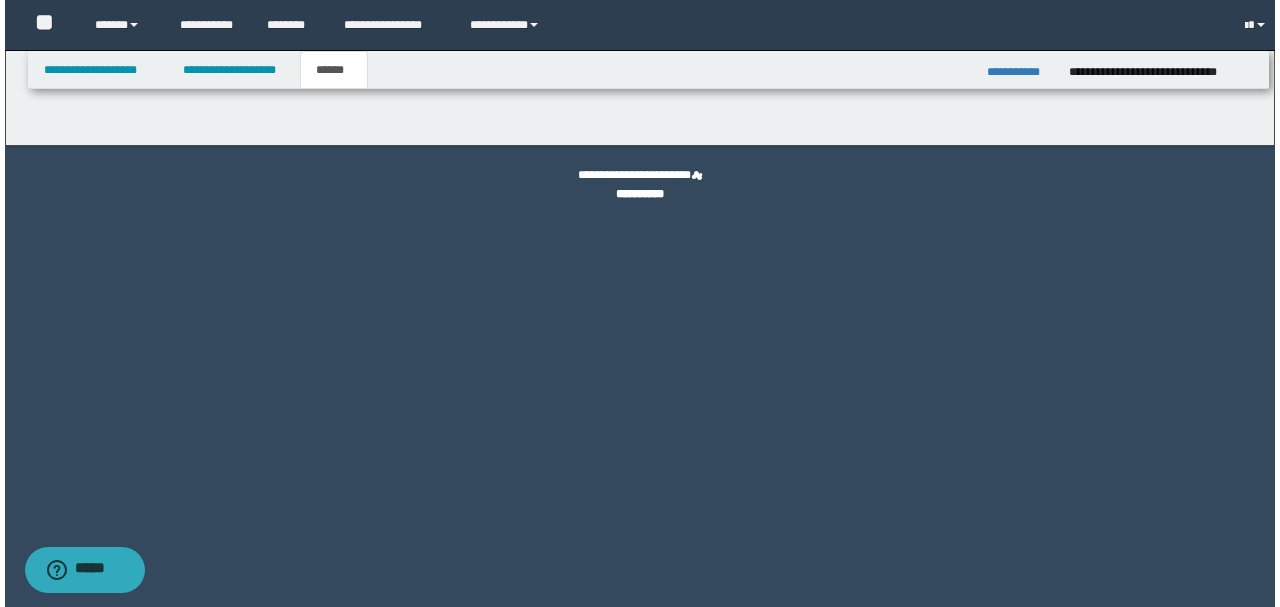 scroll, scrollTop: 0, scrollLeft: 0, axis: both 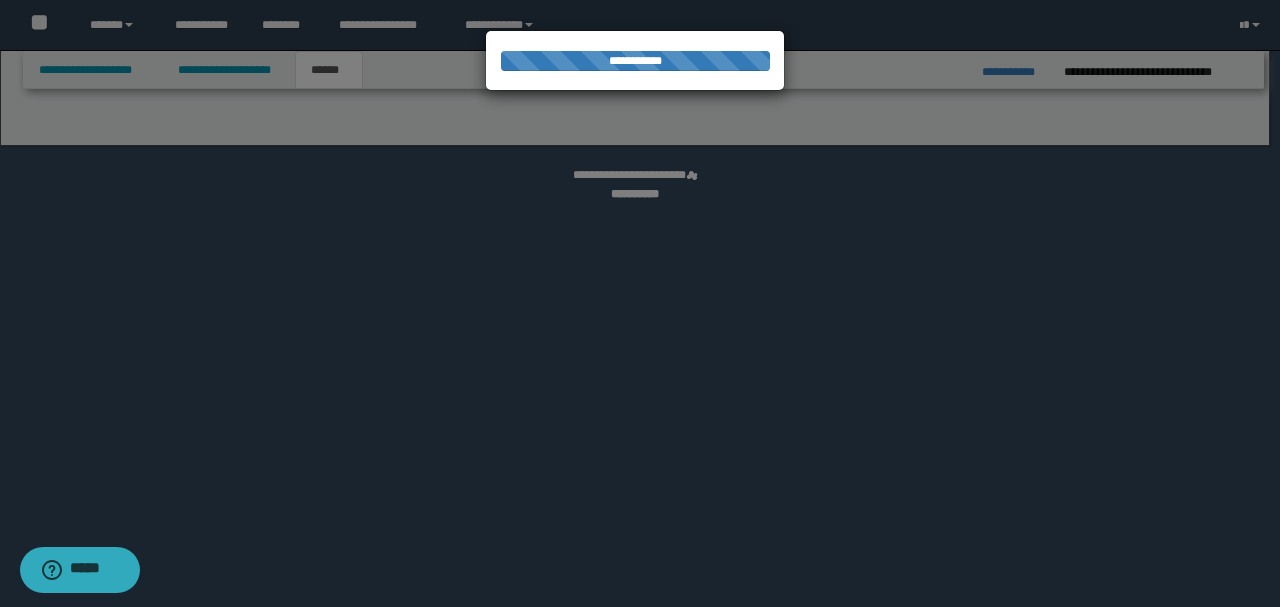 select on "*" 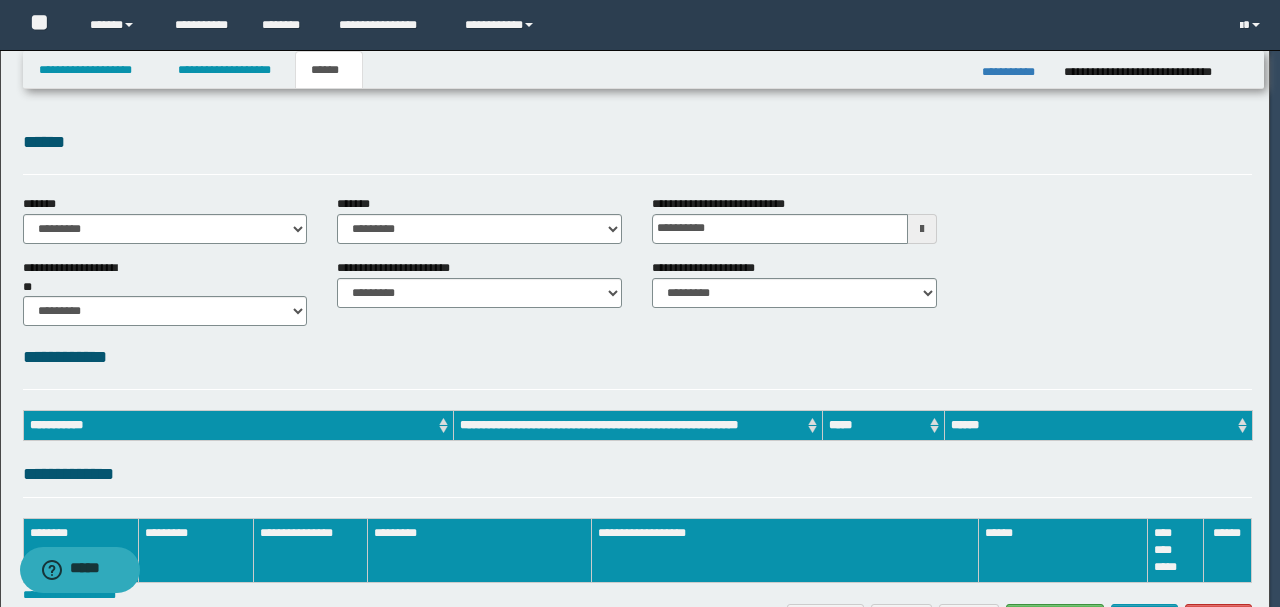 scroll, scrollTop: 0, scrollLeft: 0, axis: both 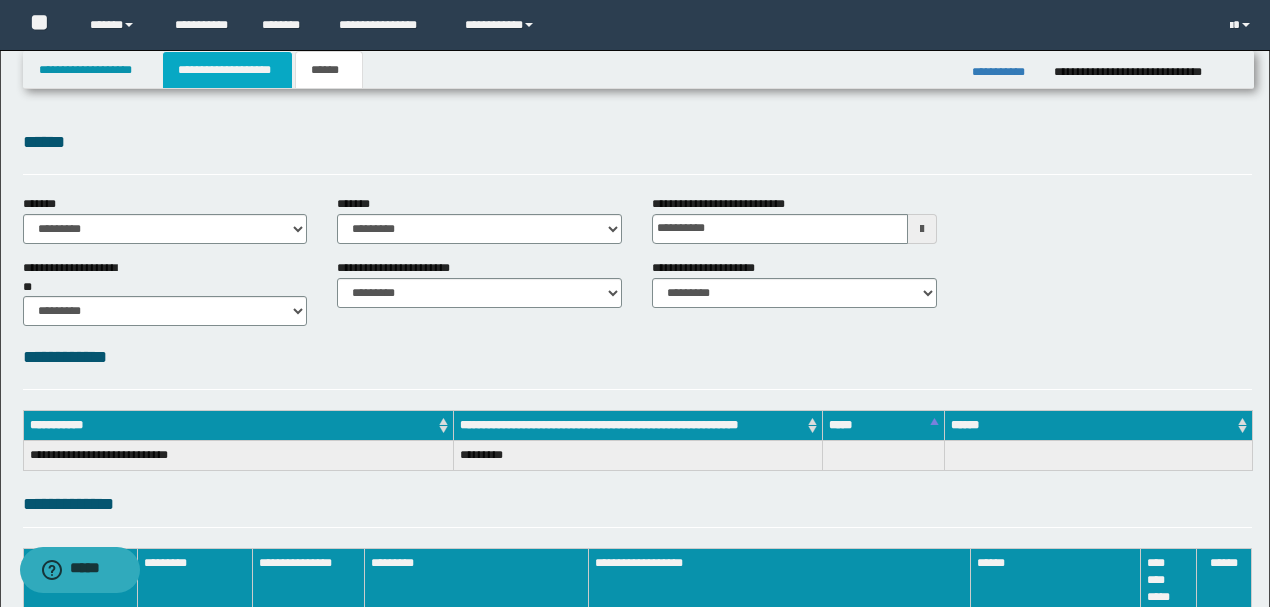 click on "**********" at bounding box center (227, 70) 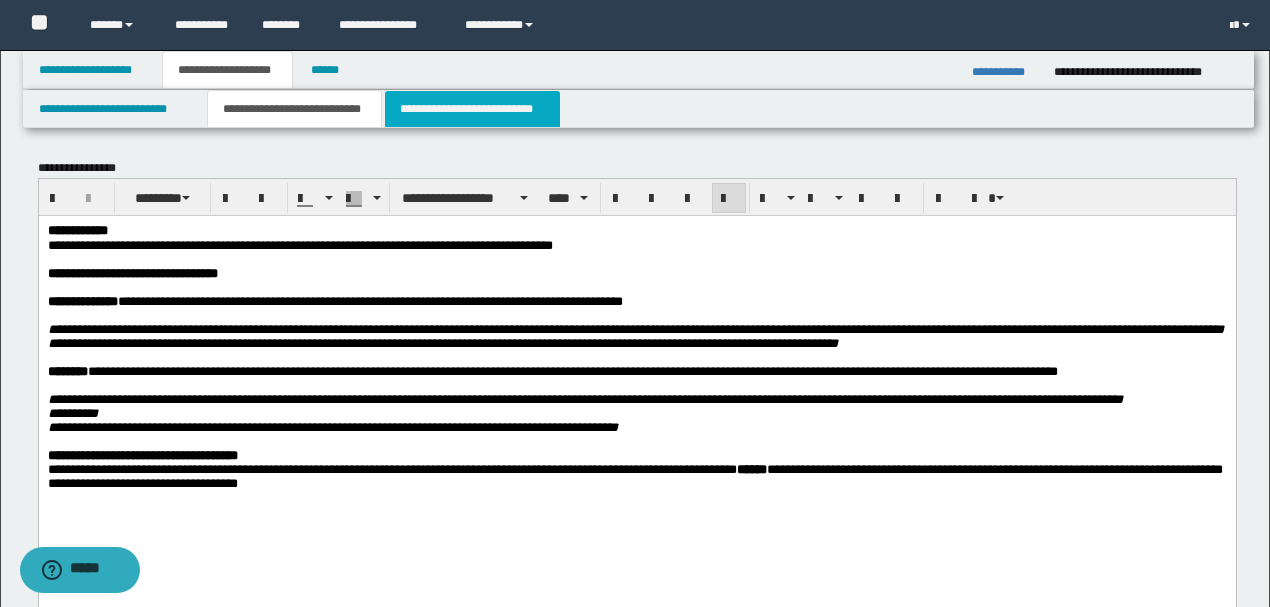 click on "**********" at bounding box center [472, 109] 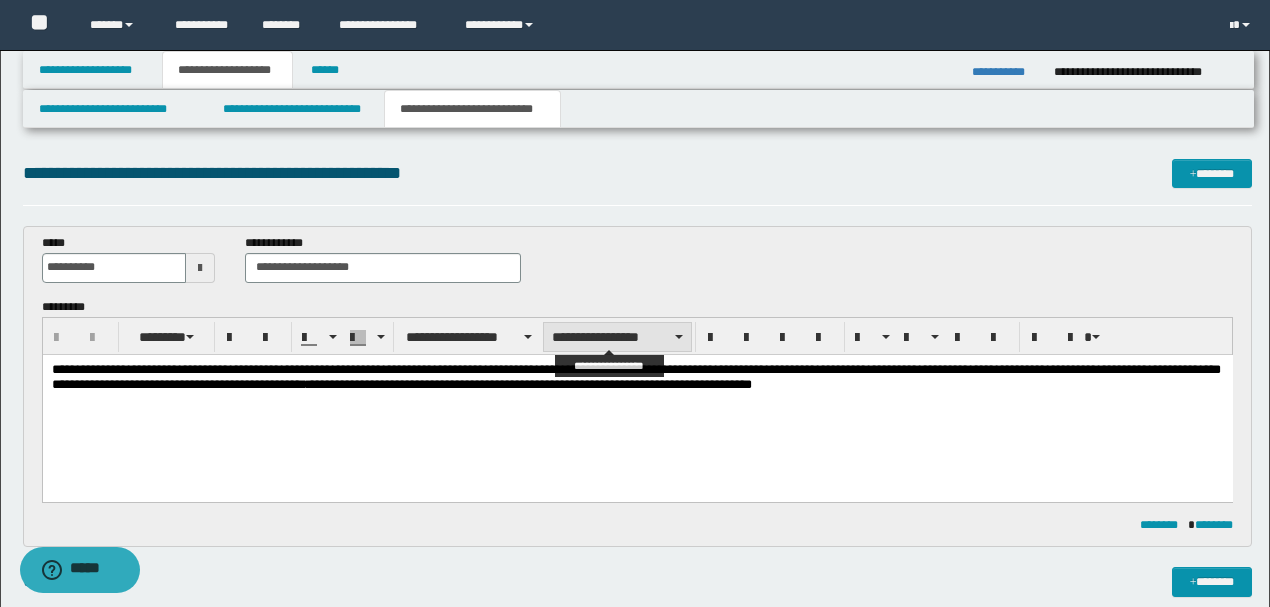 scroll, scrollTop: 0, scrollLeft: 0, axis: both 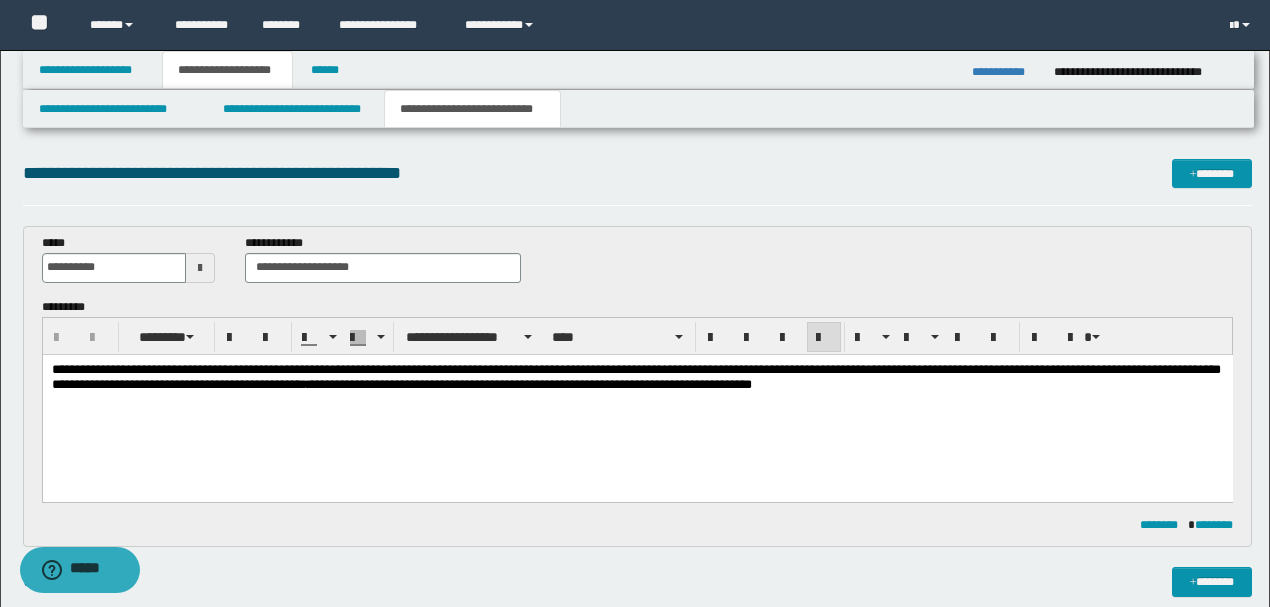 drag, startPoint x: 815, startPoint y: 461, endPoint x: 918, endPoint y: 406, distance: 116.76472 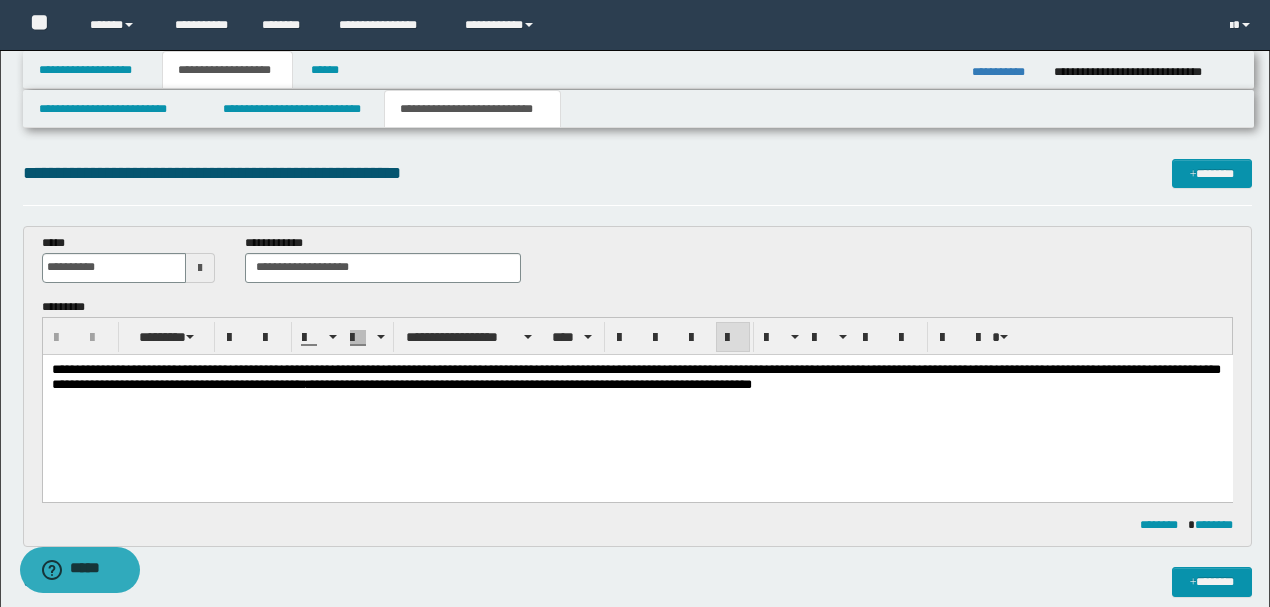click on "**********" at bounding box center [635, 376] 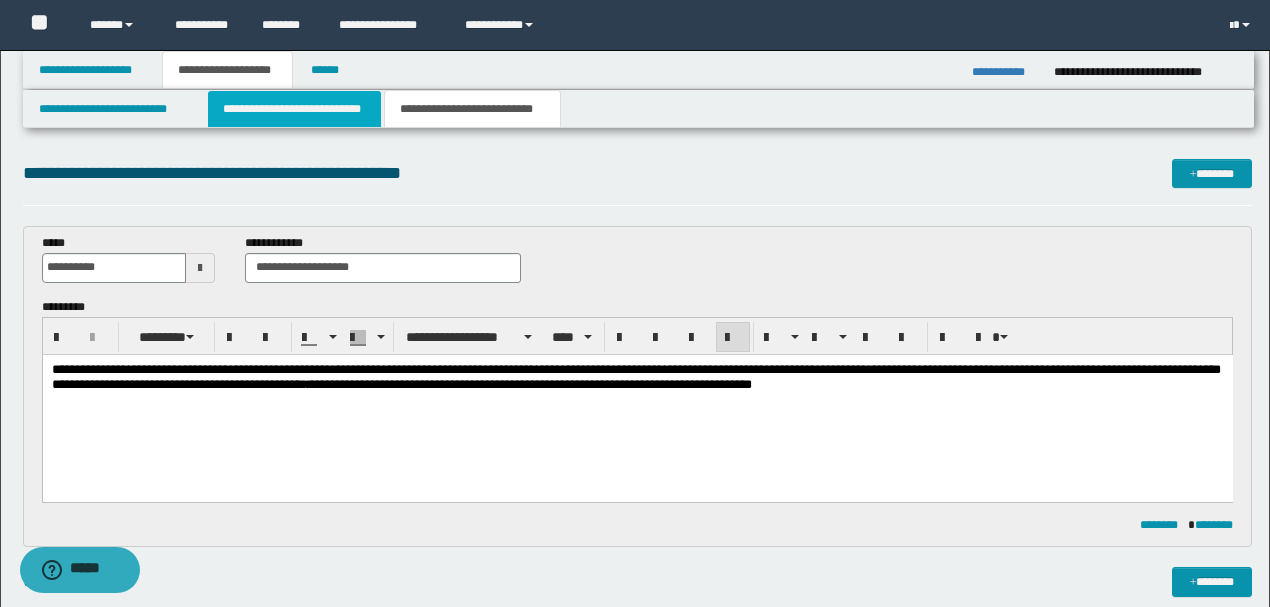 click on "**********" at bounding box center [294, 109] 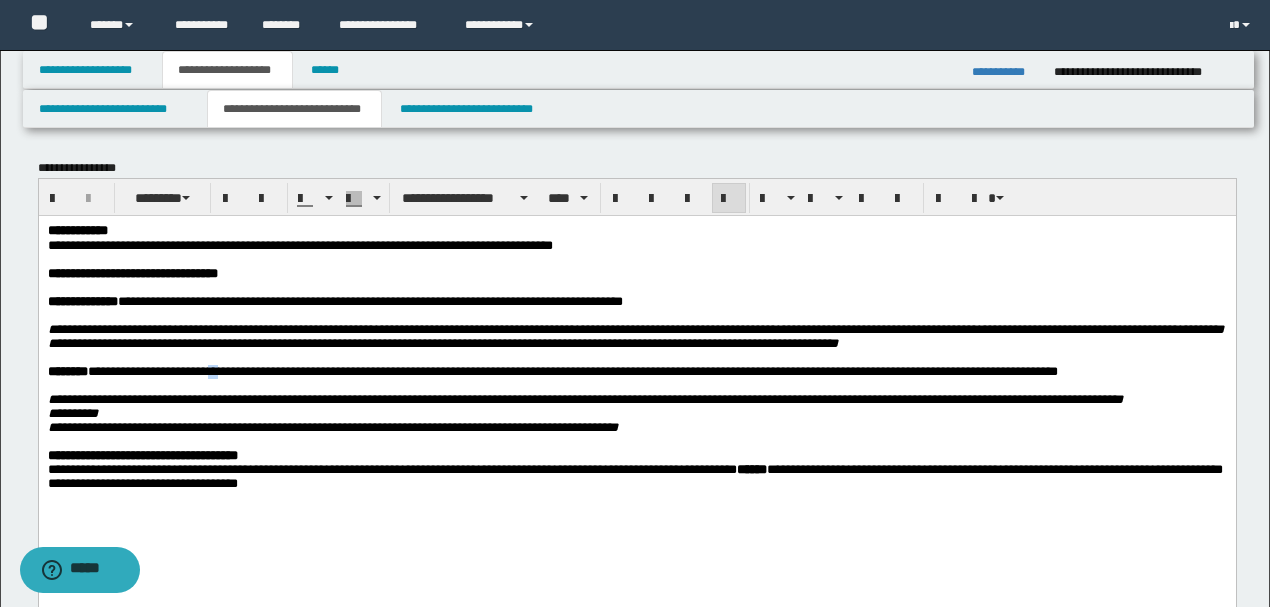 click on "**********" at bounding box center (572, 370) 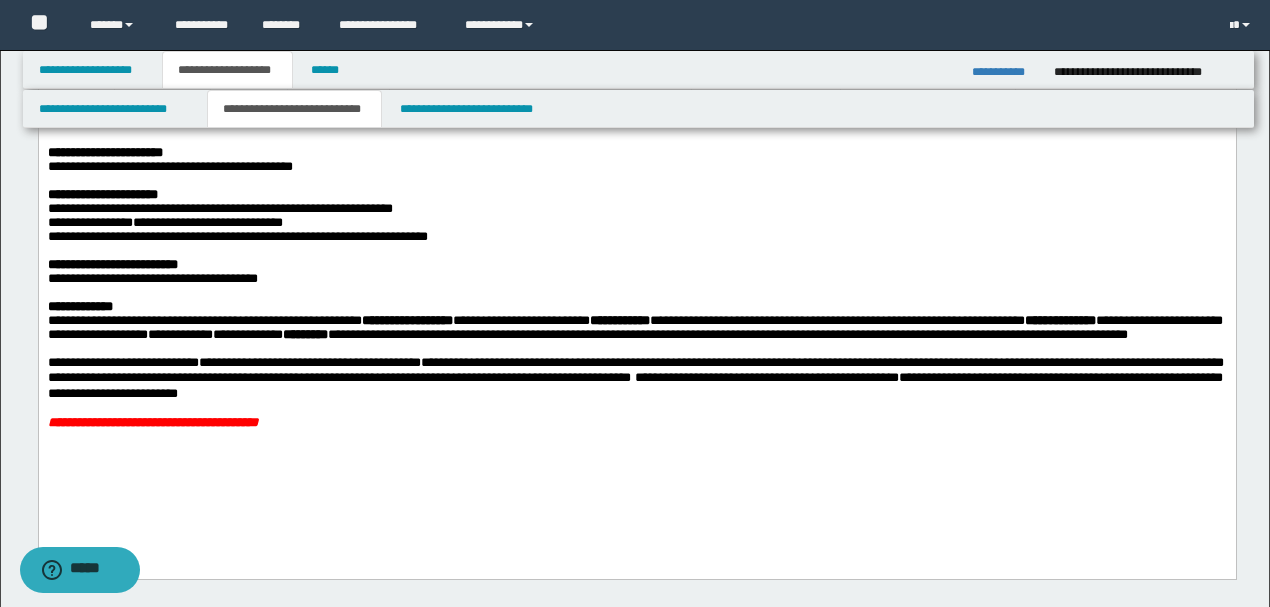 scroll, scrollTop: 733, scrollLeft: 0, axis: vertical 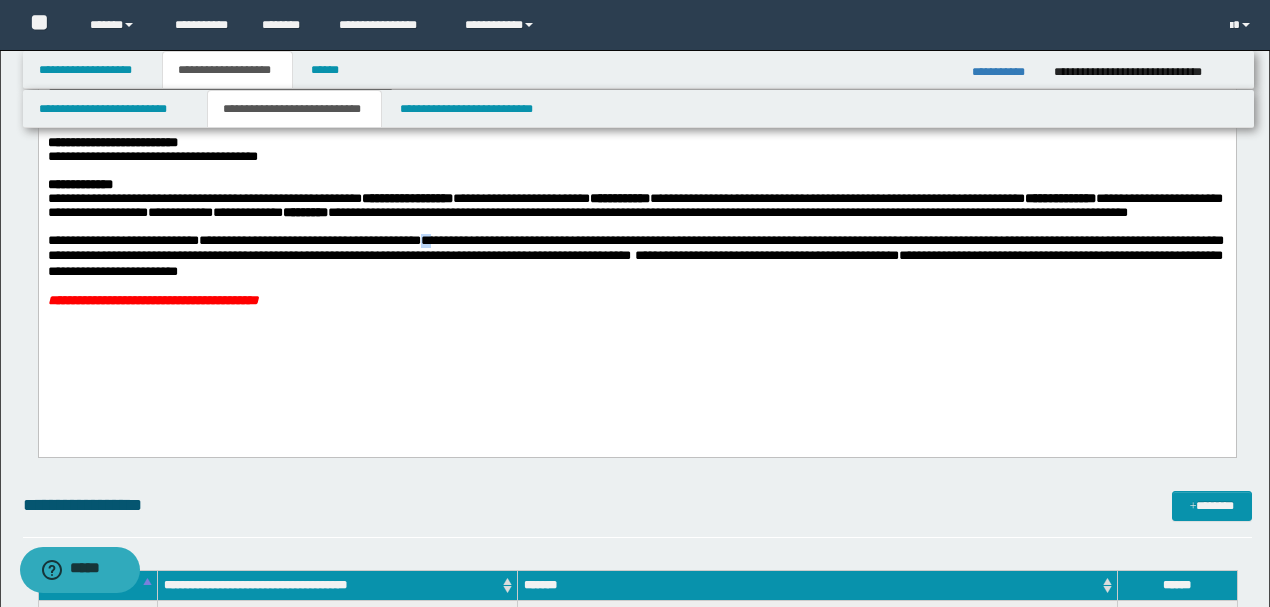 type 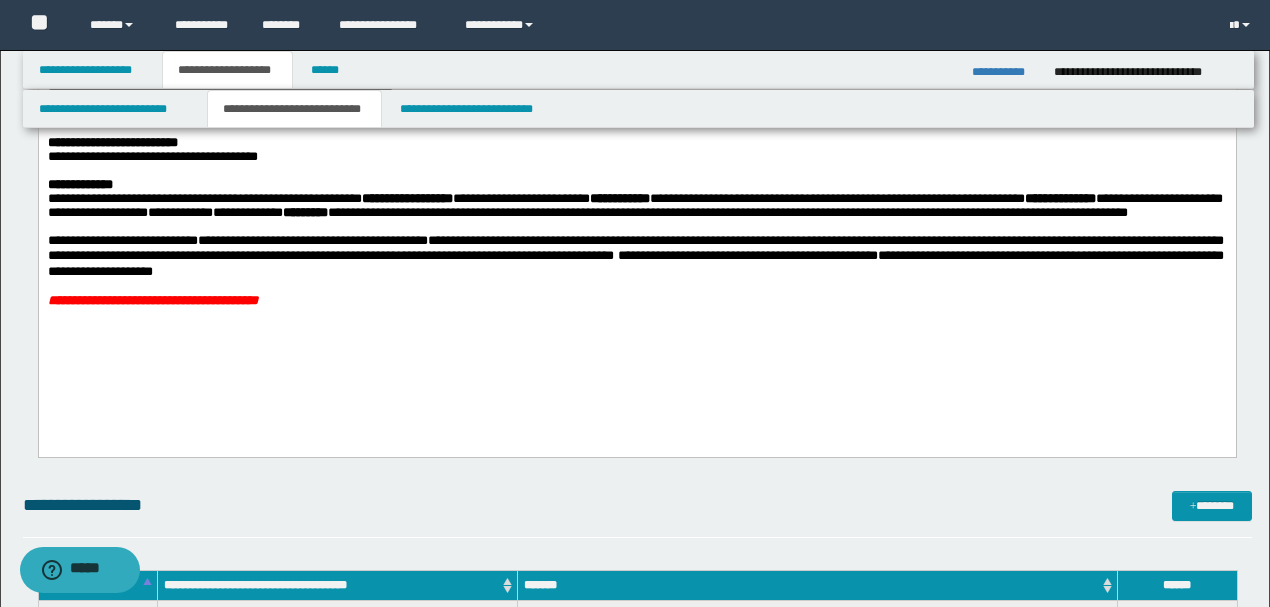click on "**********" at bounding box center [1005, 72] 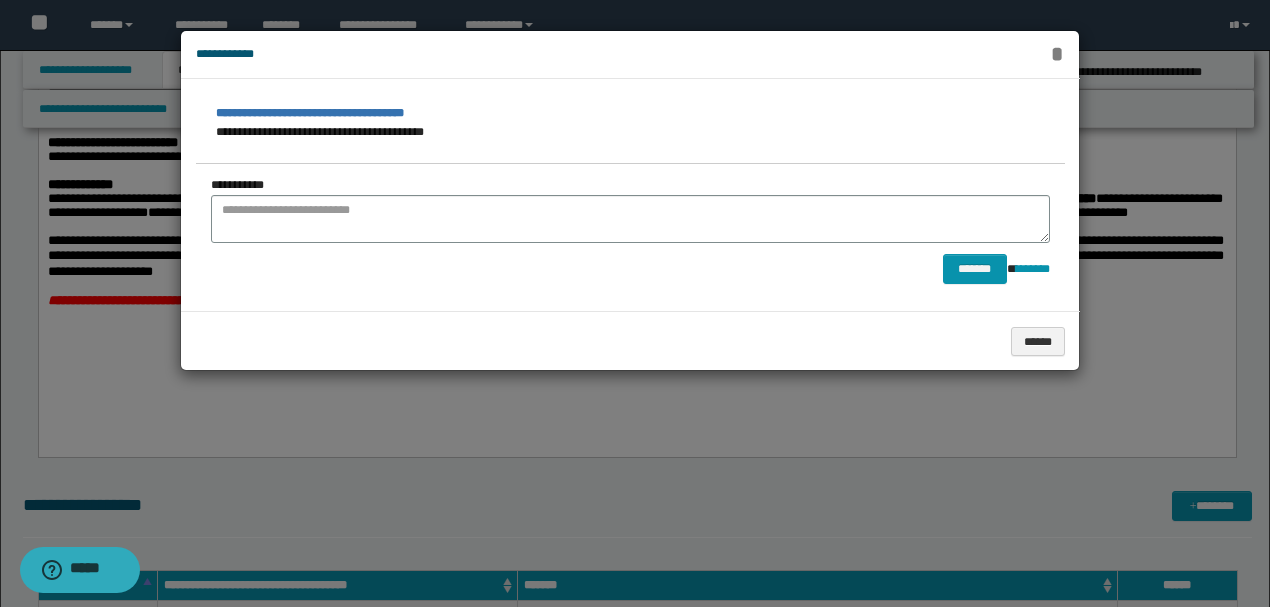click on "*" at bounding box center (1057, 54) 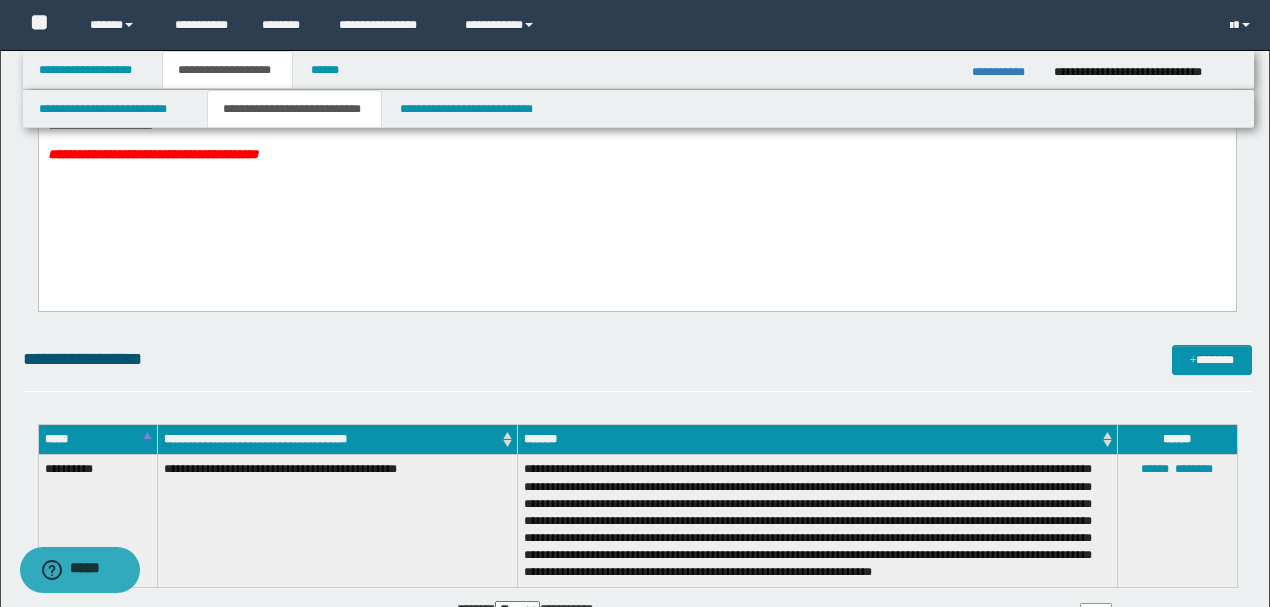 scroll, scrollTop: 866, scrollLeft: 0, axis: vertical 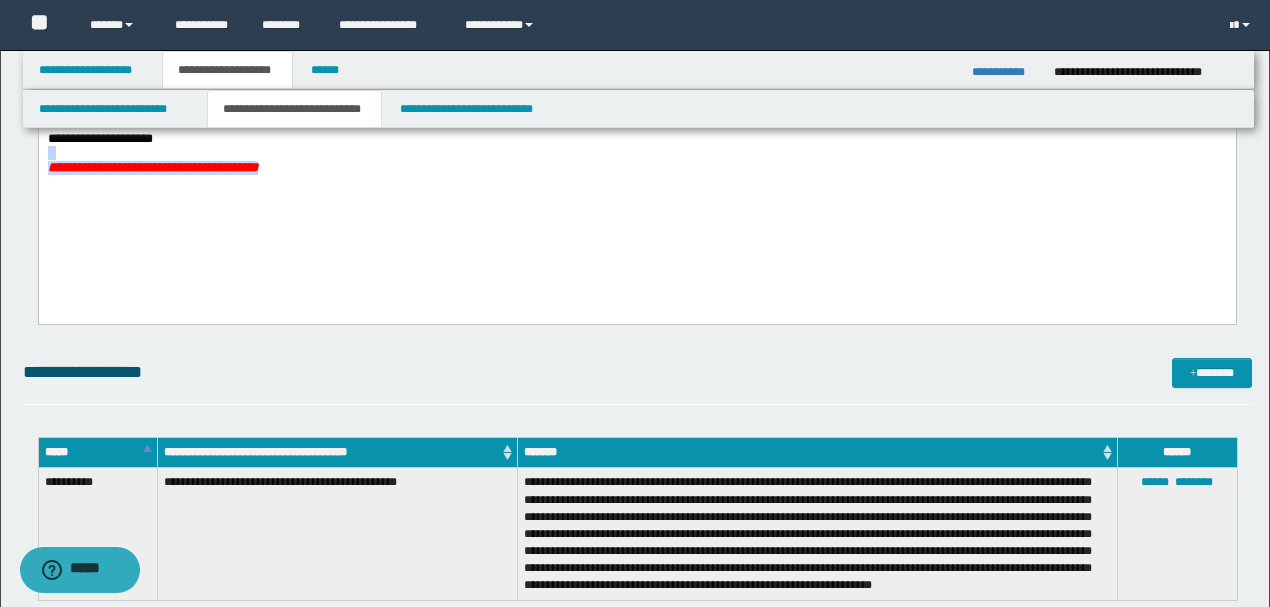 drag, startPoint x: 322, startPoint y: 184, endPoint x: 395, endPoint y: 174, distance: 73.68175 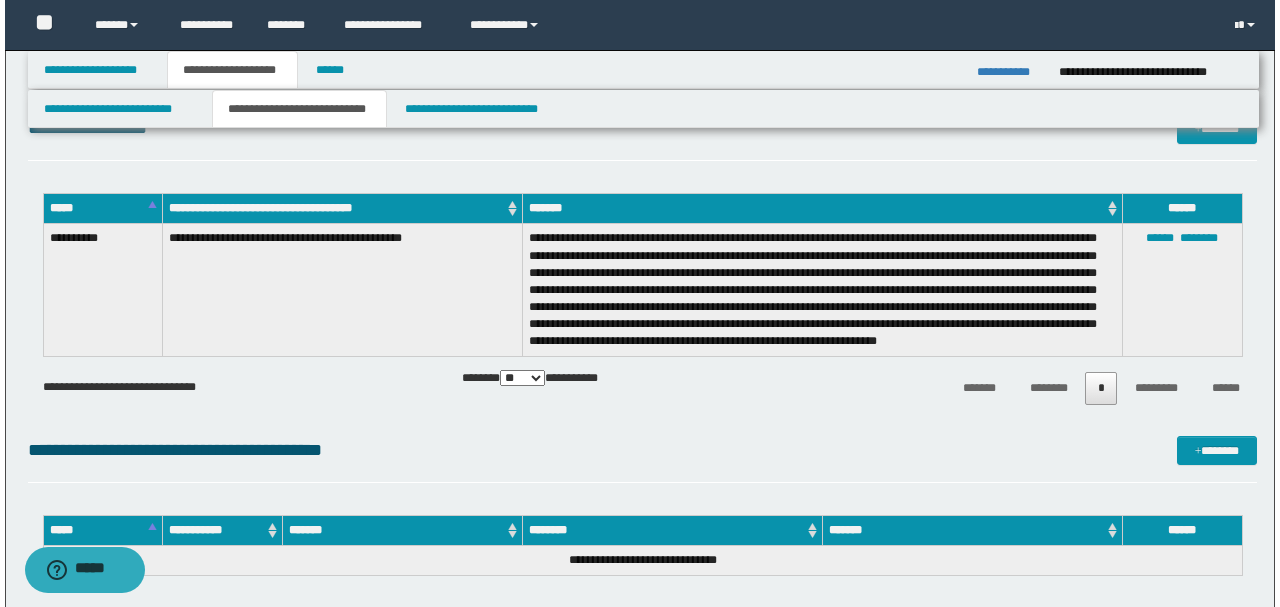 scroll, scrollTop: 1066, scrollLeft: 0, axis: vertical 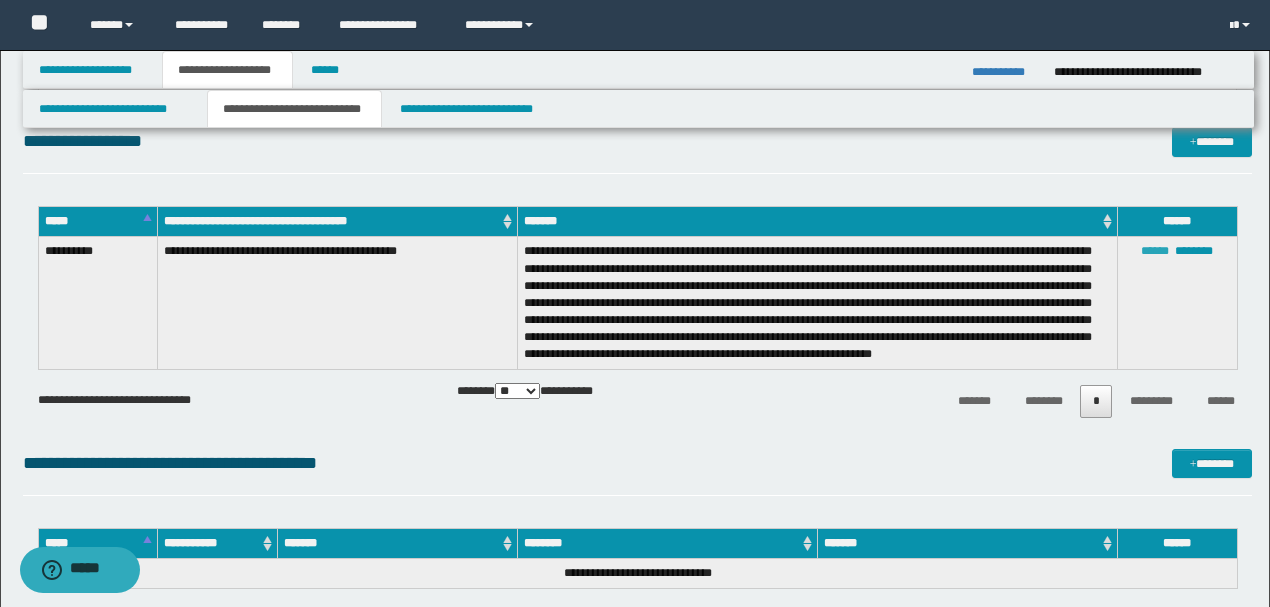 click on "******" at bounding box center [1155, 251] 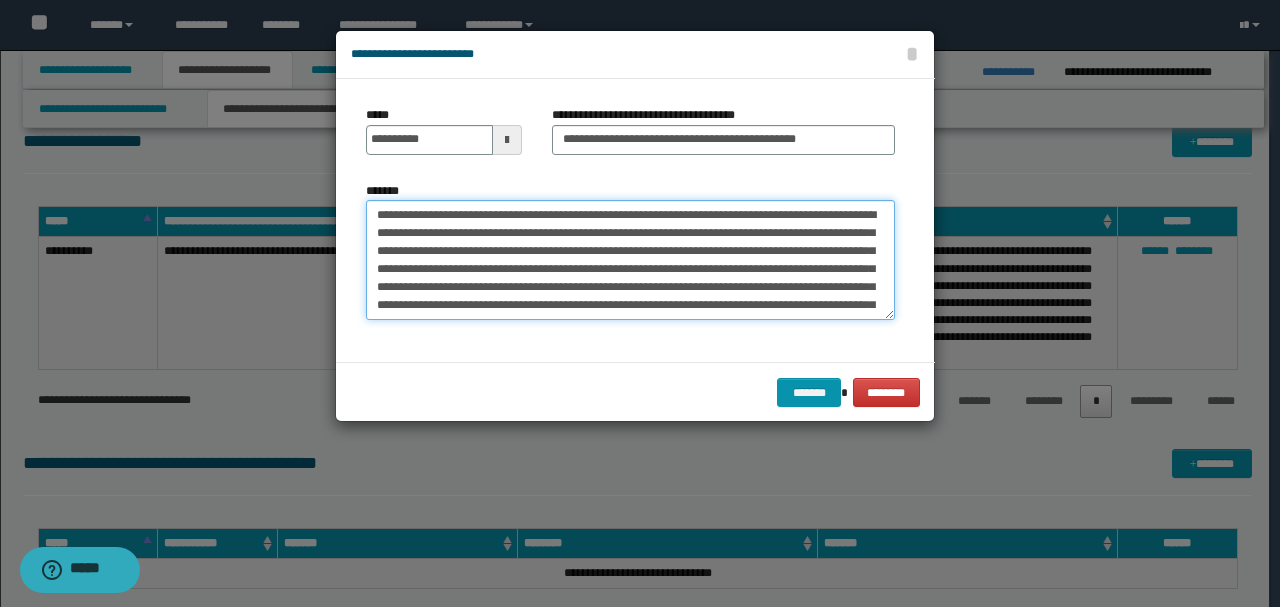 click on "**********" at bounding box center [630, 260] 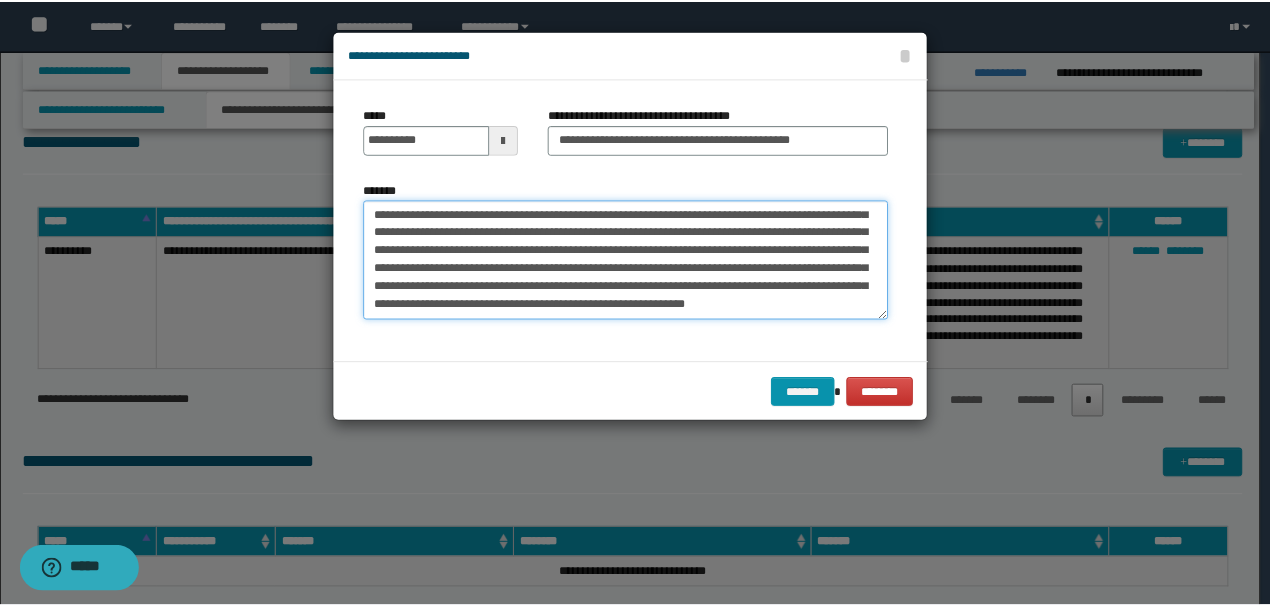 scroll, scrollTop: 54, scrollLeft: 0, axis: vertical 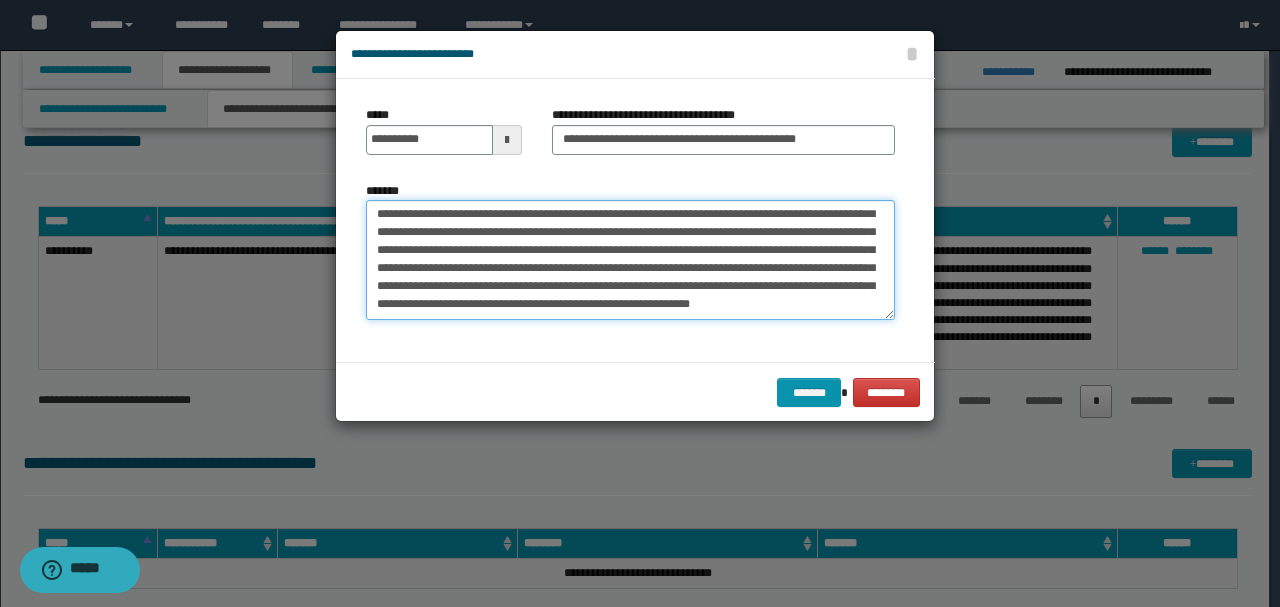 click on "**********" at bounding box center (630, 259) 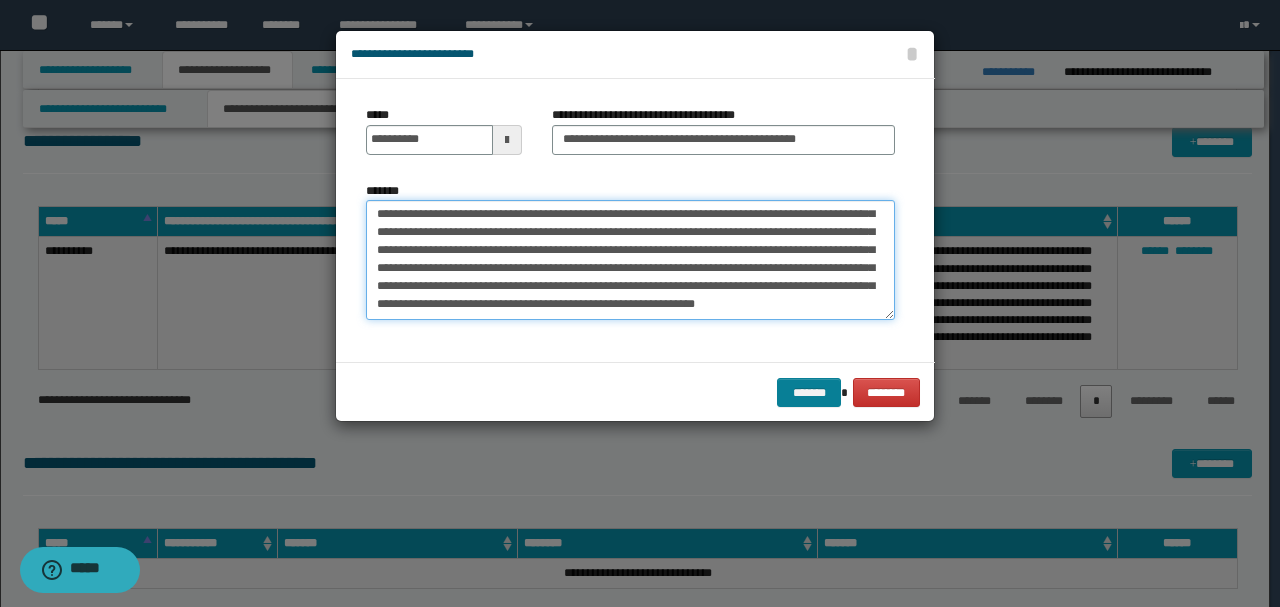 type on "**********" 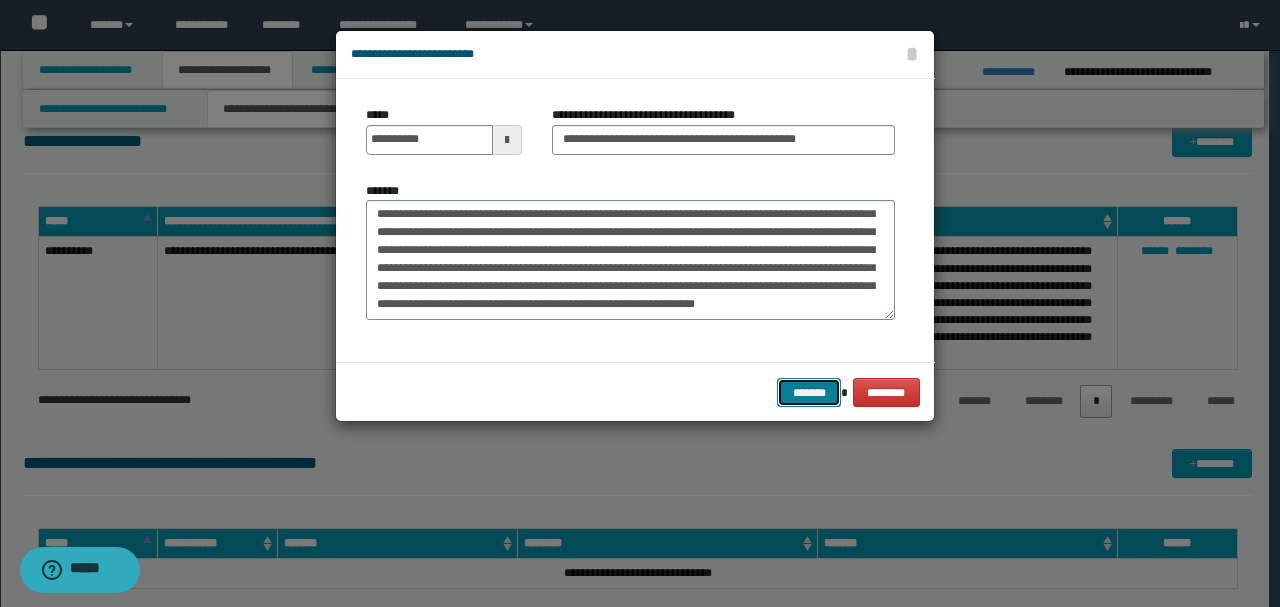 click on "*******" at bounding box center [809, 392] 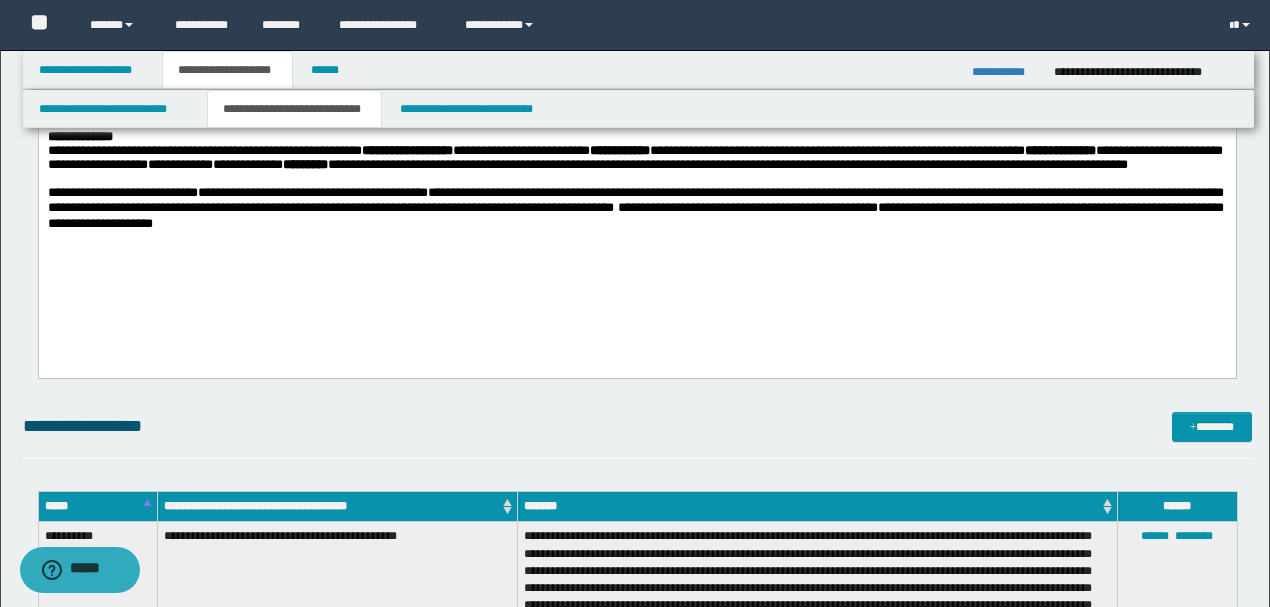 scroll, scrollTop: 600, scrollLeft: 0, axis: vertical 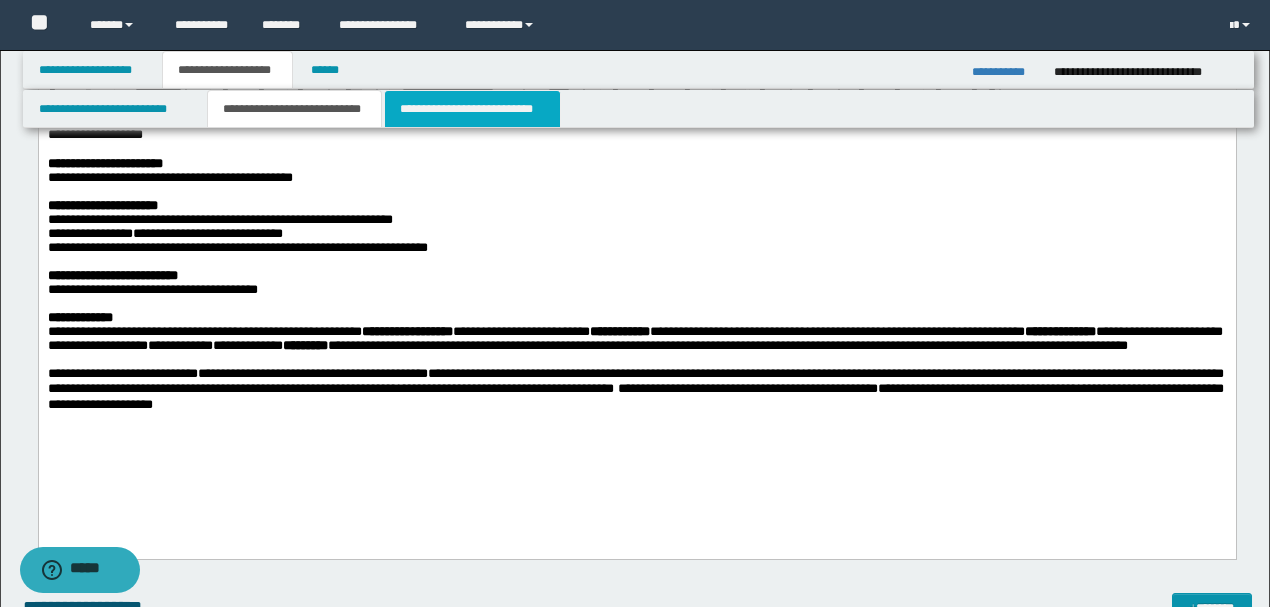 click on "**********" at bounding box center [472, 109] 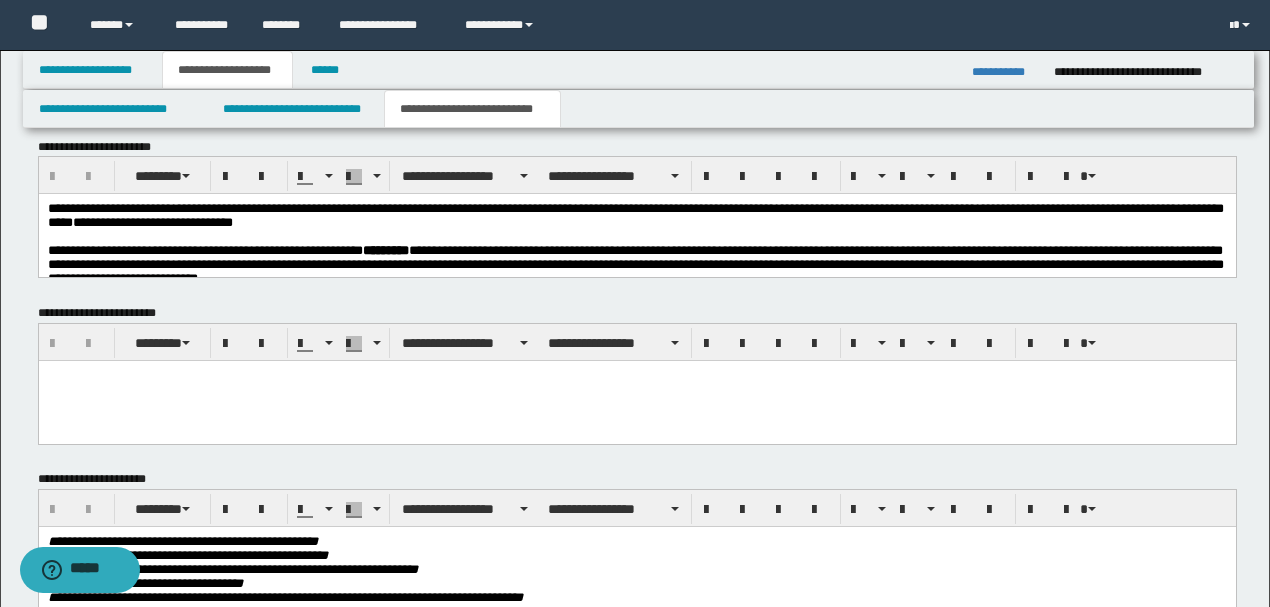 scroll, scrollTop: 533, scrollLeft: 0, axis: vertical 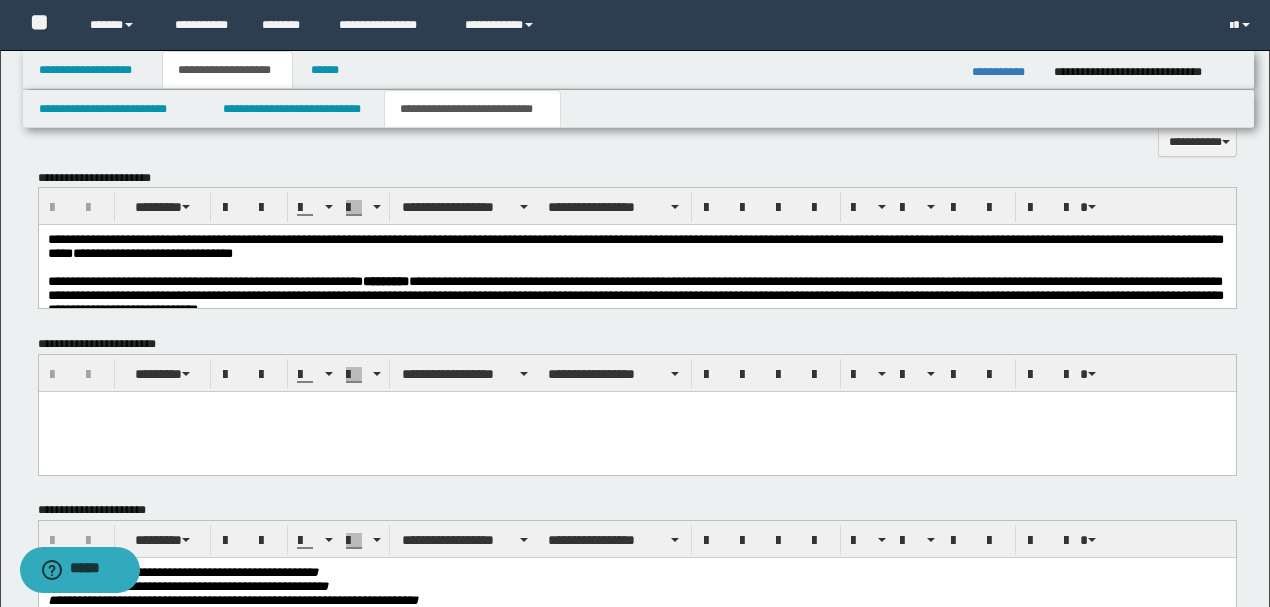 click on "**********" at bounding box center (635, 247) 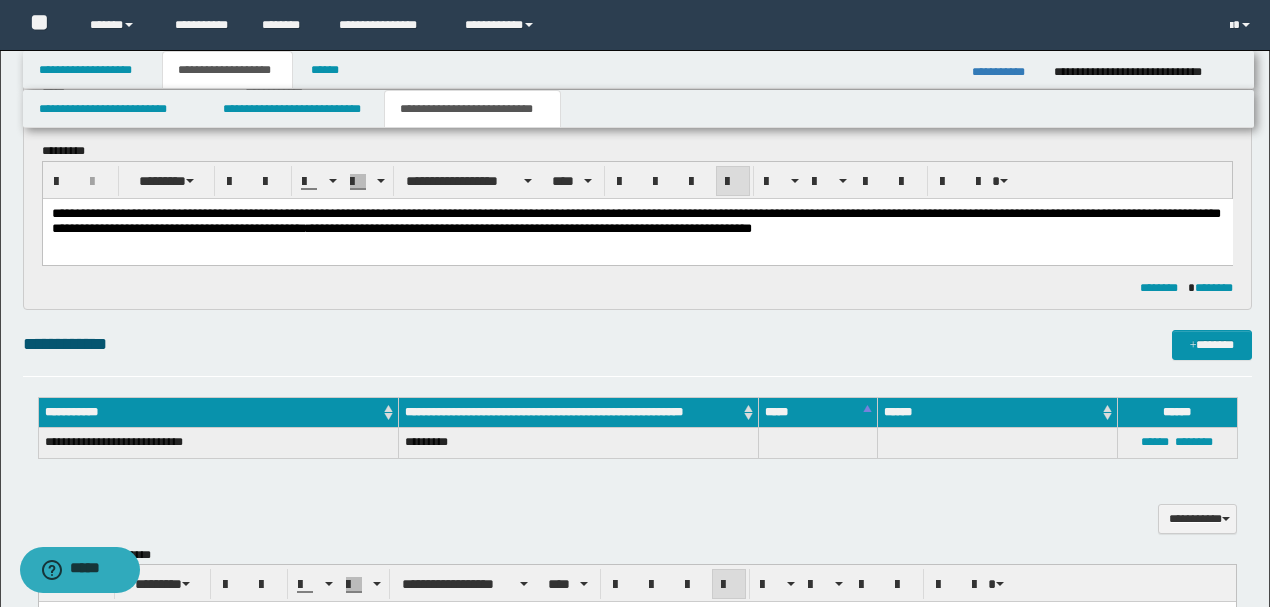 scroll, scrollTop: 0, scrollLeft: 0, axis: both 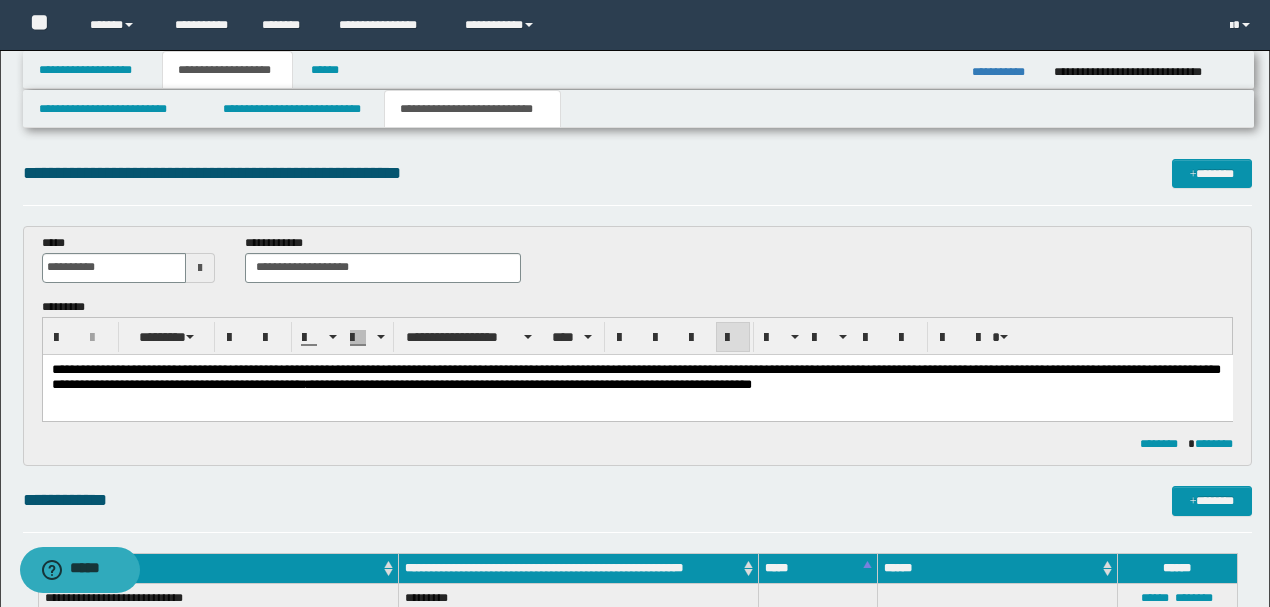 click on "**********" at bounding box center [528, 383] 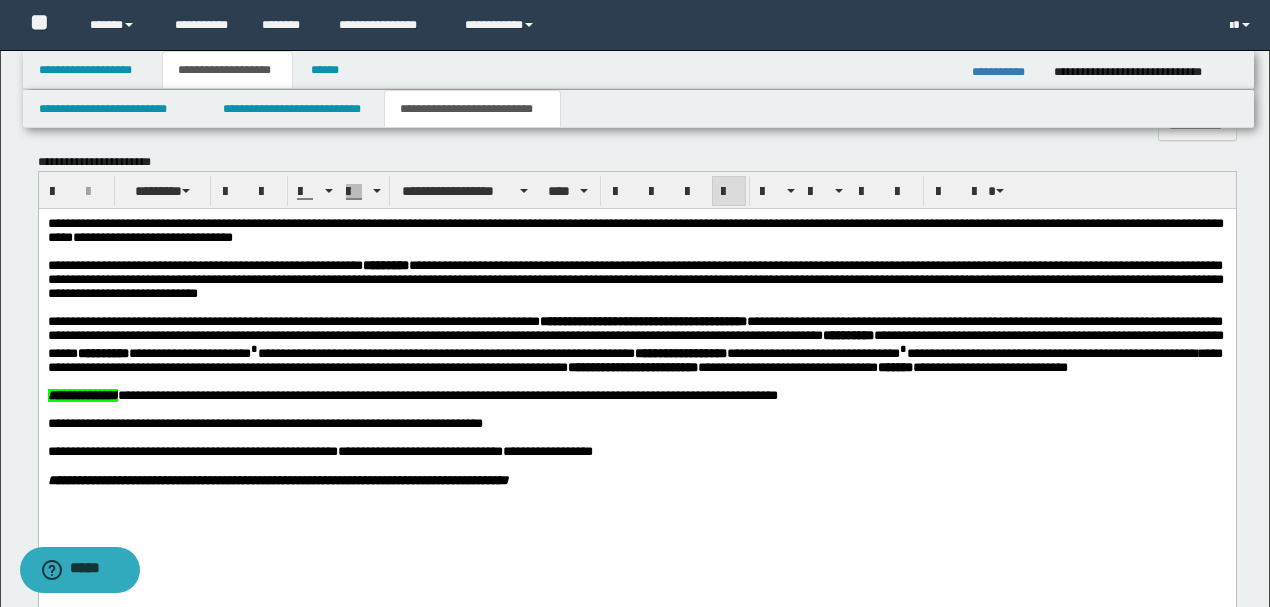 scroll, scrollTop: 666, scrollLeft: 0, axis: vertical 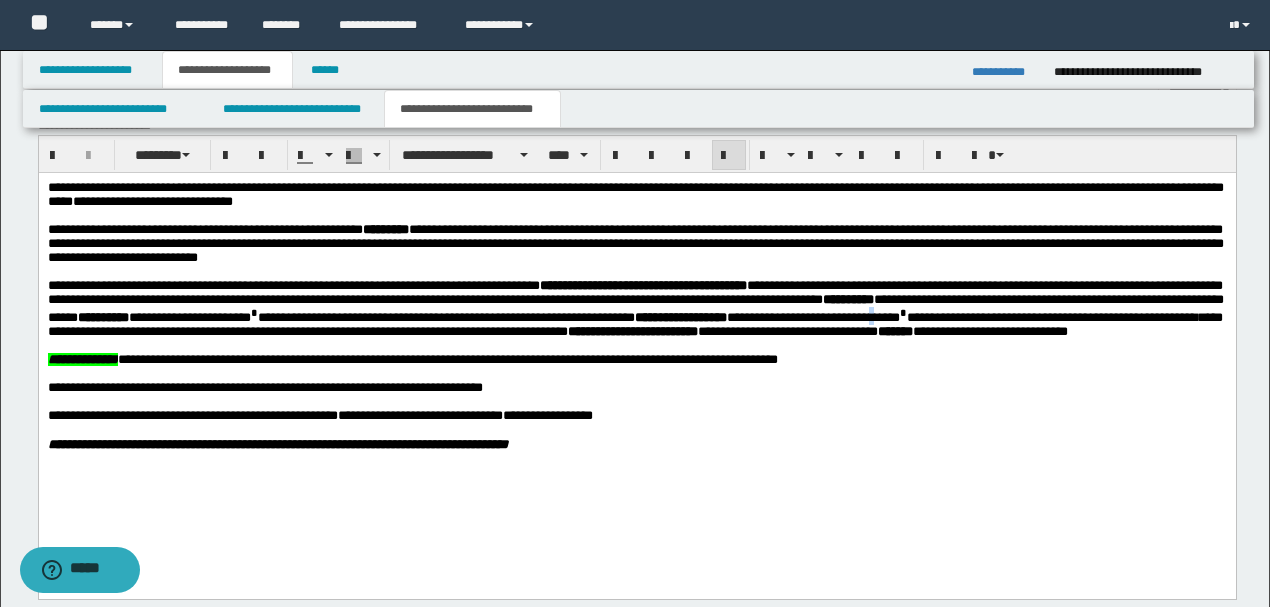 click on "**********" at bounding box center [959, 317] 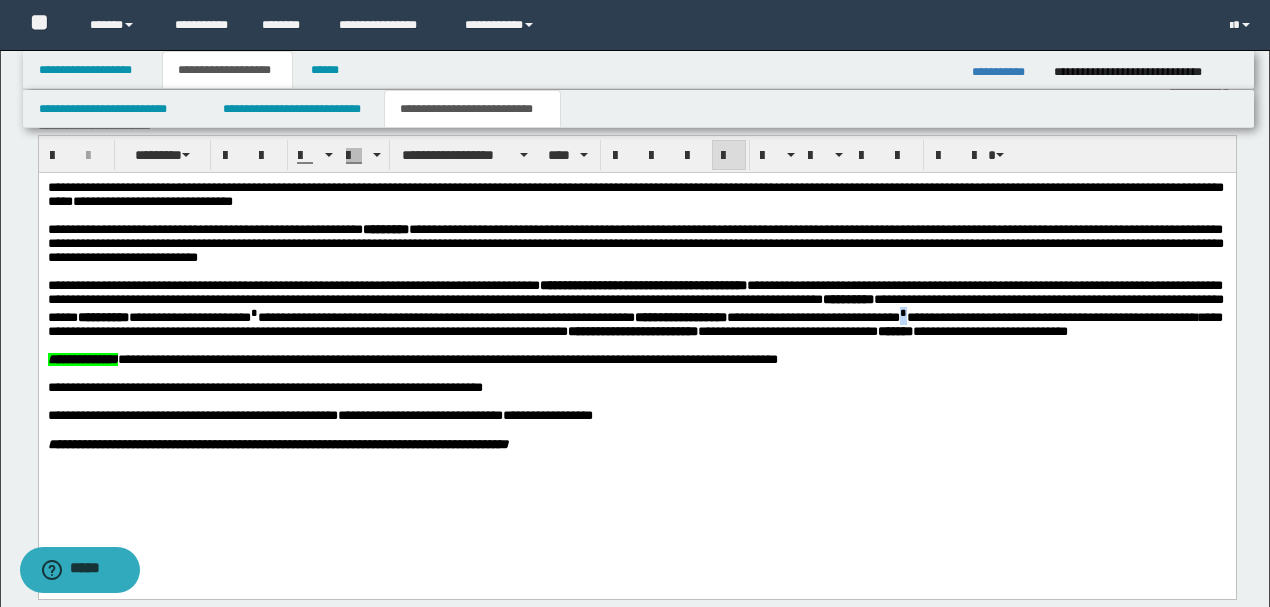 click on "**********" at bounding box center (959, 317) 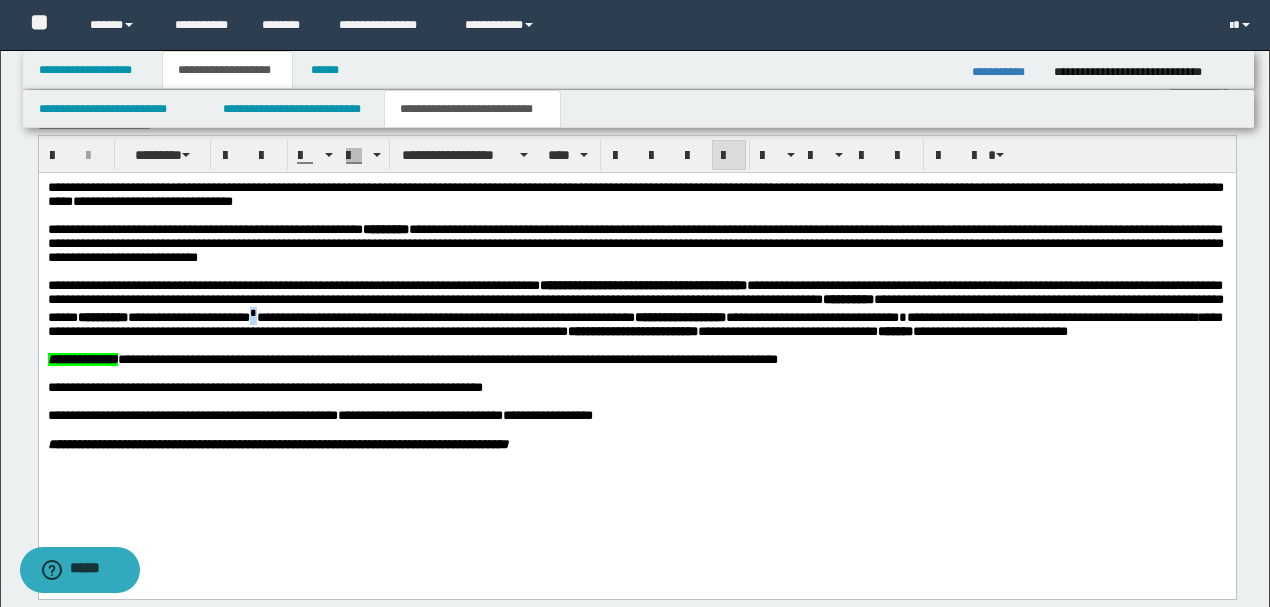 click on "**********" at bounding box center [380, 317] 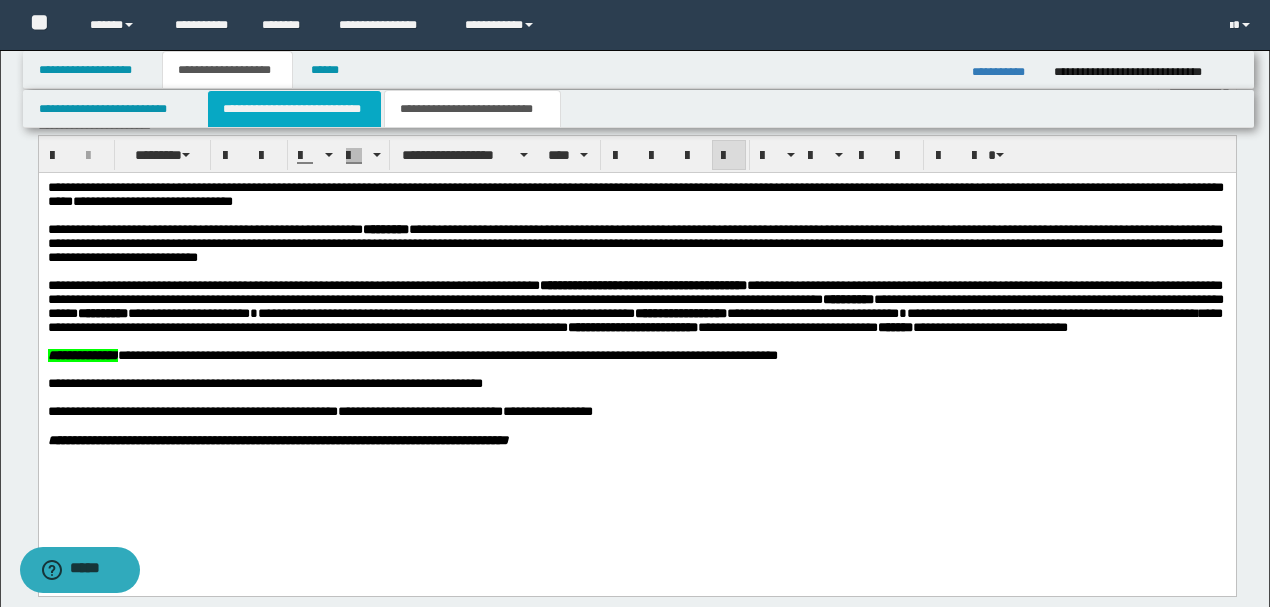 click on "**********" at bounding box center [294, 109] 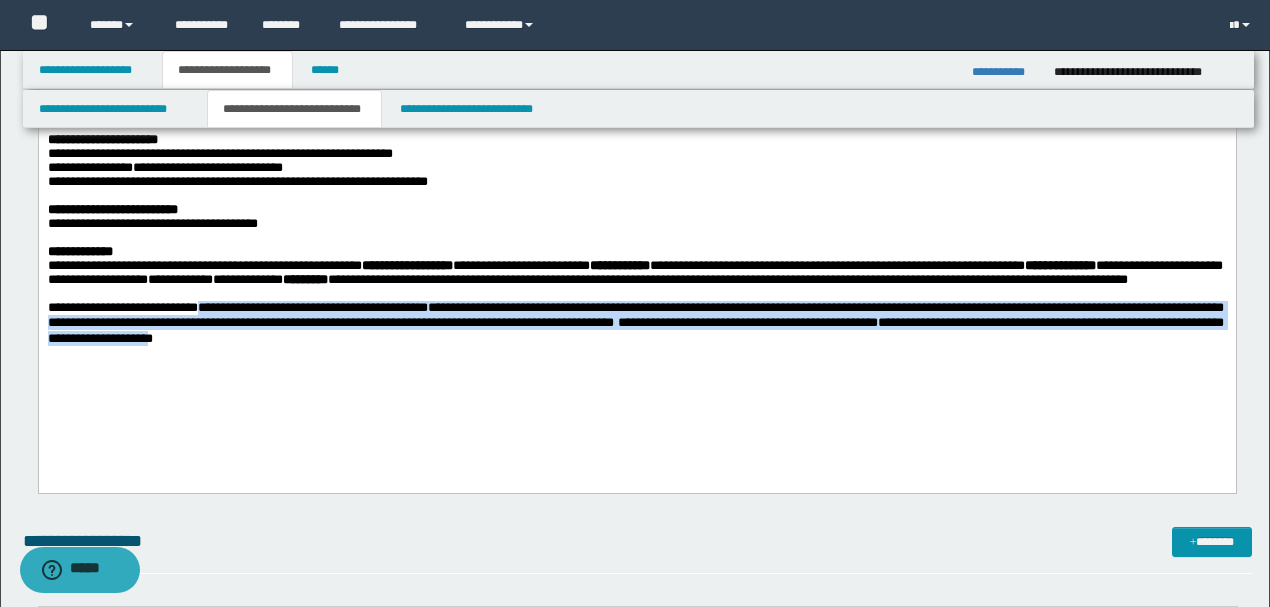 drag, startPoint x: 212, startPoint y: 347, endPoint x: 310, endPoint y: 378, distance: 102.78619 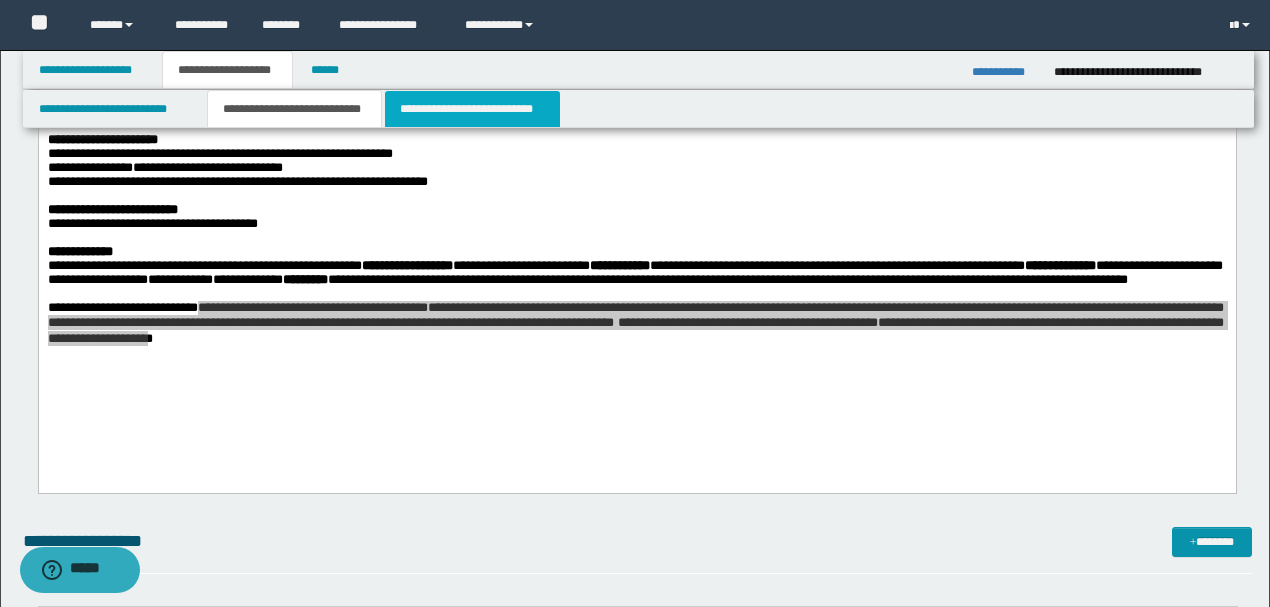click on "**********" at bounding box center (472, 109) 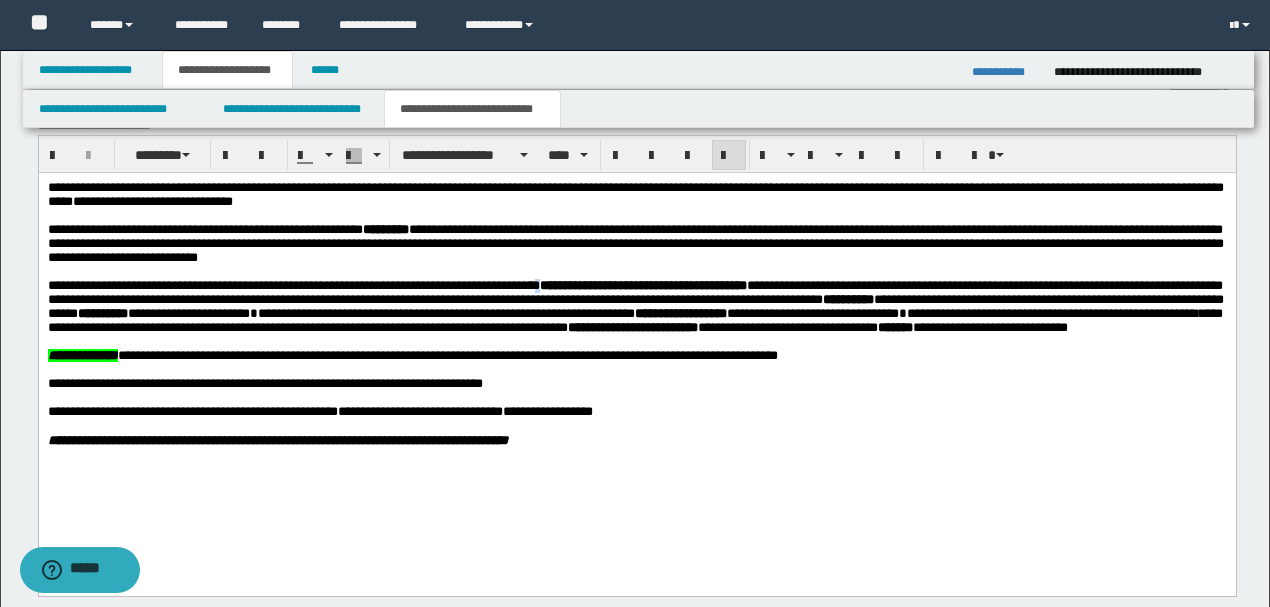 click on "**********" at bounding box center (293, 285) 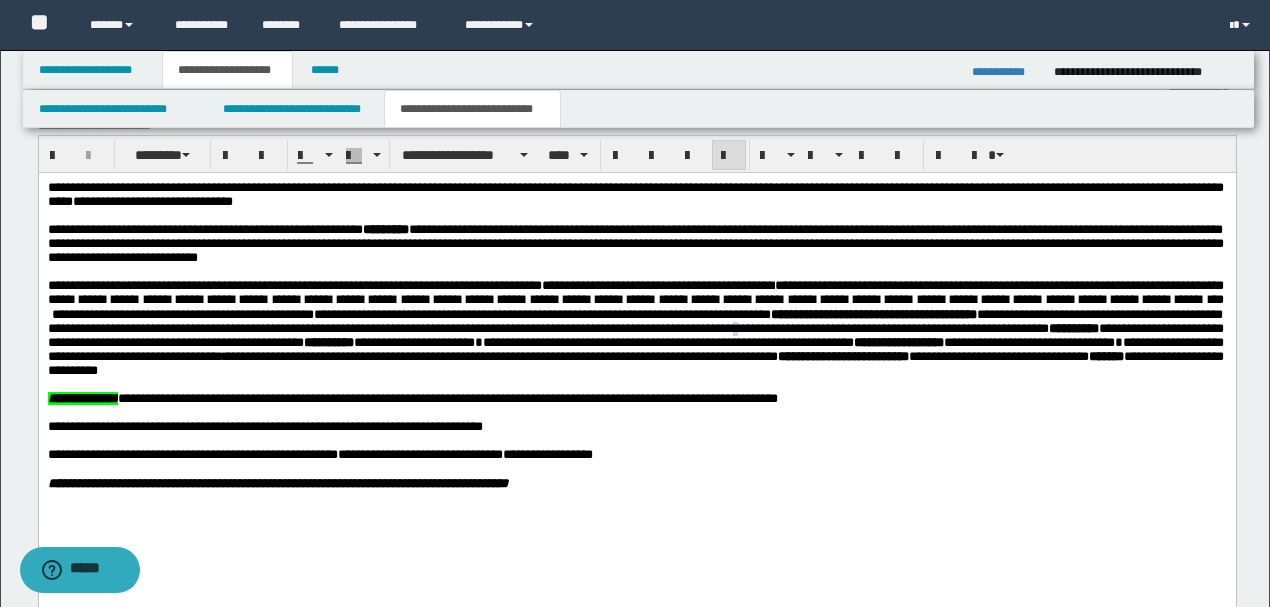 click on "**********" at bounding box center (634, 321) 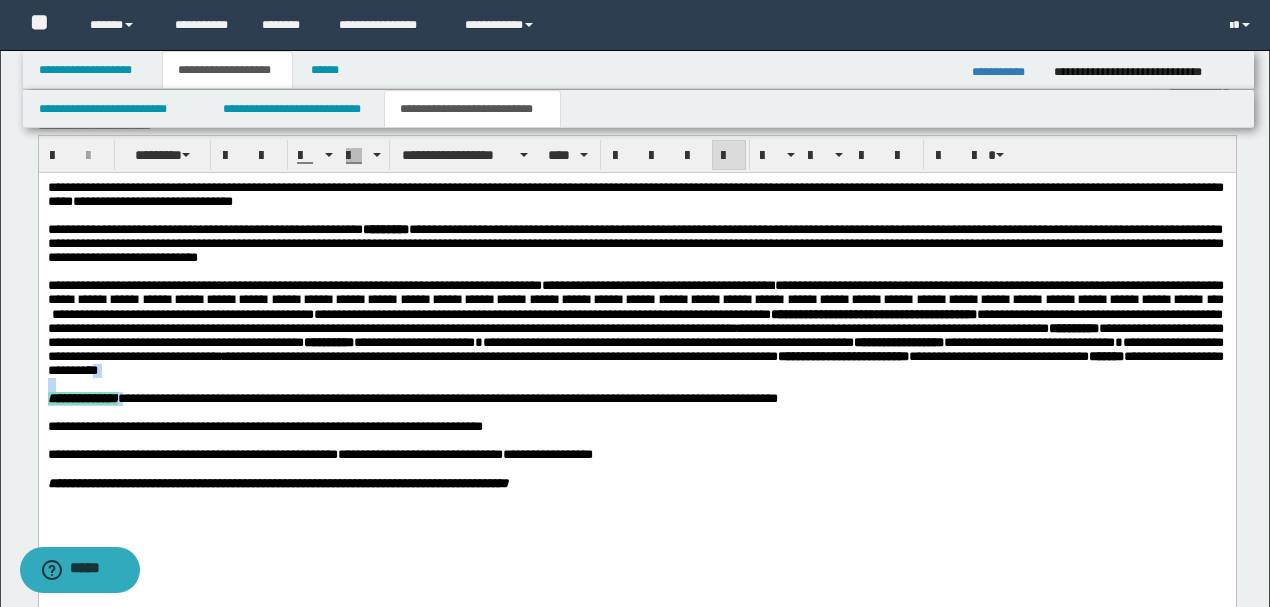 drag, startPoint x: 399, startPoint y: 386, endPoint x: 154, endPoint y: 424, distance: 247.92943 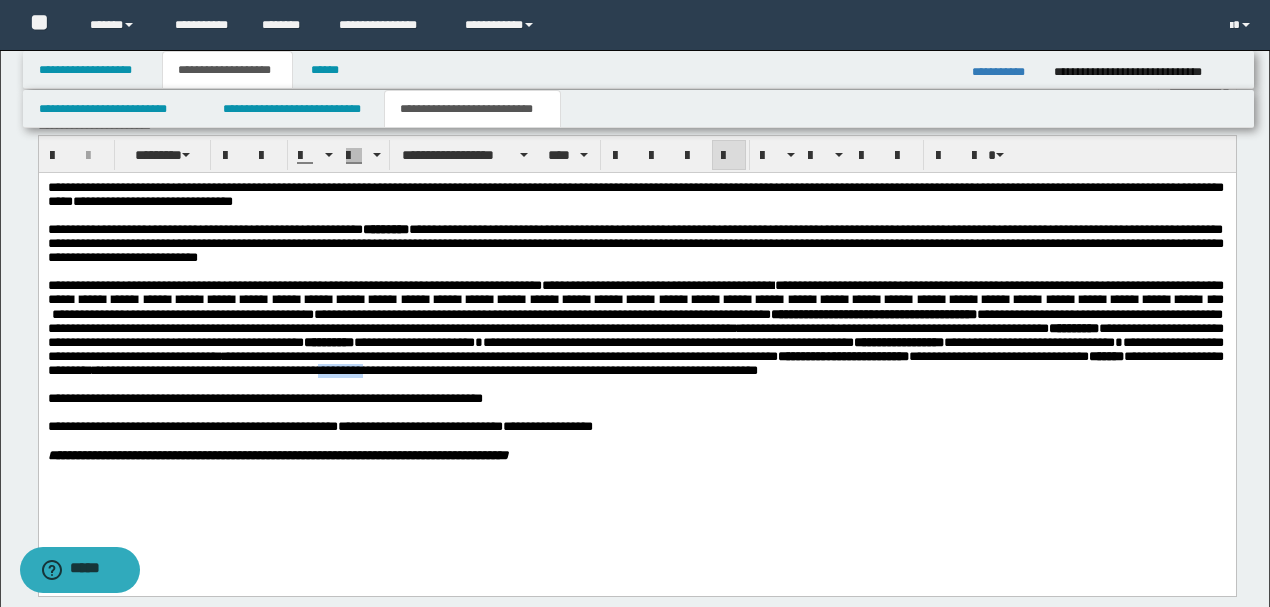 drag, startPoint x: 635, startPoint y: 387, endPoint x: 677, endPoint y: 396, distance: 42.953465 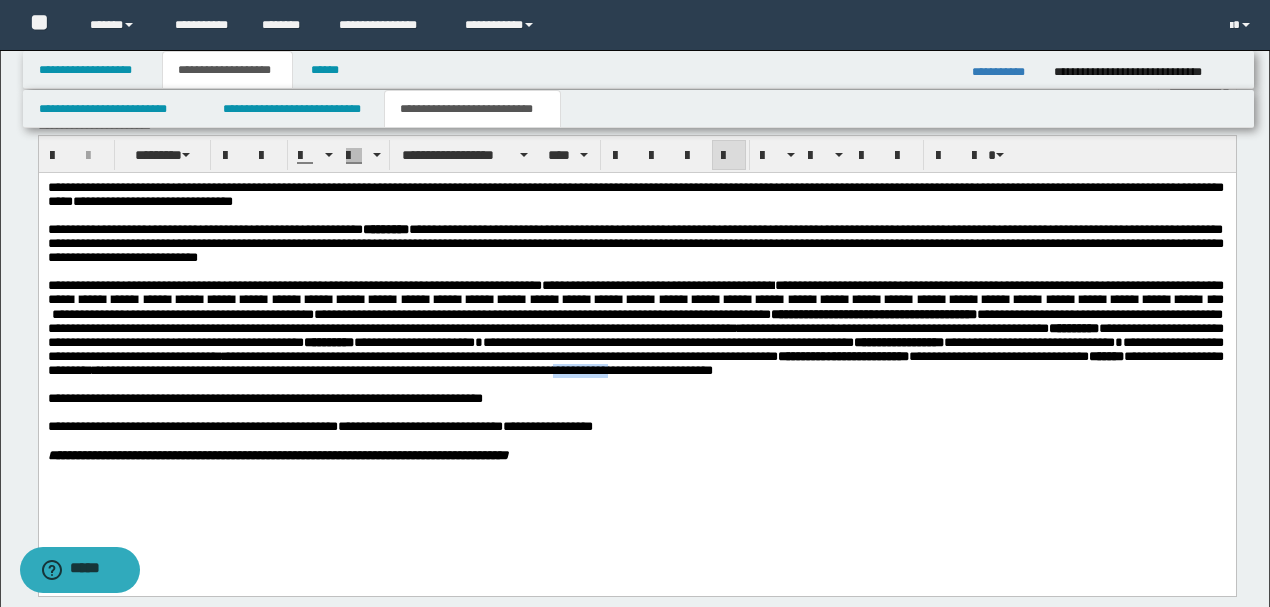 drag, startPoint x: 889, startPoint y: 388, endPoint x: 950, endPoint y: 384, distance: 61.13101 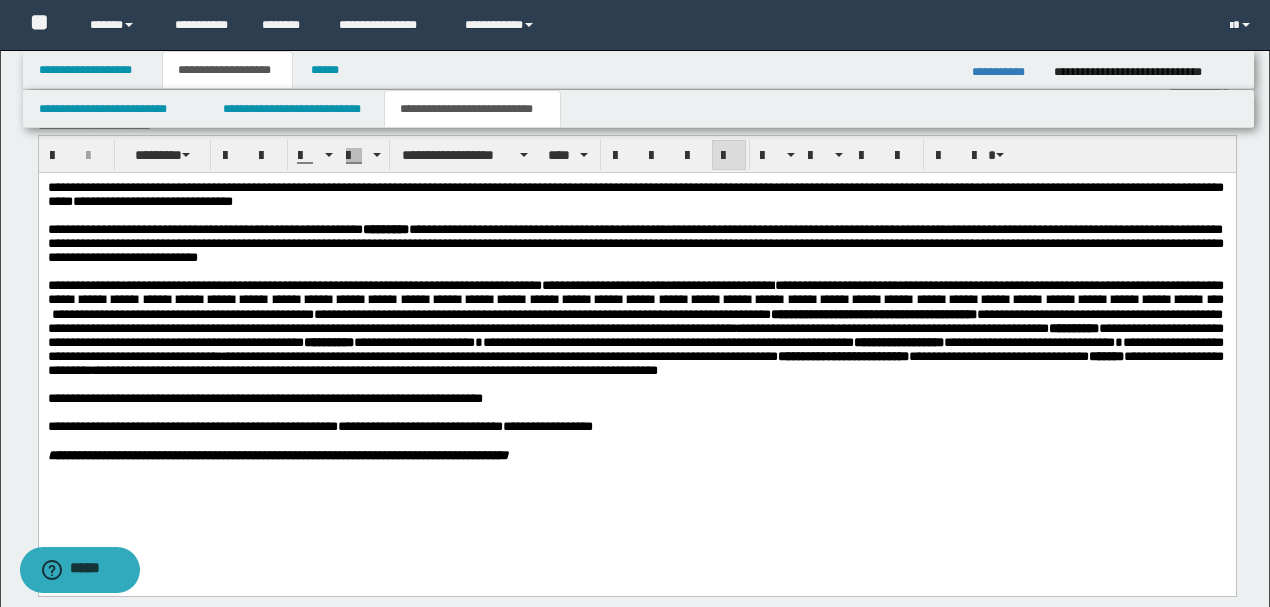 drag, startPoint x: 1018, startPoint y: 386, endPoint x: 1086, endPoint y: 393, distance: 68.359344 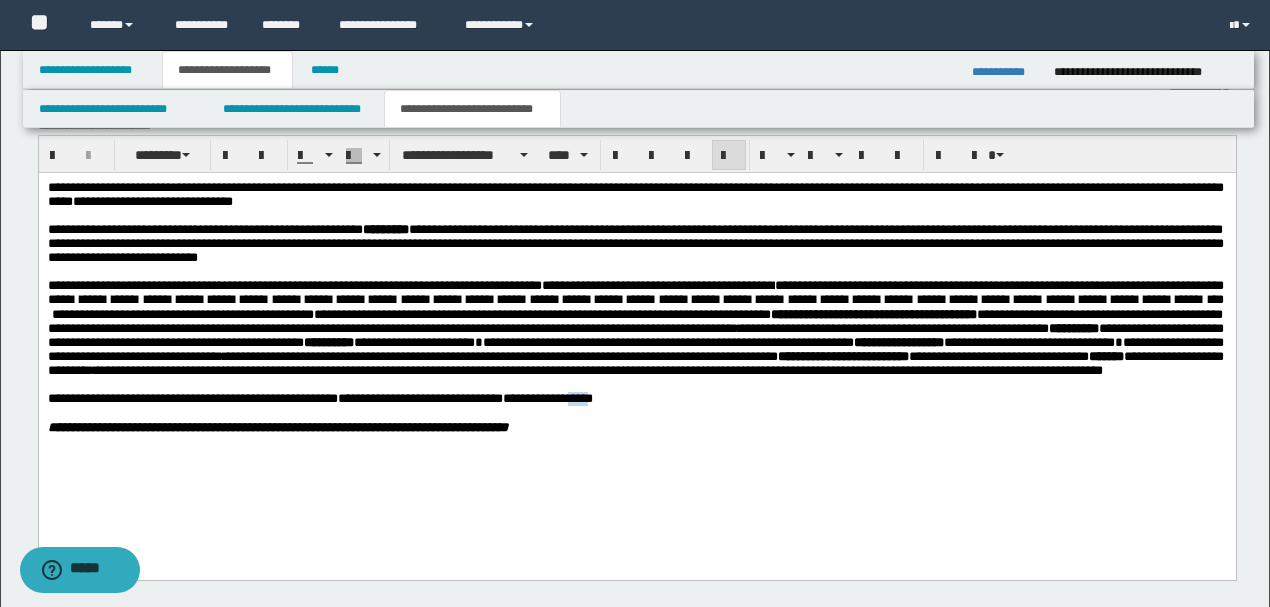 drag, startPoint x: 580, startPoint y: 433, endPoint x: 604, endPoint y: 431, distance: 24.083189 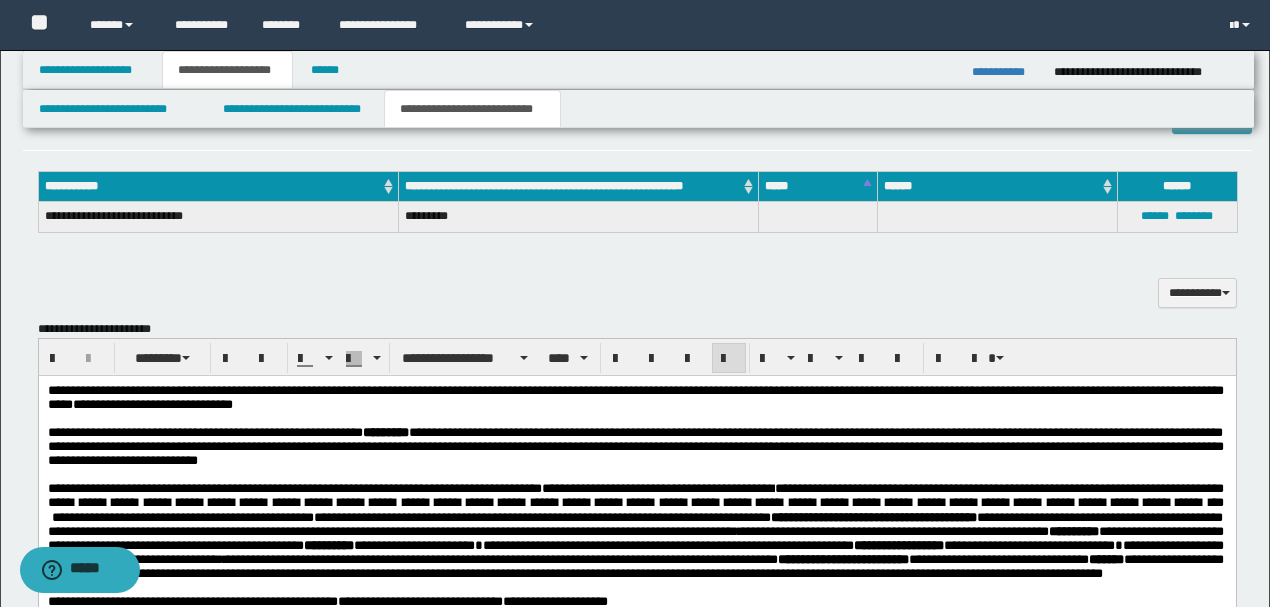 scroll, scrollTop: 400, scrollLeft: 0, axis: vertical 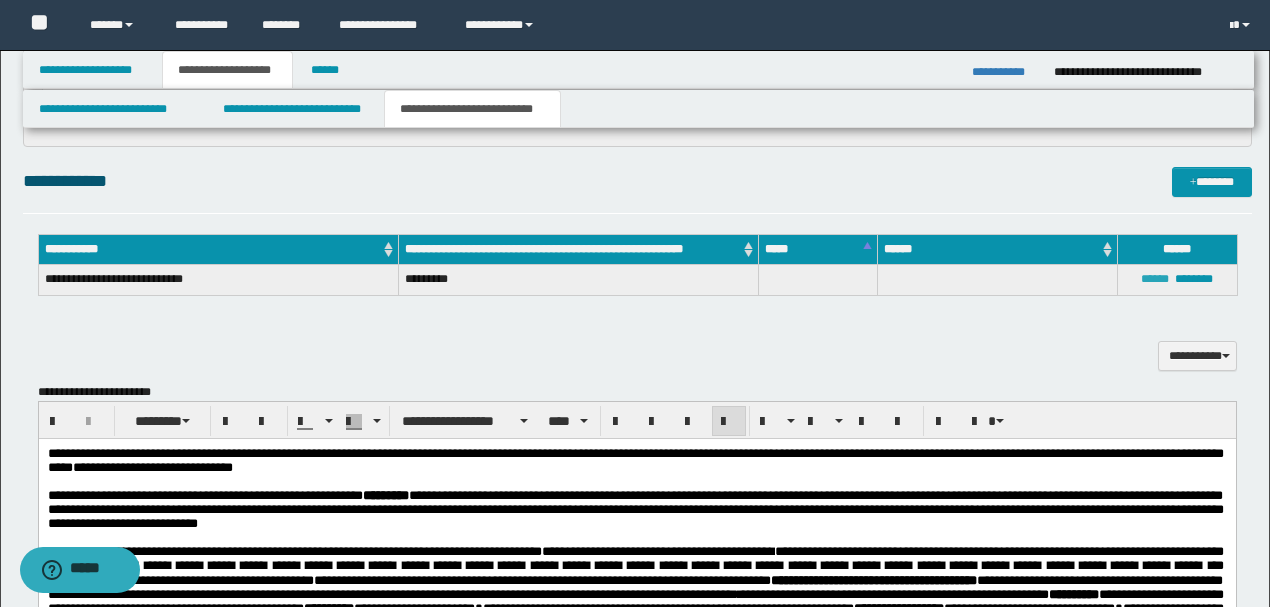 click on "******" at bounding box center [1155, 279] 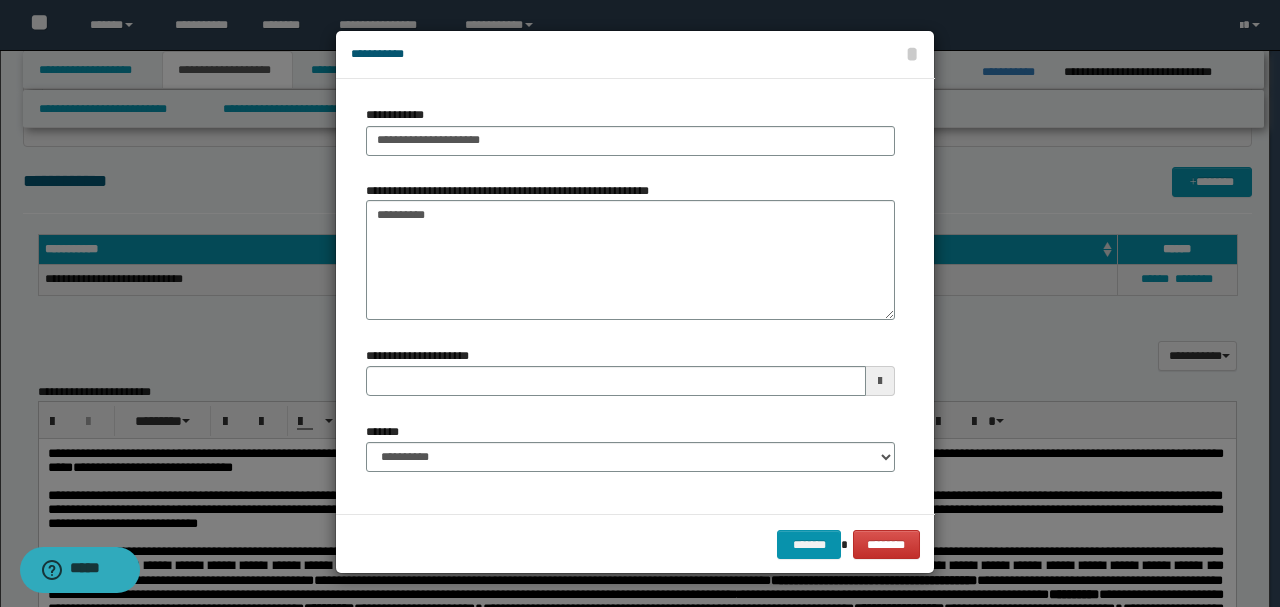 type 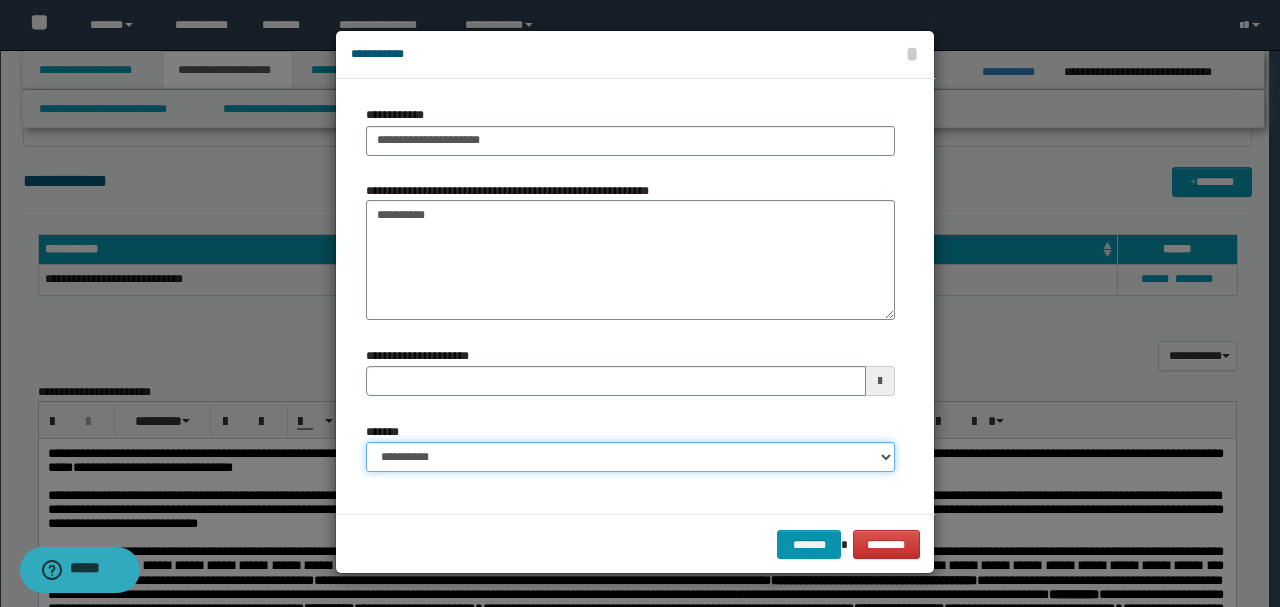 click on "**********" at bounding box center (630, 457) 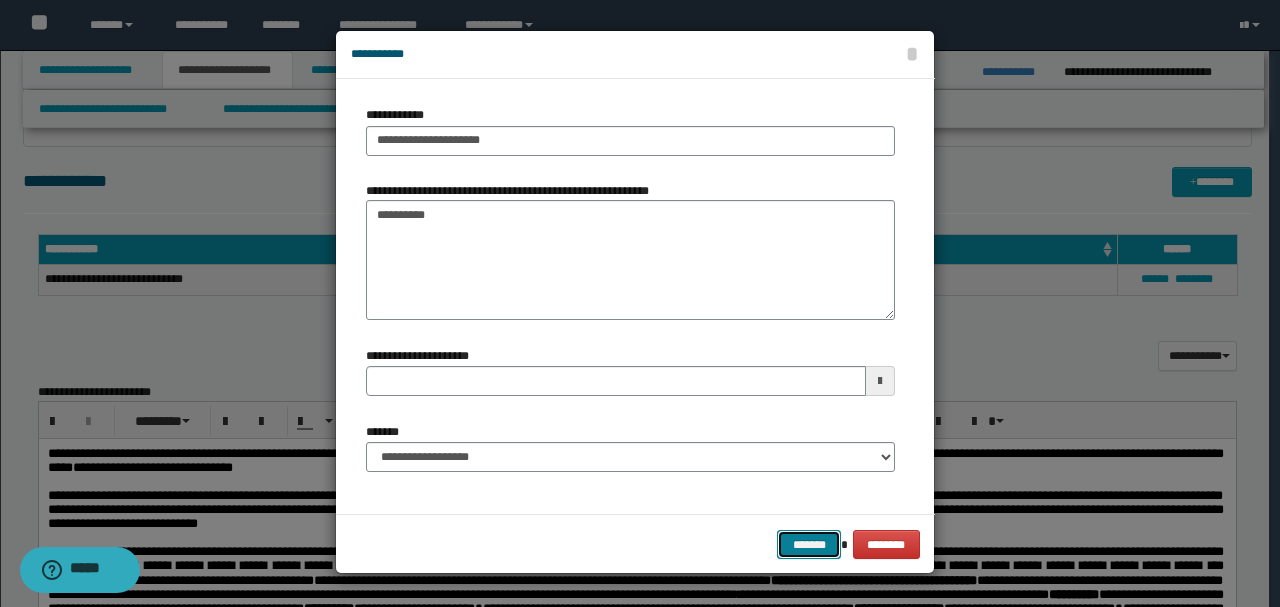 click on "*******" at bounding box center [809, 544] 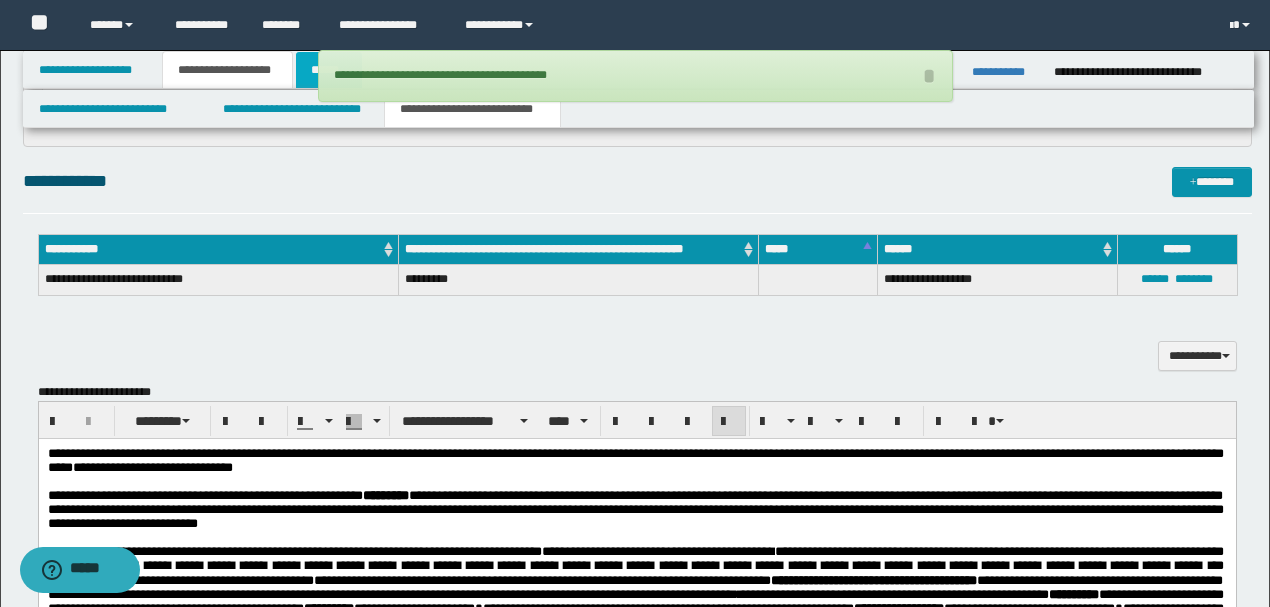 click on "******" at bounding box center (329, 70) 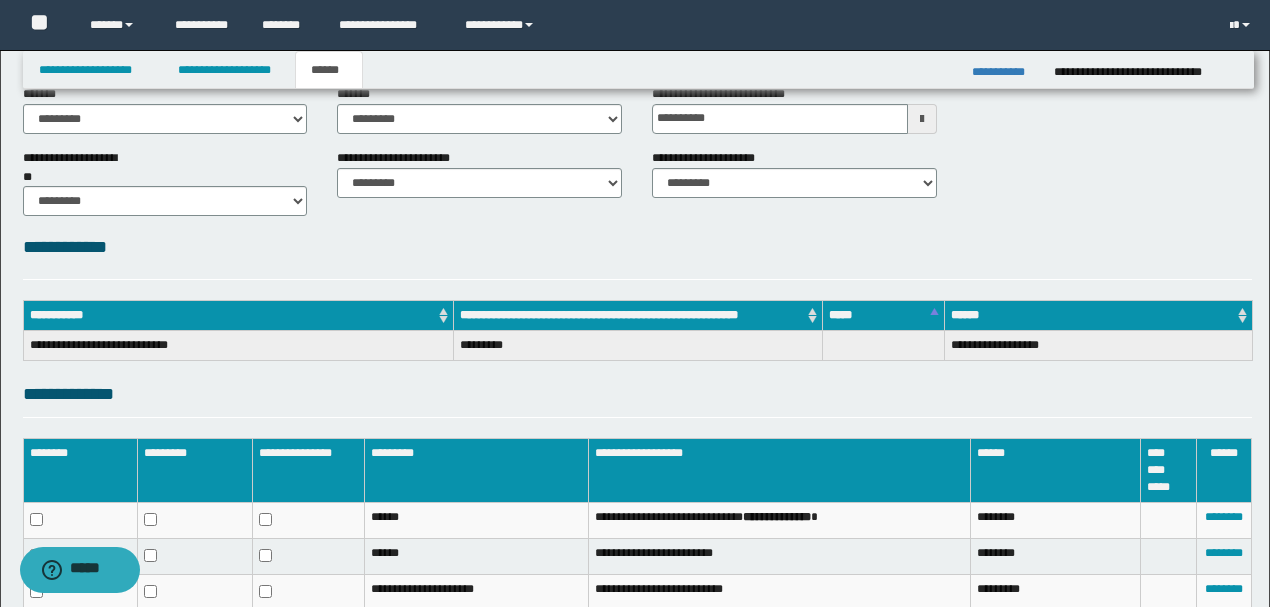 scroll, scrollTop: 0, scrollLeft: 0, axis: both 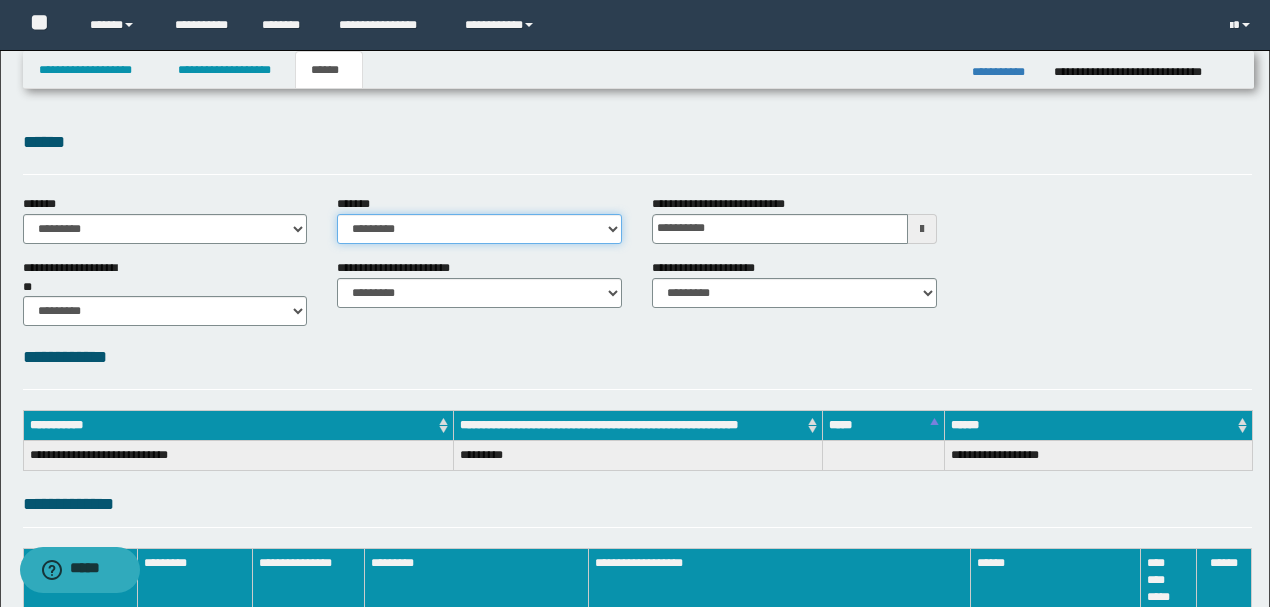 click on "**********" at bounding box center (479, 229) 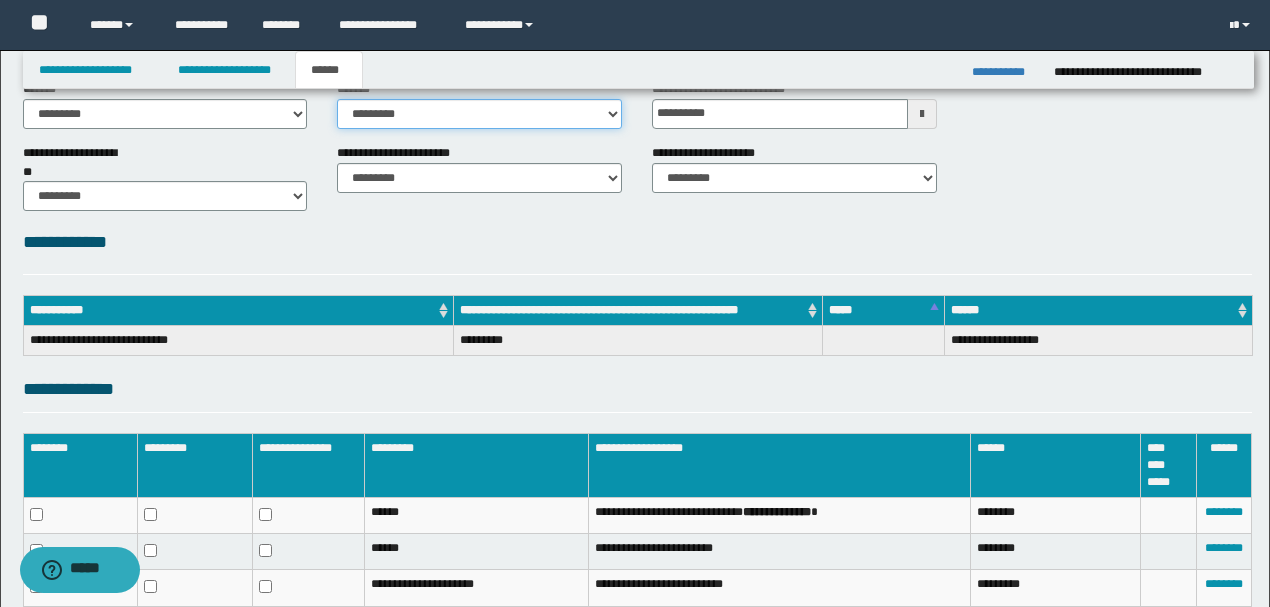 scroll, scrollTop: 254, scrollLeft: 0, axis: vertical 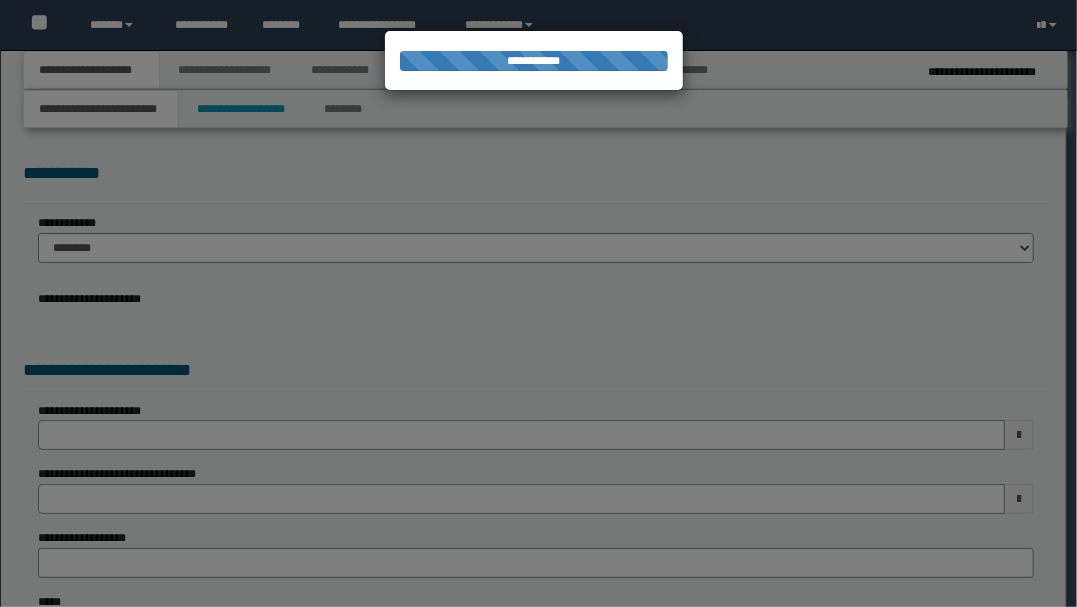 type on "******" 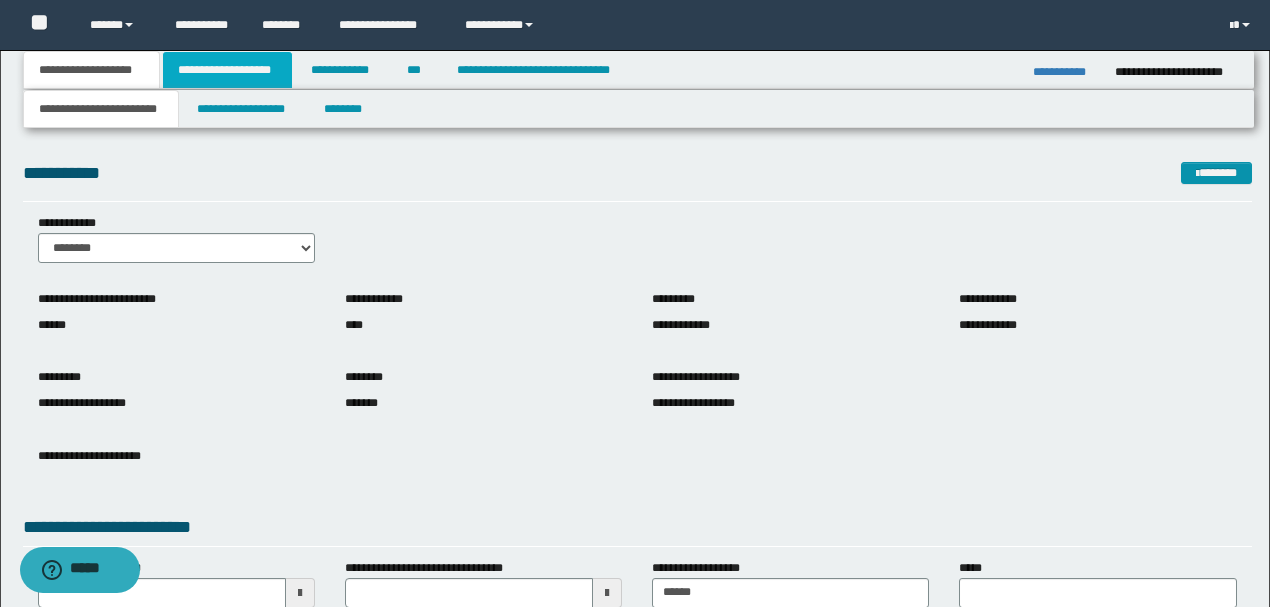 click on "**********" at bounding box center (227, 70) 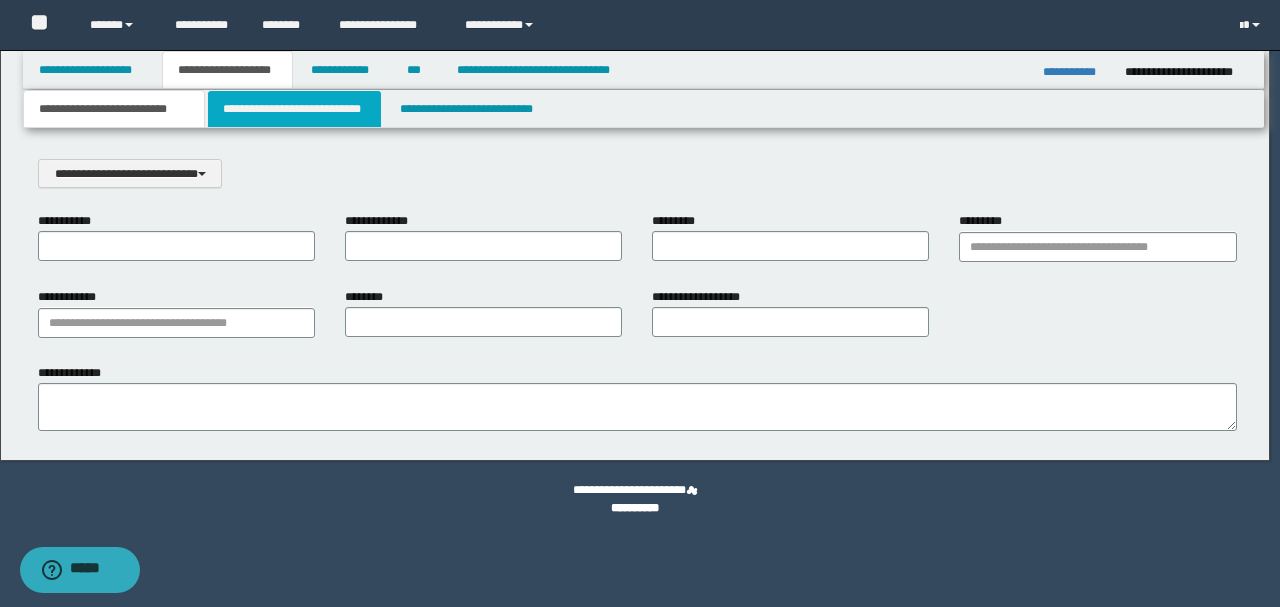 scroll, scrollTop: 0, scrollLeft: 0, axis: both 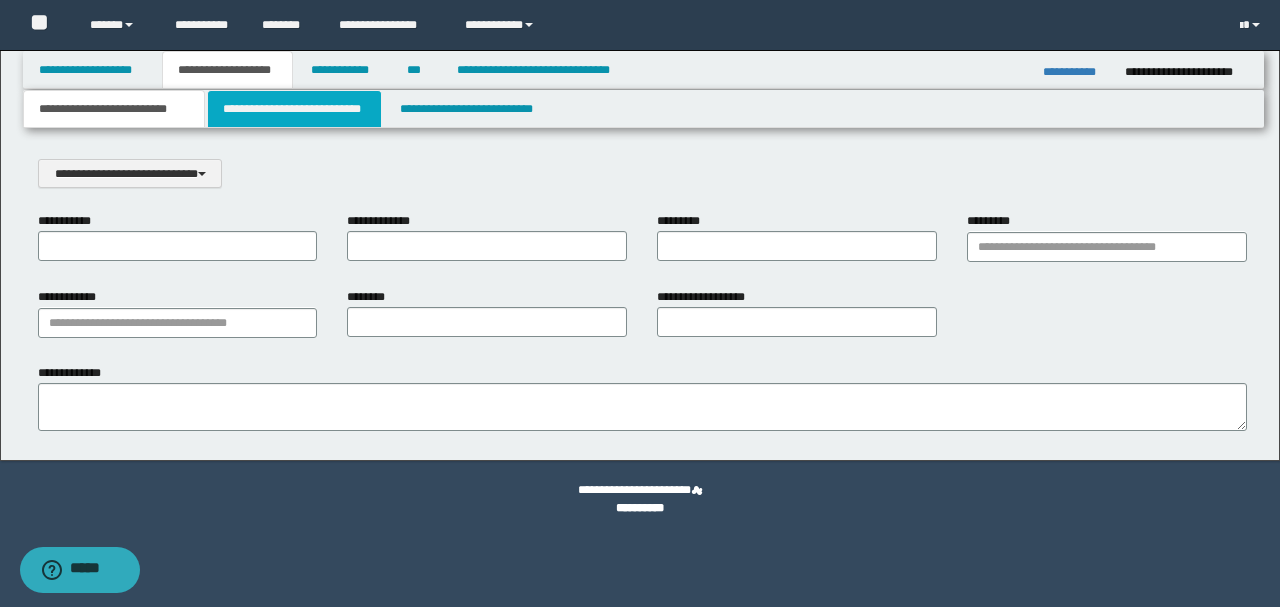 click on "**********" at bounding box center [294, 109] 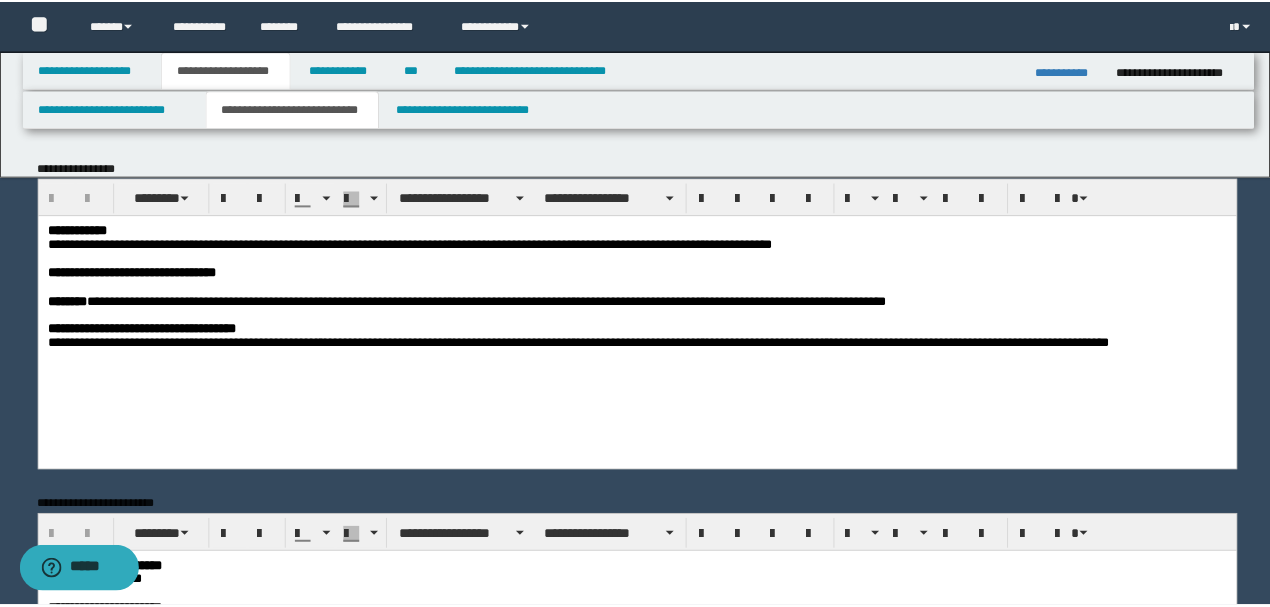 scroll, scrollTop: 0, scrollLeft: 0, axis: both 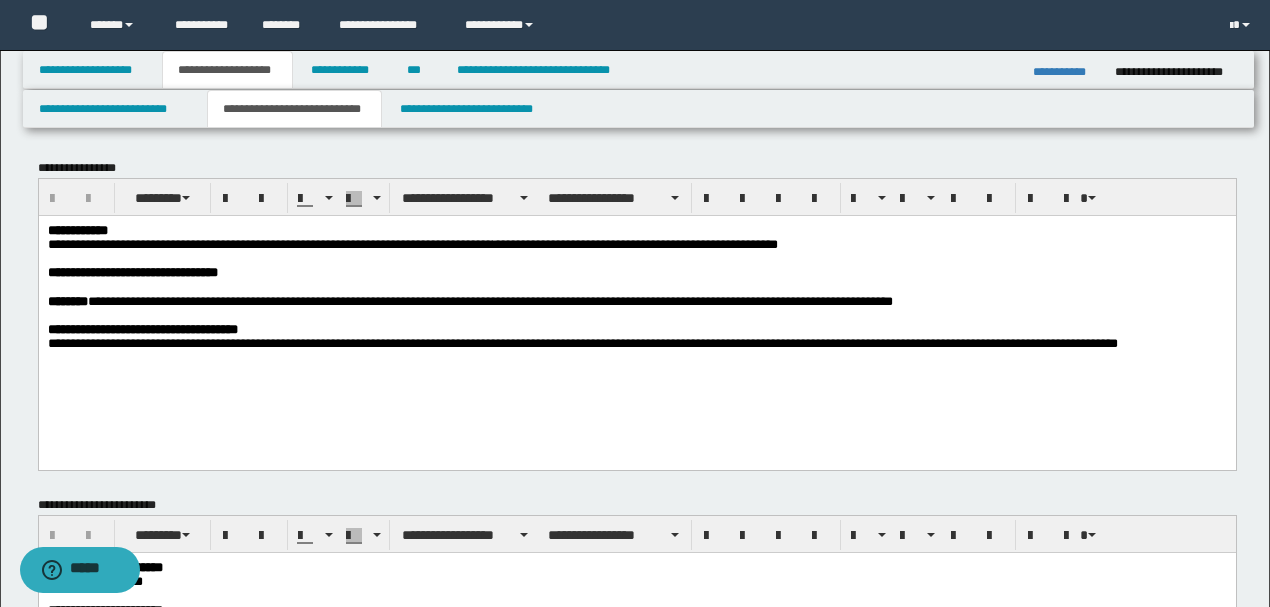 click on "**********" at bounding box center (635, 244) 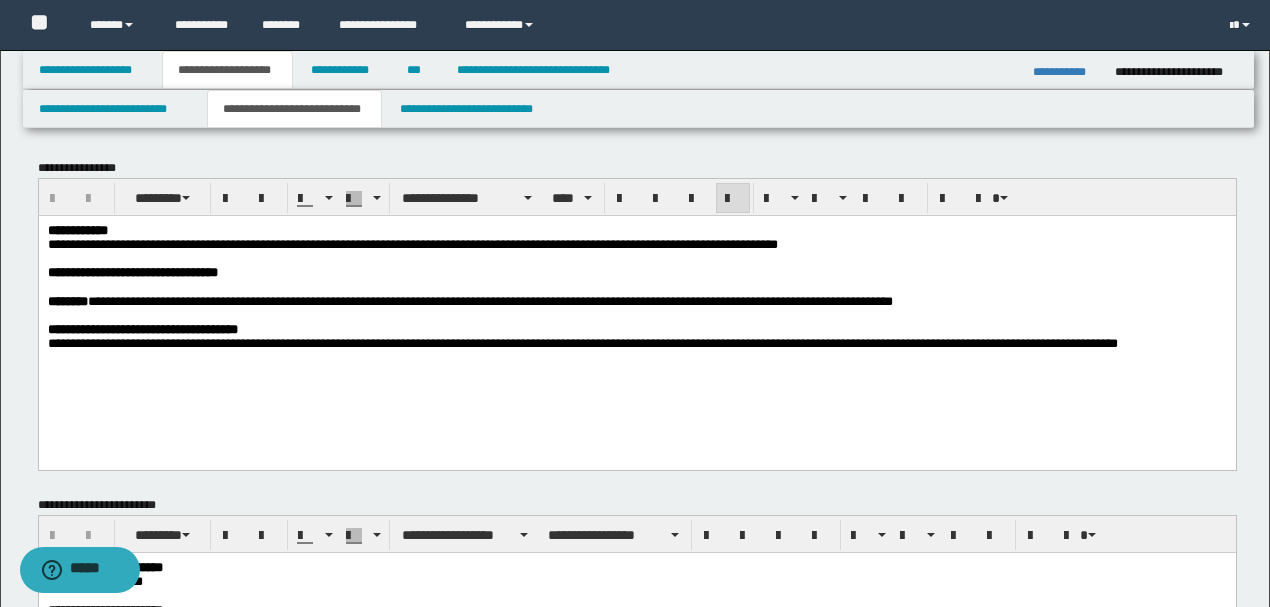 type 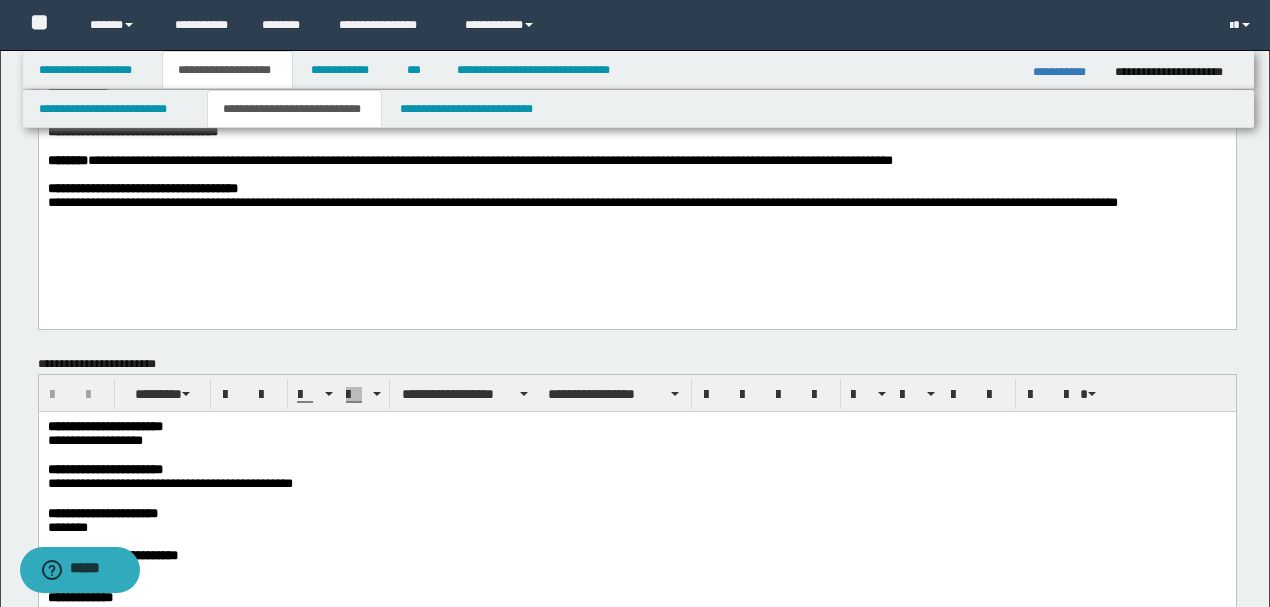 scroll, scrollTop: 266, scrollLeft: 0, axis: vertical 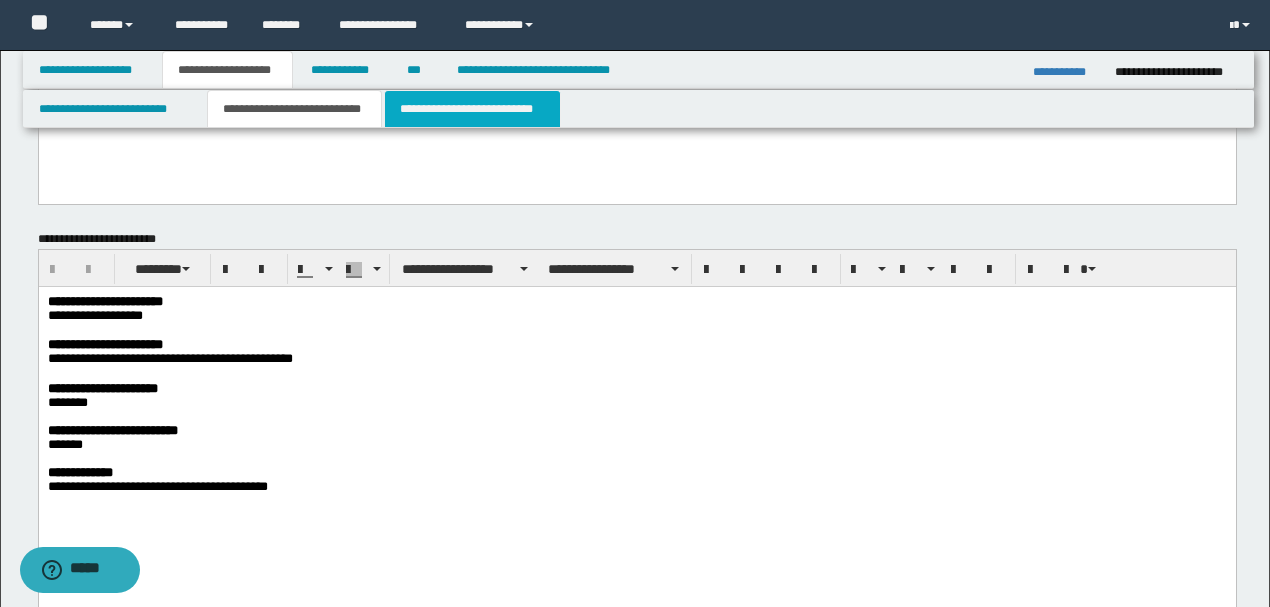 click on "**********" at bounding box center [472, 109] 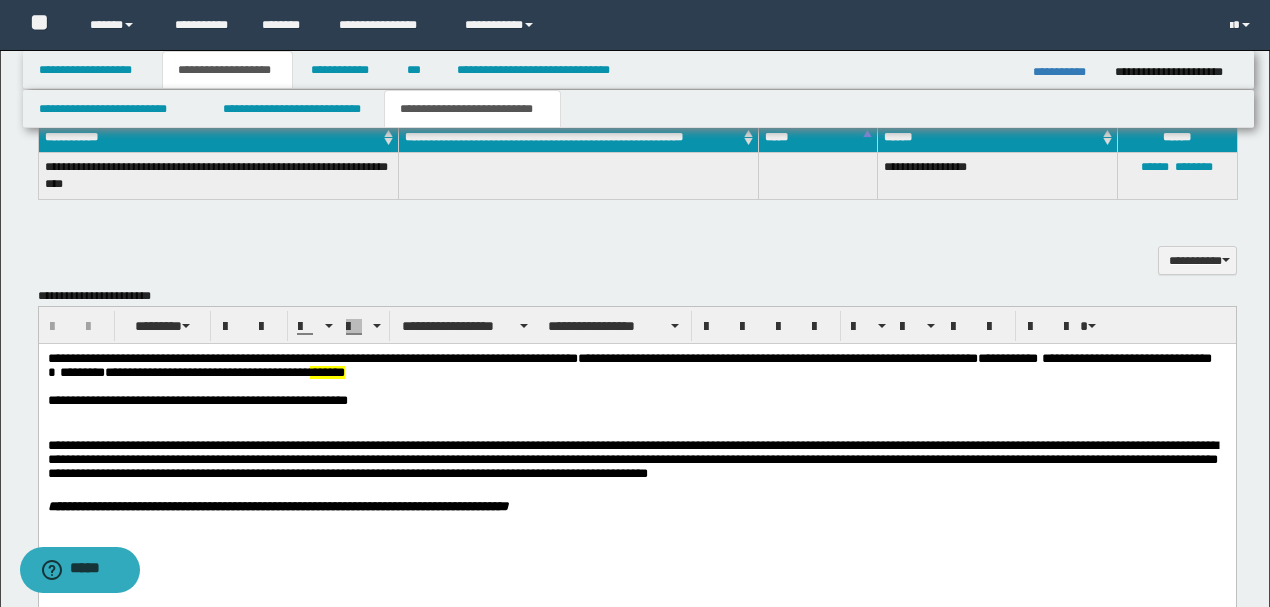scroll, scrollTop: 1400, scrollLeft: 0, axis: vertical 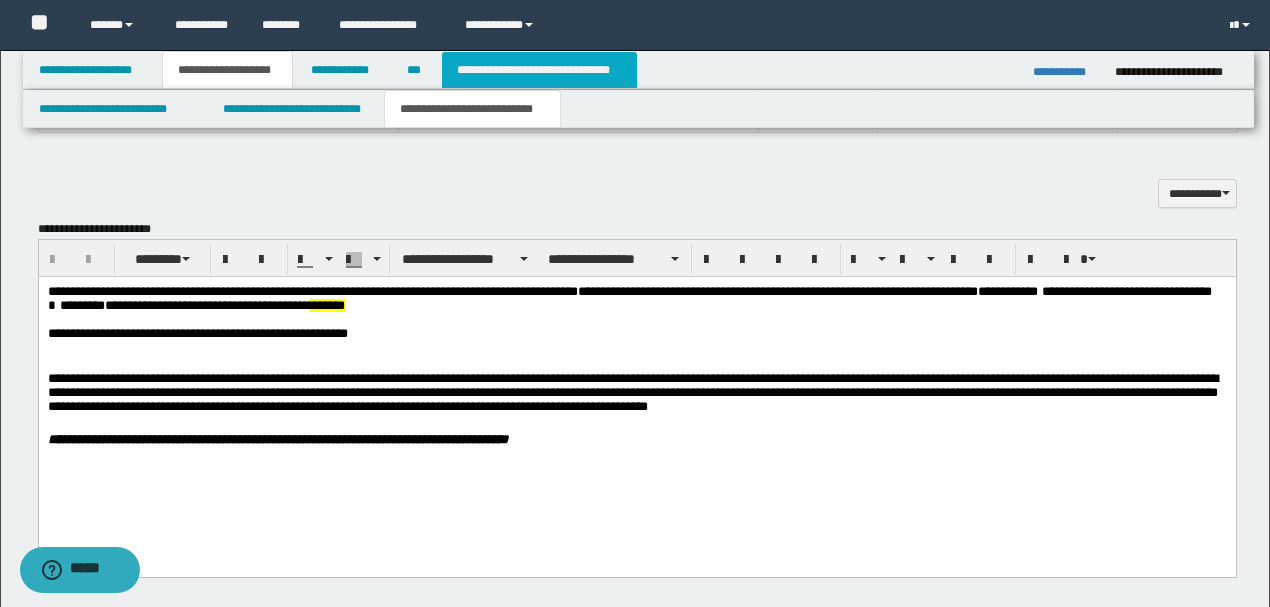 click on "**********" at bounding box center (539, 70) 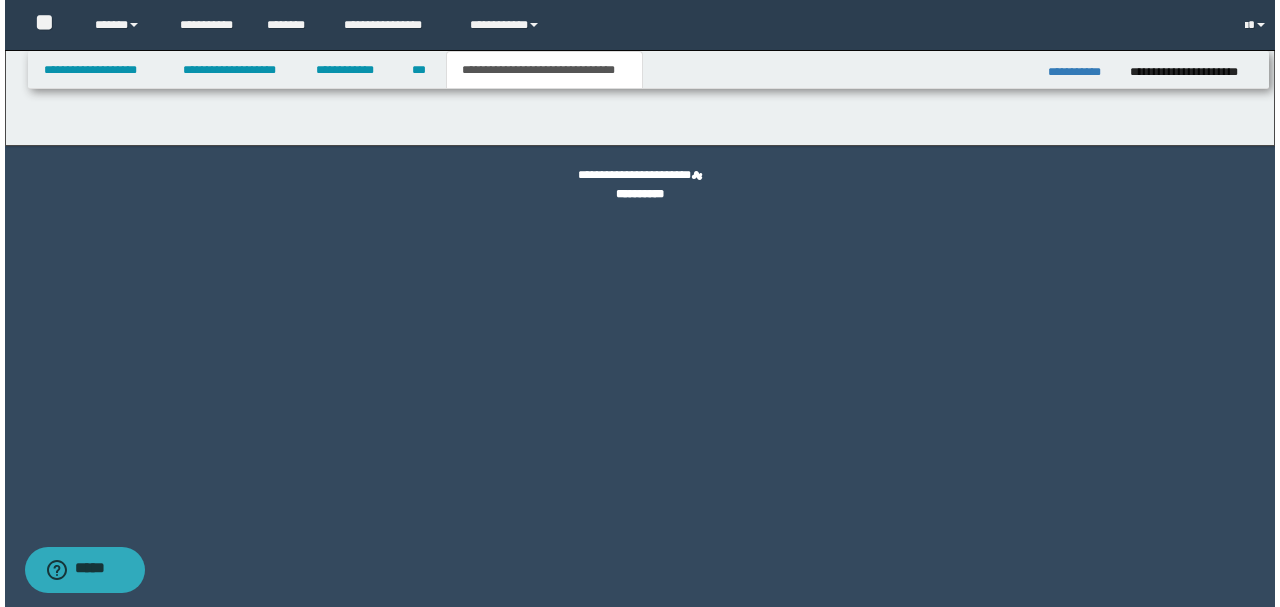 scroll, scrollTop: 0, scrollLeft: 0, axis: both 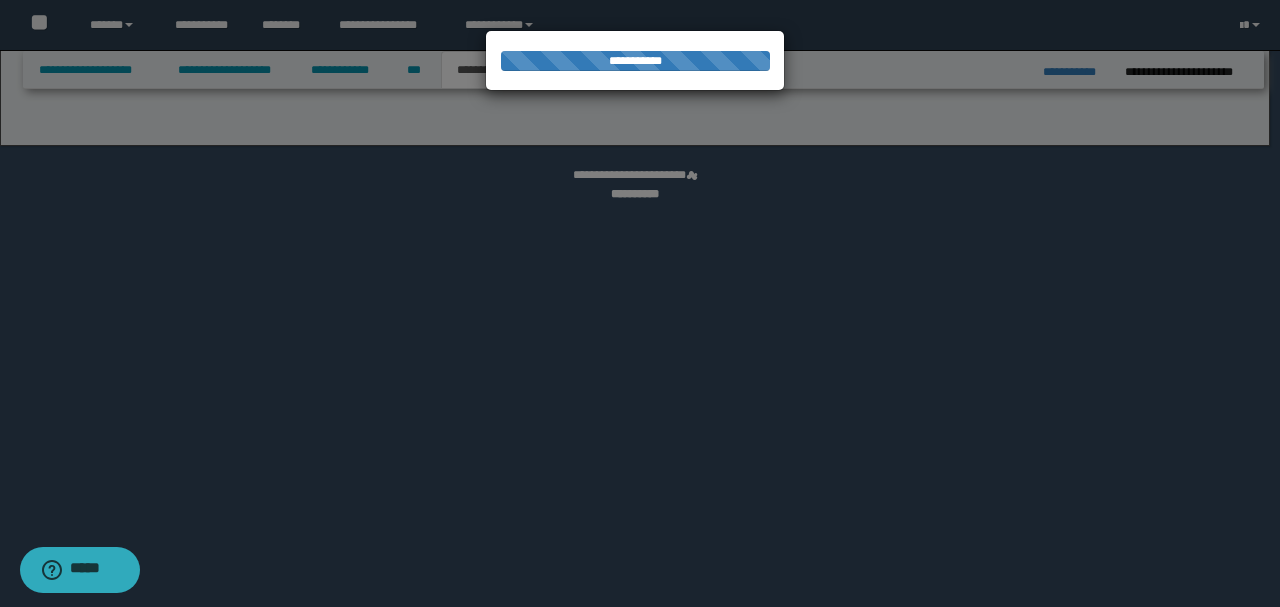 select on "*" 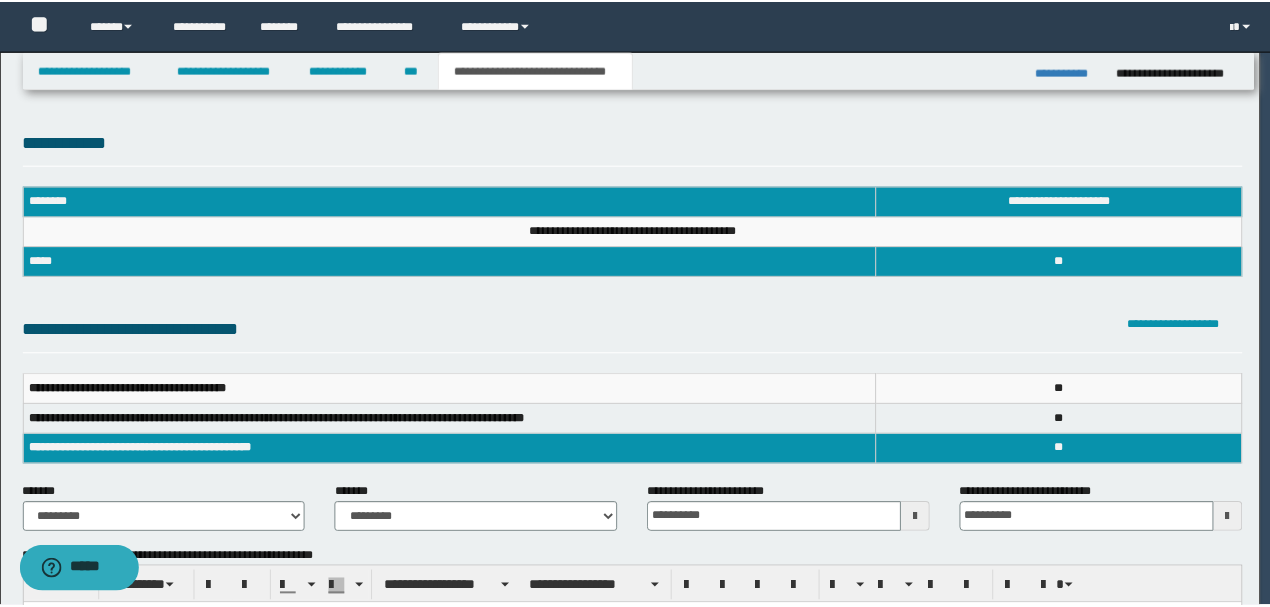 scroll, scrollTop: 0, scrollLeft: 0, axis: both 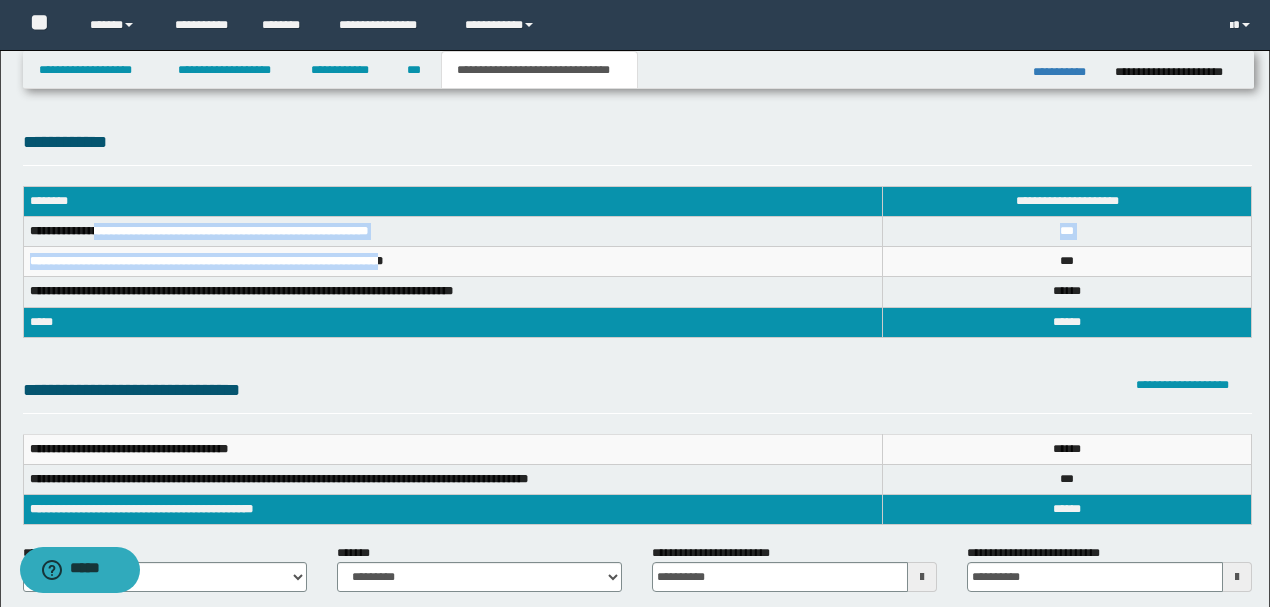 drag, startPoint x: 102, startPoint y: 229, endPoint x: 436, endPoint y: 265, distance: 335.9345 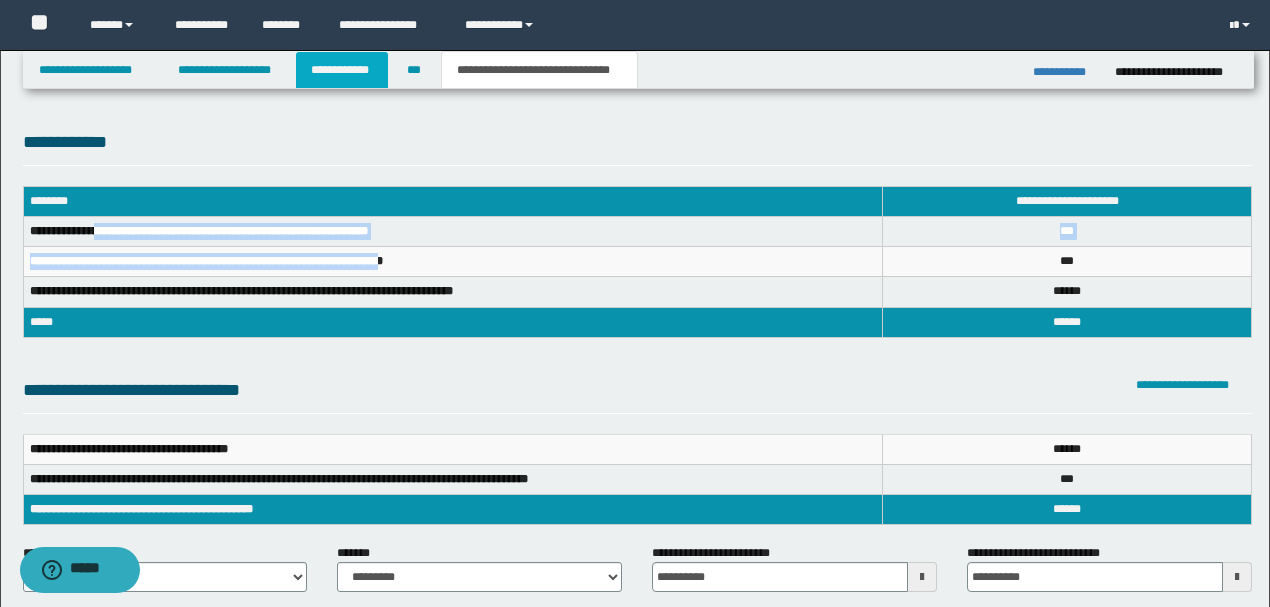 click on "**********" at bounding box center [342, 70] 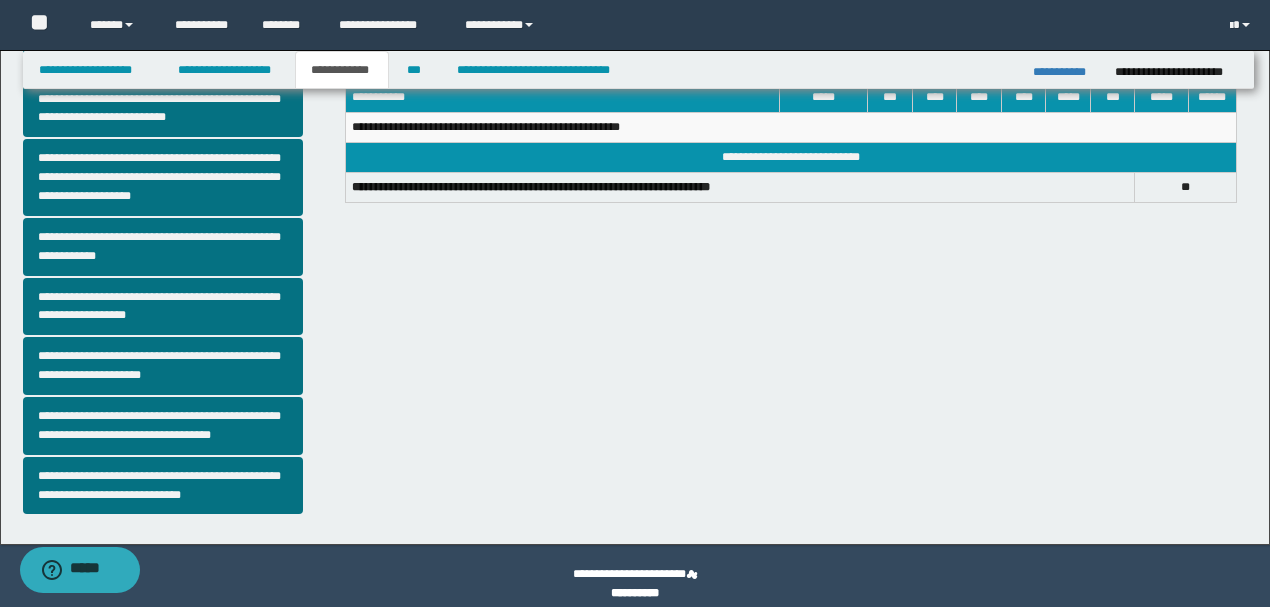 scroll, scrollTop: 541, scrollLeft: 0, axis: vertical 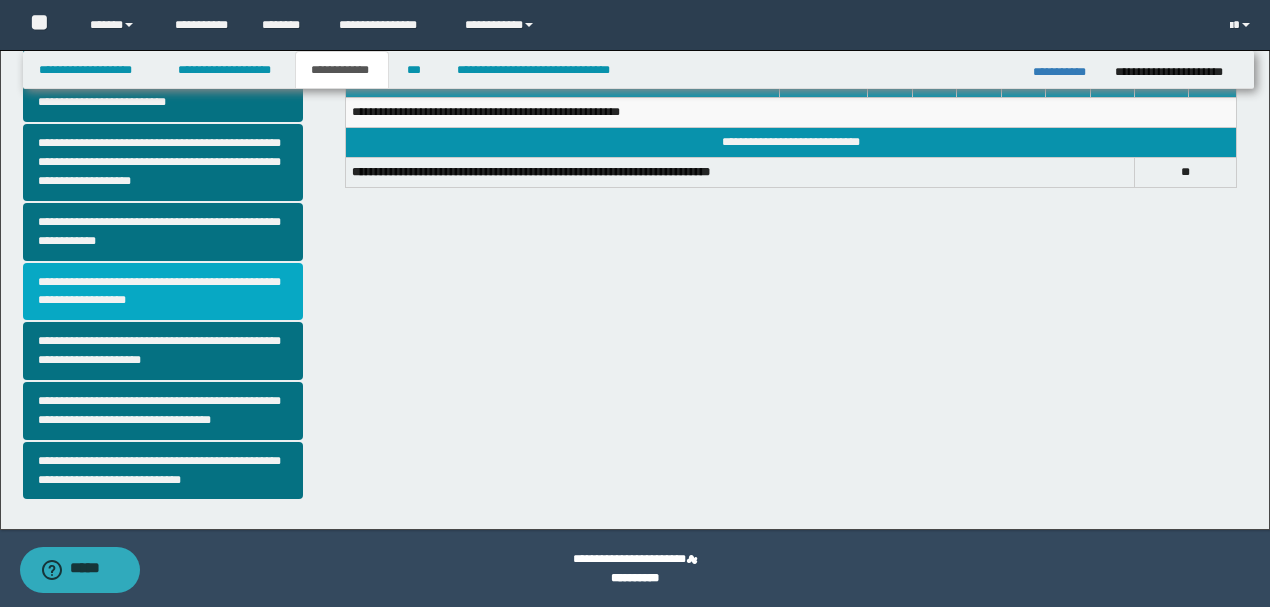 click on "**********" at bounding box center (163, 292) 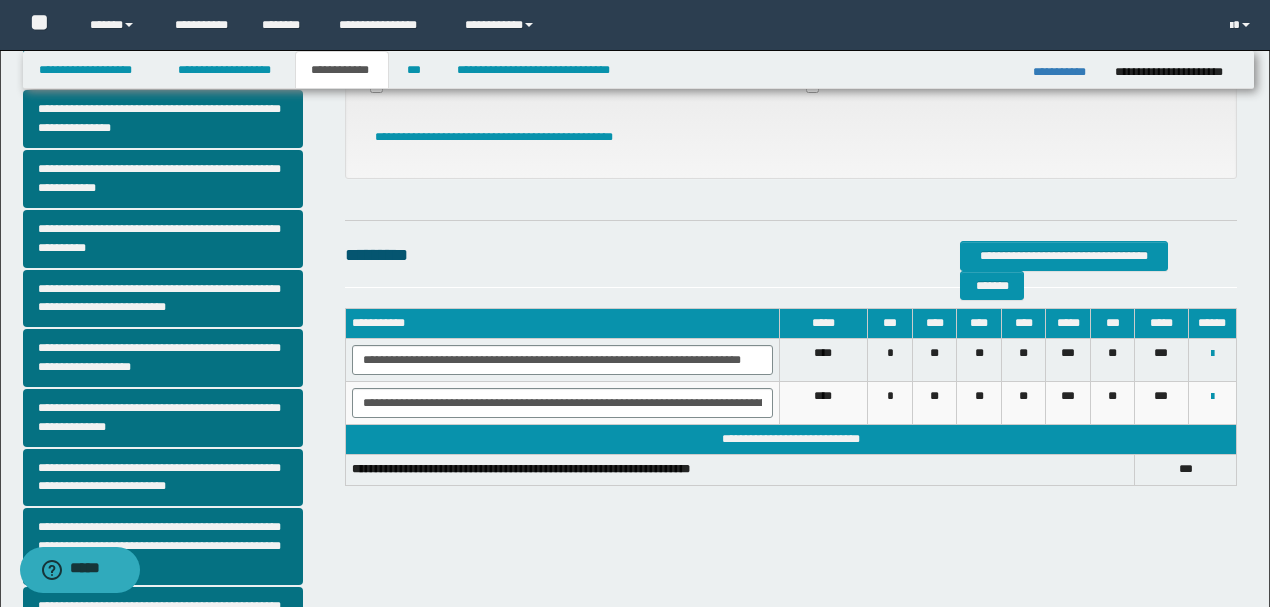 scroll, scrollTop: 133, scrollLeft: 0, axis: vertical 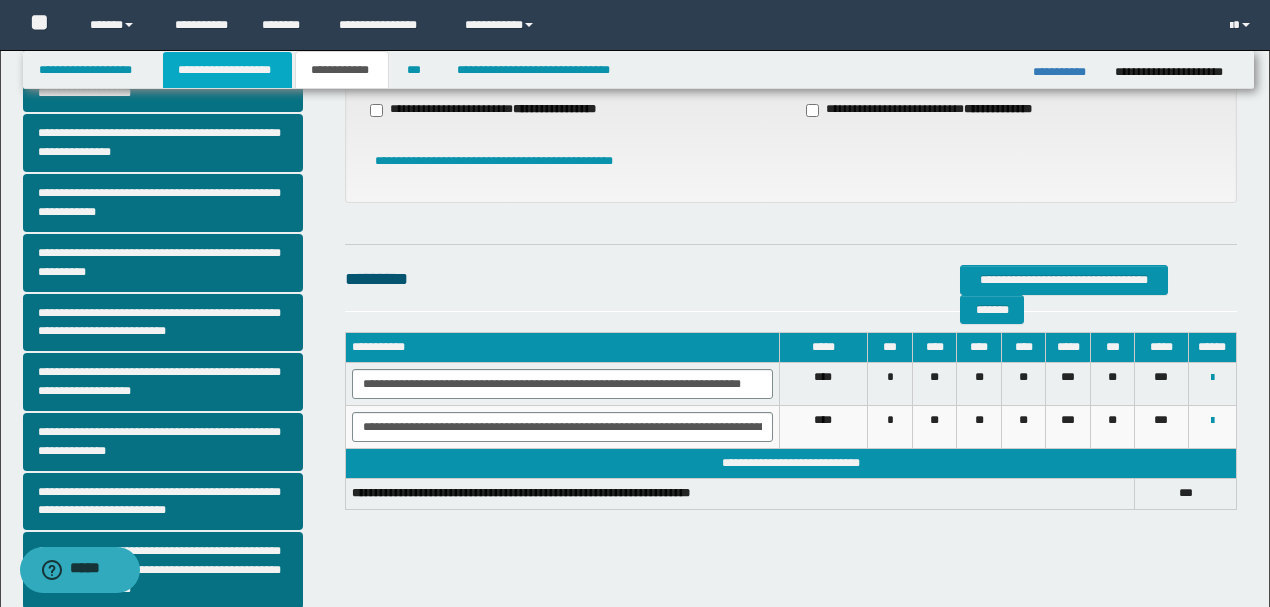click on "**********" at bounding box center [227, 70] 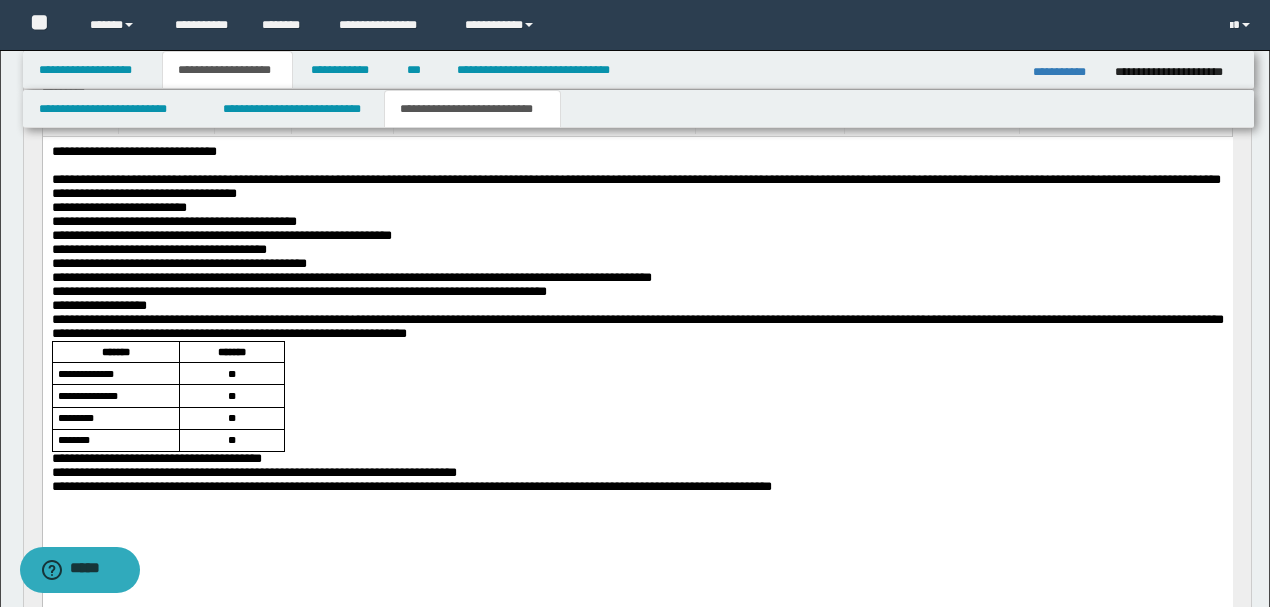 scroll, scrollTop: 297, scrollLeft: 0, axis: vertical 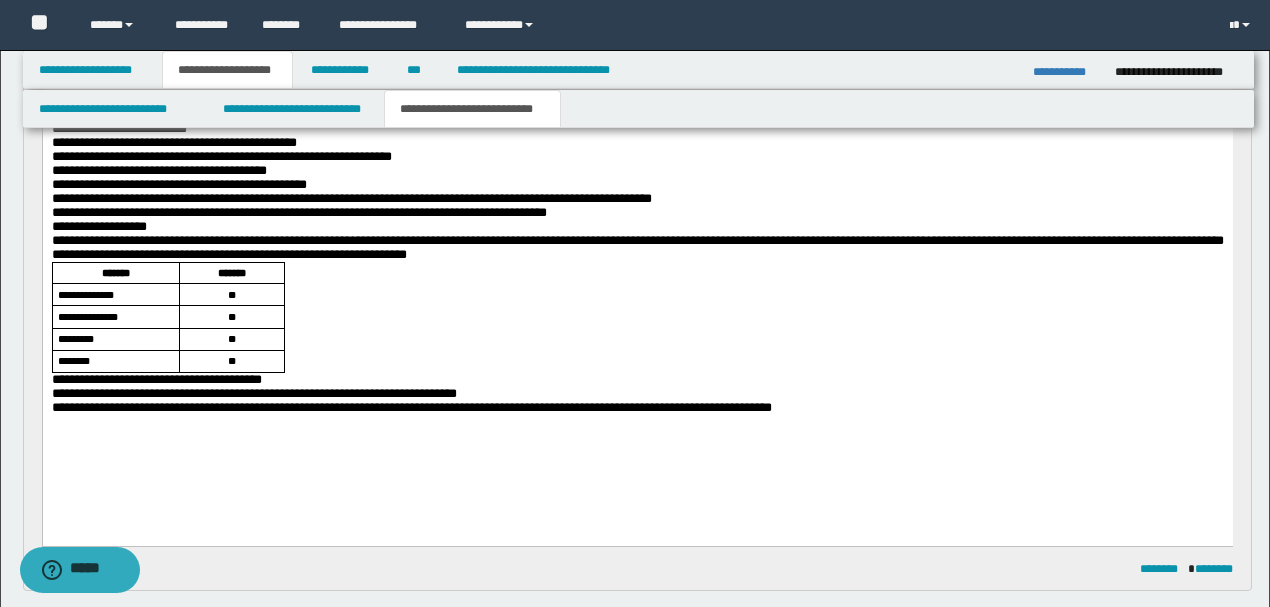 click on "**********" at bounding box center (637, 379) 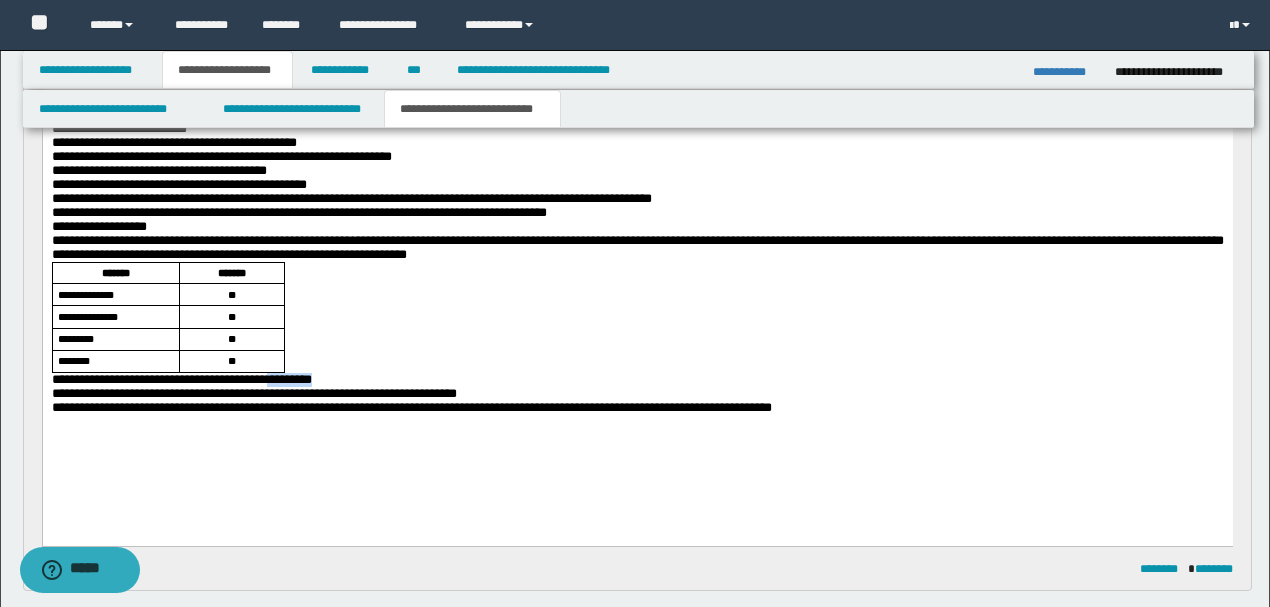 drag, startPoint x: 279, startPoint y: 398, endPoint x: 359, endPoint y: 390, distance: 80.399 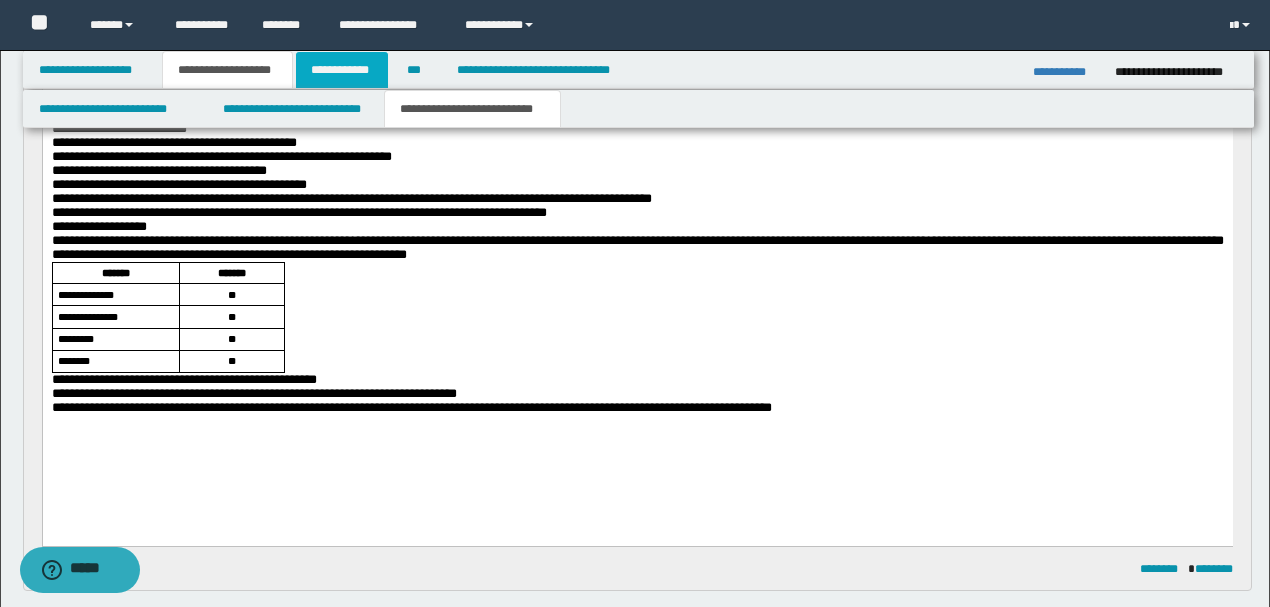 click on "**********" at bounding box center [342, 70] 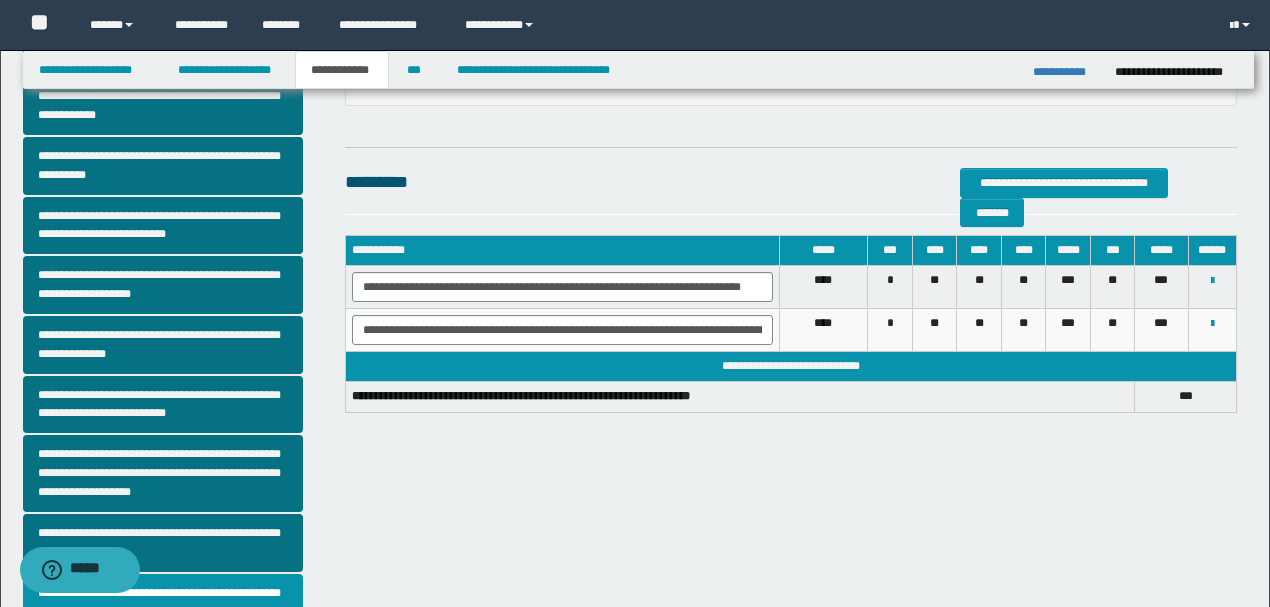 scroll, scrollTop: 200, scrollLeft: 0, axis: vertical 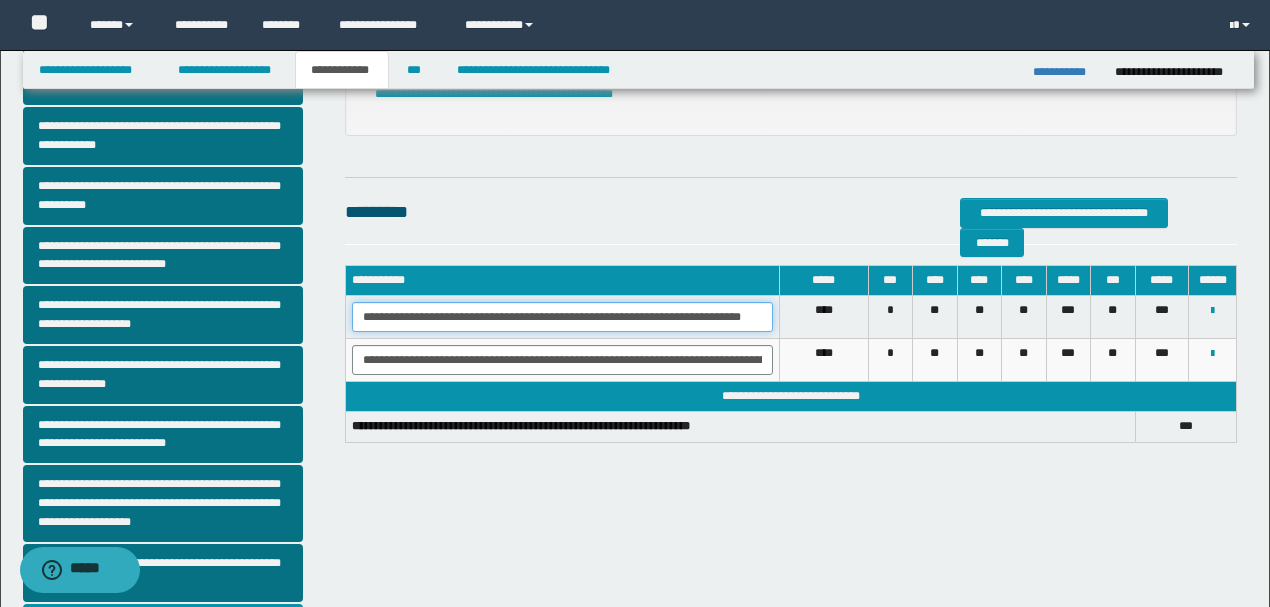 drag, startPoint x: 360, startPoint y: 317, endPoint x: 640, endPoint y: 313, distance: 280.02856 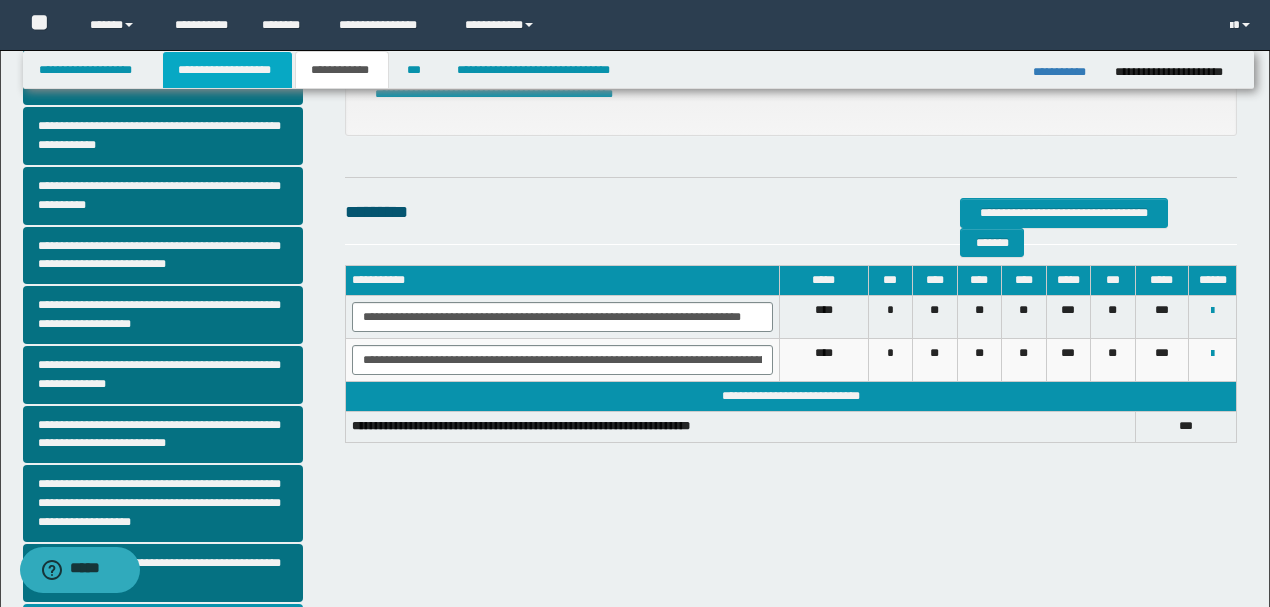 scroll, scrollTop: 0, scrollLeft: 0, axis: both 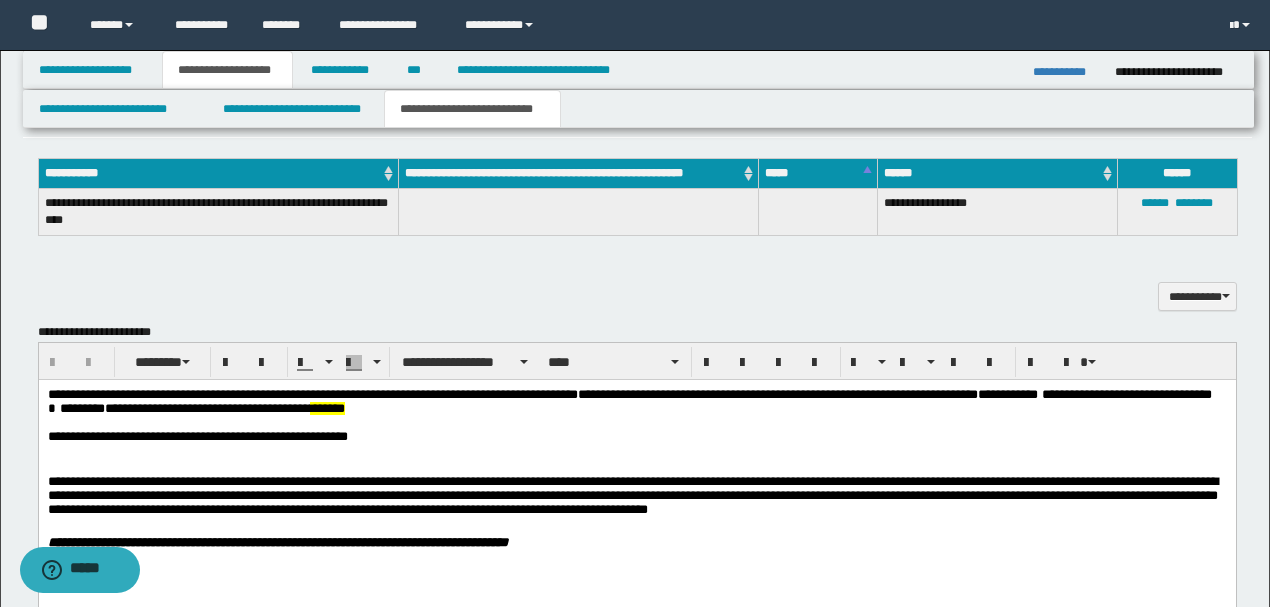 click on "**********" at bounding box center [636, 436] 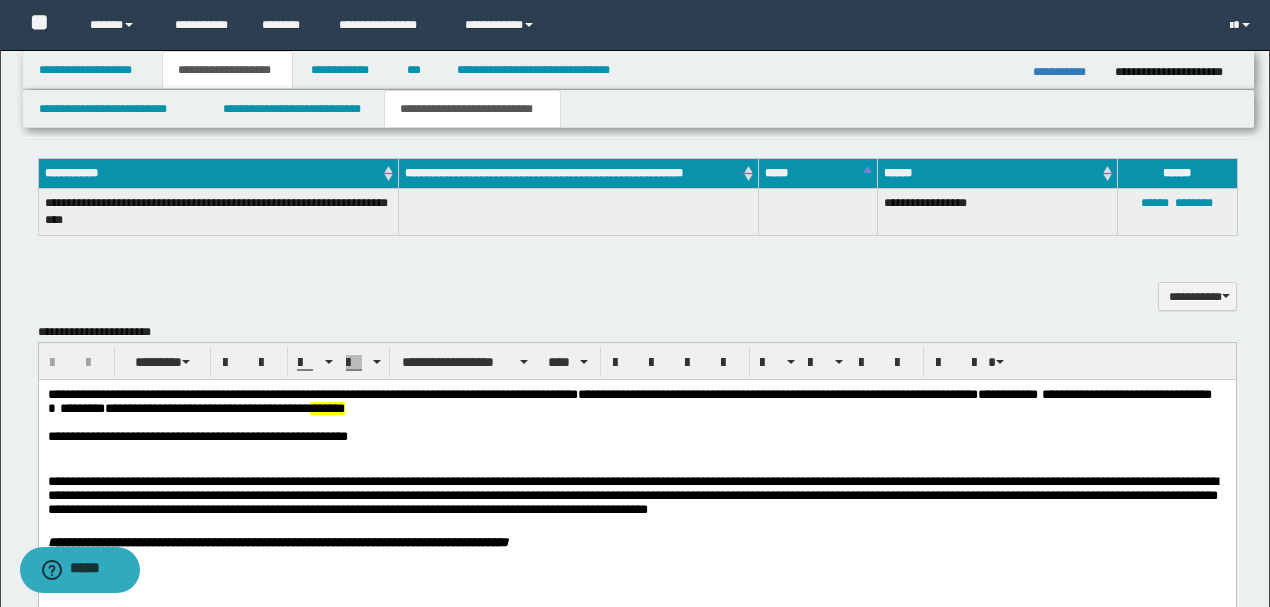 type 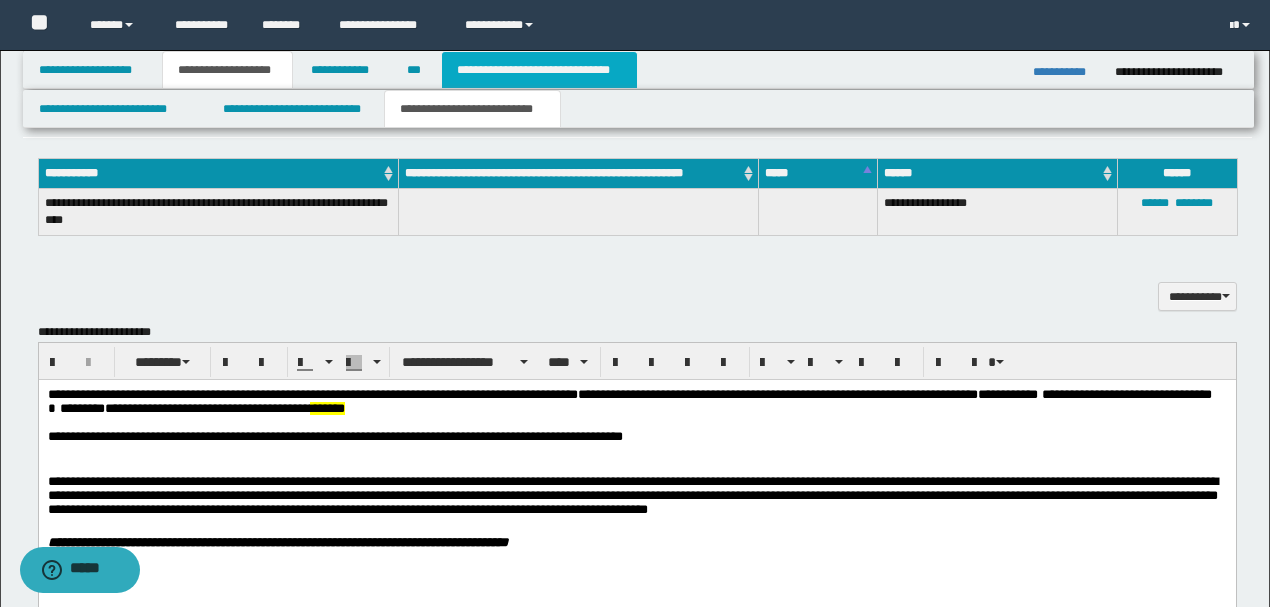 click on "**********" at bounding box center [539, 70] 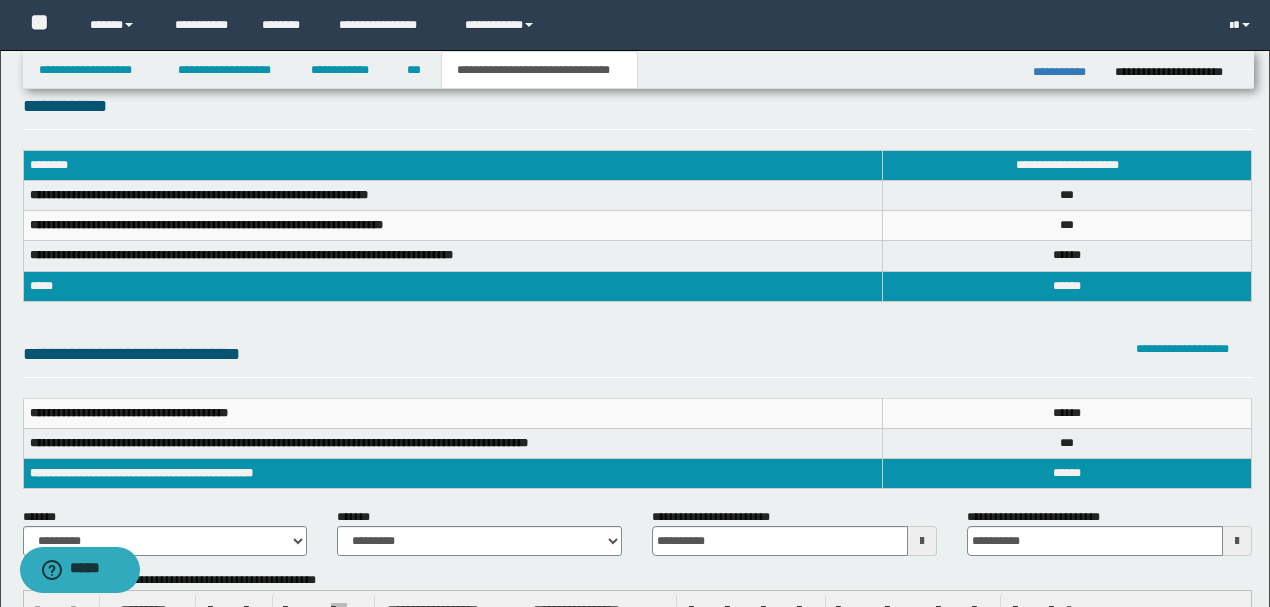 scroll, scrollTop: 0, scrollLeft: 0, axis: both 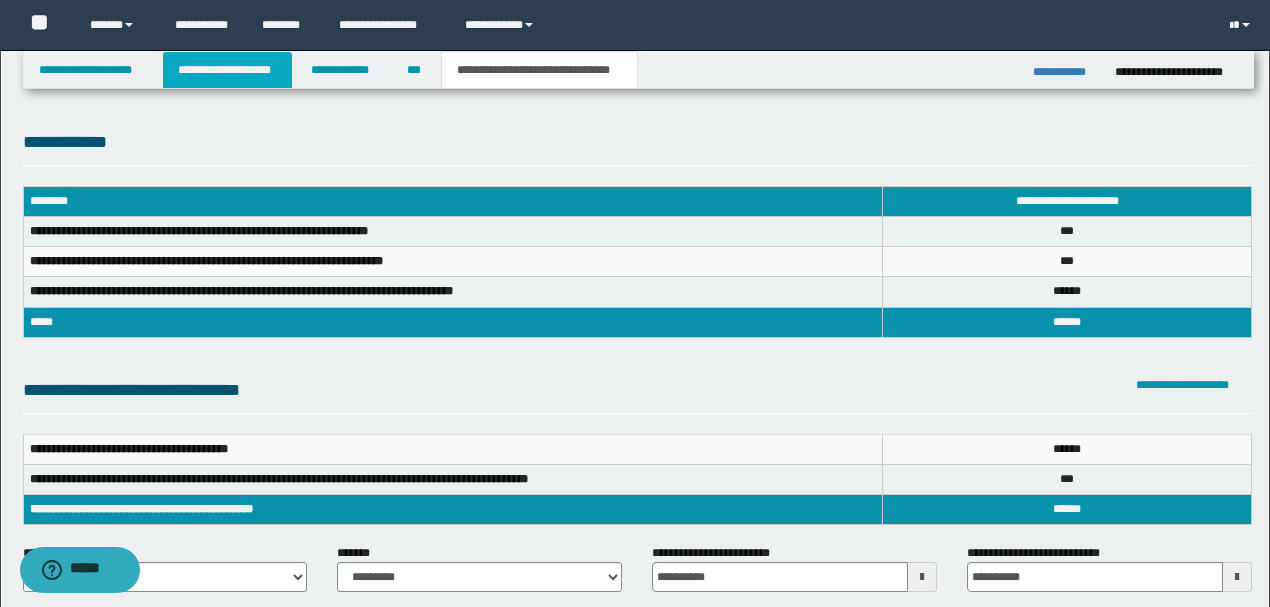 click on "**********" at bounding box center (227, 70) 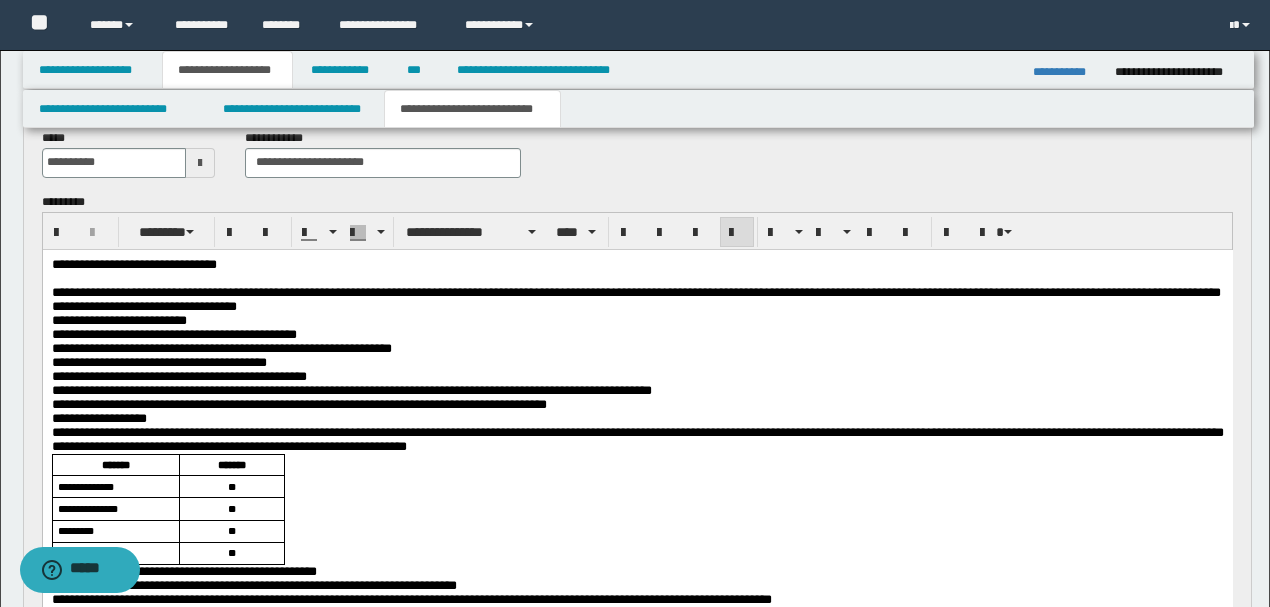 scroll, scrollTop: 333, scrollLeft: 0, axis: vertical 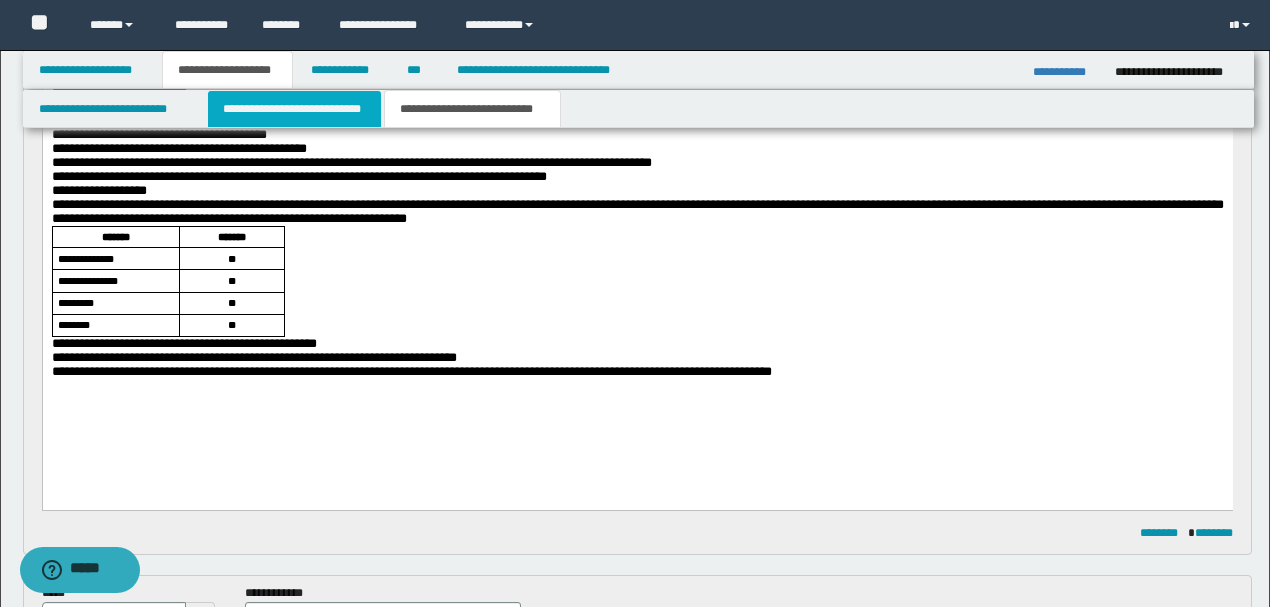 click on "**********" at bounding box center (294, 109) 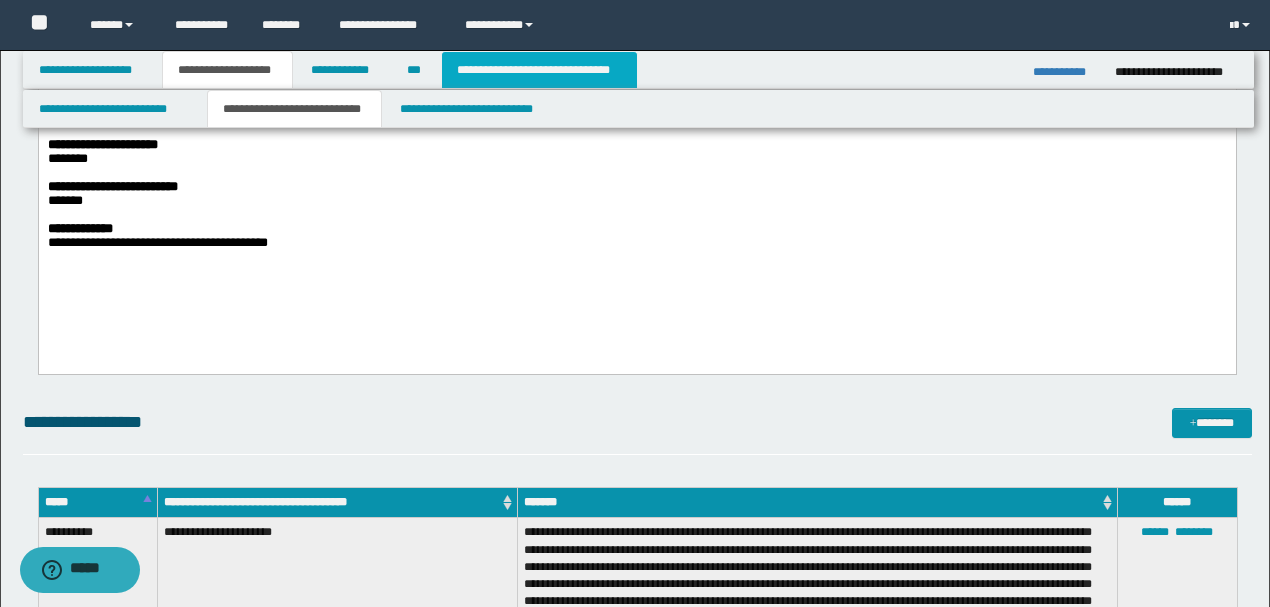 scroll, scrollTop: 333, scrollLeft: 0, axis: vertical 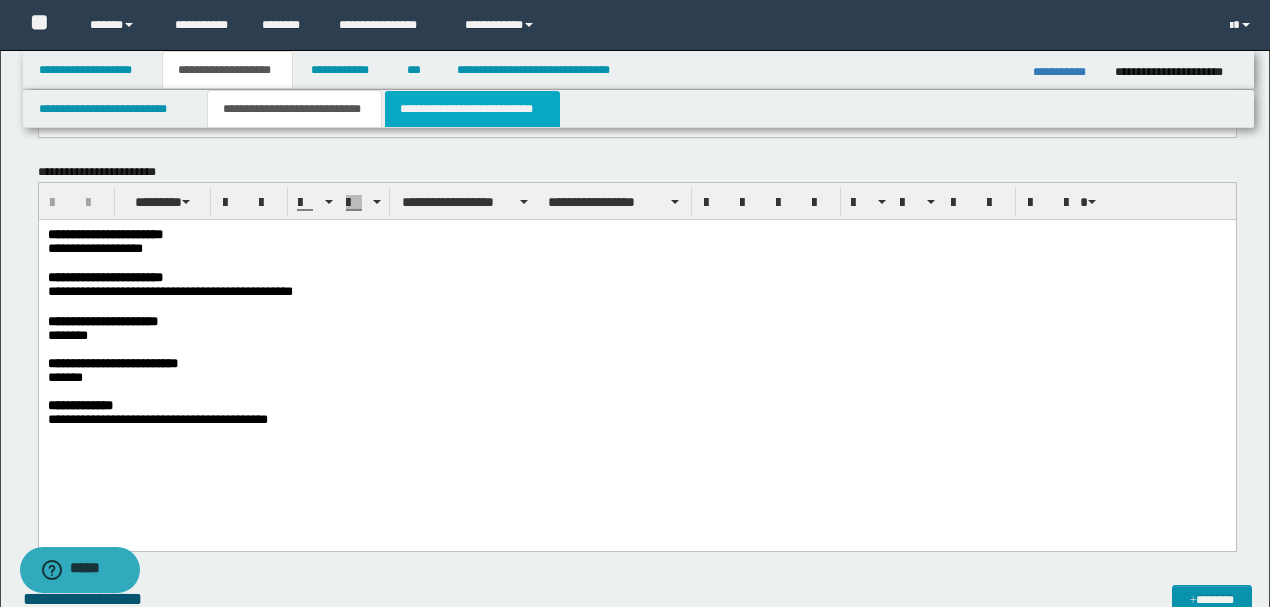click on "**********" at bounding box center (472, 109) 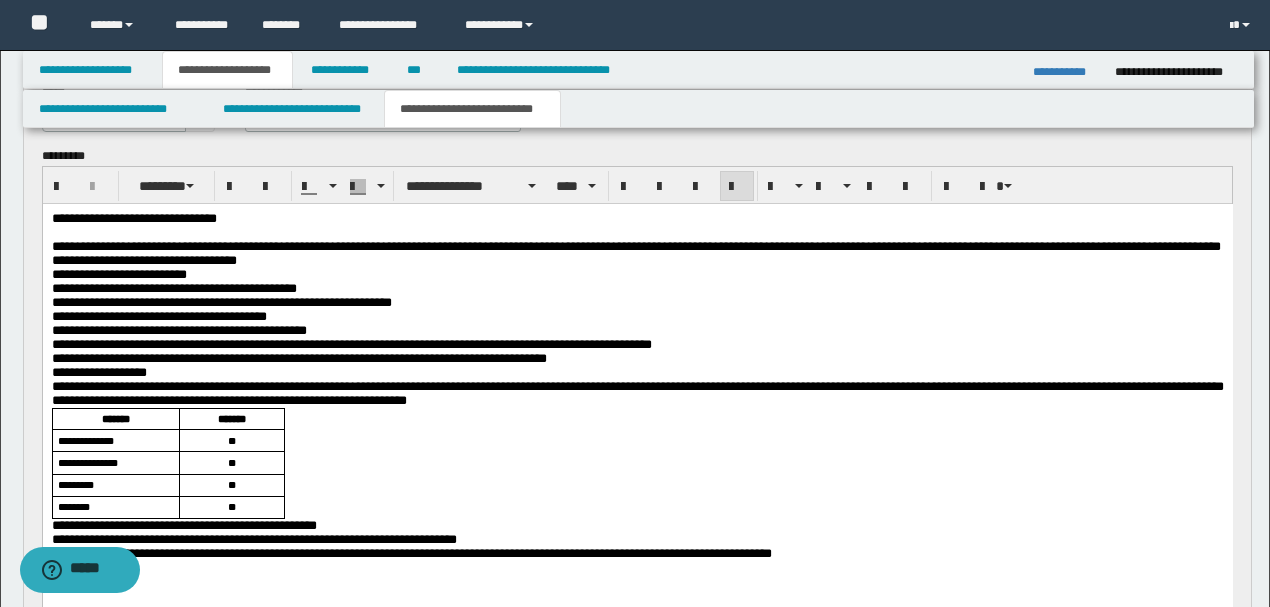 scroll, scrollTop: 266, scrollLeft: 0, axis: vertical 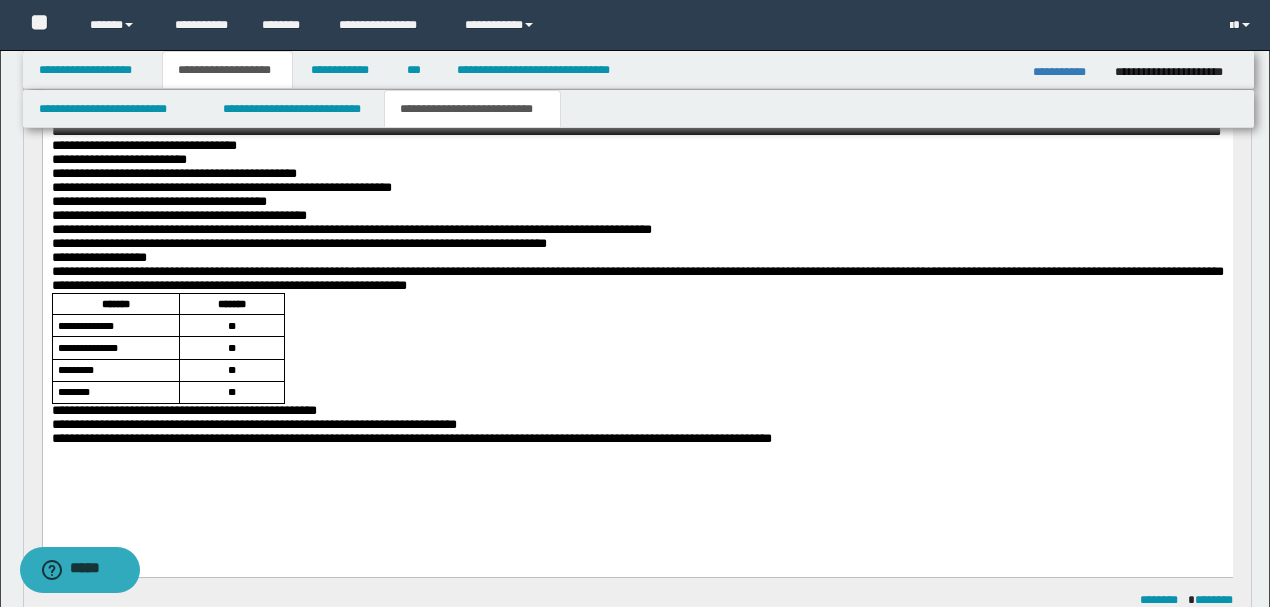 click on "**" at bounding box center [231, 347] 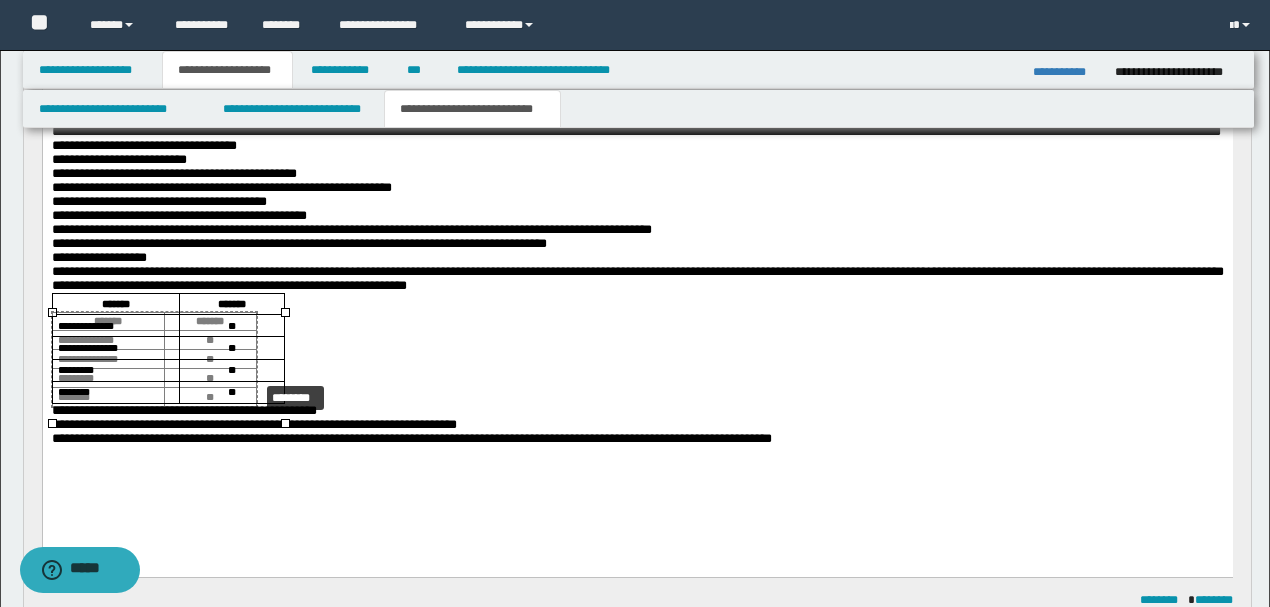 drag, startPoint x: 284, startPoint y: 418, endPoint x: 265, endPoint y: 390, distance: 33.83785 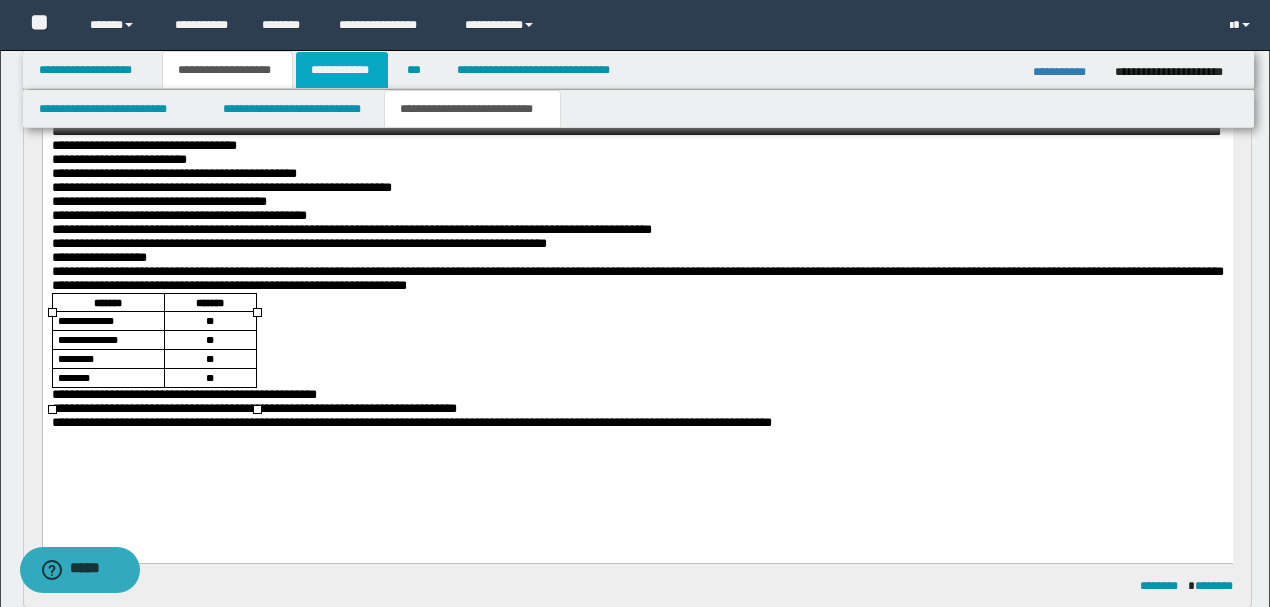 click on "**********" at bounding box center (342, 70) 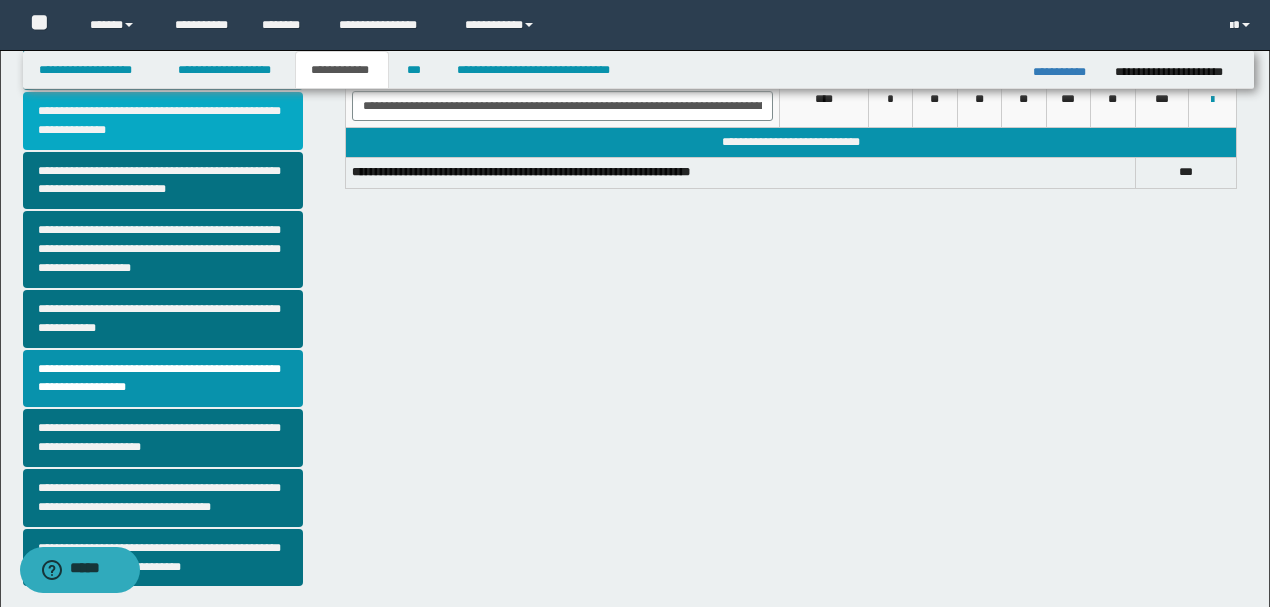 scroll, scrollTop: 502, scrollLeft: 0, axis: vertical 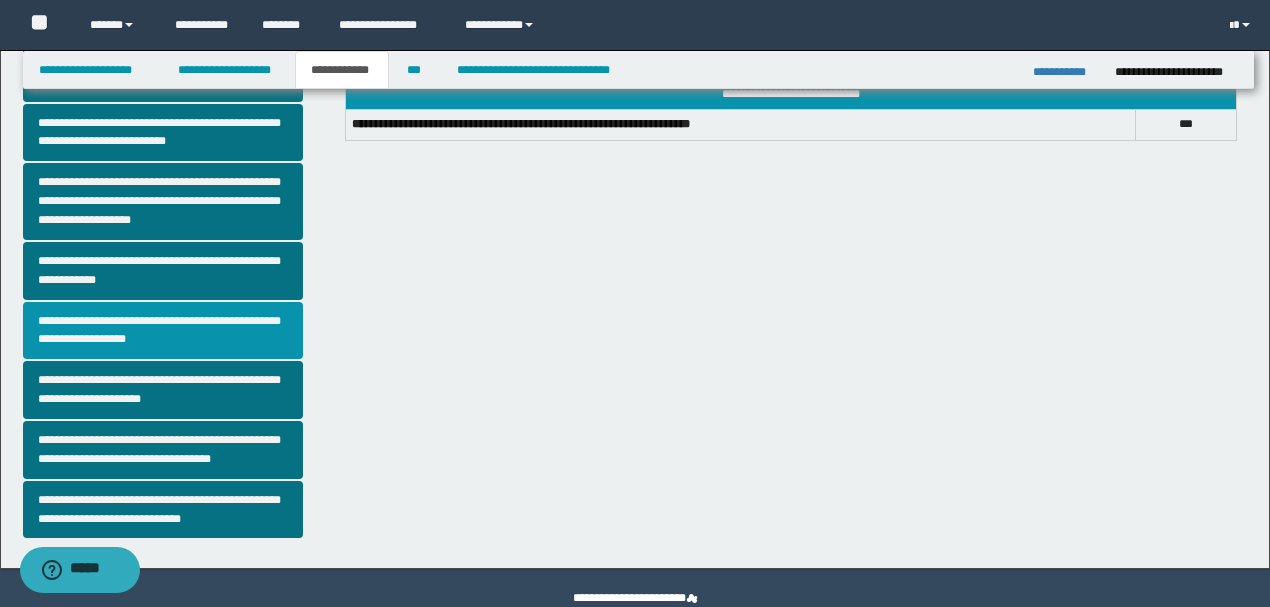 click on "**********" at bounding box center [163, 331] 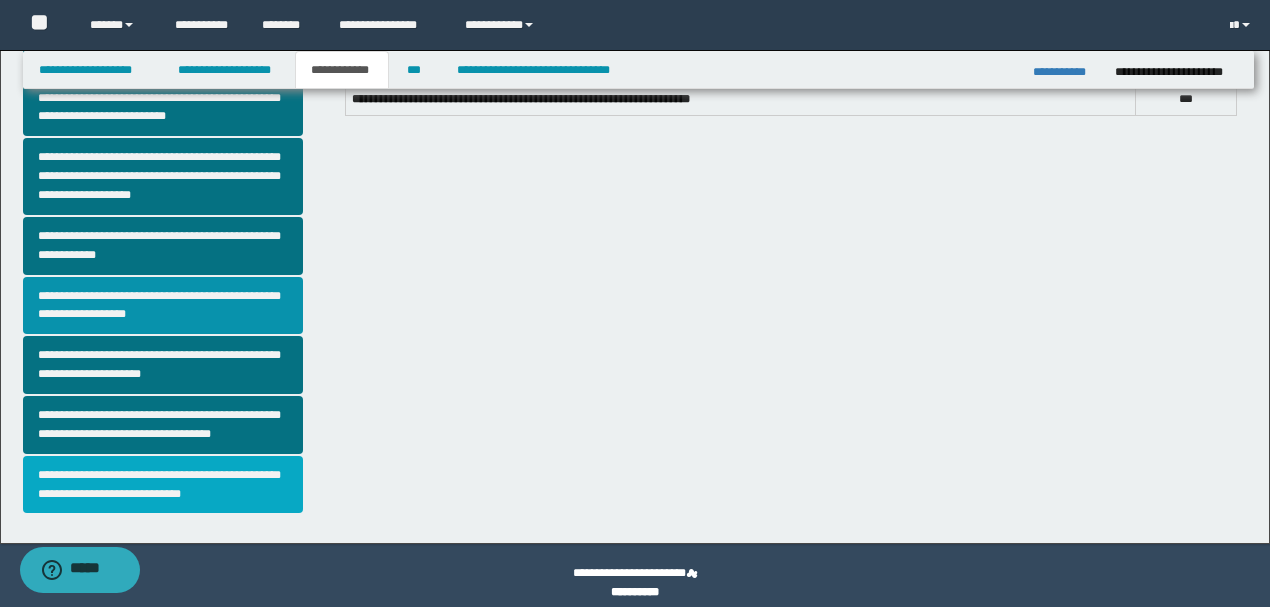scroll, scrollTop: 541, scrollLeft: 0, axis: vertical 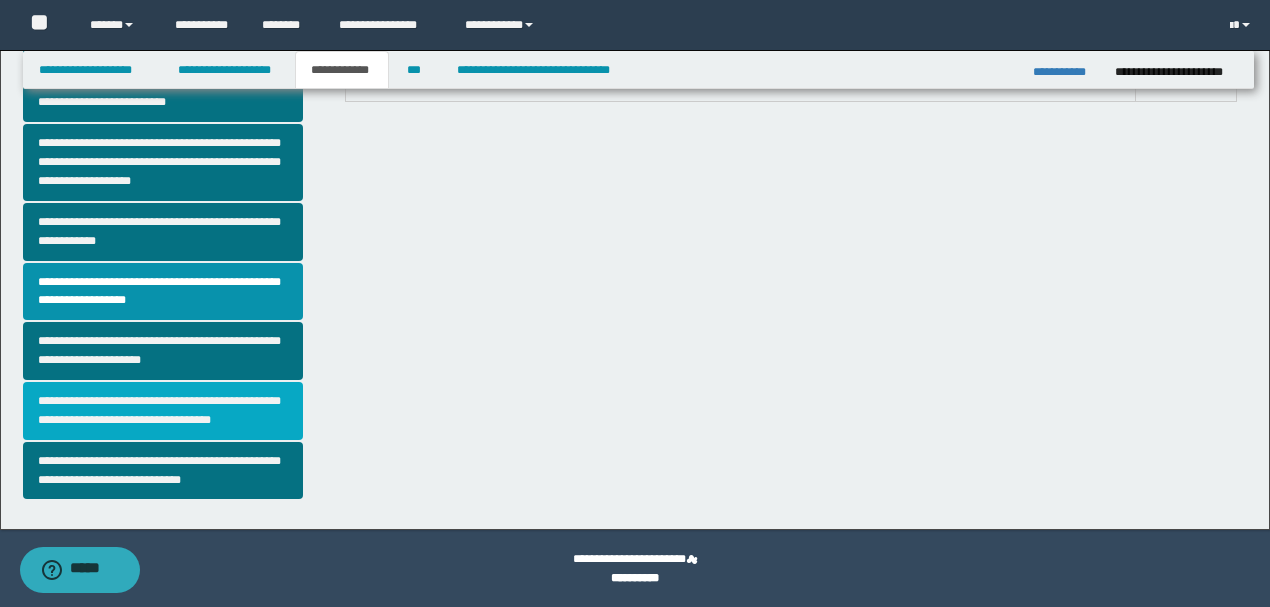click on "**********" at bounding box center [163, 411] 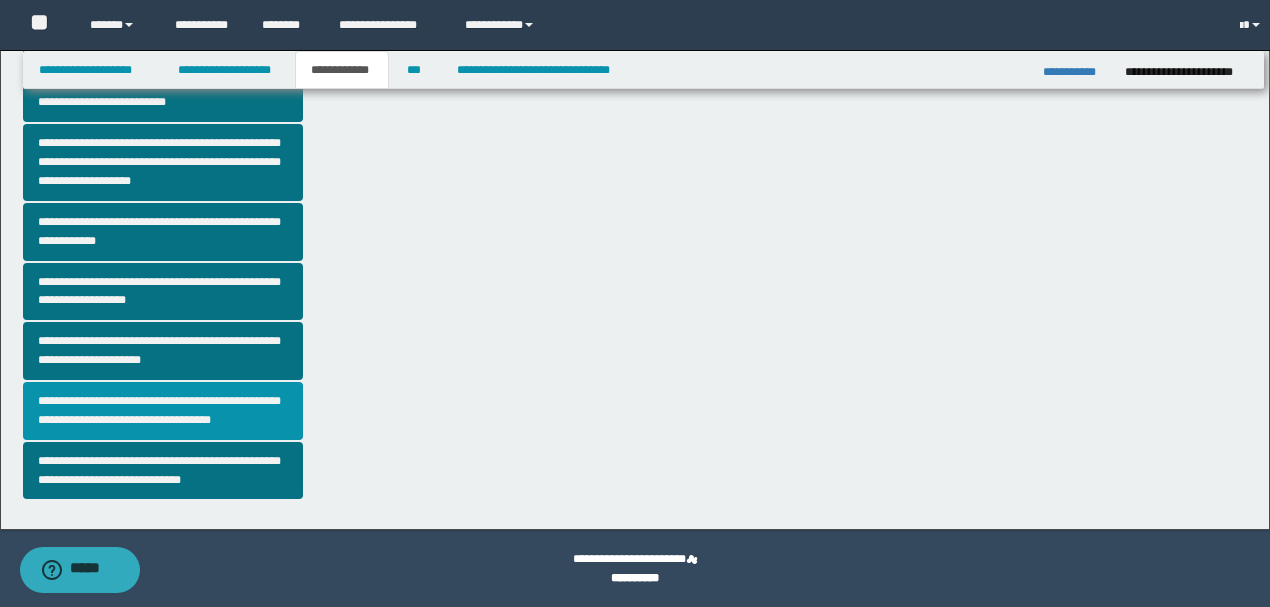 scroll, scrollTop: 0, scrollLeft: 0, axis: both 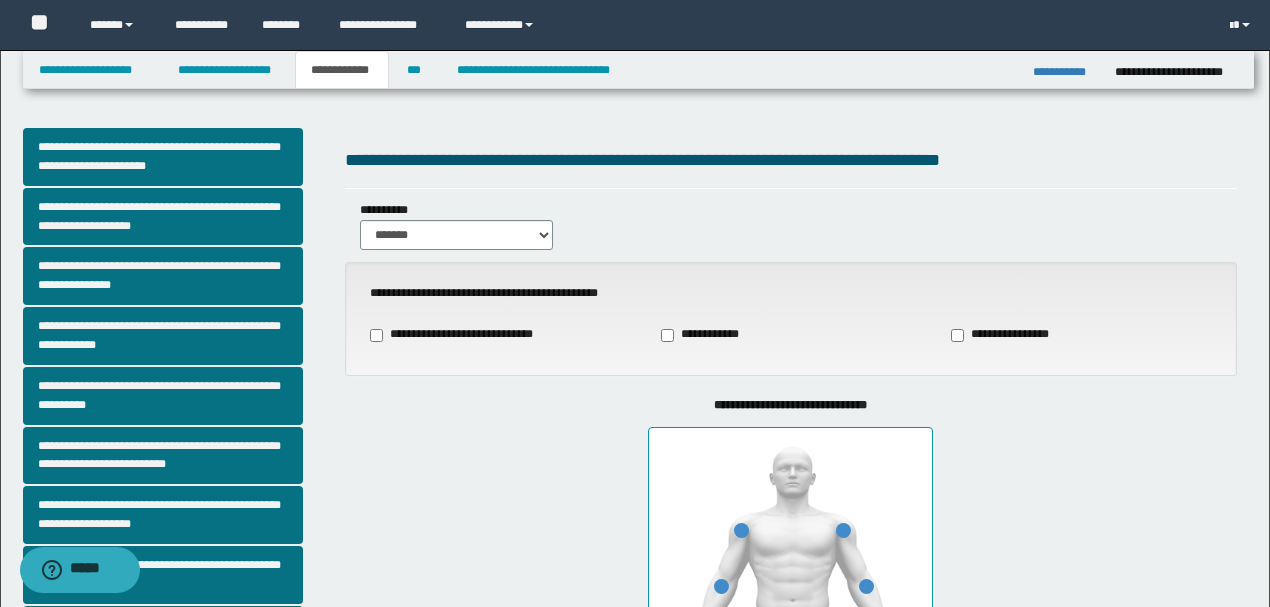 type on "**" 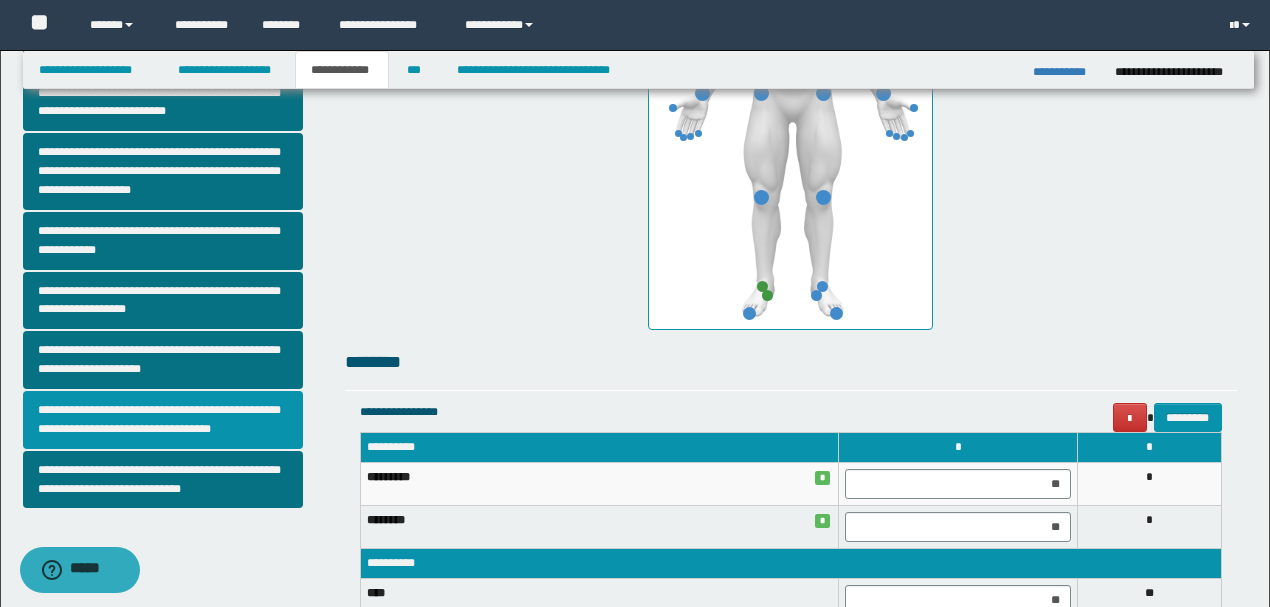 scroll, scrollTop: 533, scrollLeft: 0, axis: vertical 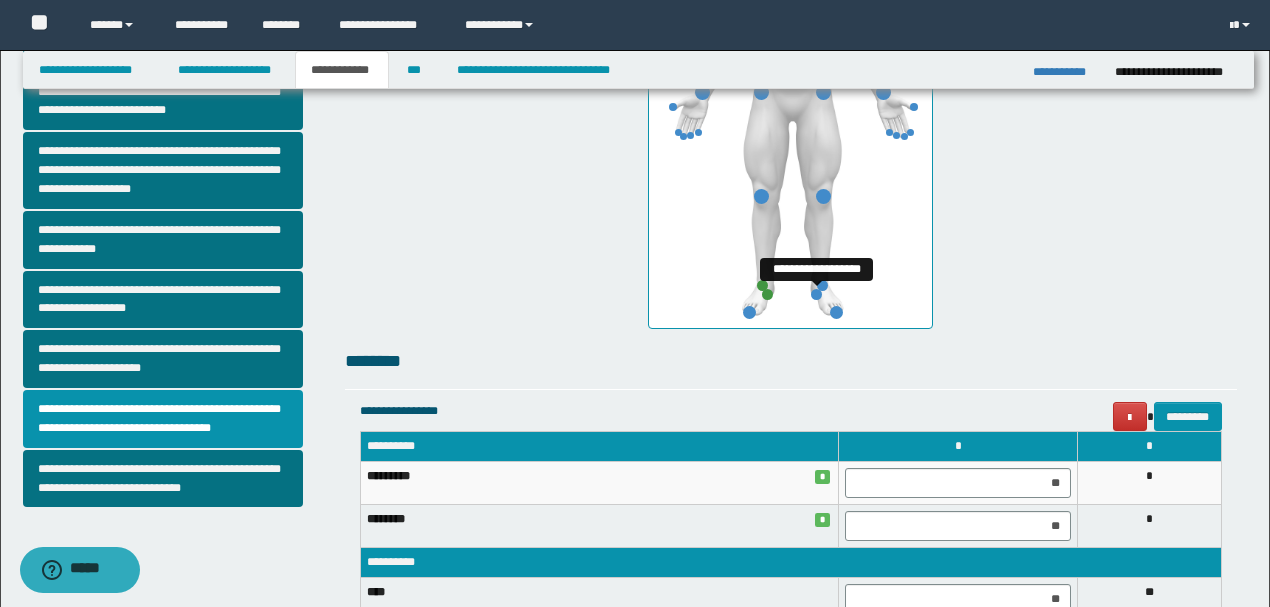 click at bounding box center [816, 294] 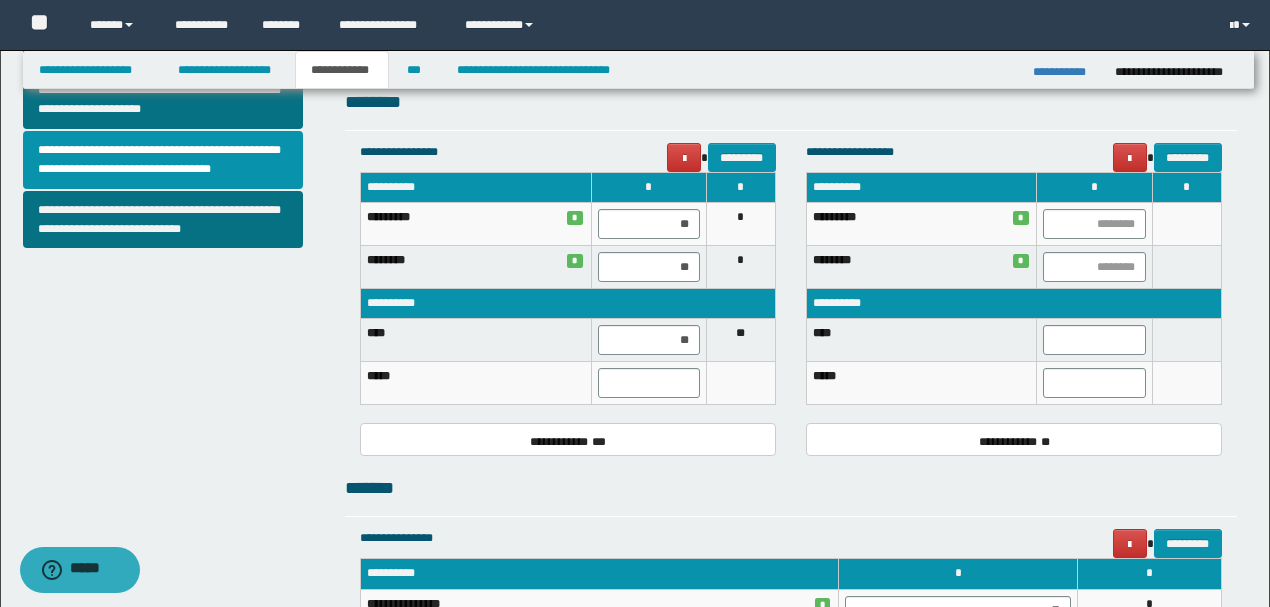scroll, scrollTop: 800, scrollLeft: 0, axis: vertical 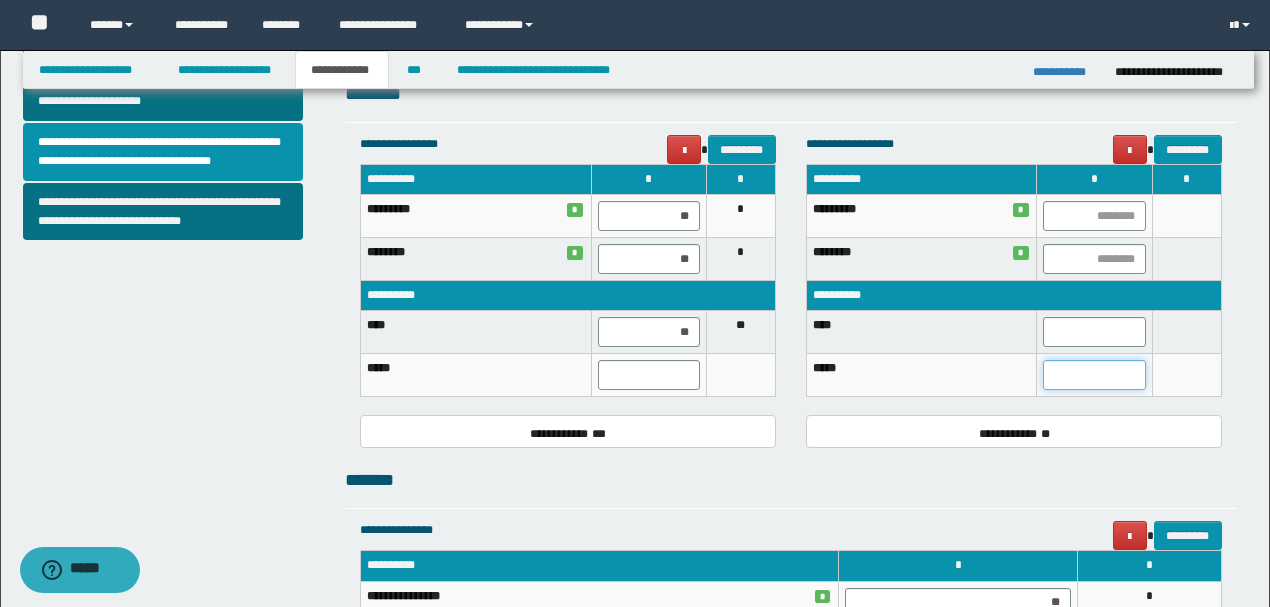 click at bounding box center (1094, 375) 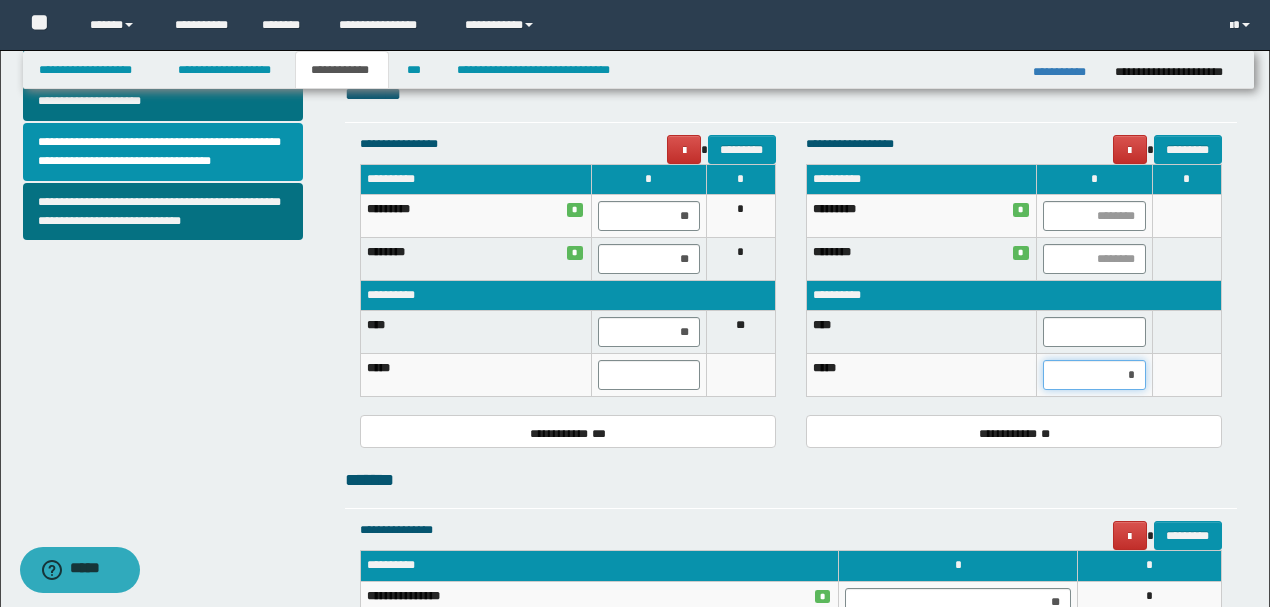 type on "**" 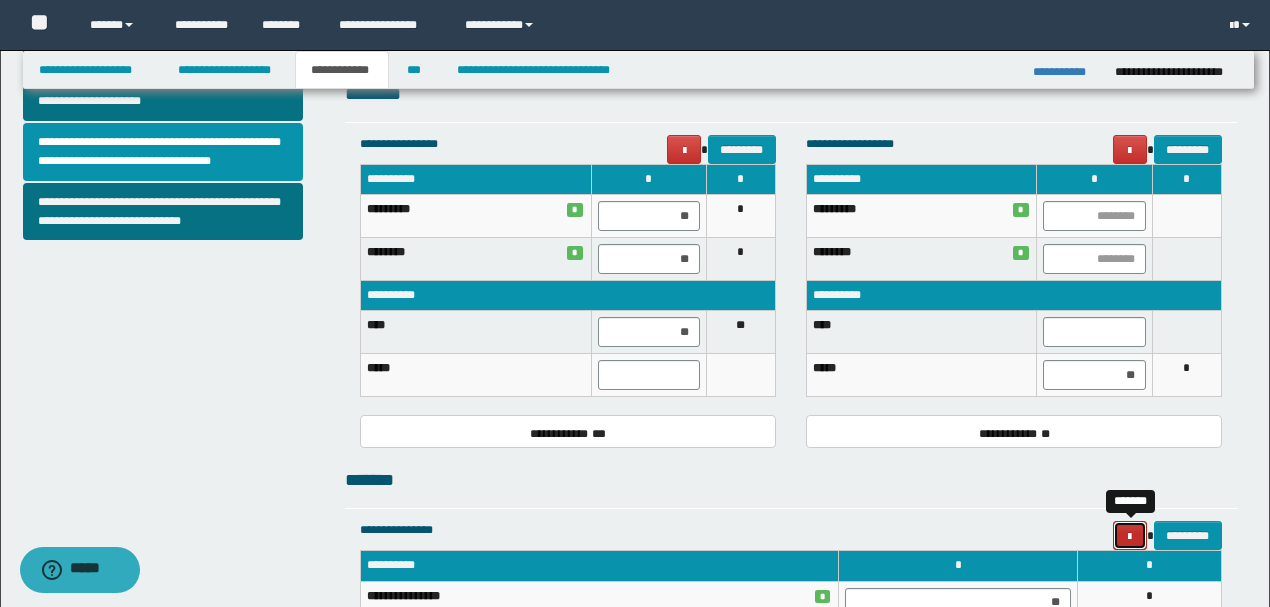 type 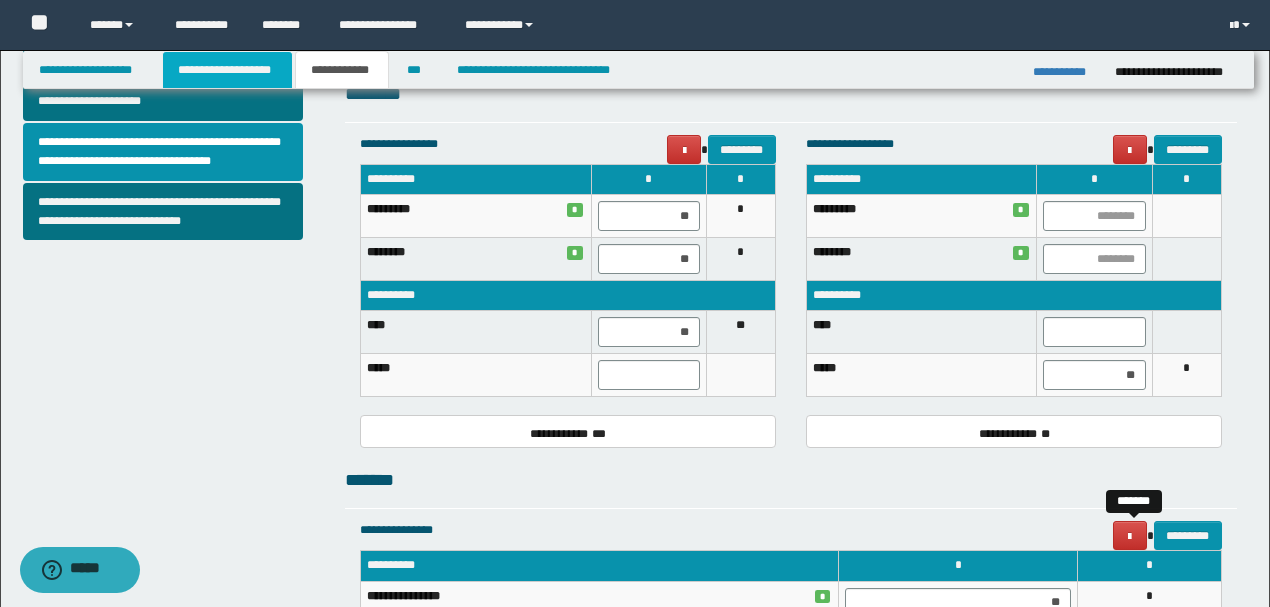 click on "**********" at bounding box center [227, 70] 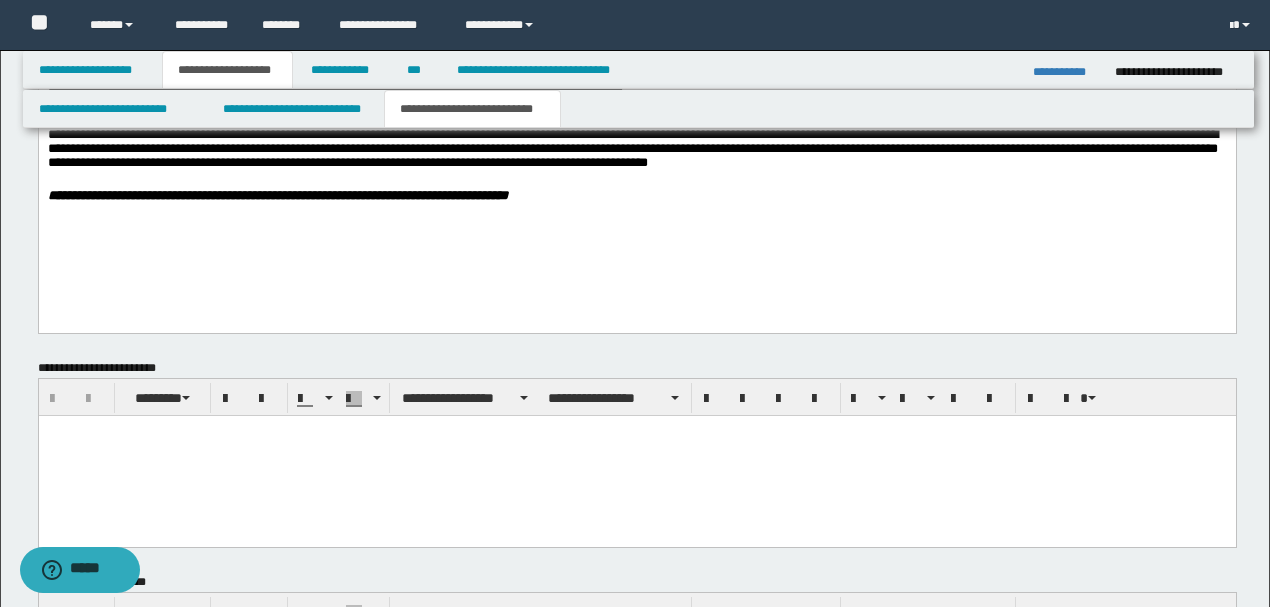 scroll, scrollTop: 1430, scrollLeft: 0, axis: vertical 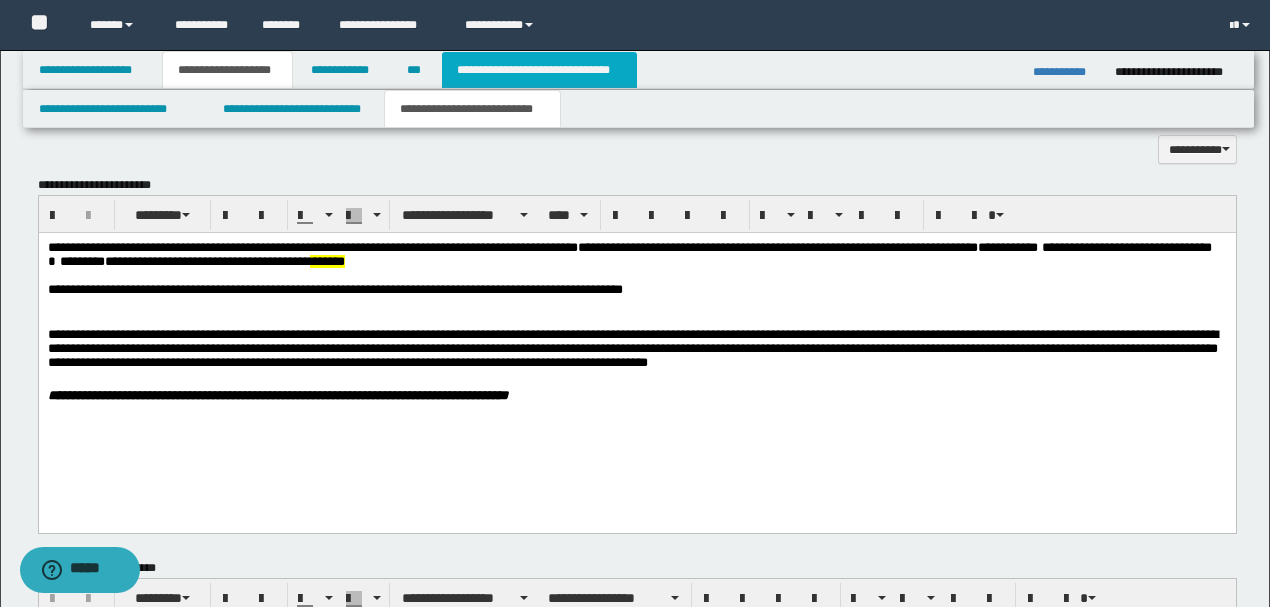 click on "**********" at bounding box center (539, 70) 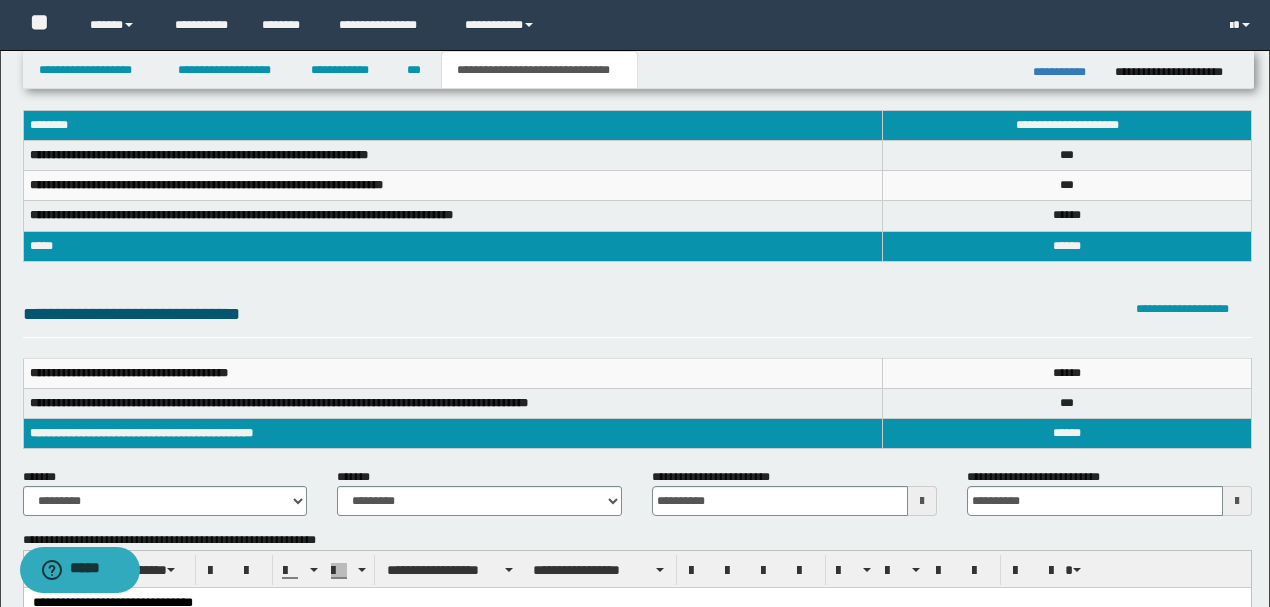 scroll, scrollTop: 0, scrollLeft: 0, axis: both 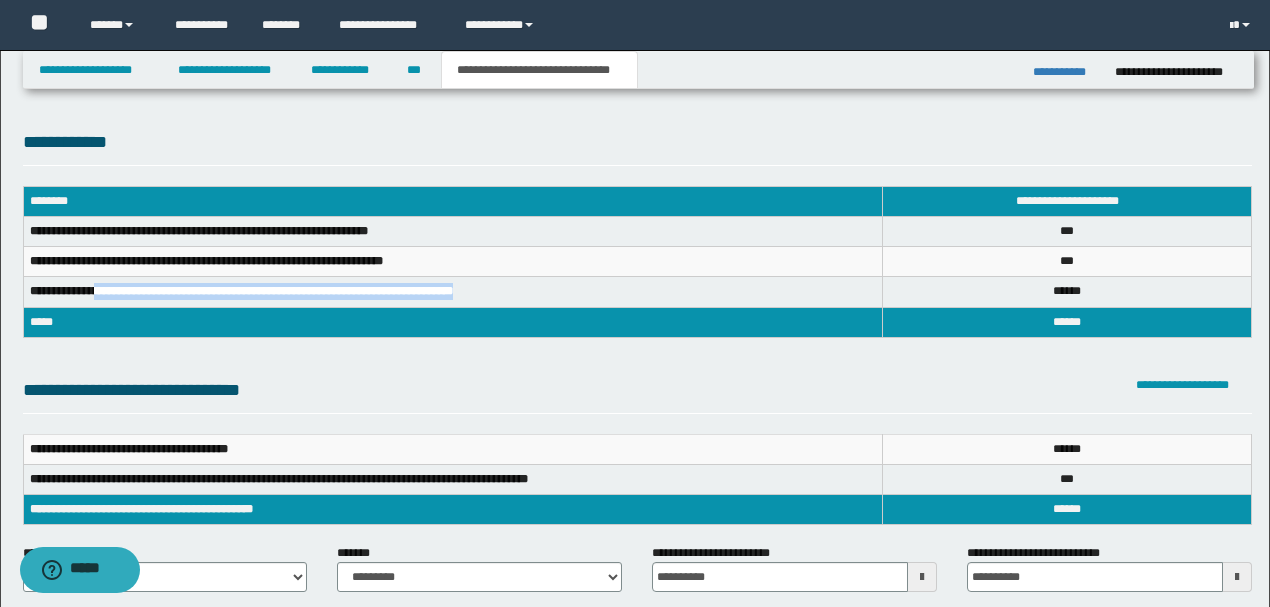 drag, startPoint x: 103, startPoint y: 288, endPoint x: 479, endPoint y: 292, distance: 376.02127 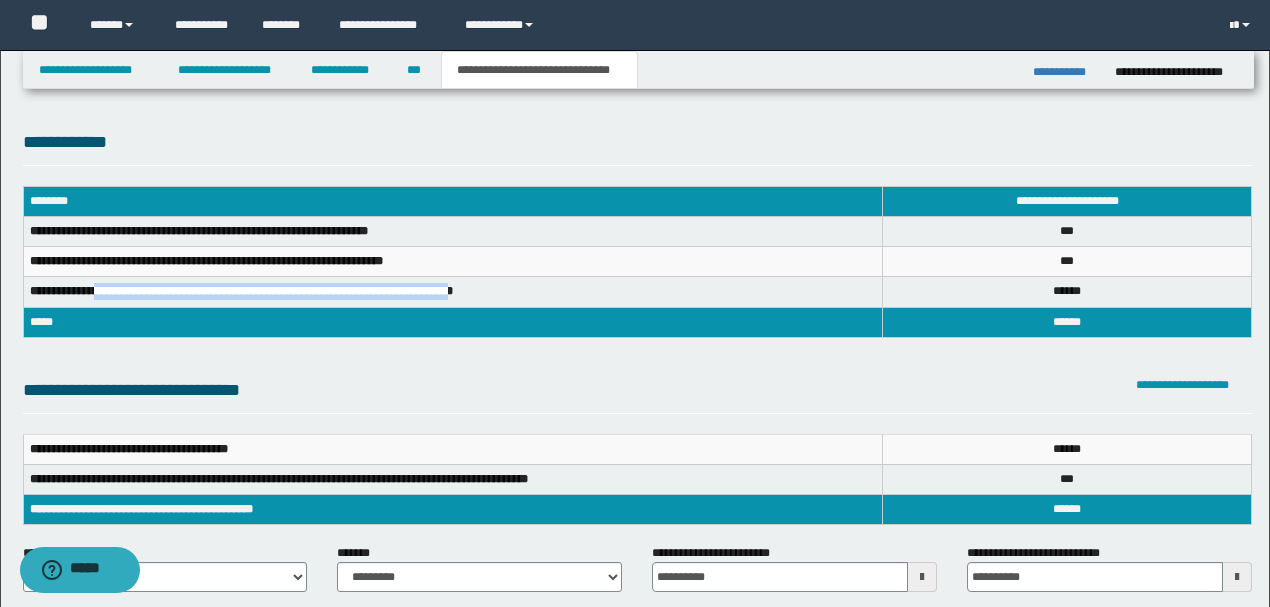 copy on "**********" 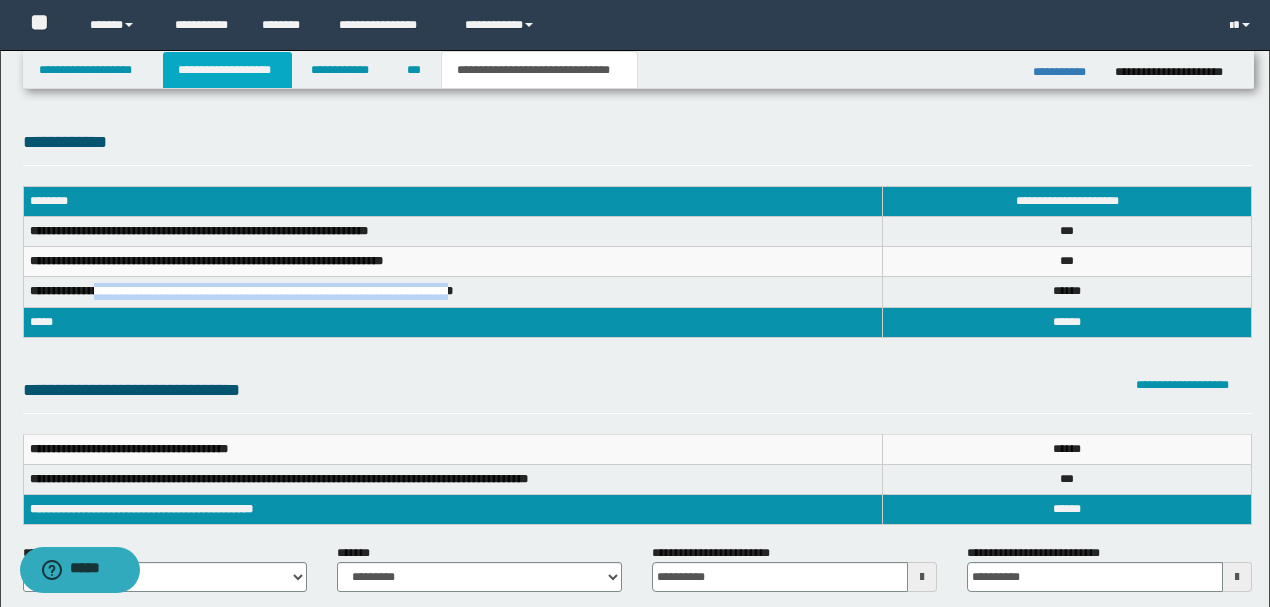 click on "**********" at bounding box center [227, 70] 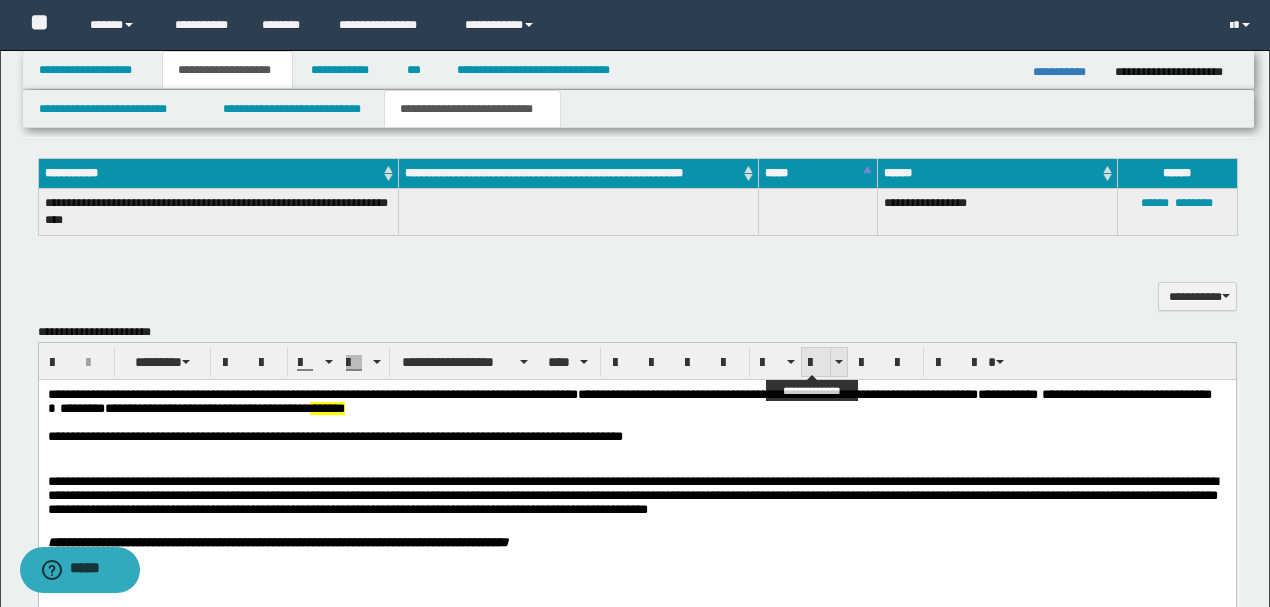 scroll, scrollTop: 1333, scrollLeft: 0, axis: vertical 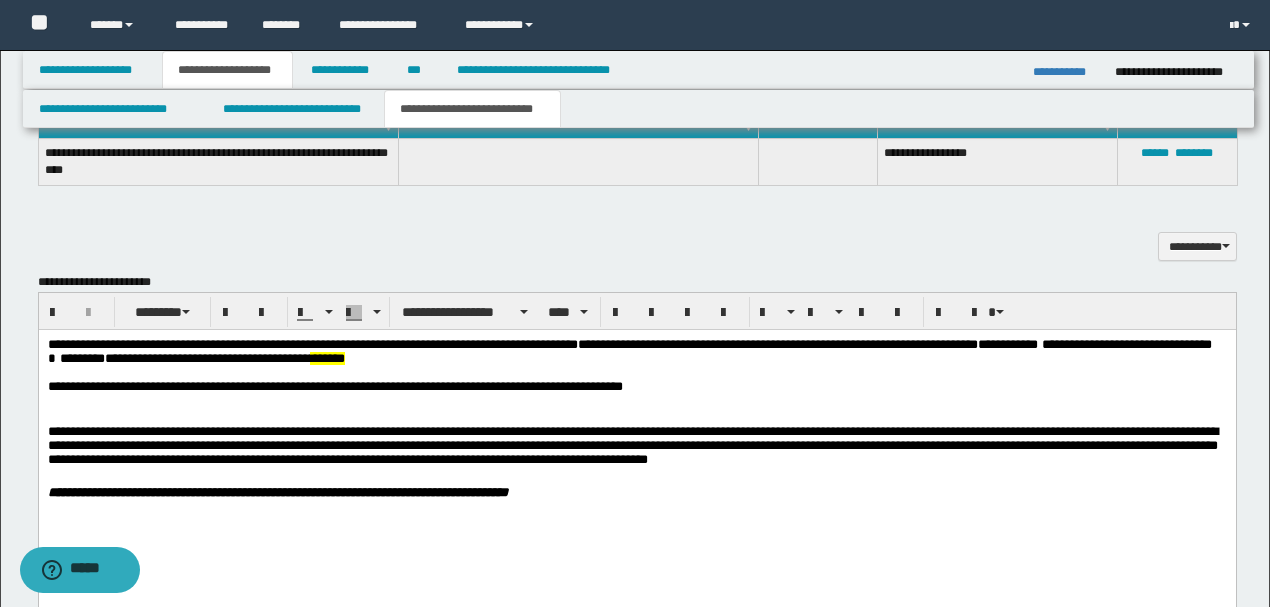 click on "**********" at bounding box center (636, 386) 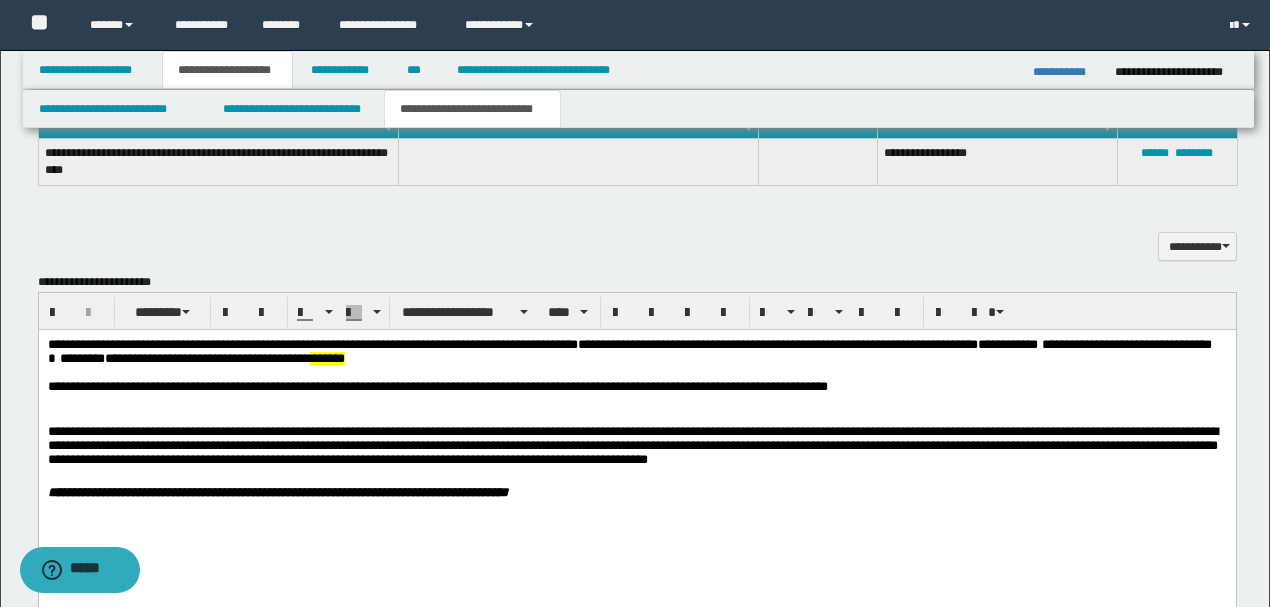click on "**********" at bounding box center (636, 386) 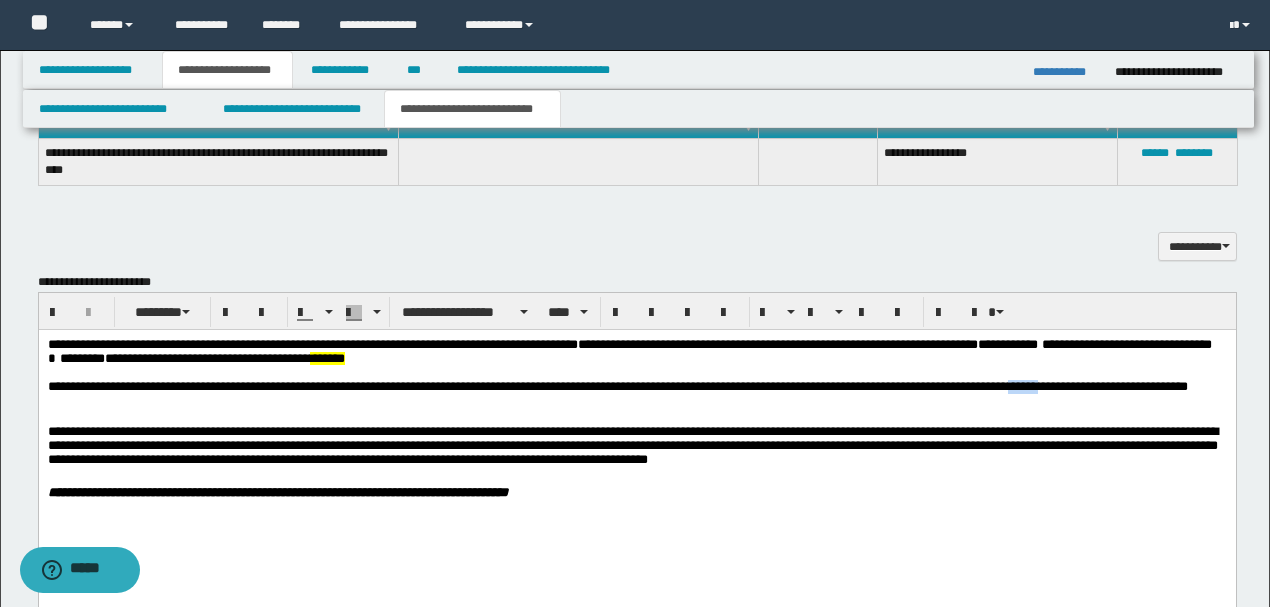 drag, startPoint x: 1073, startPoint y: 390, endPoint x: 1109, endPoint y: 390, distance: 36 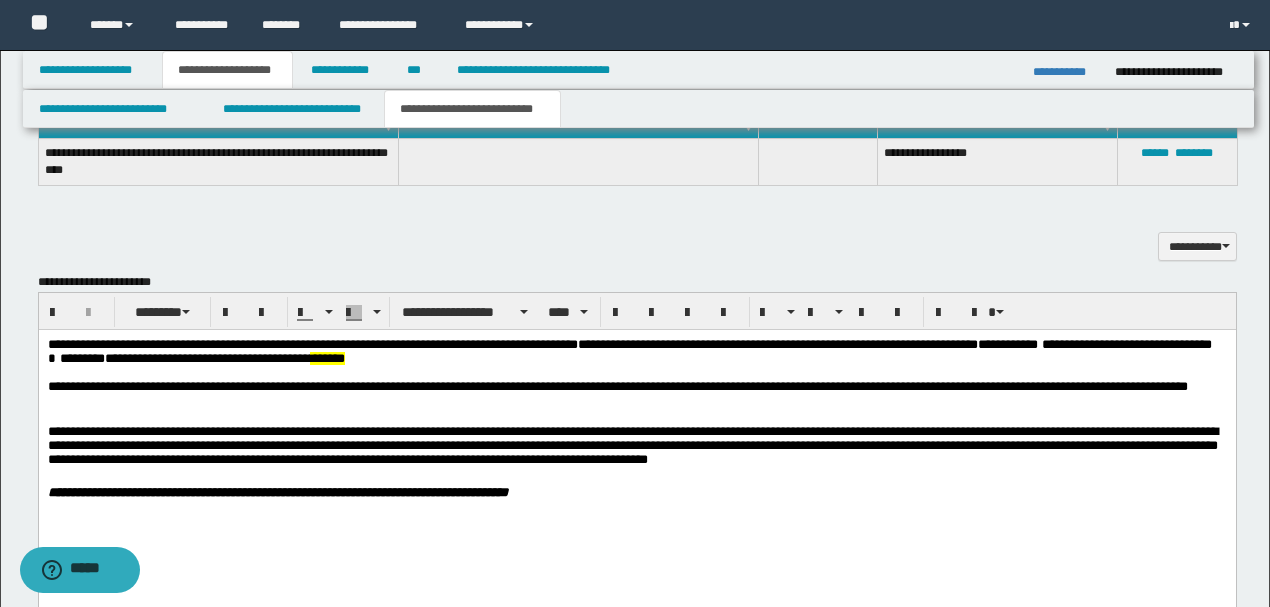 drag, startPoint x: 1166, startPoint y: 408, endPoint x: 1136, endPoint y: 395, distance: 32.695564 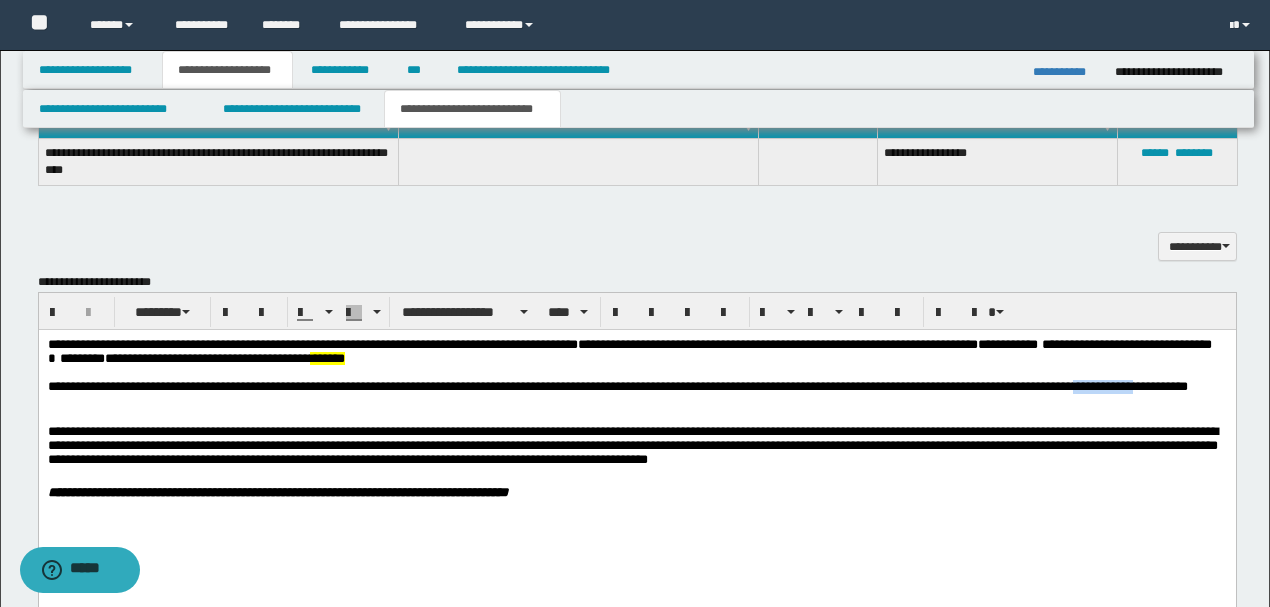 drag, startPoint x: 1148, startPoint y: 394, endPoint x: 1219, endPoint y: 394, distance: 71 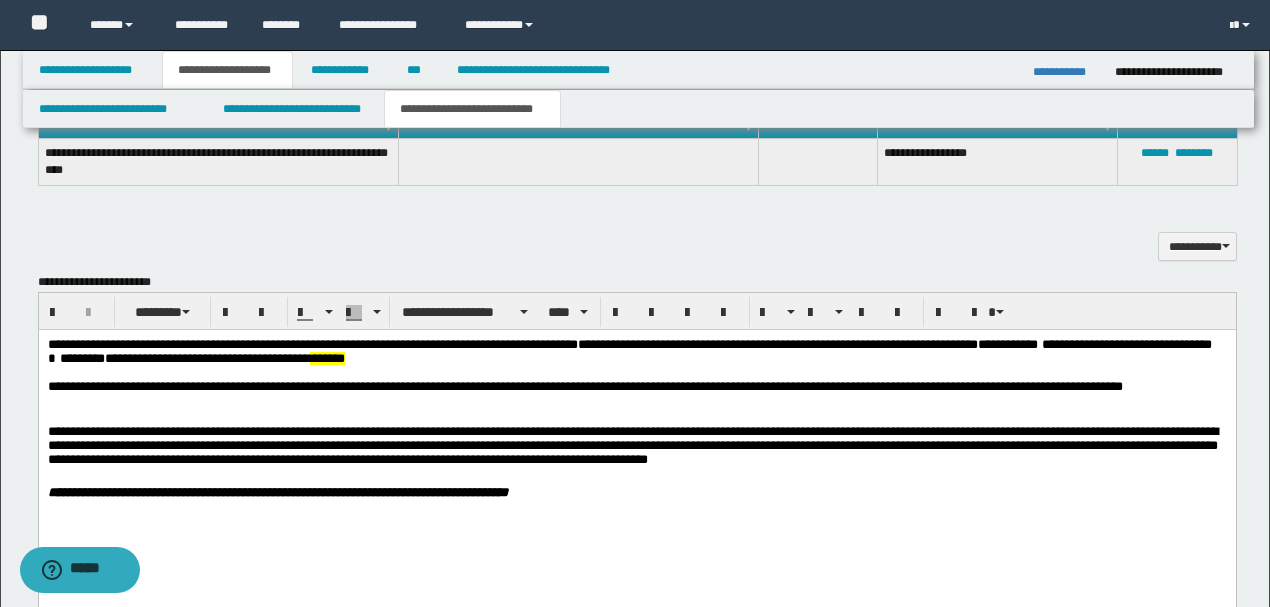 click on "**********" at bounding box center [636, 386] 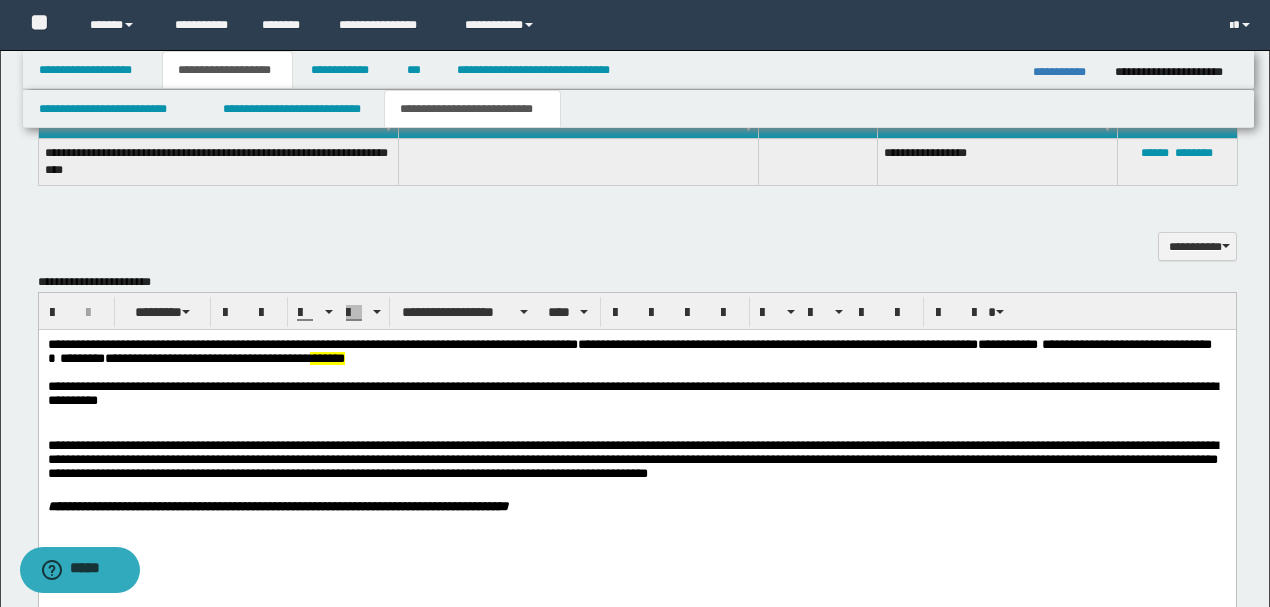 click on "**********" at bounding box center [632, 392] 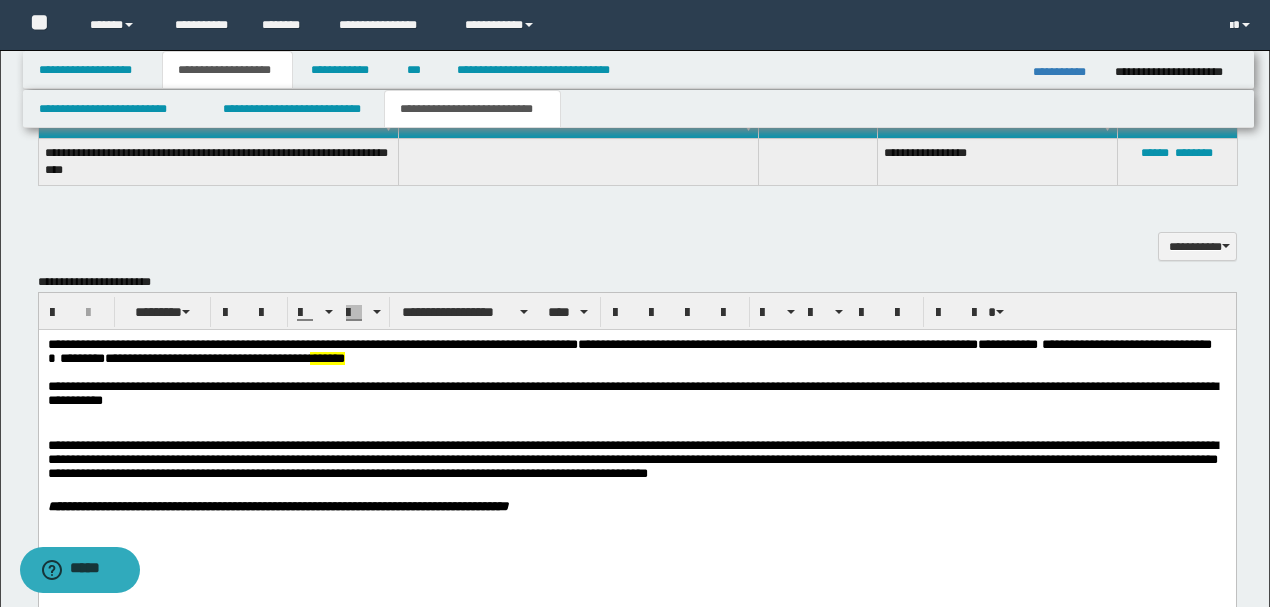click on "**********" at bounding box center (632, 392) 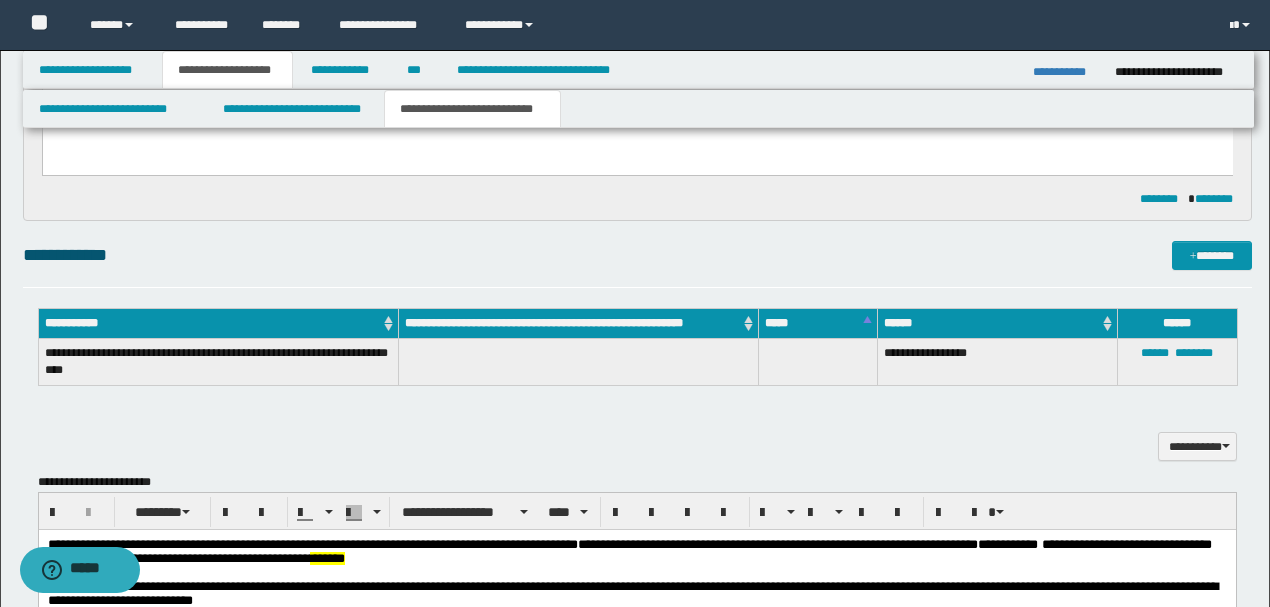 scroll, scrollTop: 1400, scrollLeft: 0, axis: vertical 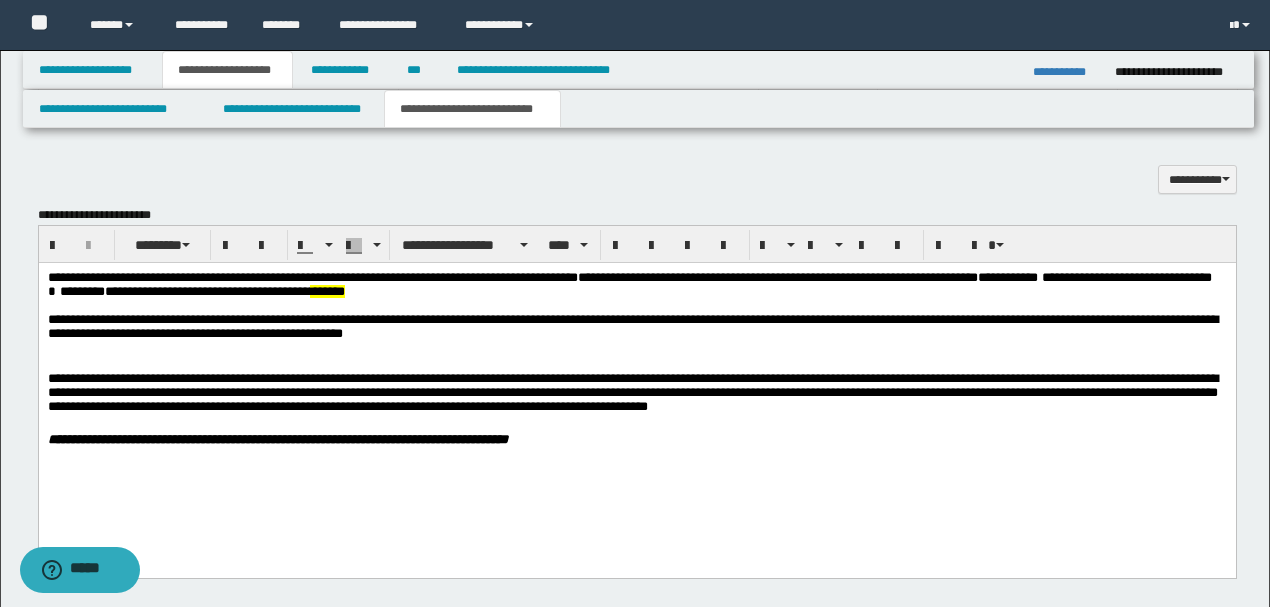 click on "**********" at bounding box center [632, 325] 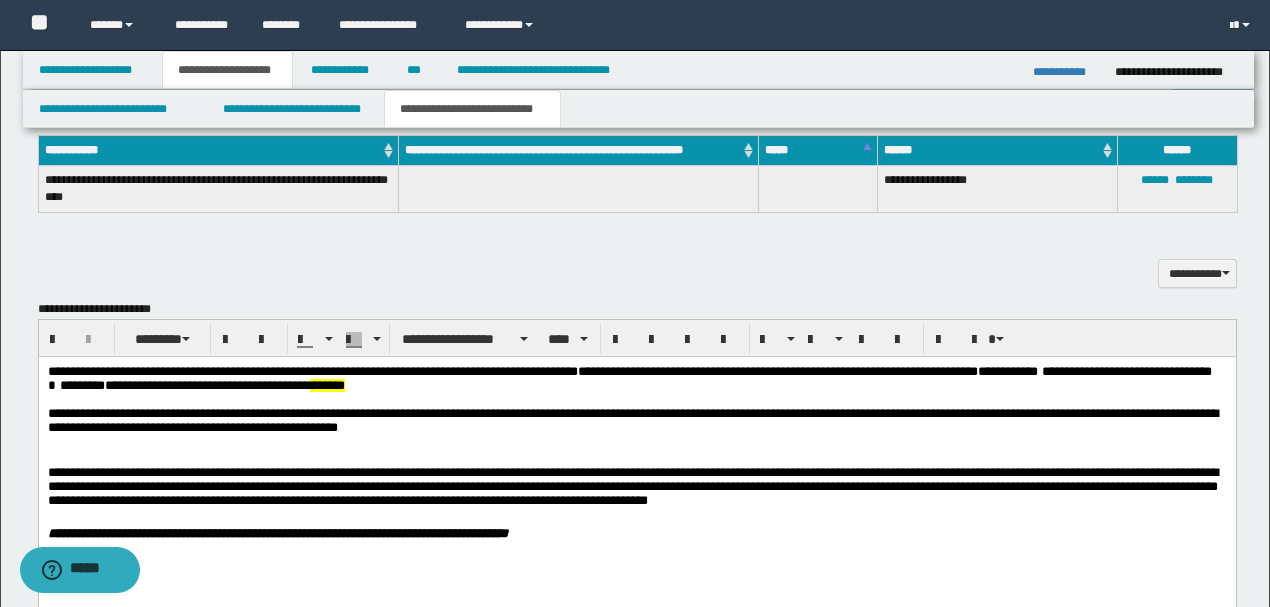 scroll, scrollTop: 1133, scrollLeft: 0, axis: vertical 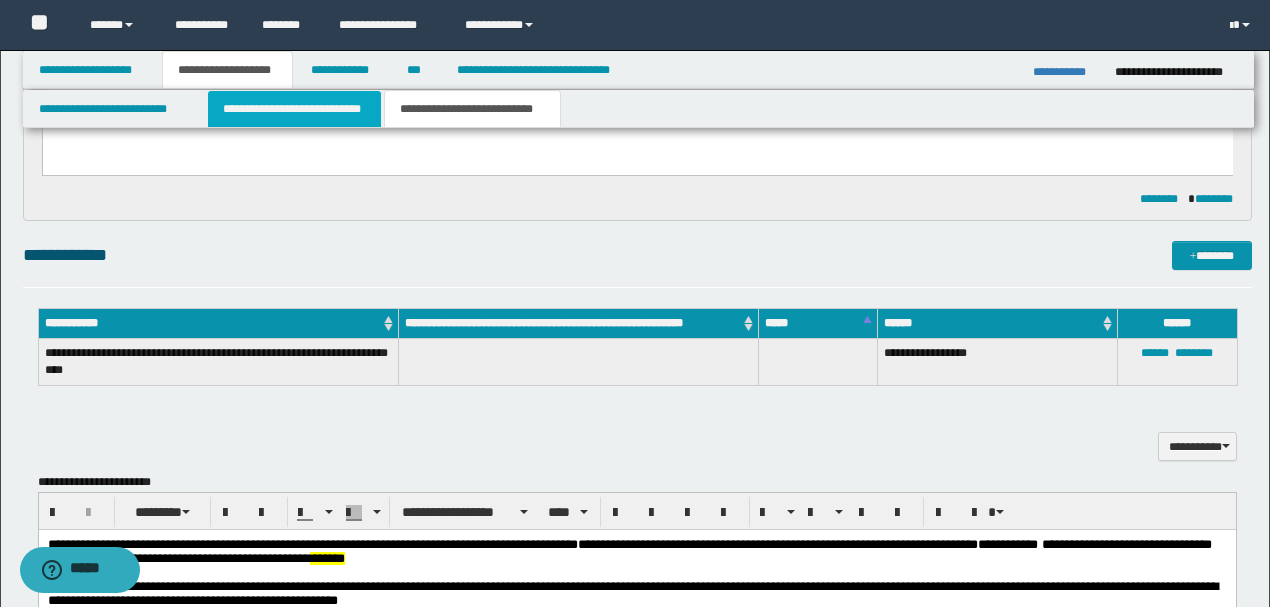 click on "**********" at bounding box center (294, 109) 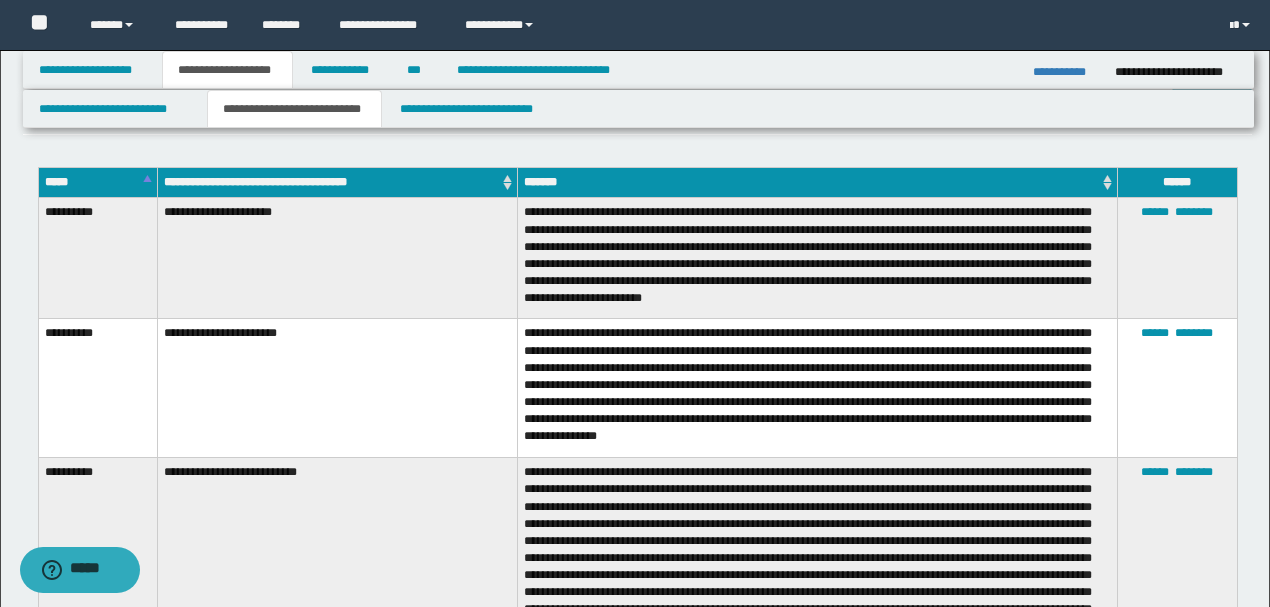 scroll, scrollTop: 866, scrollLeft: 0, axis: vertical 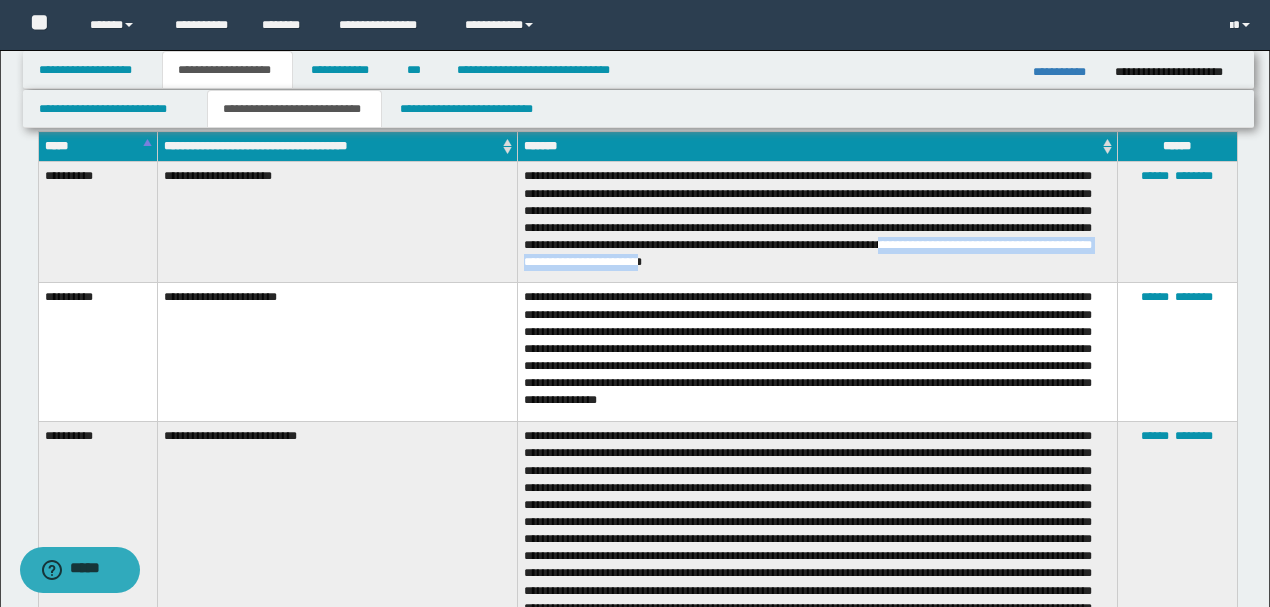 drag, startPoint x: 616, startPoint y: 261, endPoint x: 1000, endPoint y: 260, distance: 384.0013 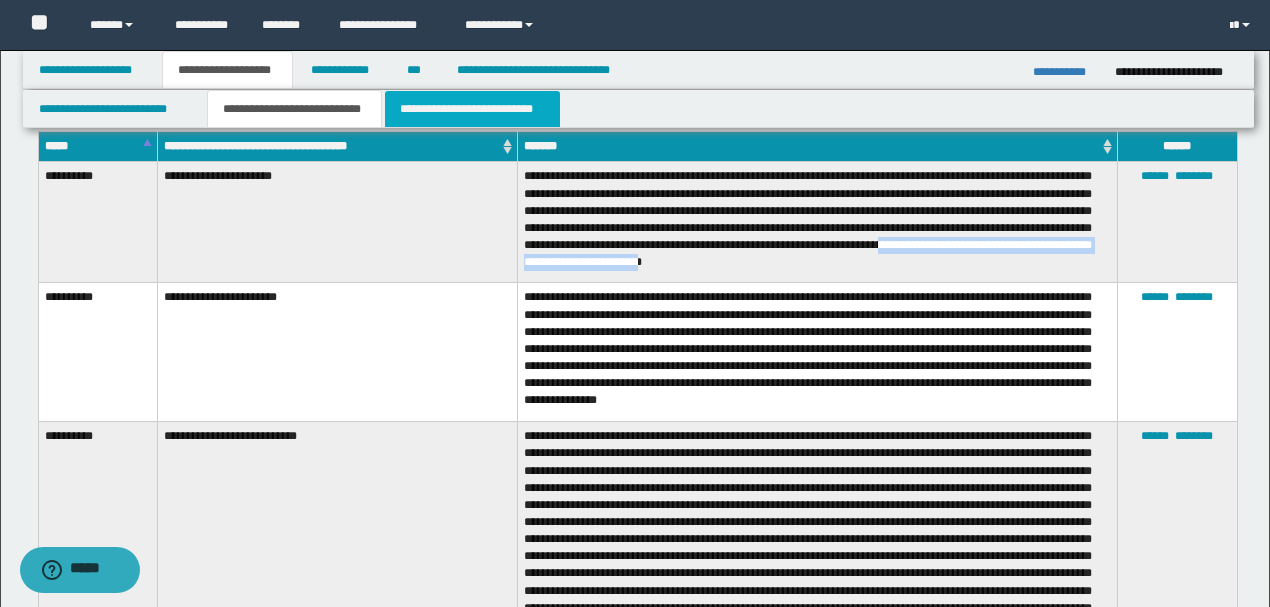 click on "**********" at bounding box center (472, 109) 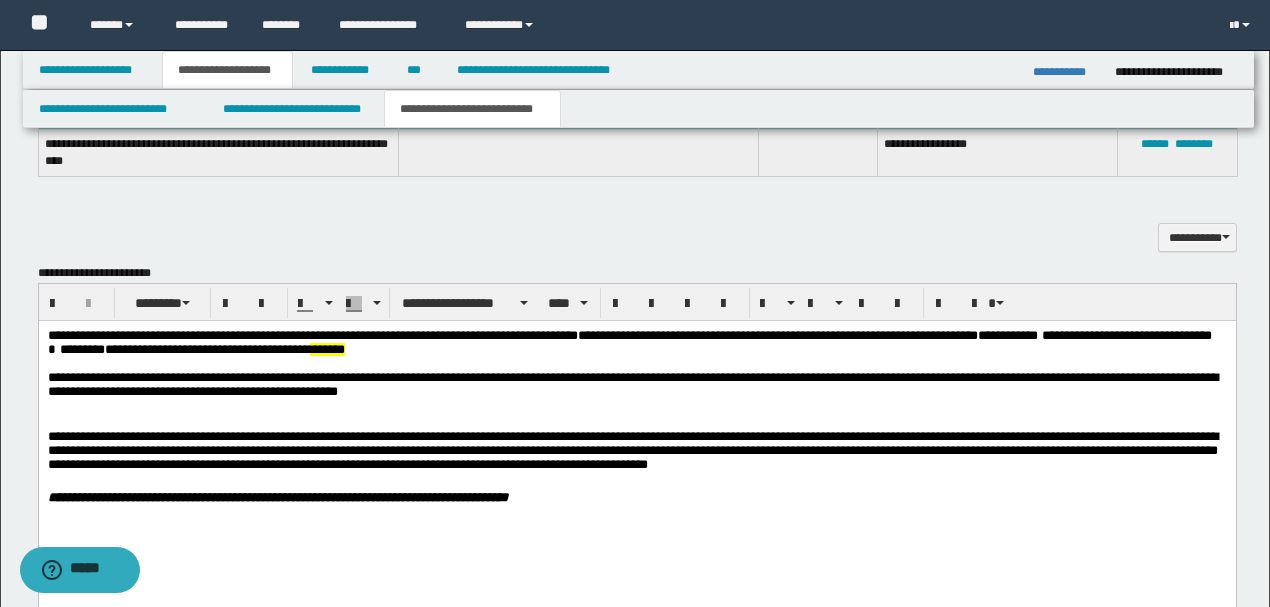 scroll, scrollTop: 1200, scrollLeft: 0, axis: vertical 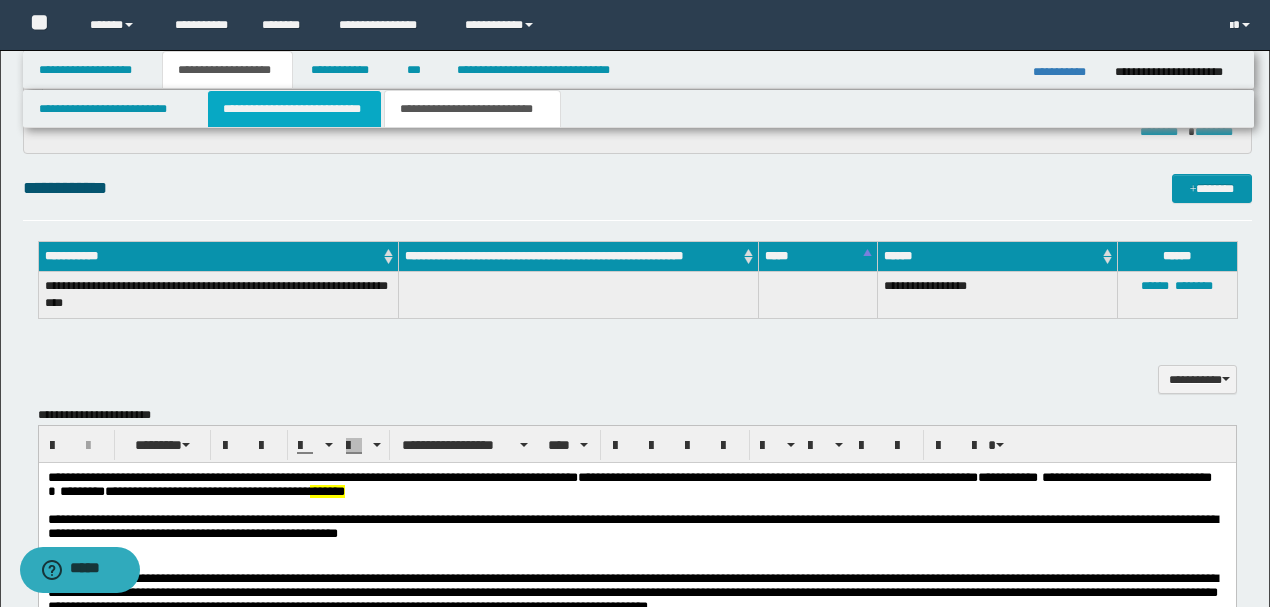 click on "**********" at bounding box center (294, 109) 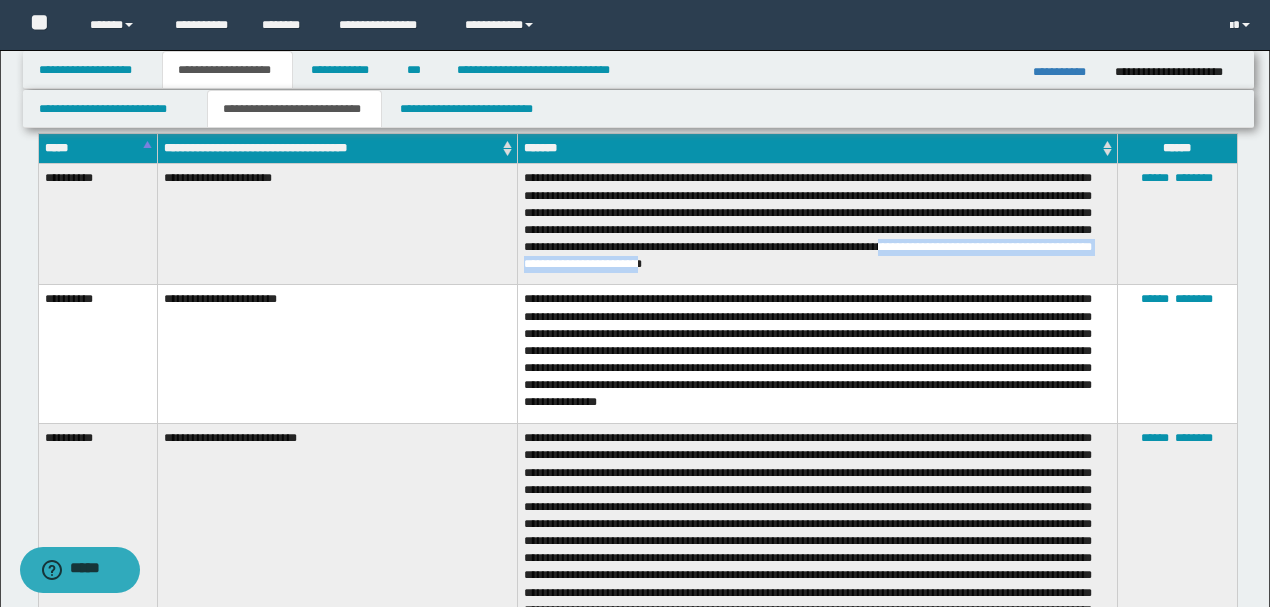 scroll, scrollTop: 866, scrollLeft: 0, axis: vertical 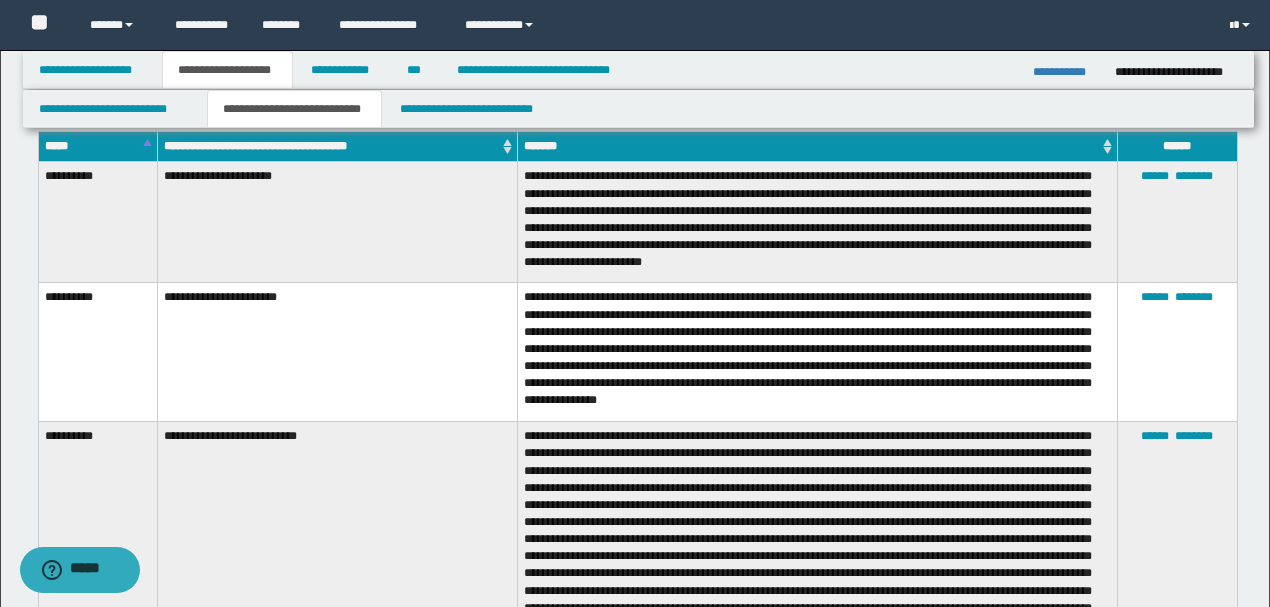 click on "**********" at bounding box center [818, 352] 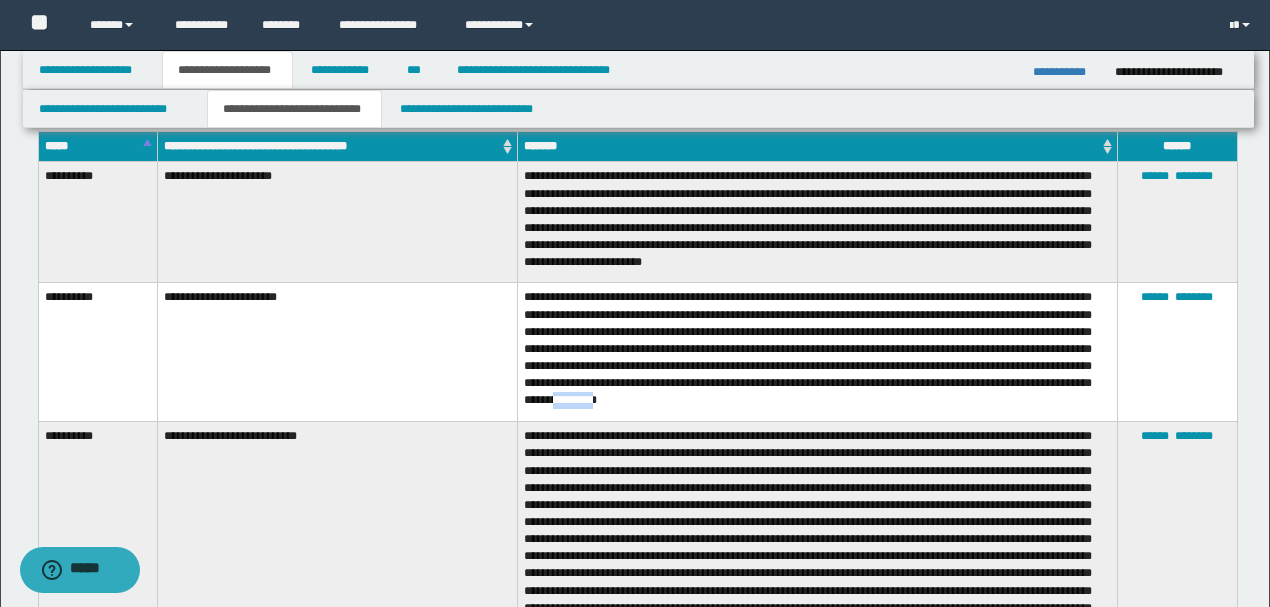drag, startPoint x: 832, startPoint y: 390, endPoint x: 866, endPoint y: 392, distance: 34.058773 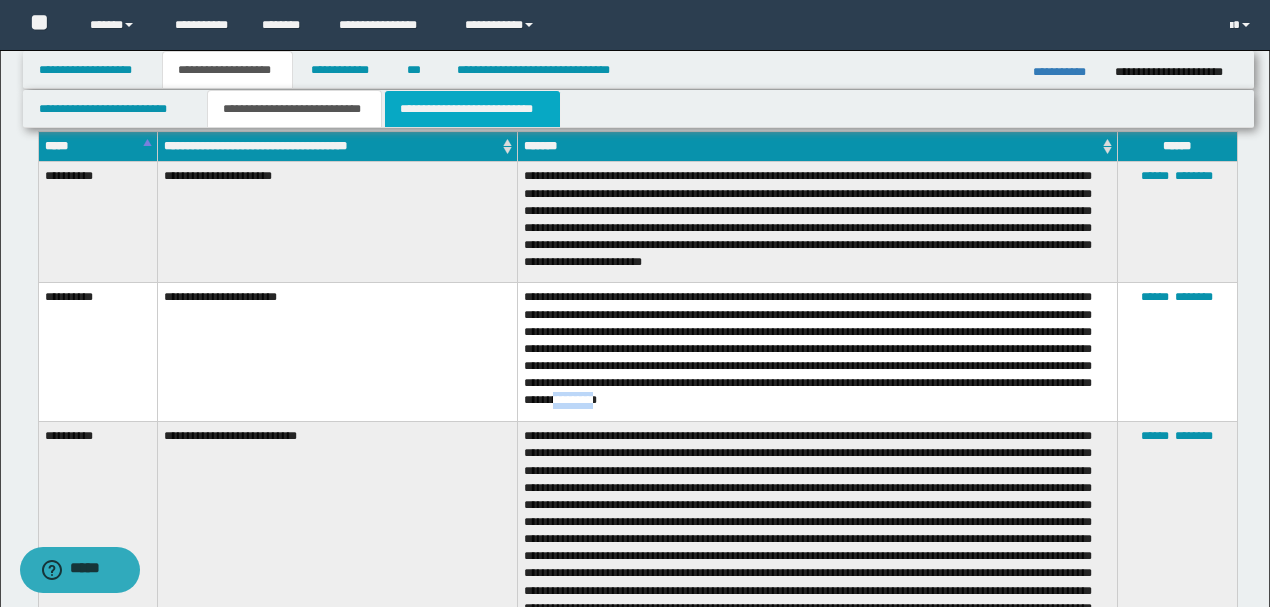 click on "**********" at bounding box center (472, 109) 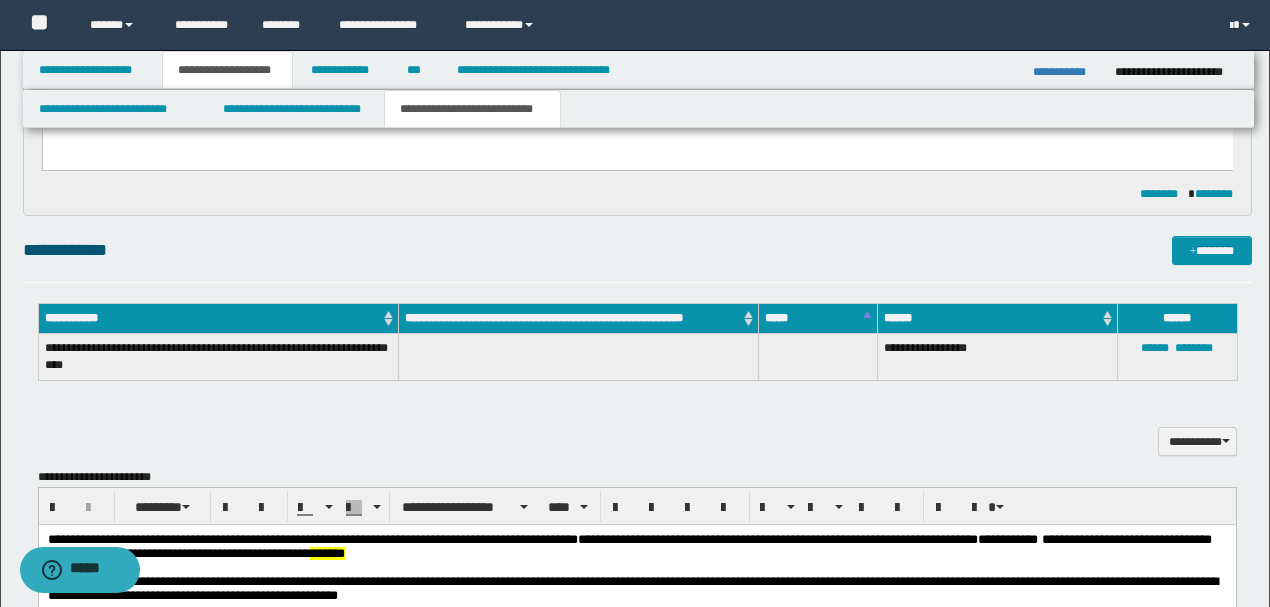 scroll, scrollTop: 1133, scrollLeft: 0, axis: vertical 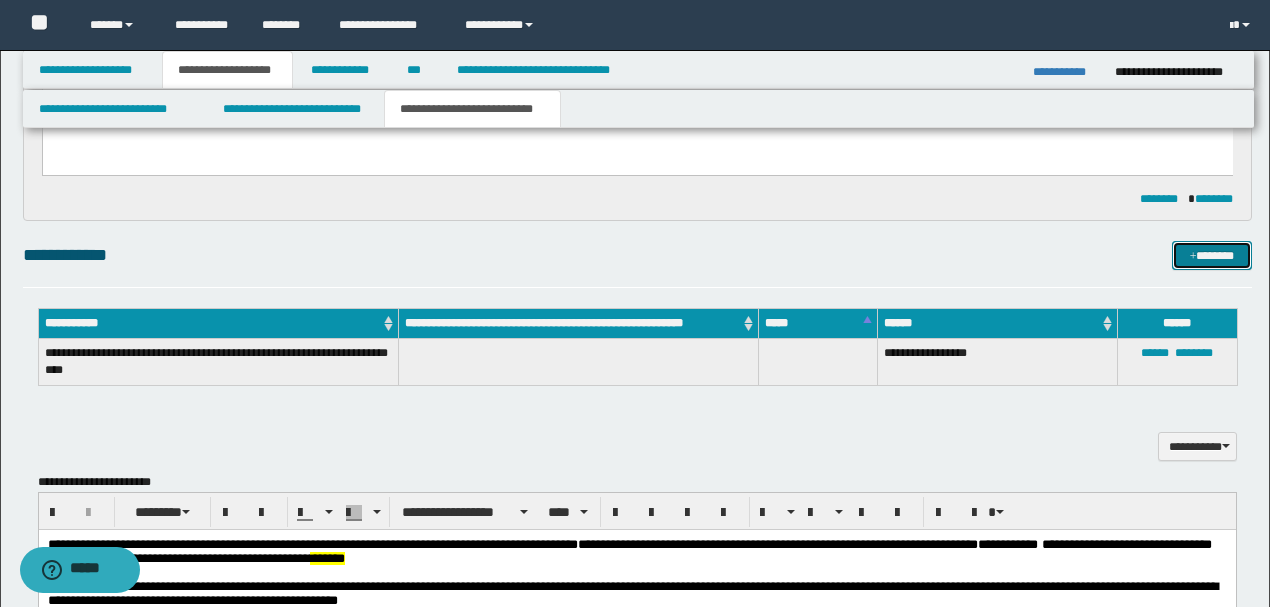 click on "*******" at bounding box center (1211, 255) 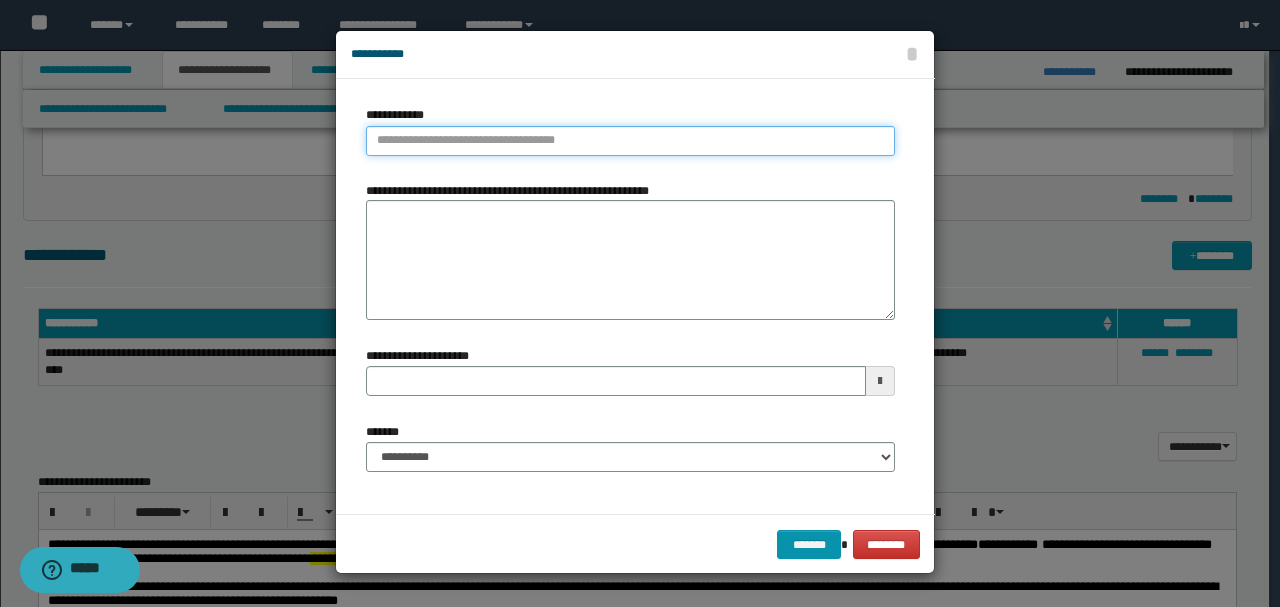 paste on "********" 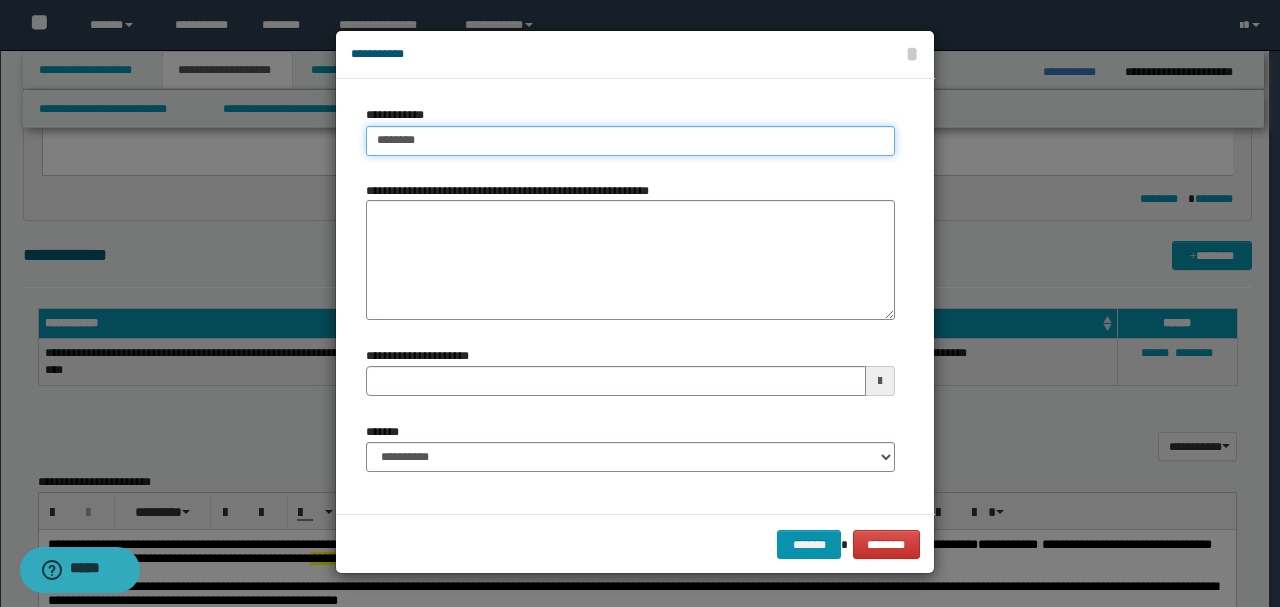 type on "********" 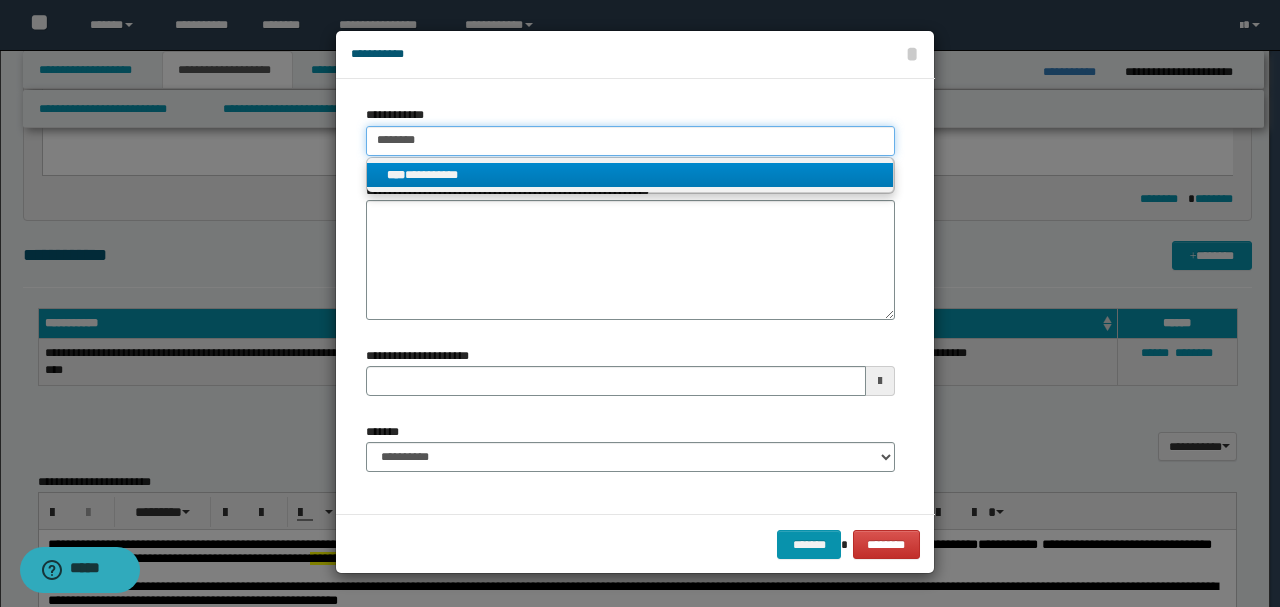 type on "********" 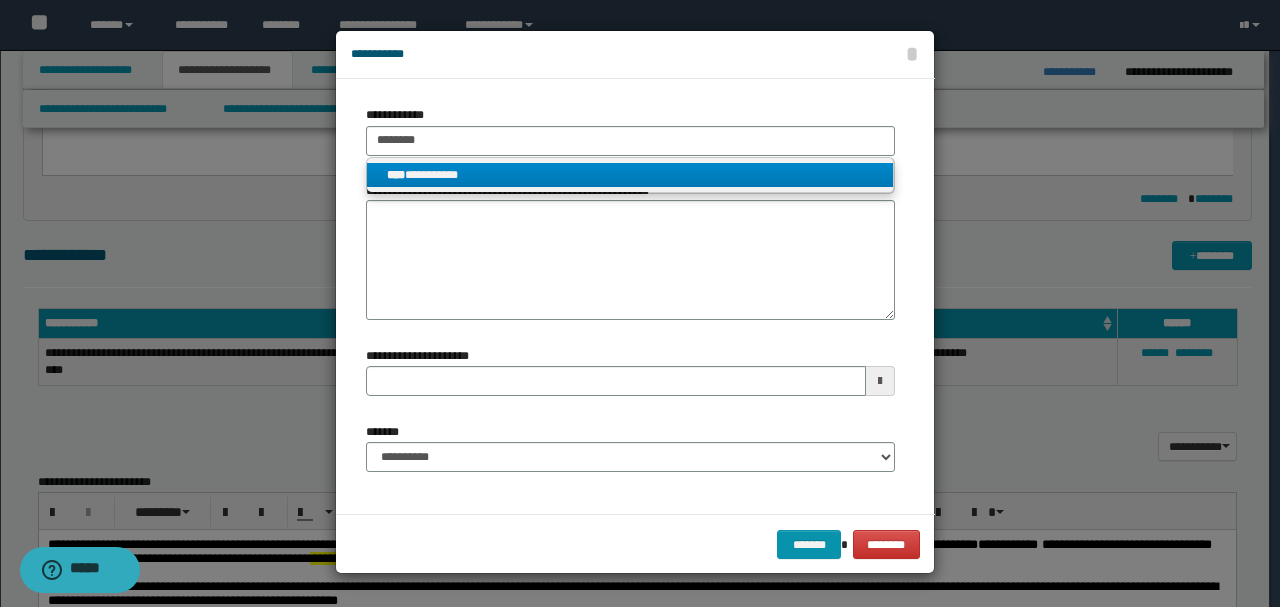 click on "**********" at bounding box center [630, 175] 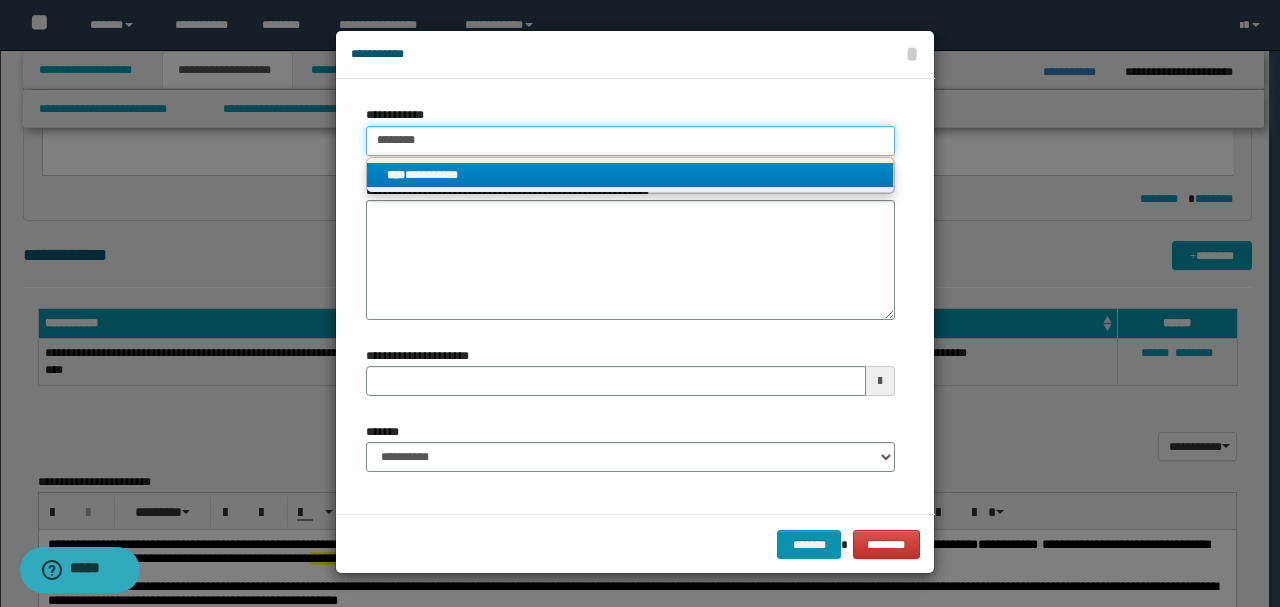 type 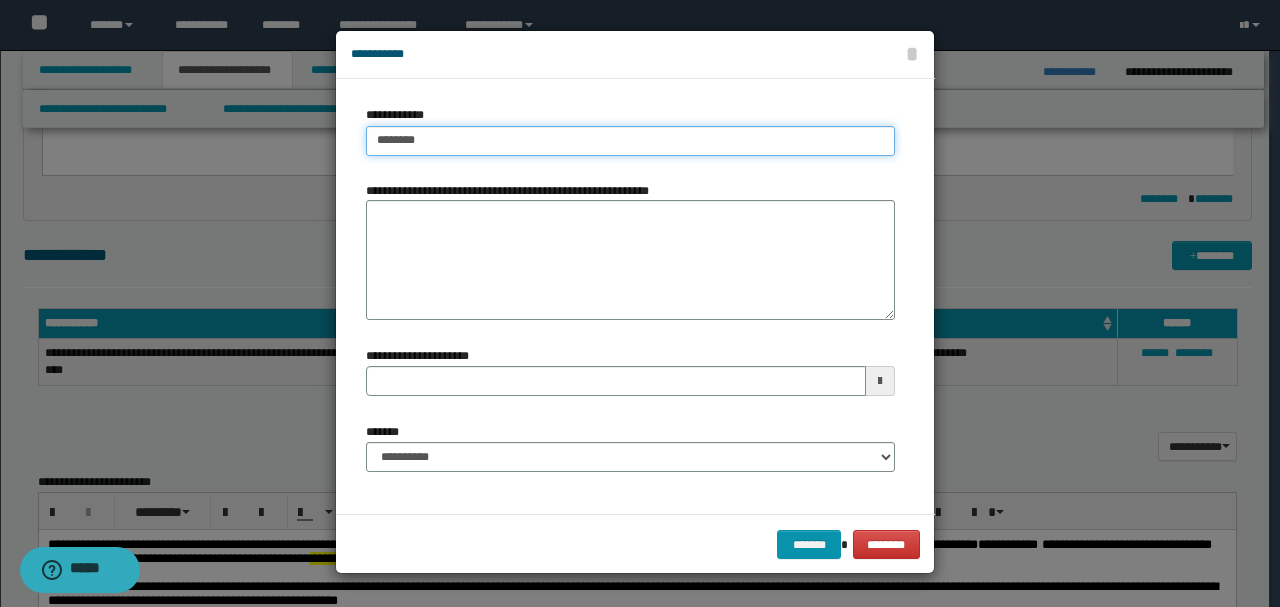 type 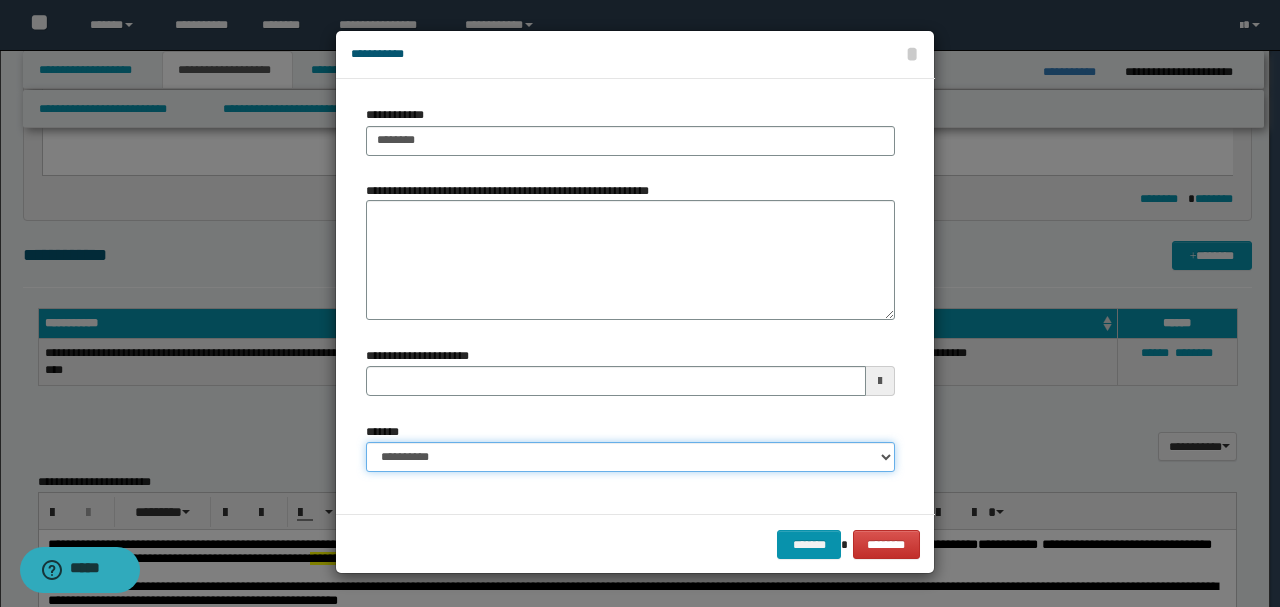 click on "**********" at bounding box center [630, 457] 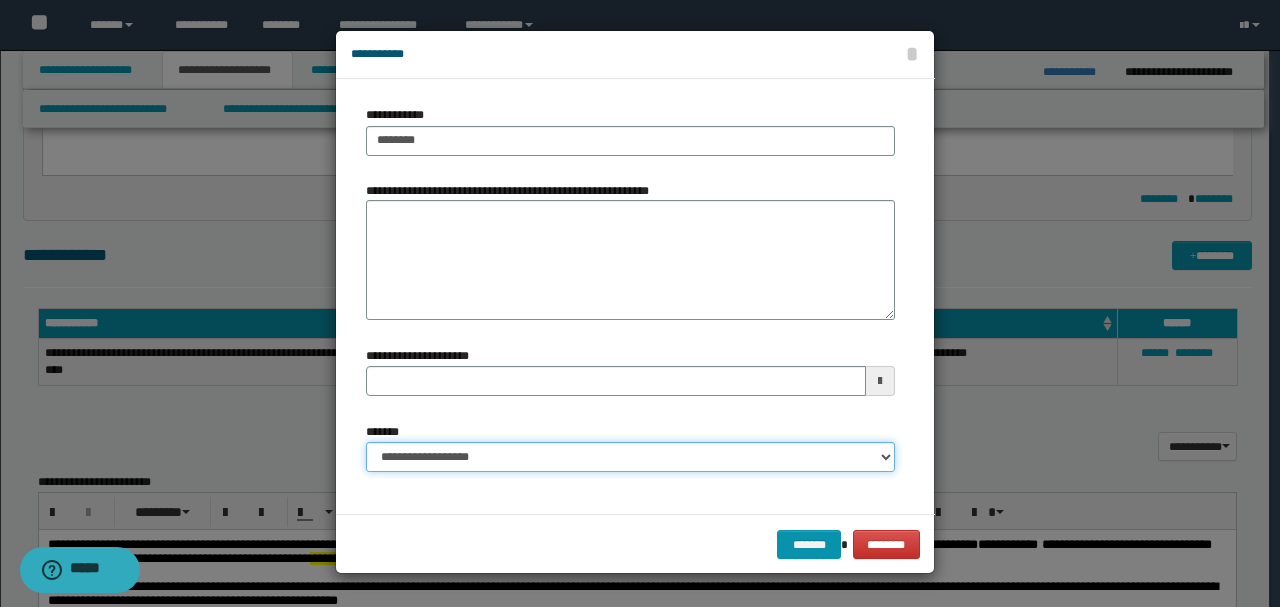 click on "**********" at bounding box center (630, 457) 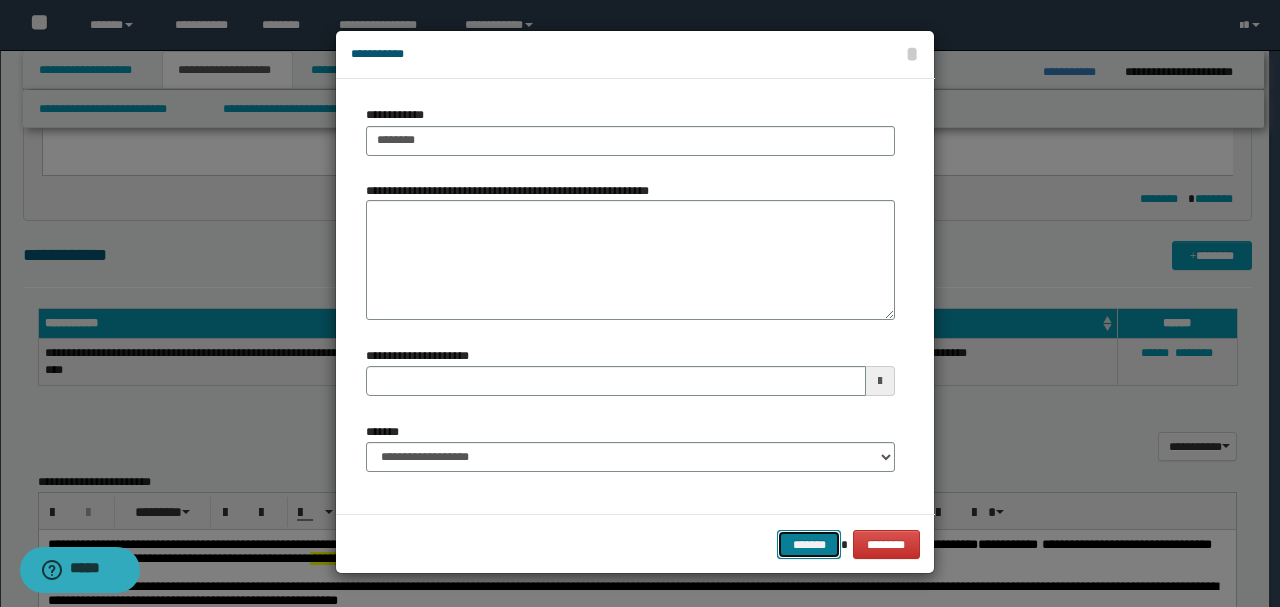 click on "*******" at bounding box center (809, 544) 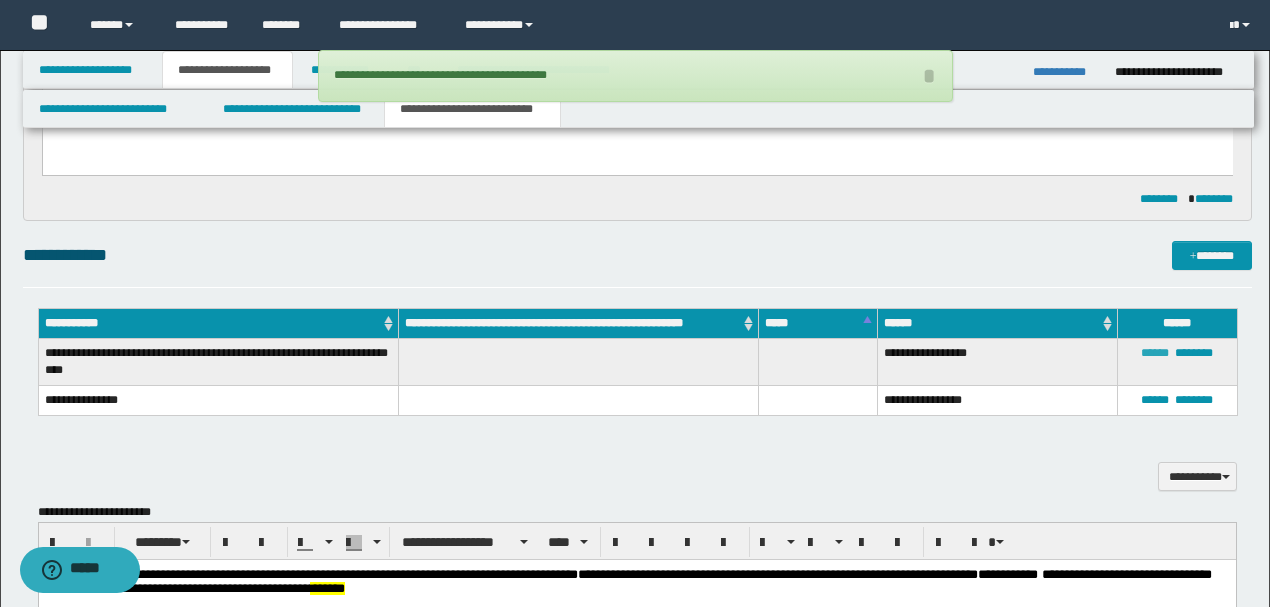click on "******" at bounding box center [1155, 353] 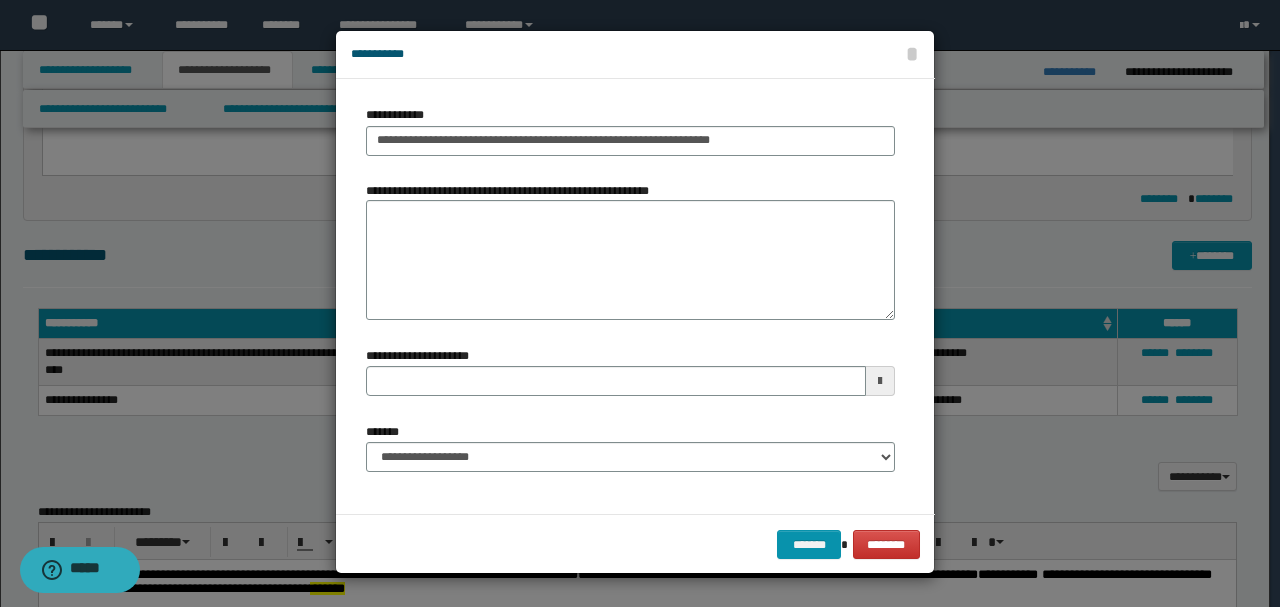 type 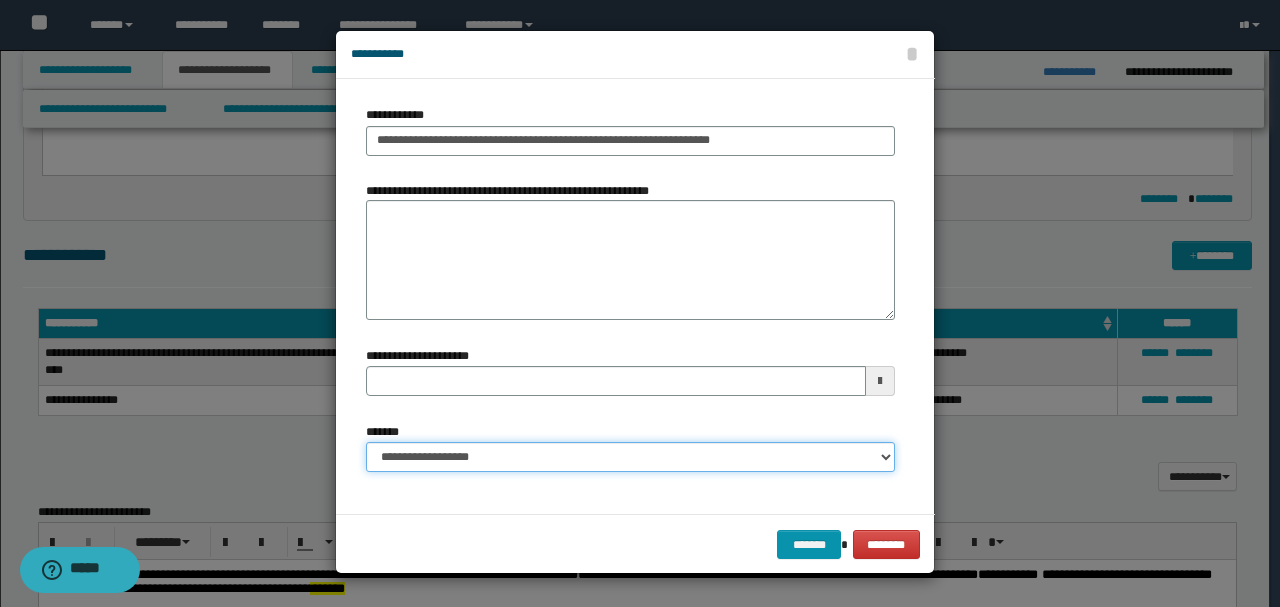 click on "**********" at bounding box center (630, 457) 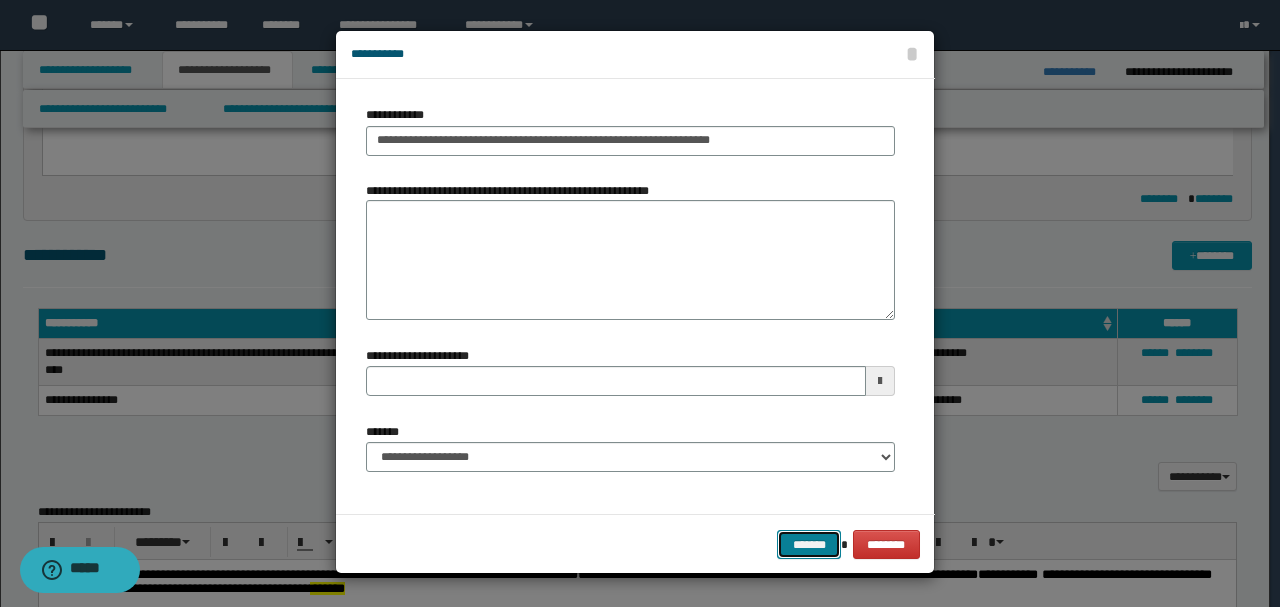 click on "*******" at bounding box center [809, 544] 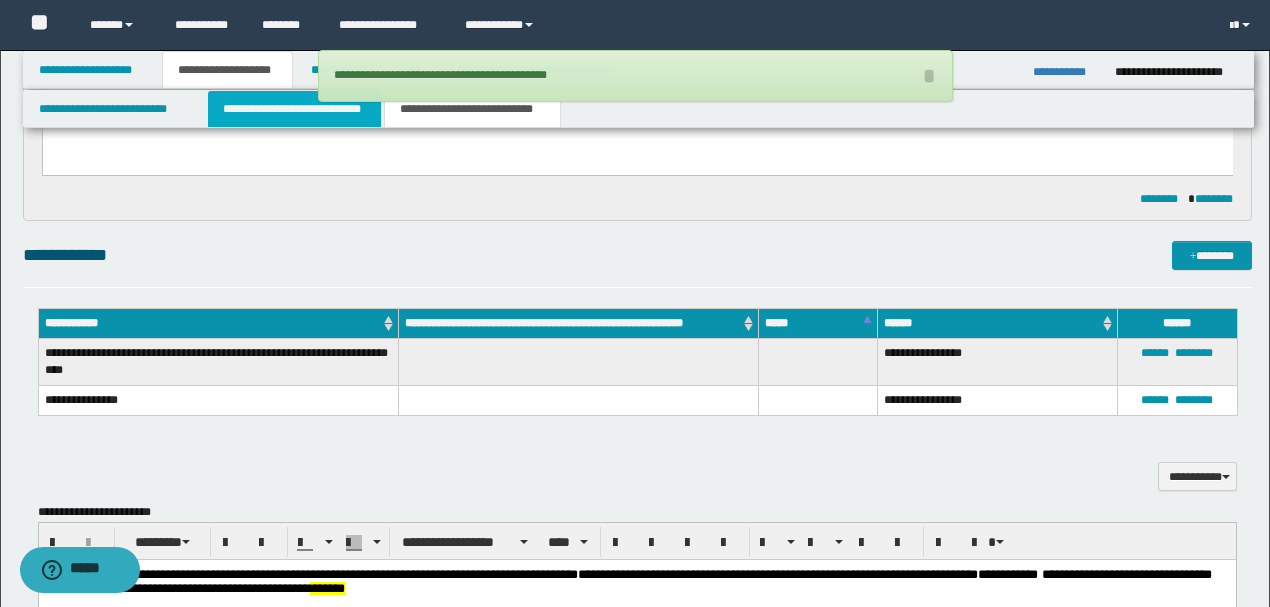click on "**********" at bounding box center (294, 109) 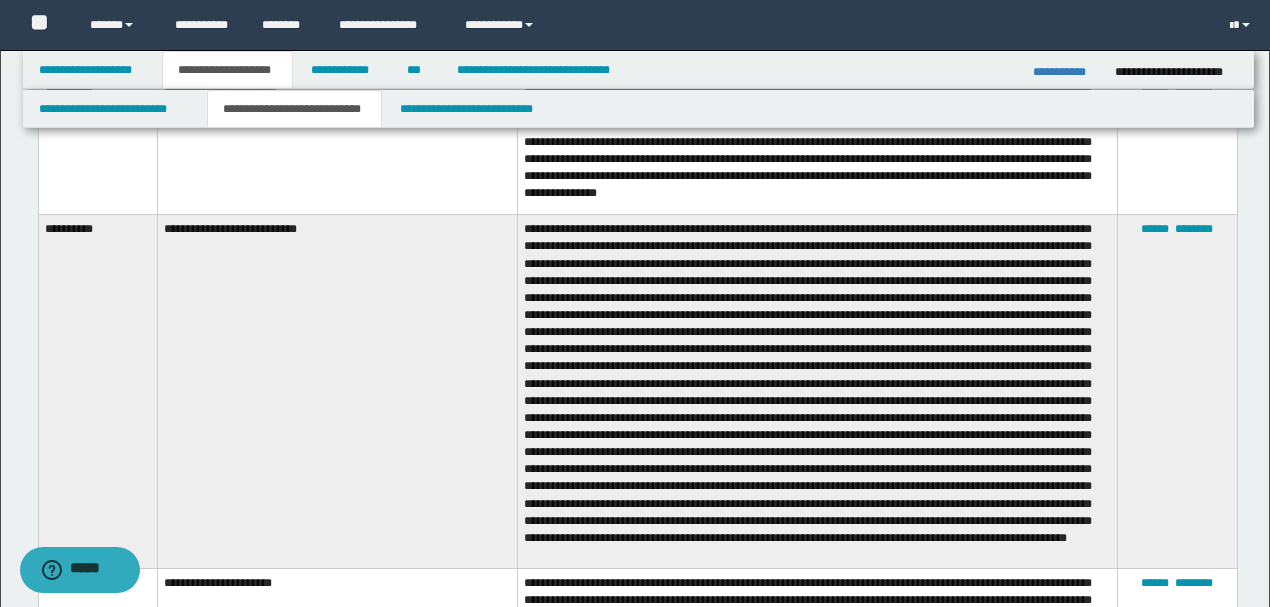 scroll, scrollTop: 1066, scrollLeft: 0, axis: vertical 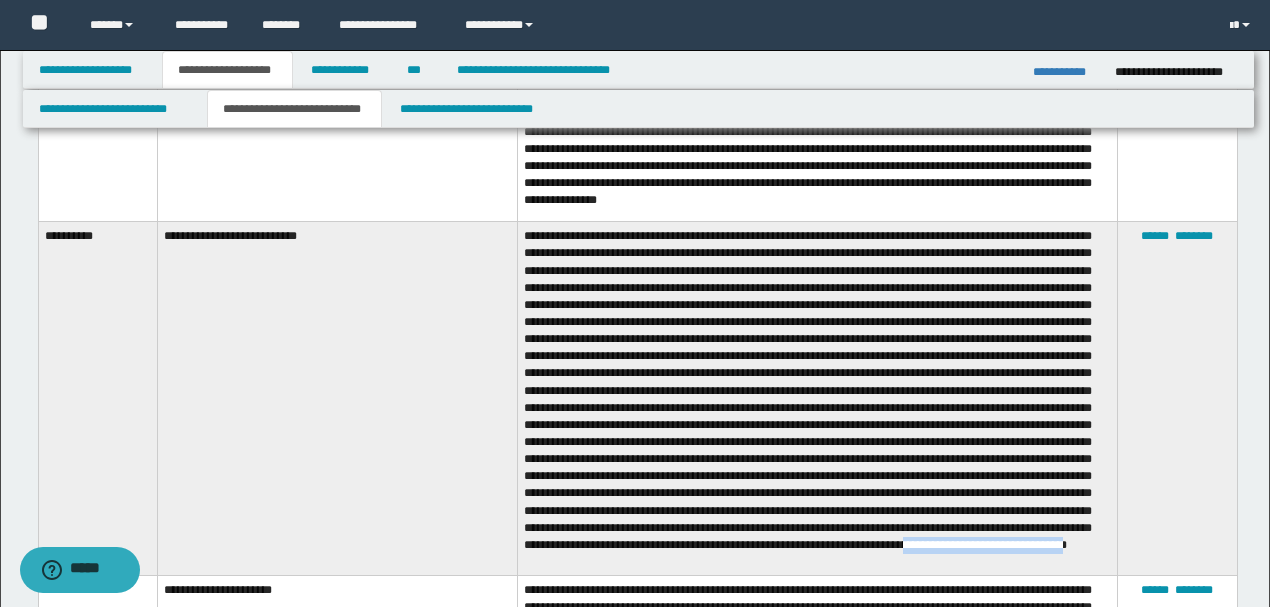 drag, startPoint x: 592, startPoint y: 565, endPoint x: 758, endPoint y: 570, distance: 166.07529 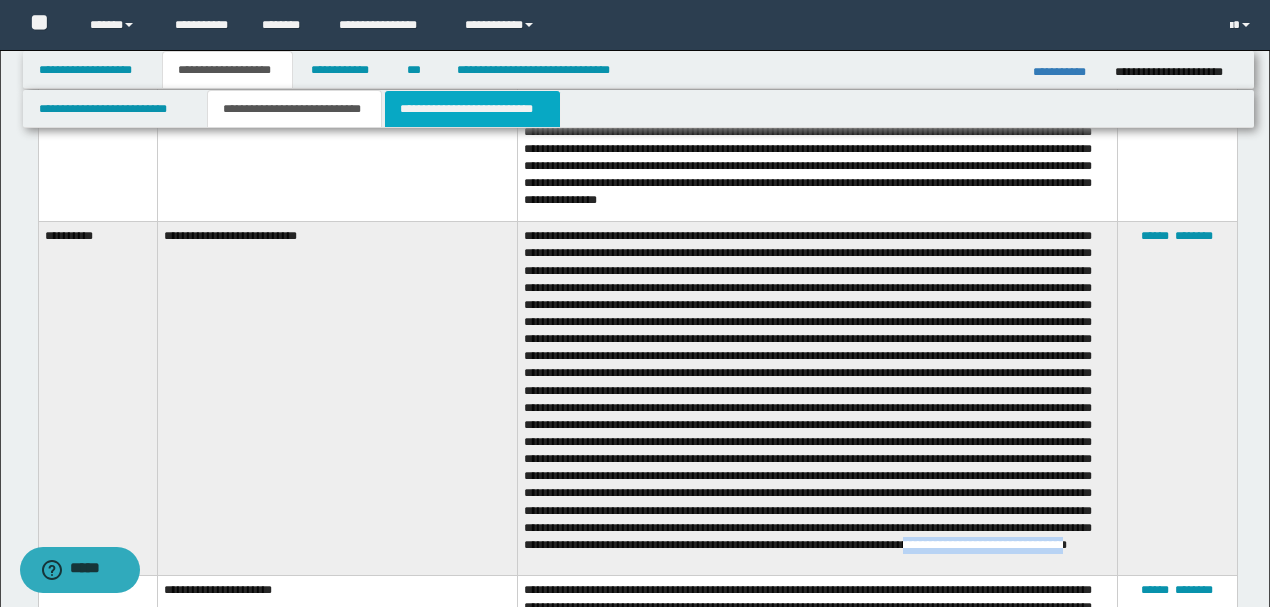 click on "**********" at bounding box center (472, 109) 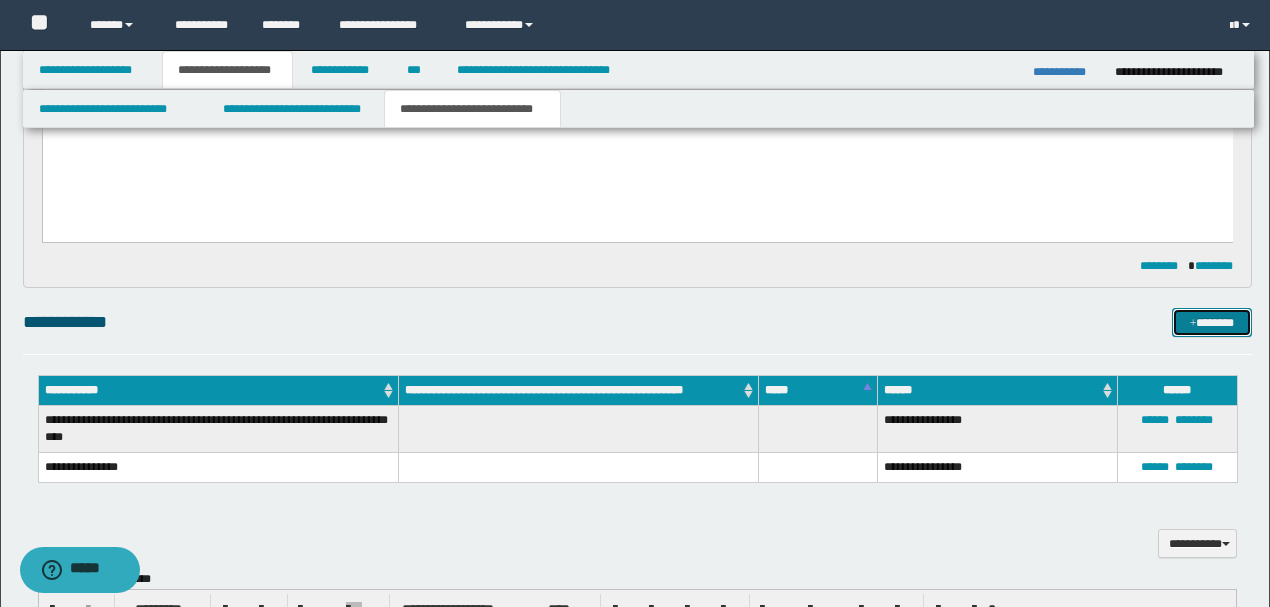 click on "*******" at bounding box center [1211, 322] 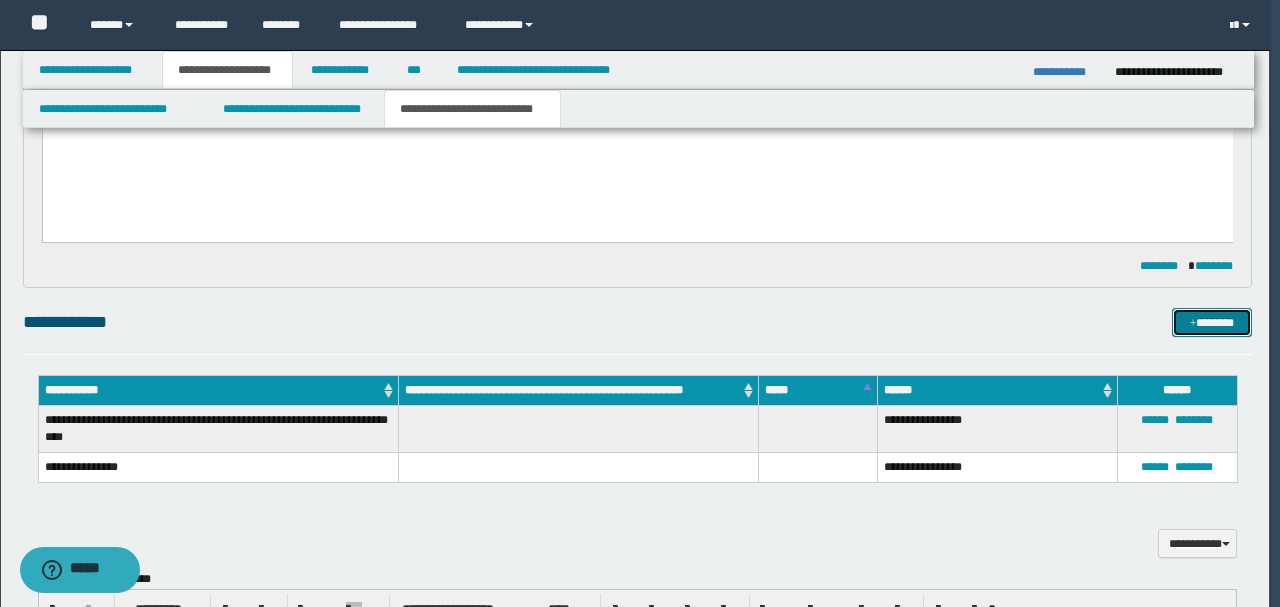 type 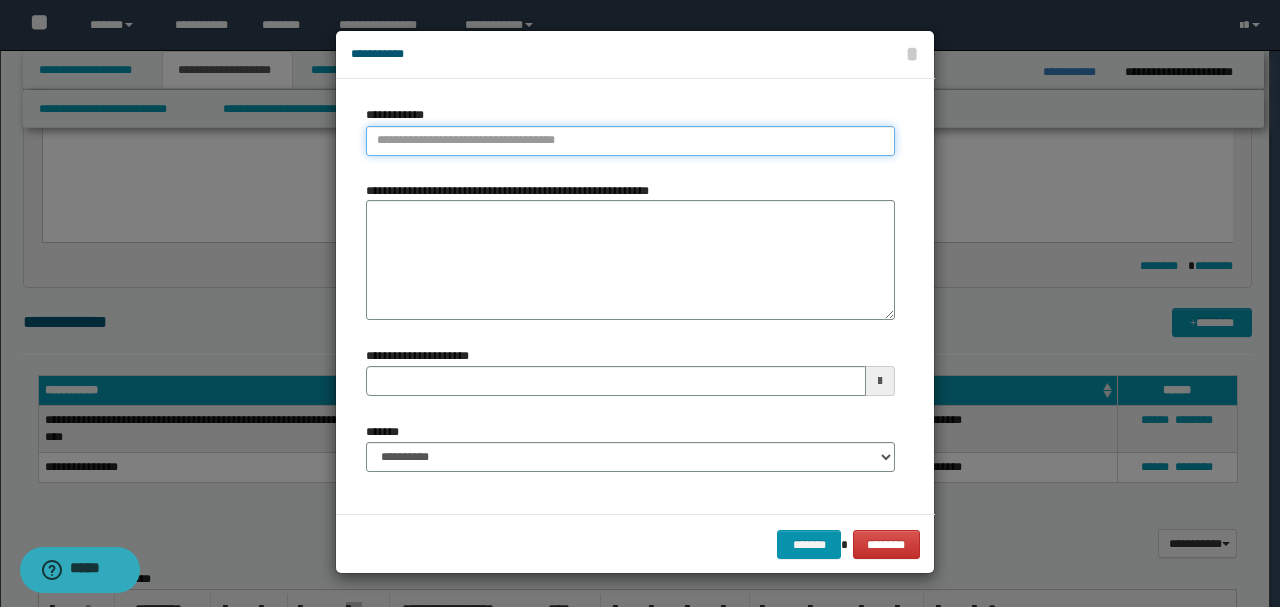 type on "**********" 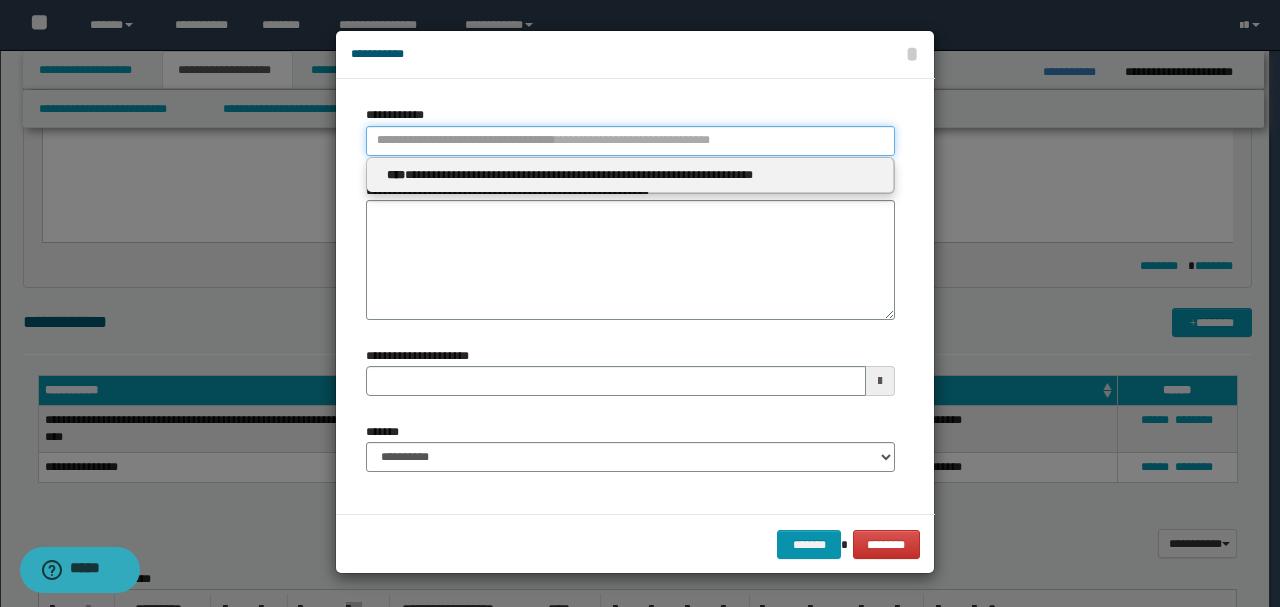 click on "**********" at bounding box center [630, 141] 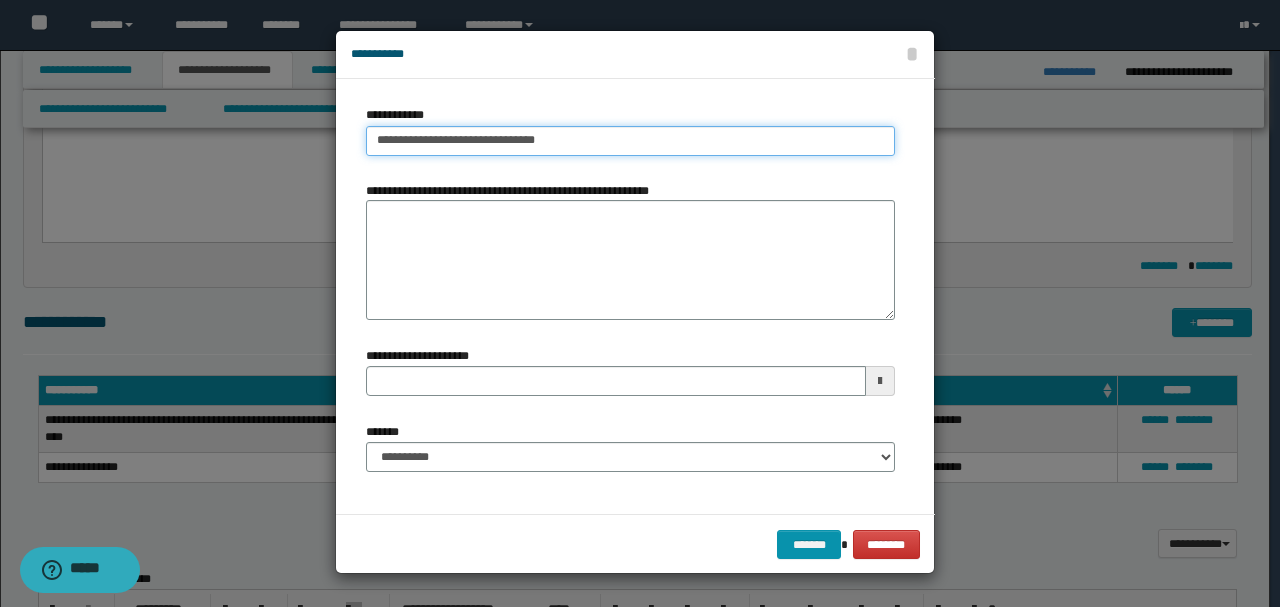 type on "**********" 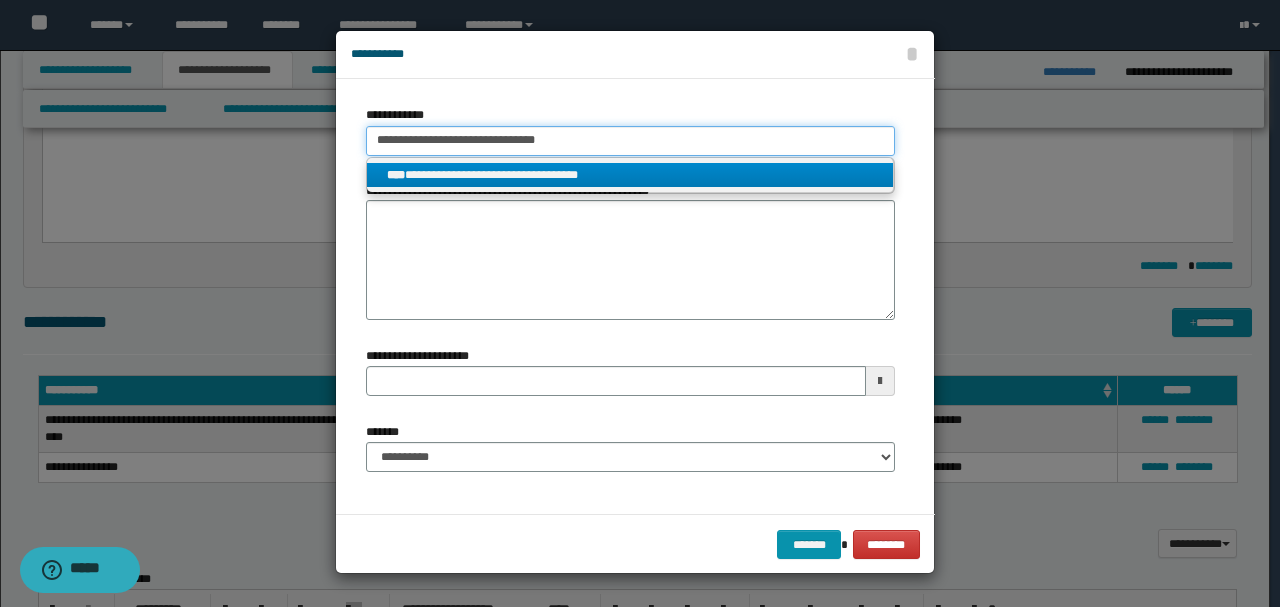 type on "**********" 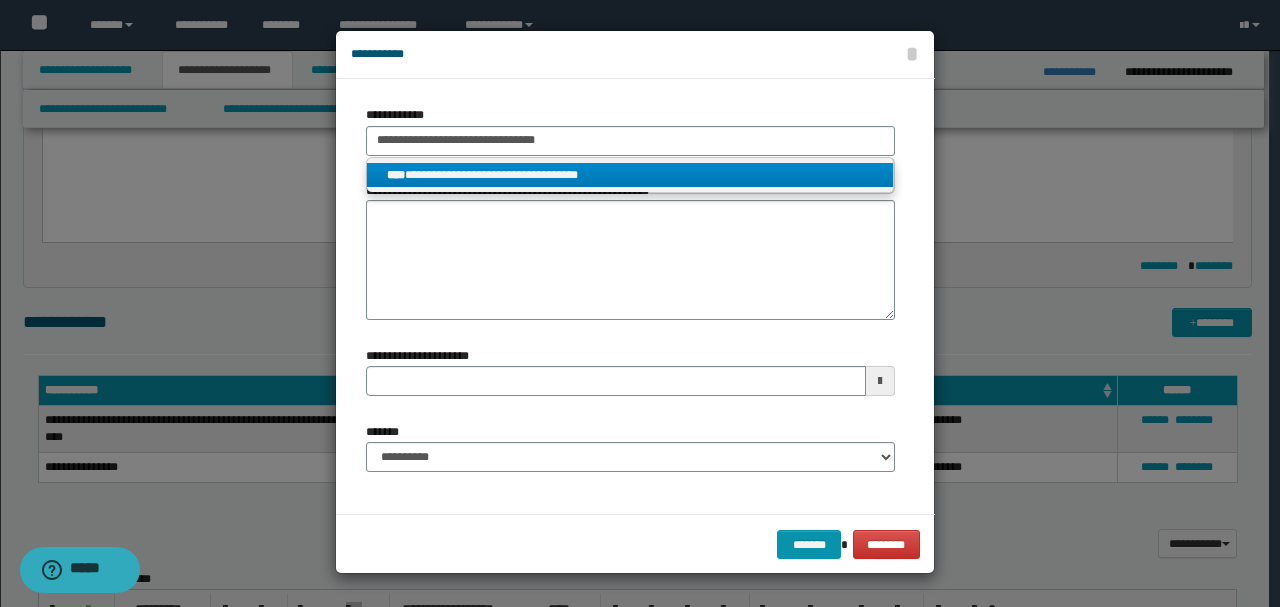 click on "**********" at bounding box center (630, 175) 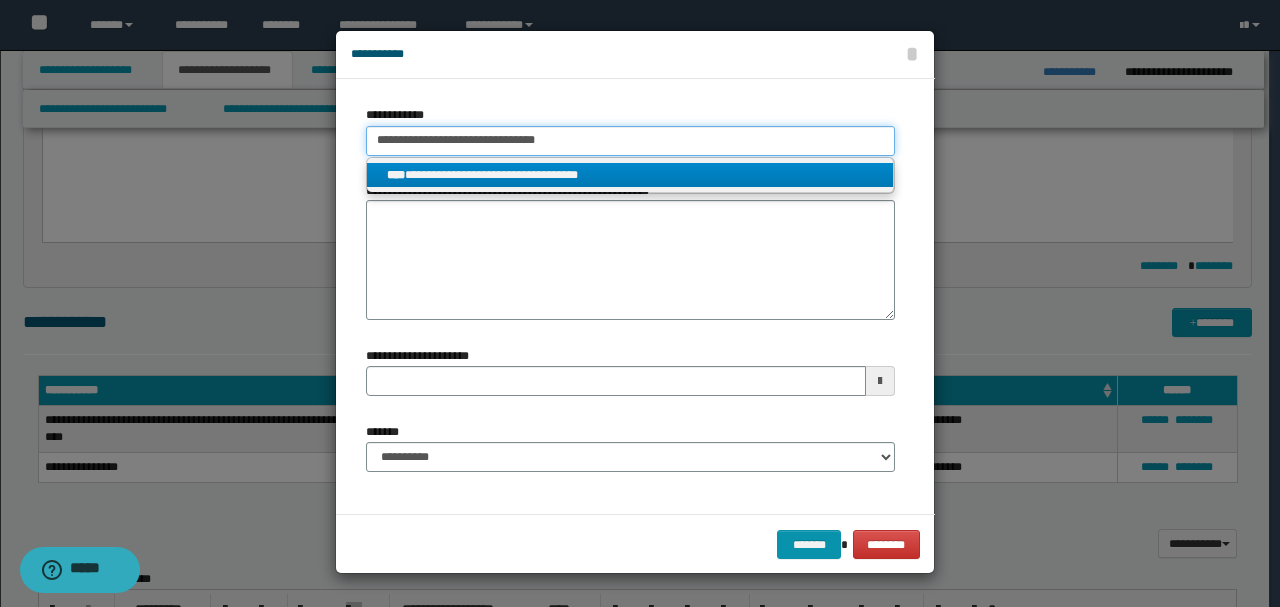 type 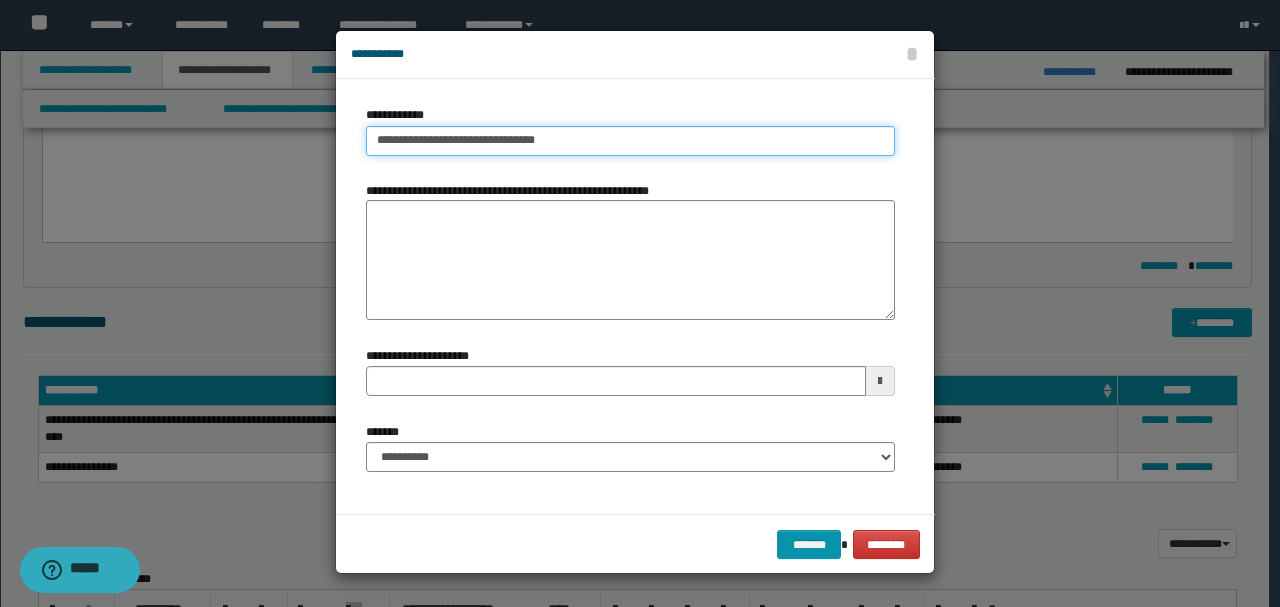 type 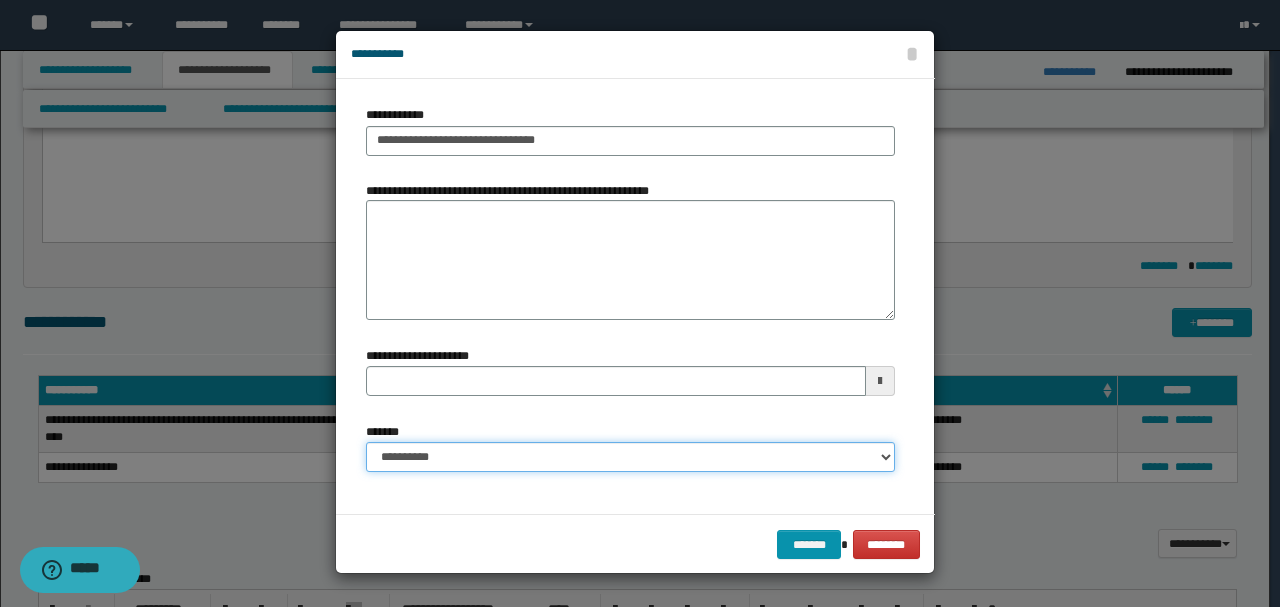 click on "**********" at bounding box center [630, 457] 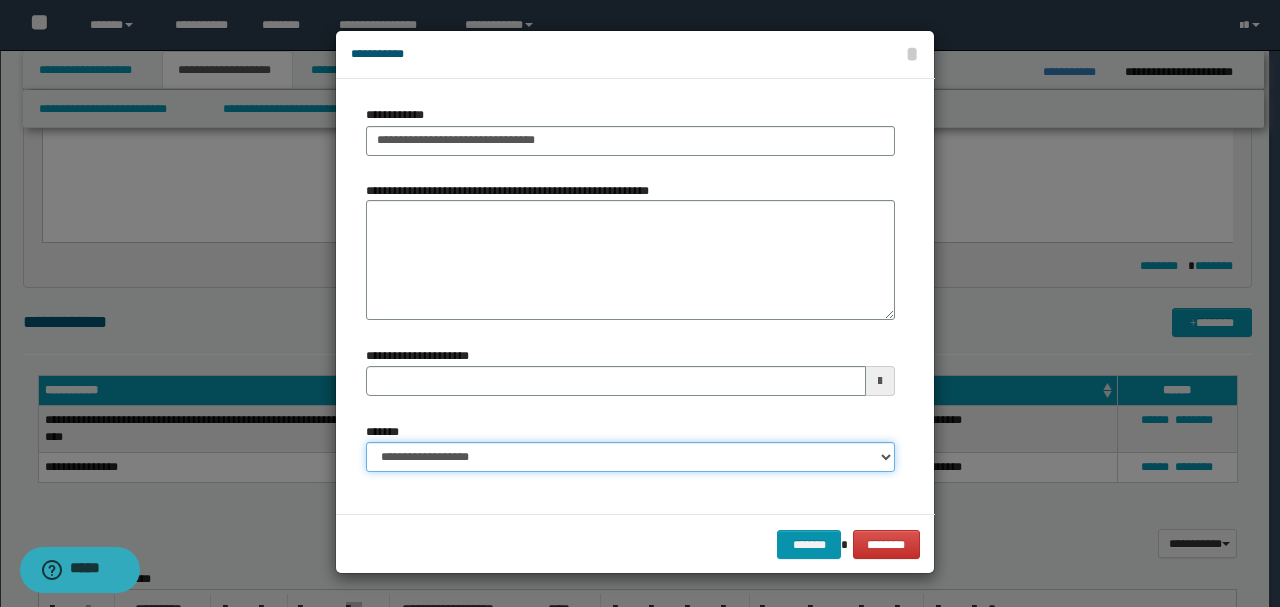 type 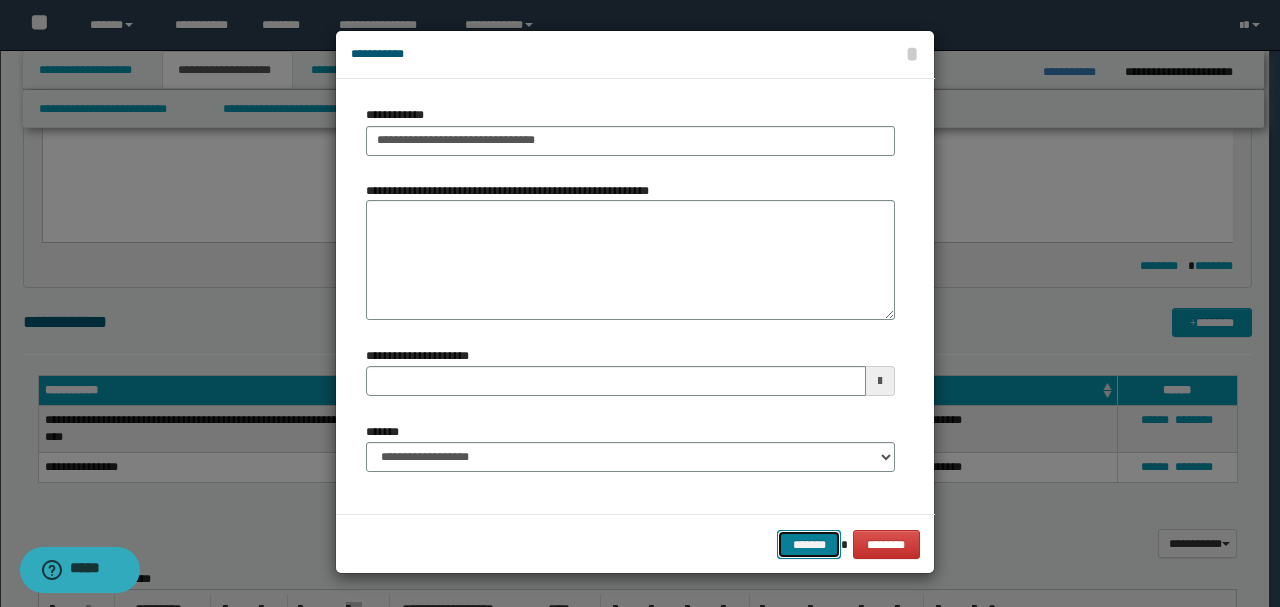 click on "*******" at bounding box center (809, 544) 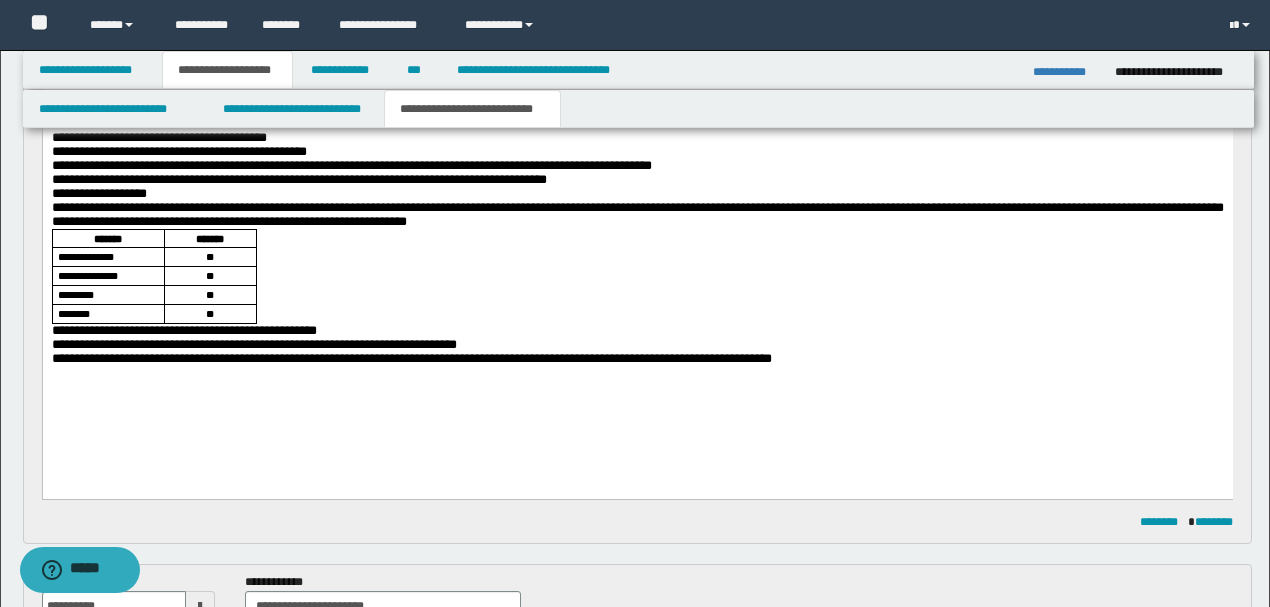 scroll, scrollTop: 333, scrollLeft: 0, axis: vertical 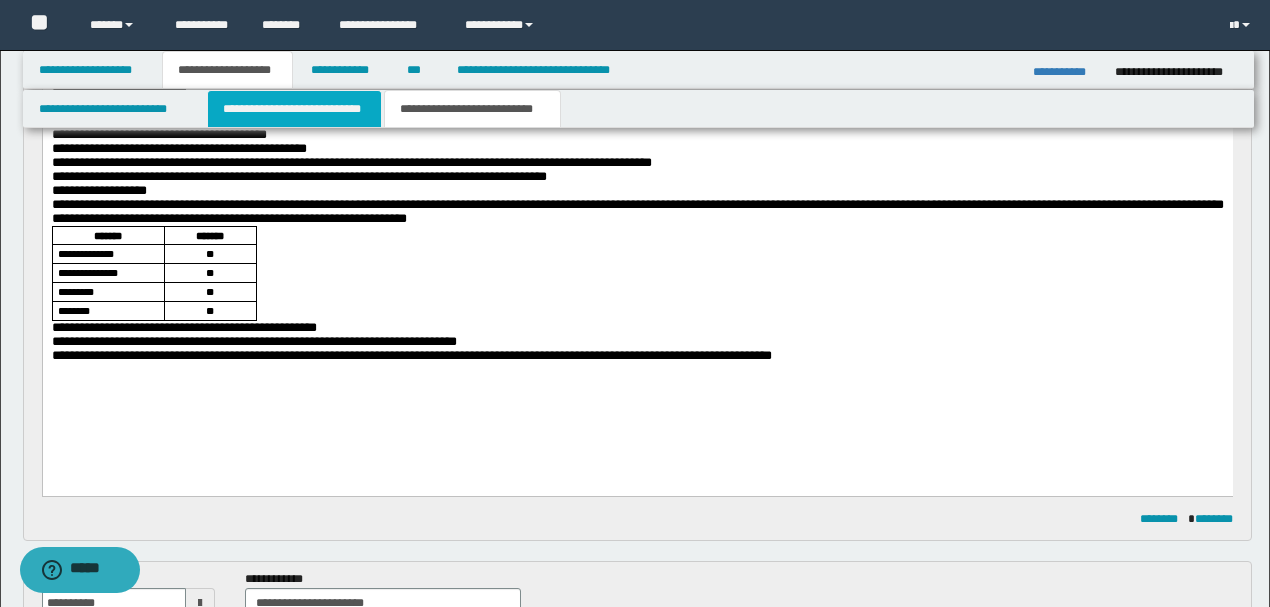 click on "**********" at bounding box center [294, 109] 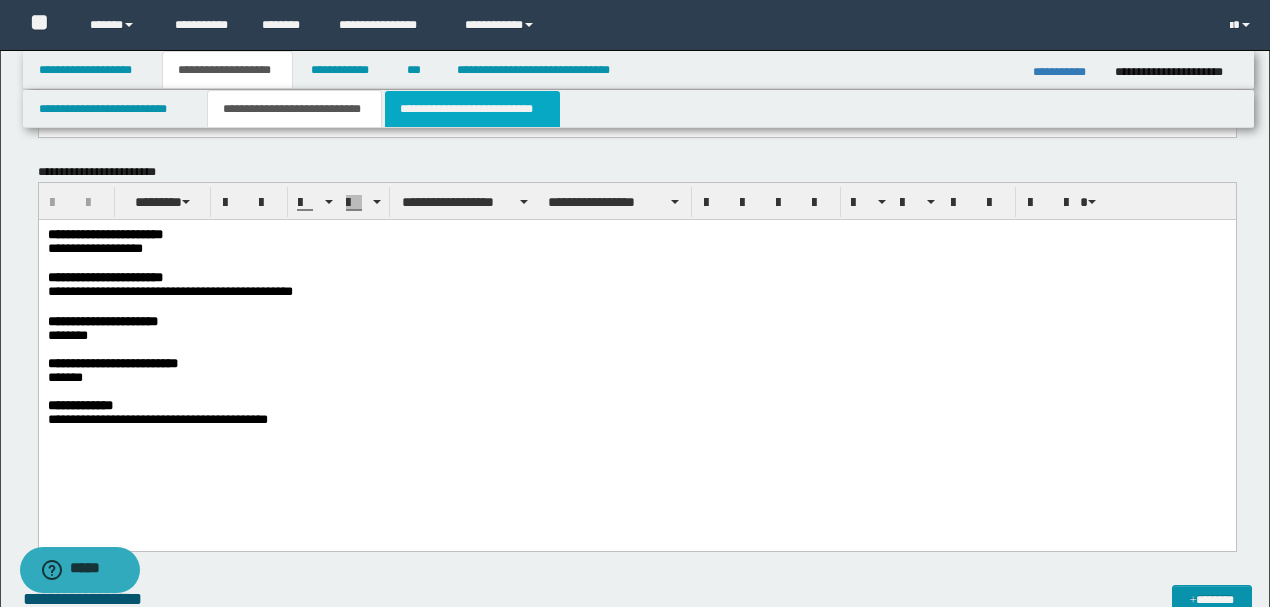 click on "**********" at bounding box center [472, 109] 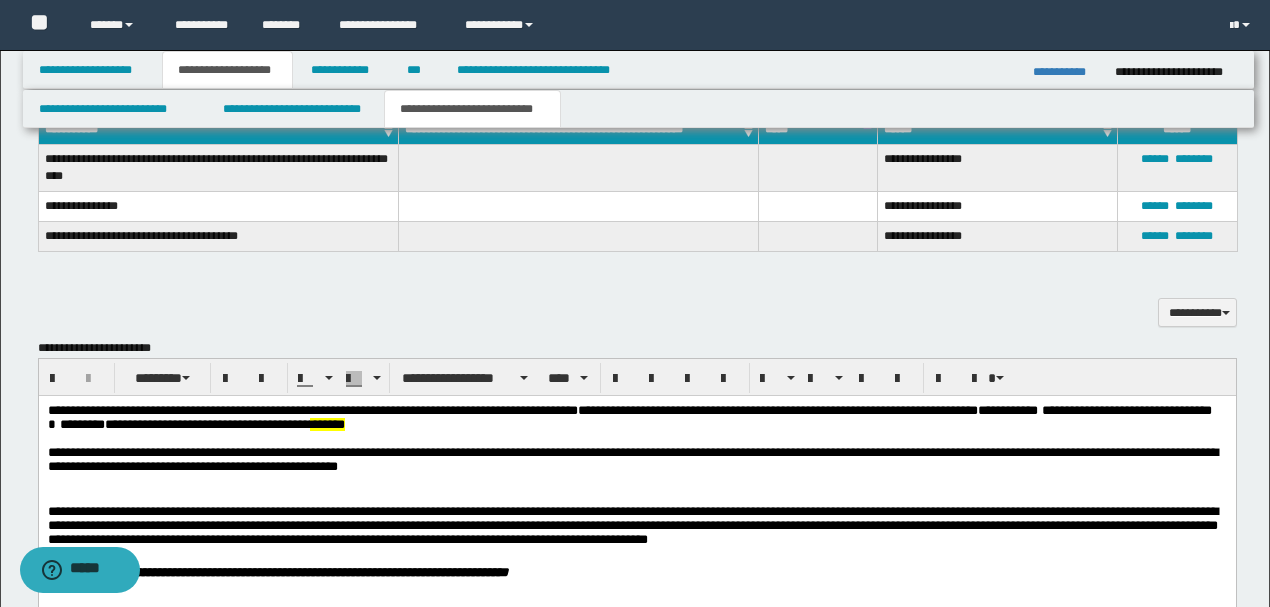 scroll, scrollTop: 1333, scrollLeft: 0, axis: vertical 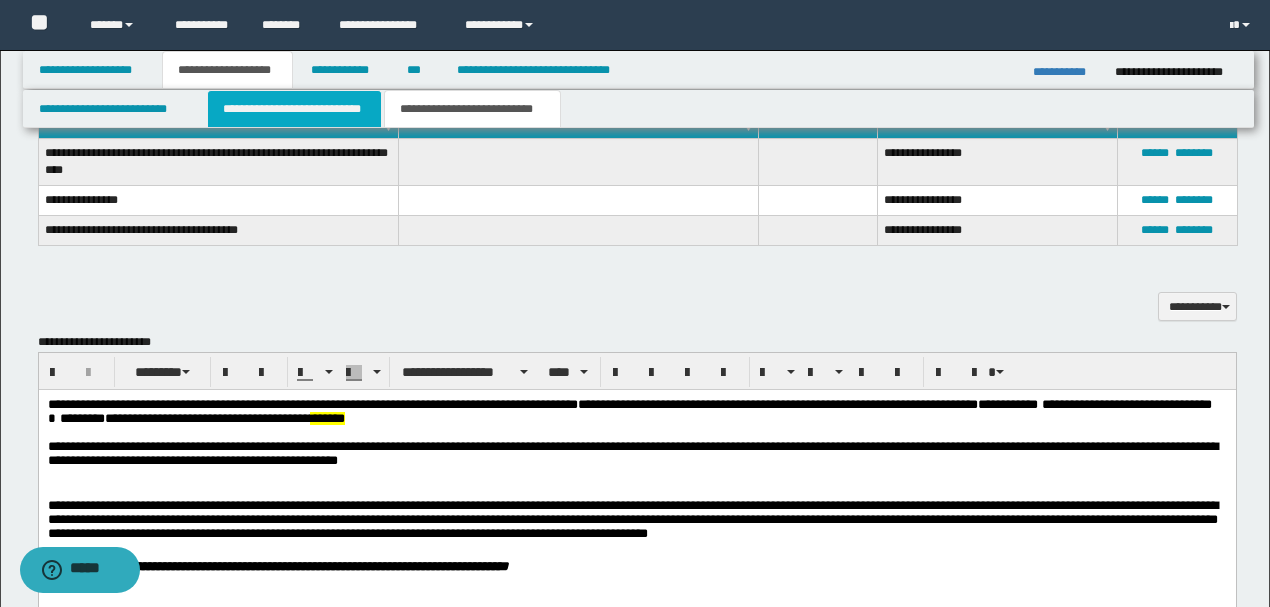 click on "**********" at bounding box center [294, 109] 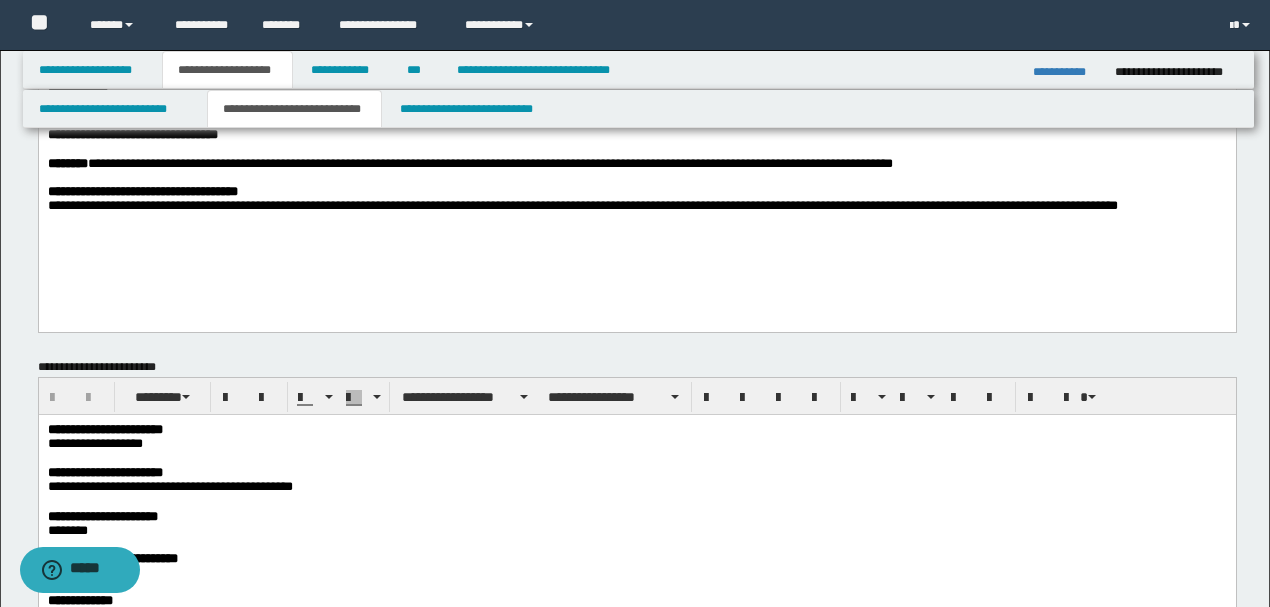 scroll, scrollTop: 0, scrollLeft: 0, axis: both 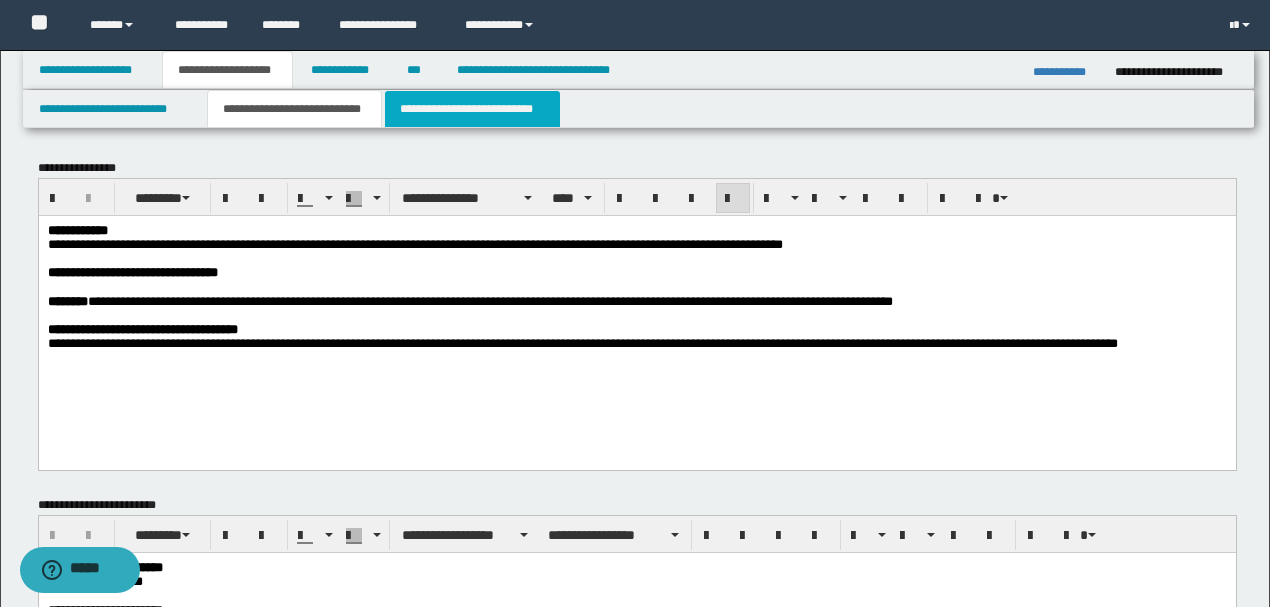click on "**********" at bounding box center (472, 109) 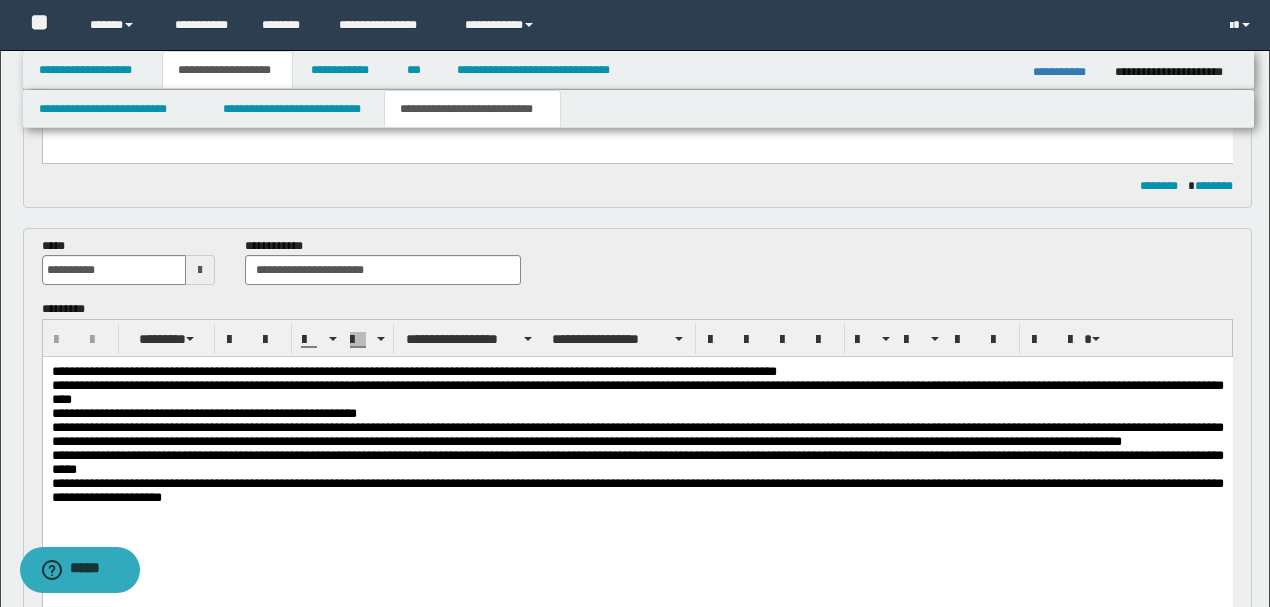 scroll, scrollTop: 733, scrollLeft: 0, axis: vertical 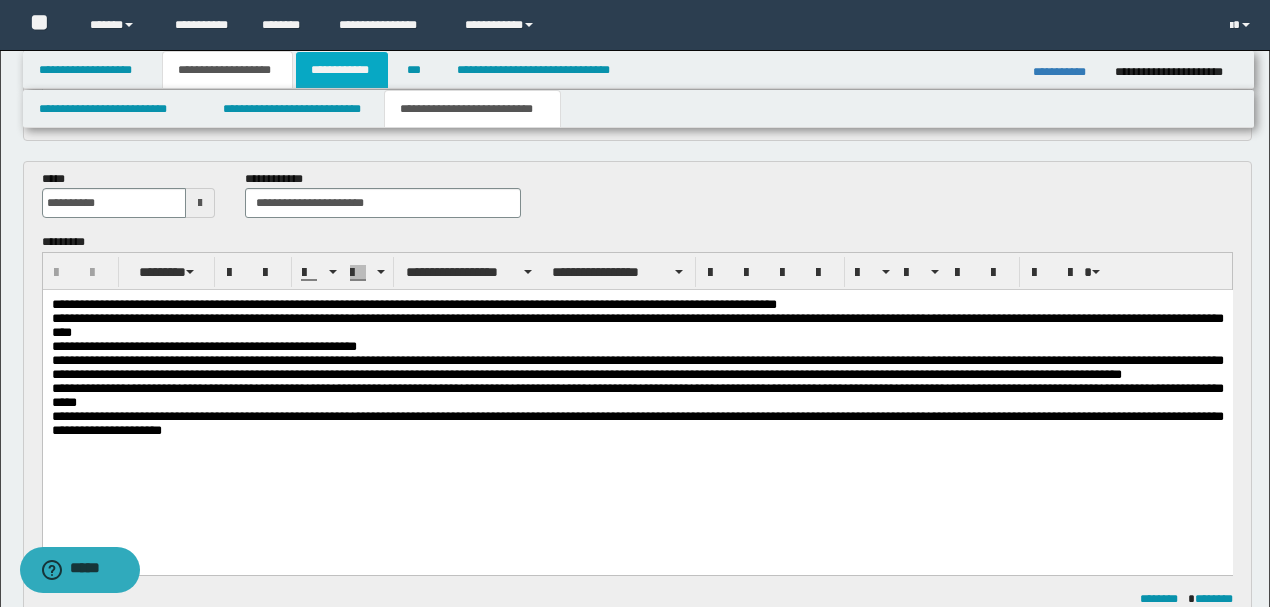 click on "**********" at bounding box center [342, 70] 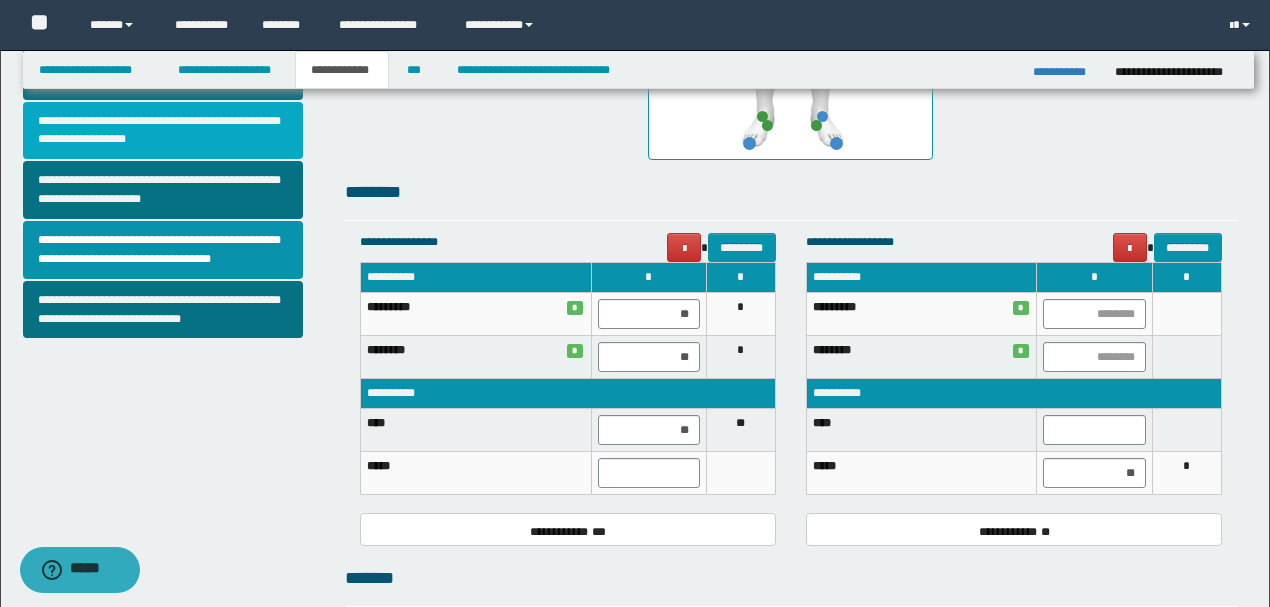 click on "**********" at bounding box center (163, 131) 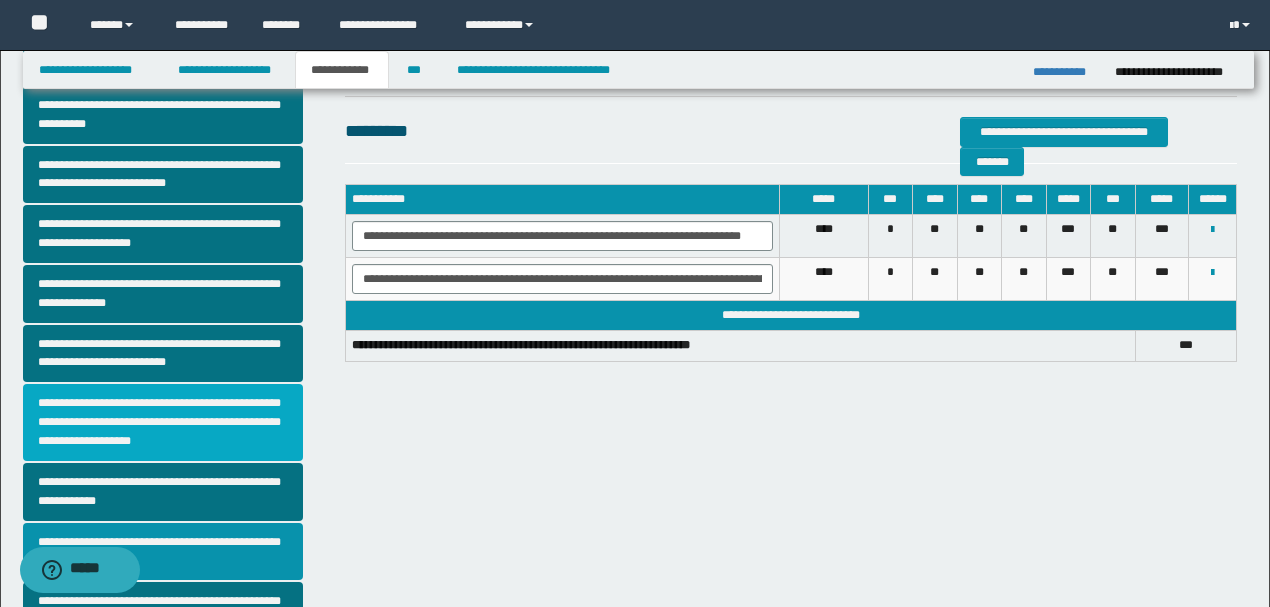 scroll, scrollTop: 533, scrollLeft: 0, axis: vertical 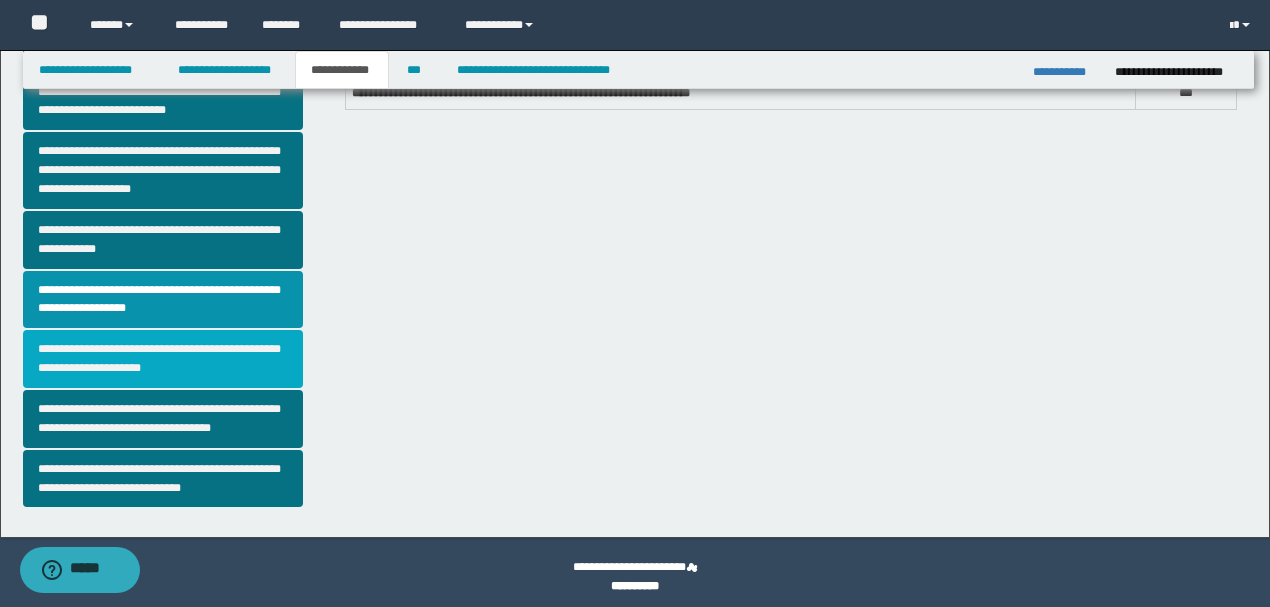 click on "**********" at bounding box center (163, 359) 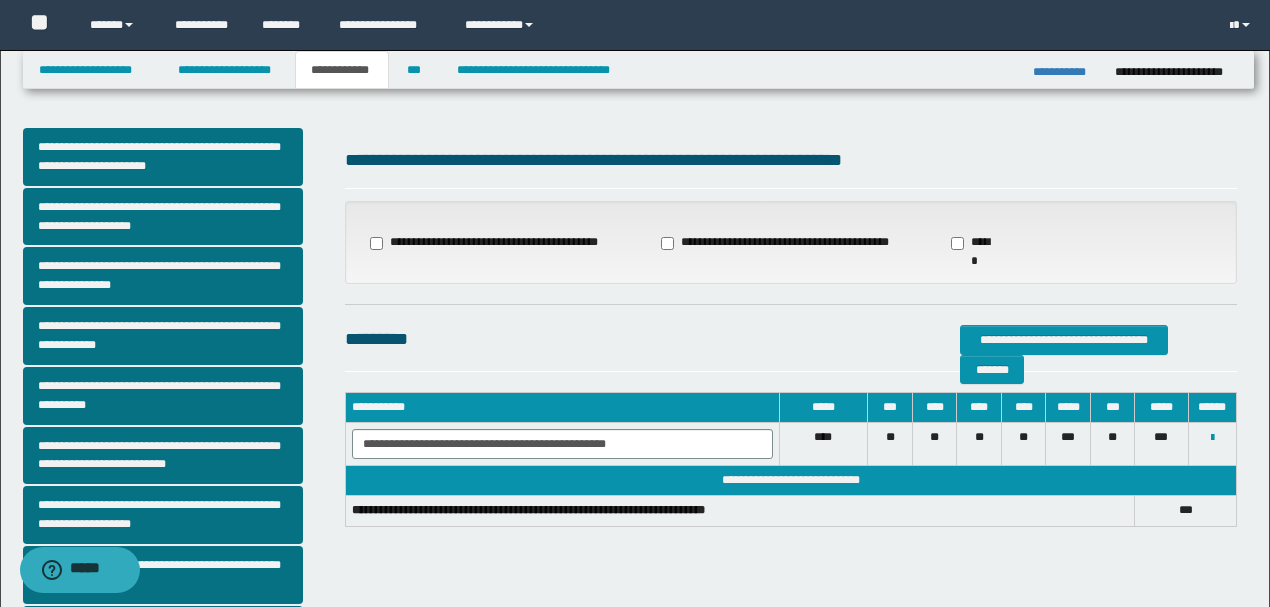 click on "**********" at bounding box center (791, 243) 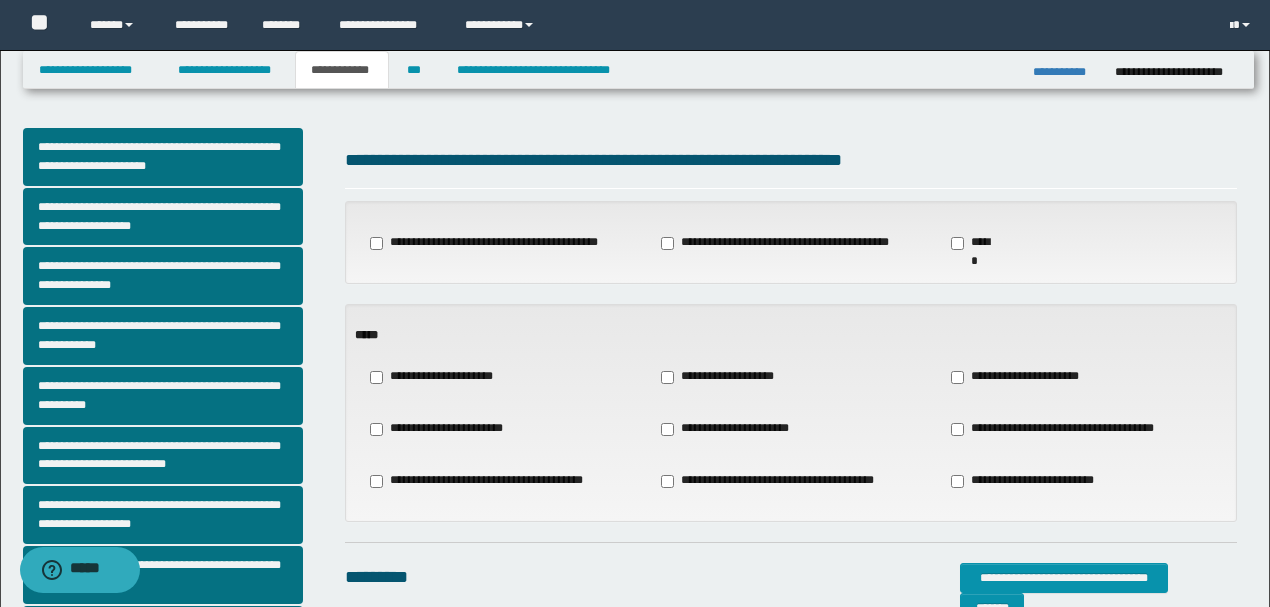 click on "**********" at bounding box center (774, 481) 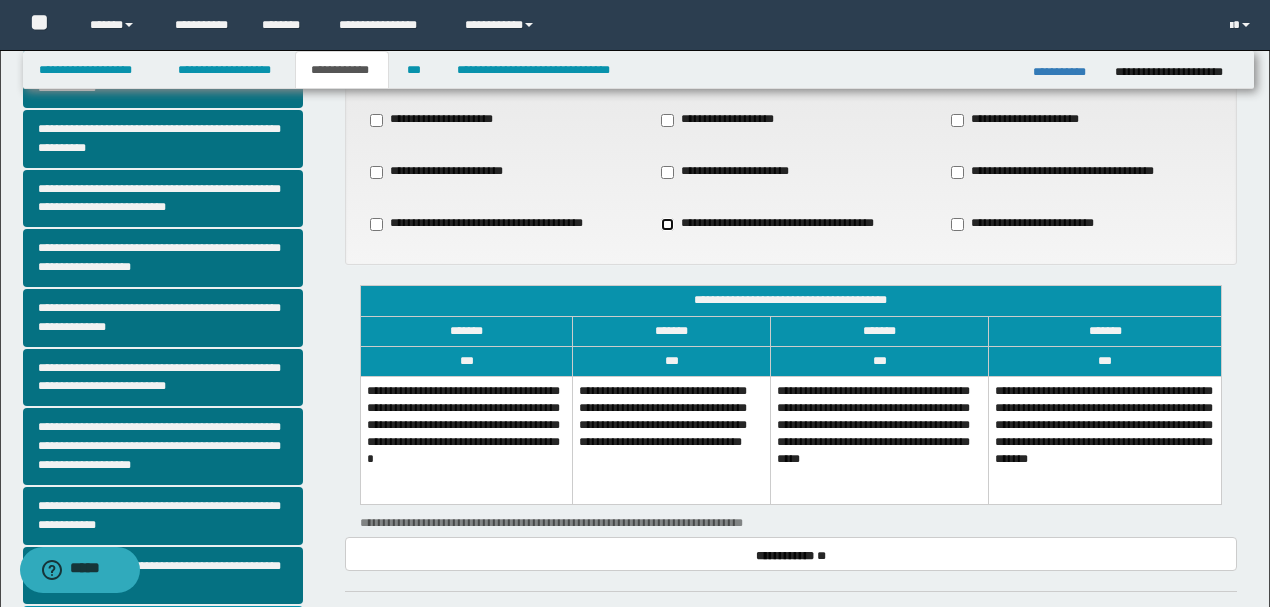 scroll, scrollTop: 266, scrollLeft: 0, axis: vertical 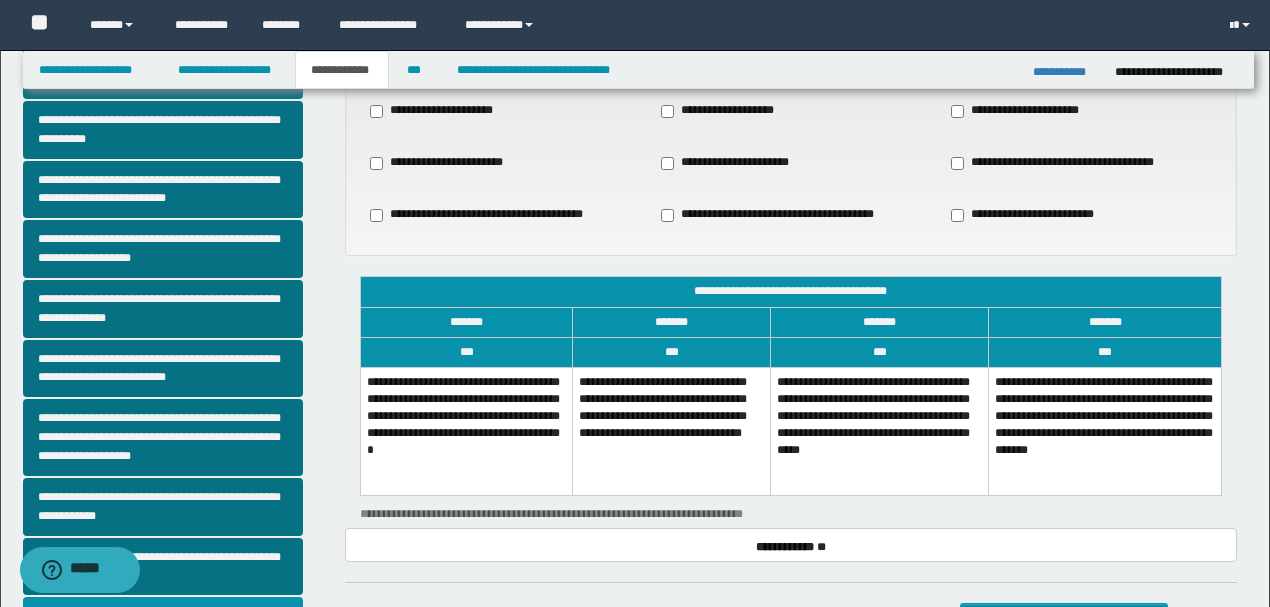 click on "**********" at bounding box center (774, 215) 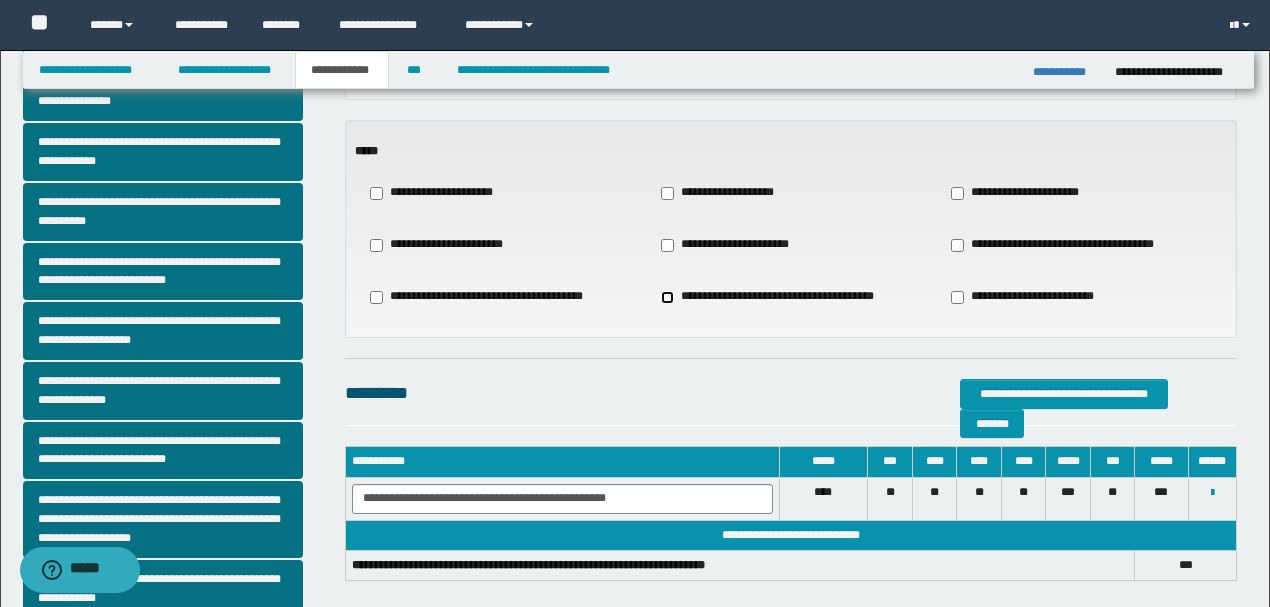 scroll, scrollTop: 66, scrollLeft: 0, axis: vertical 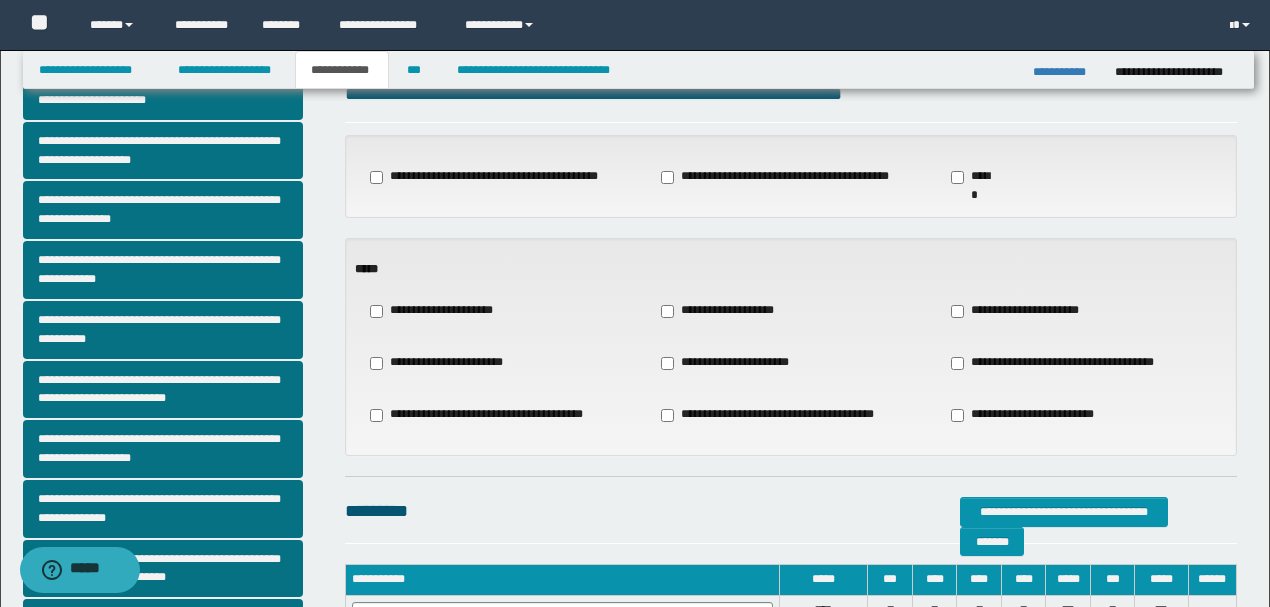 click on "**********" at bounding box center (777, 177) 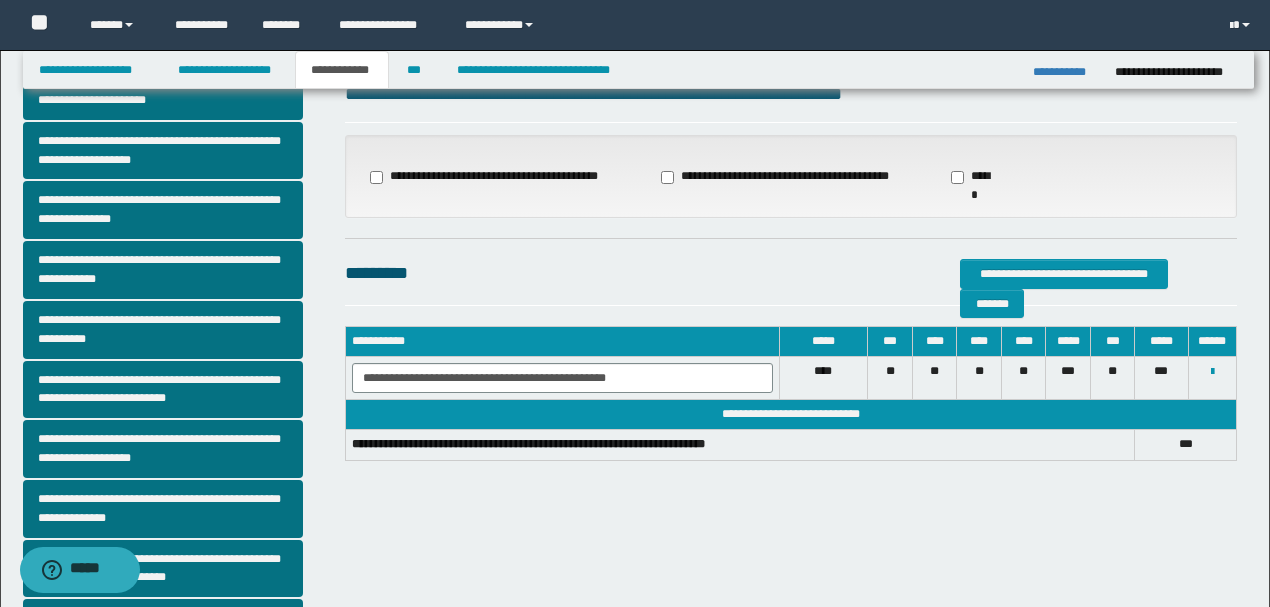 click on "******" at bounding box center (973, 177) 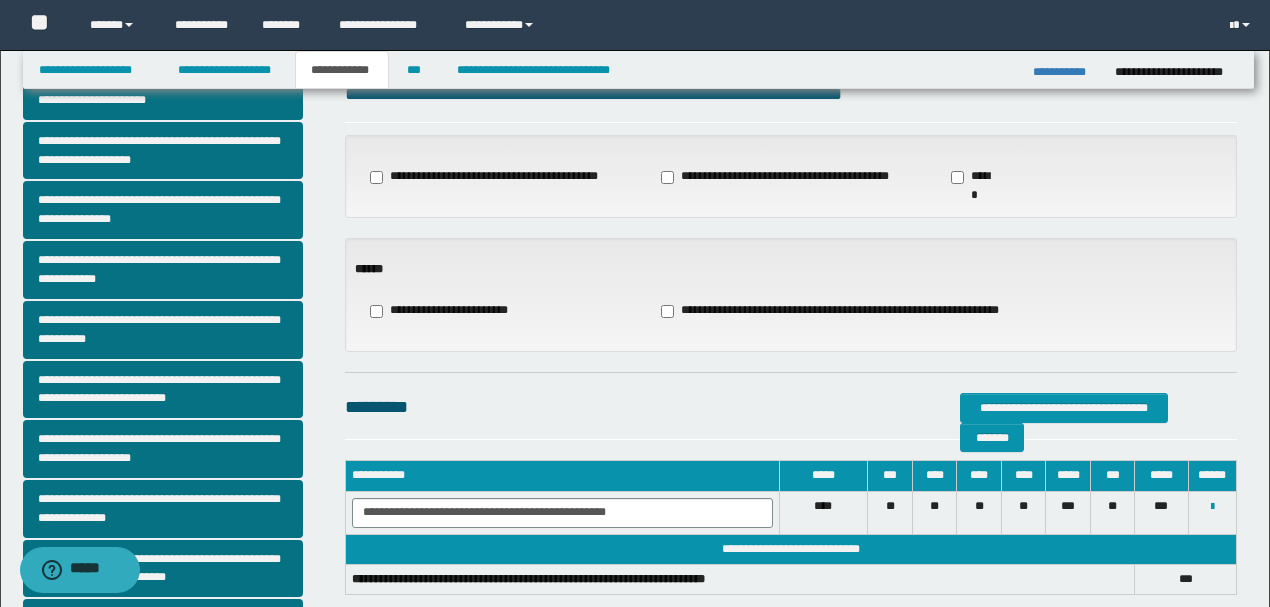 click on "**********" at bounding box center (444, 311) 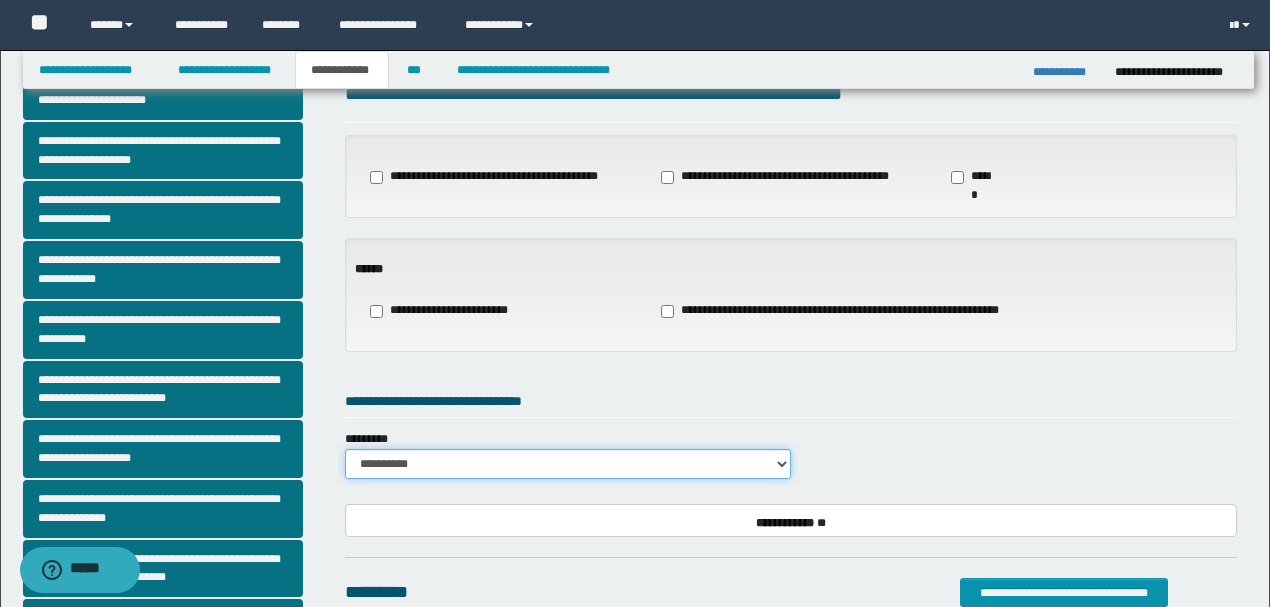 click on "**********" at bounding box center [568, 464] 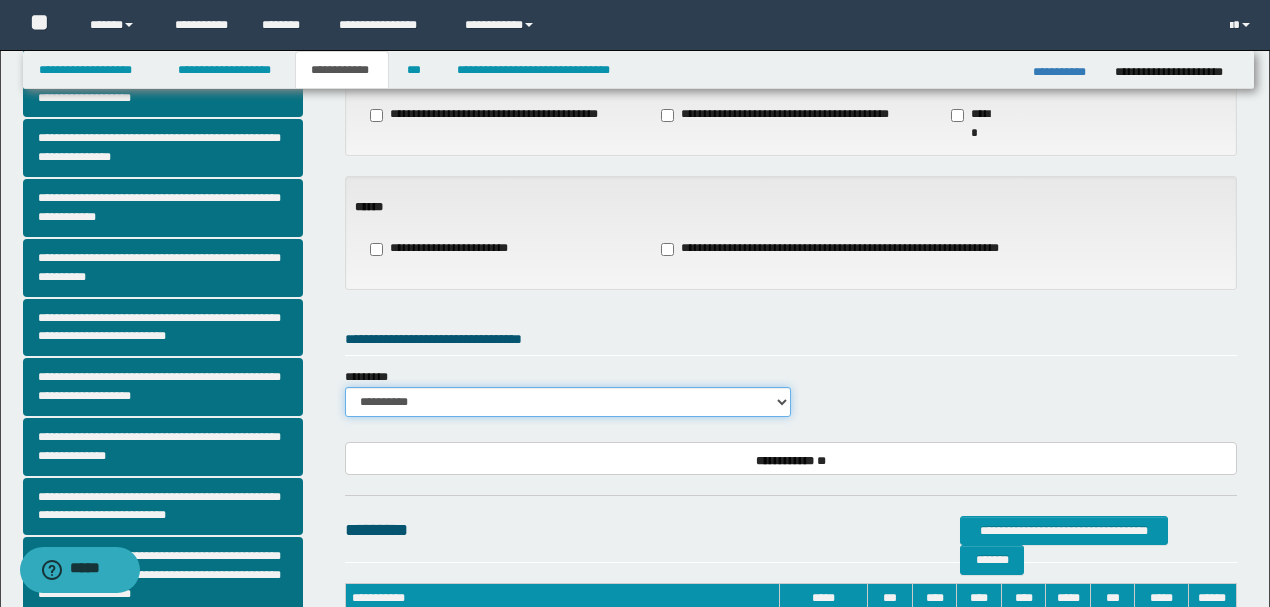 scroll, scrollTop: 200, scrollLeft: 0, axis: vertical 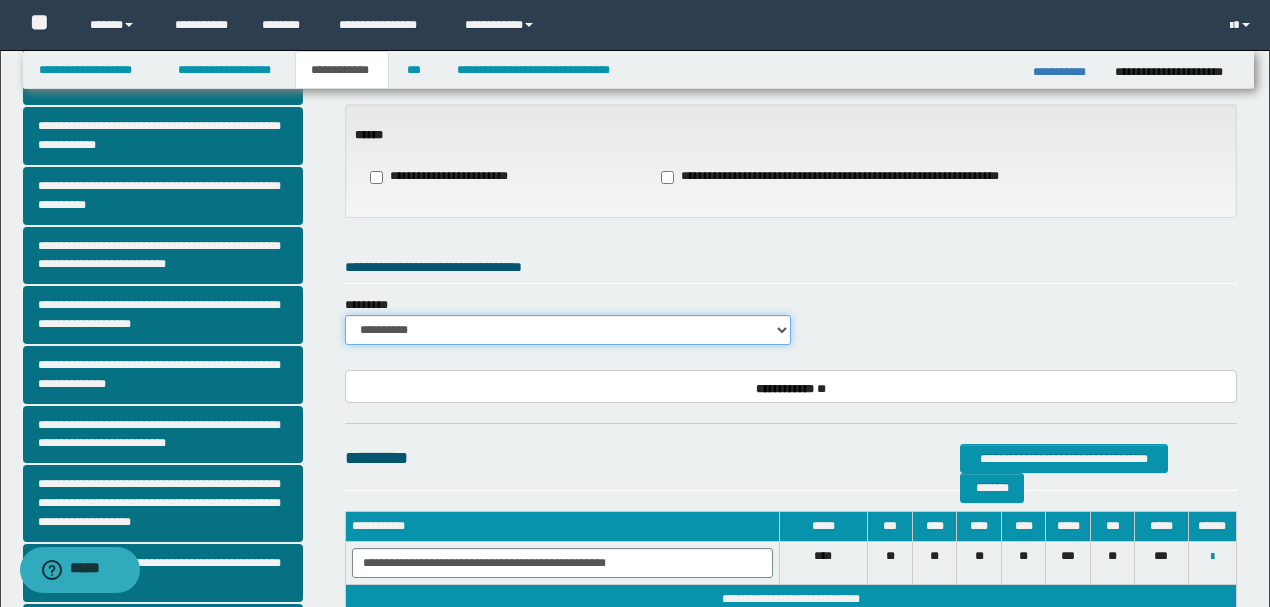 click on "**********" at bounding box center [568, 330] 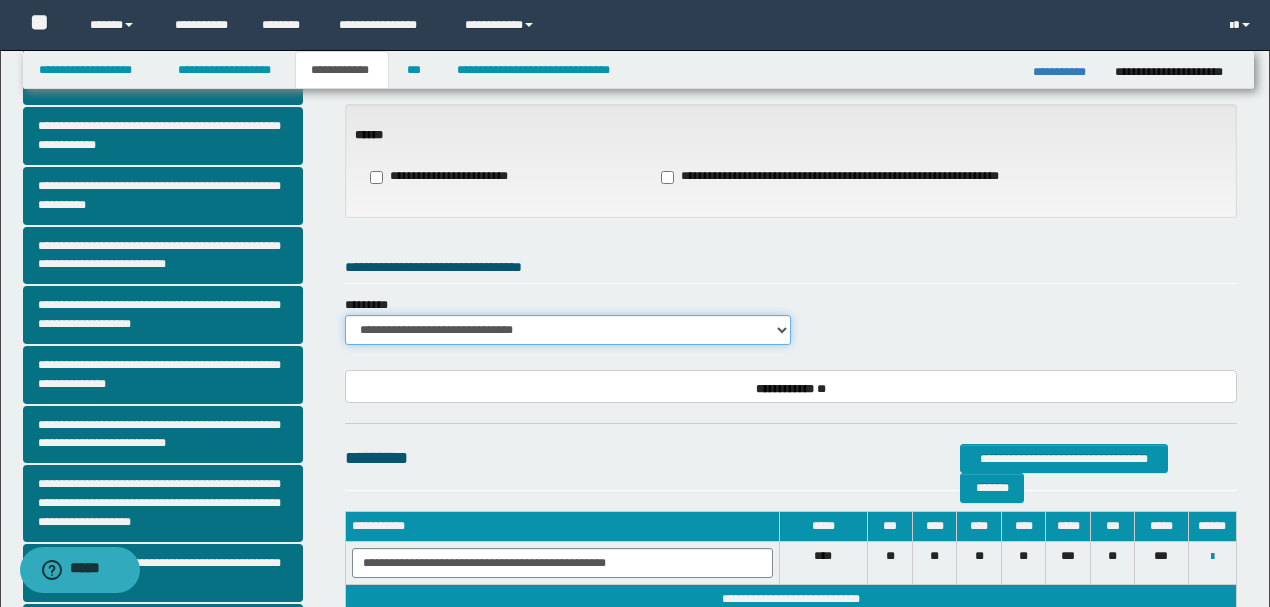 click on "**********" at bounding box center [568, 330] 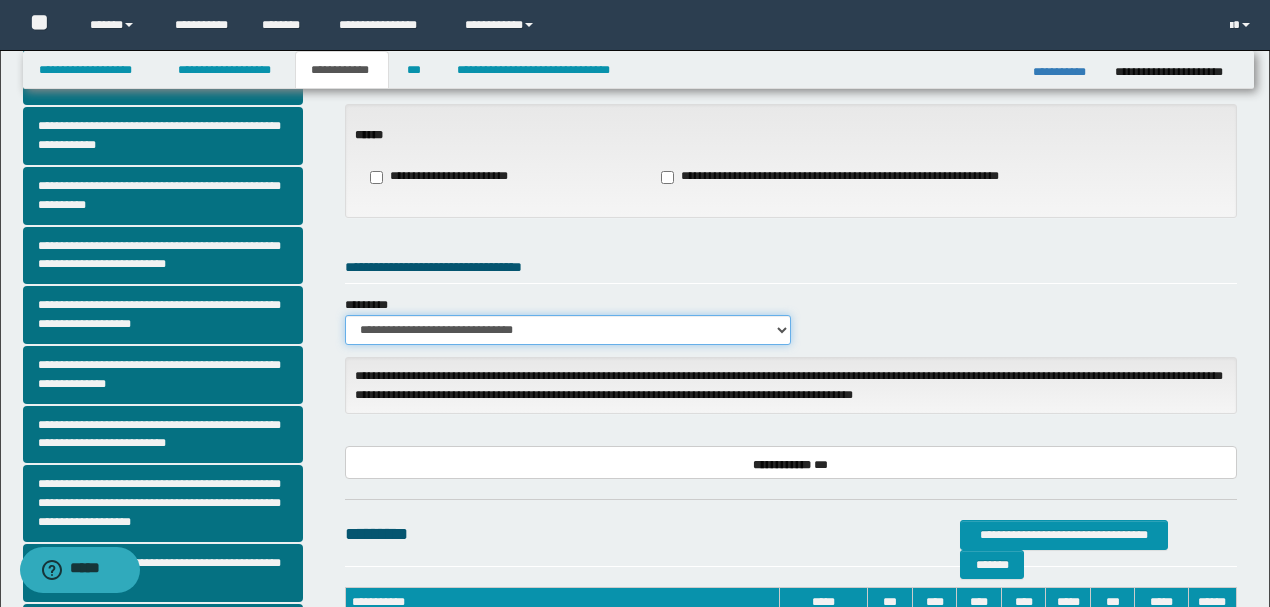 click on "**********" at bounding box center [568, 330] 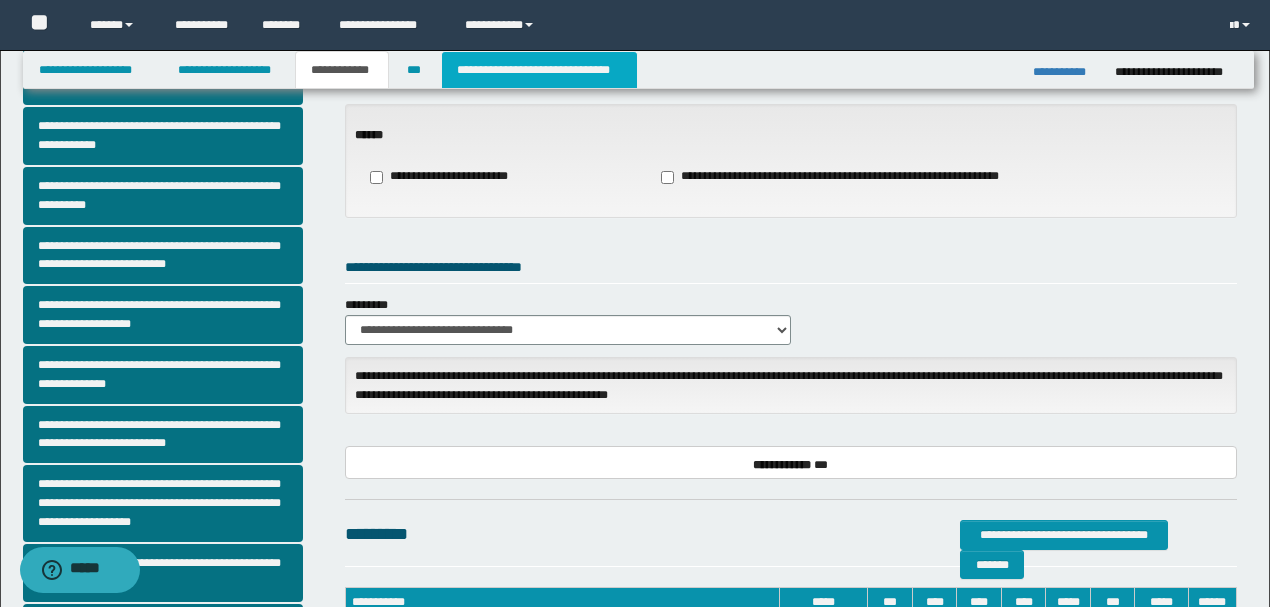 click on "**********" at bounding box center [539, 70] 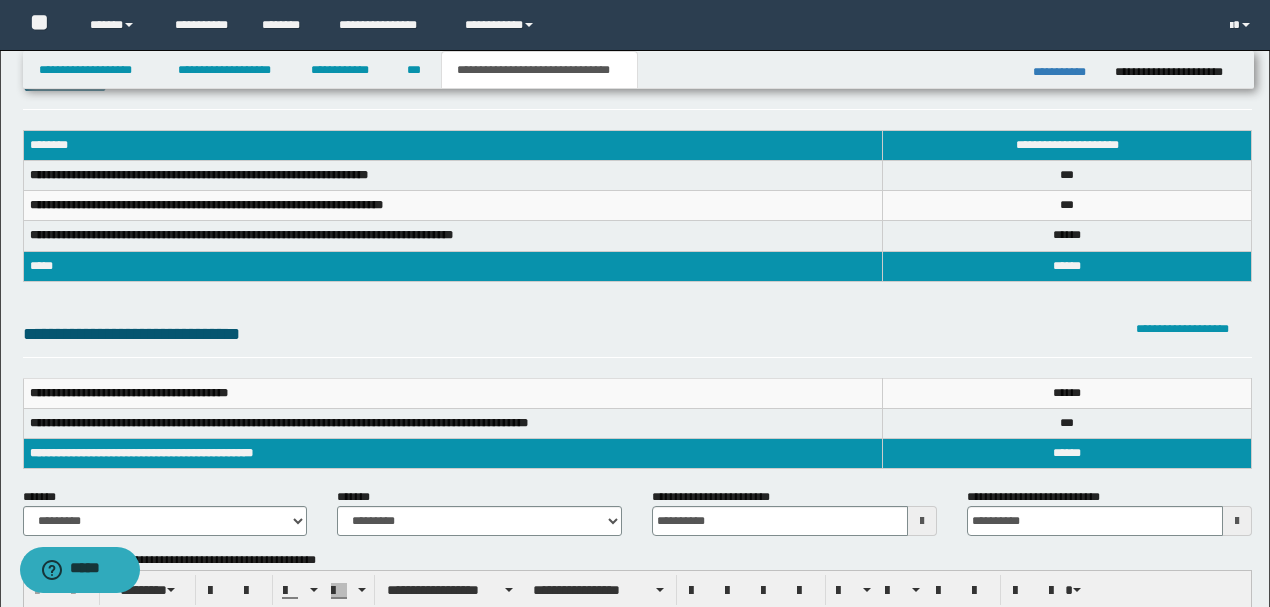 scroll, scrollTop: 0, scrollLeft: 0, axis: both 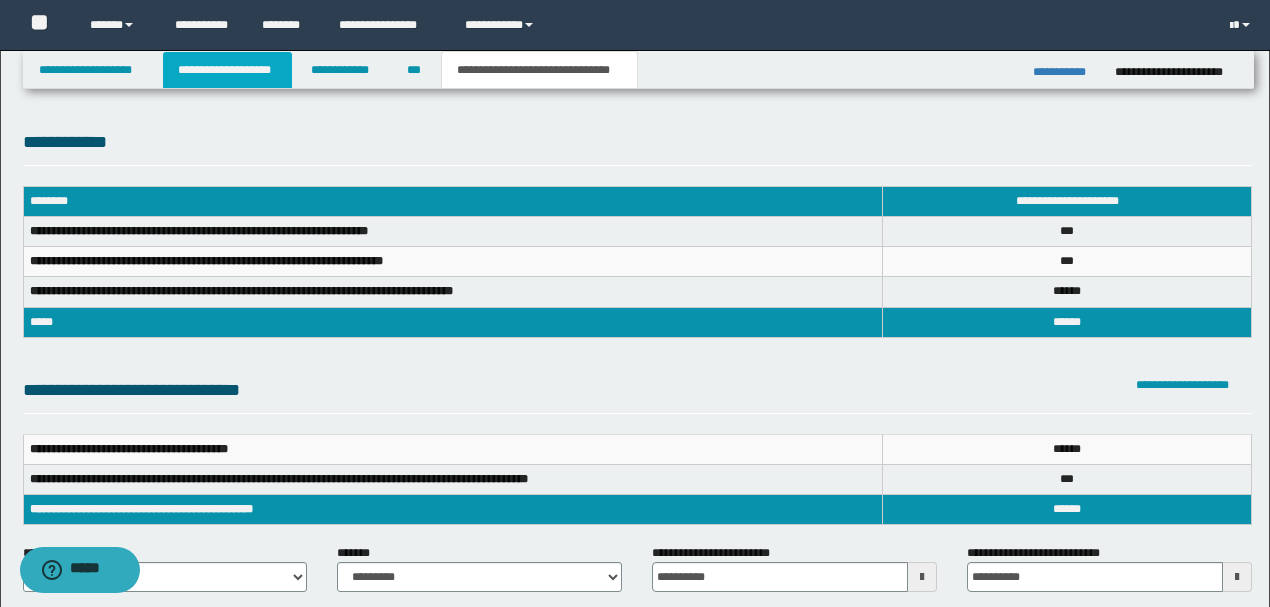 click on "**********" at bounding box center [227, 70] 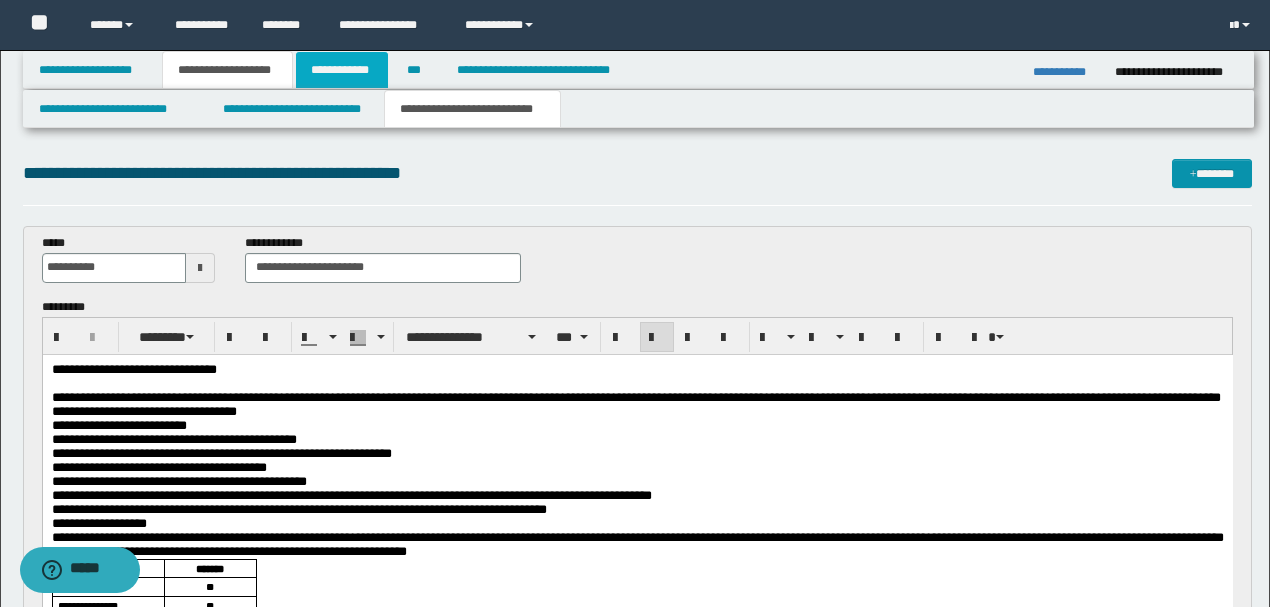click on "**********" at bounding box center (342, 70) 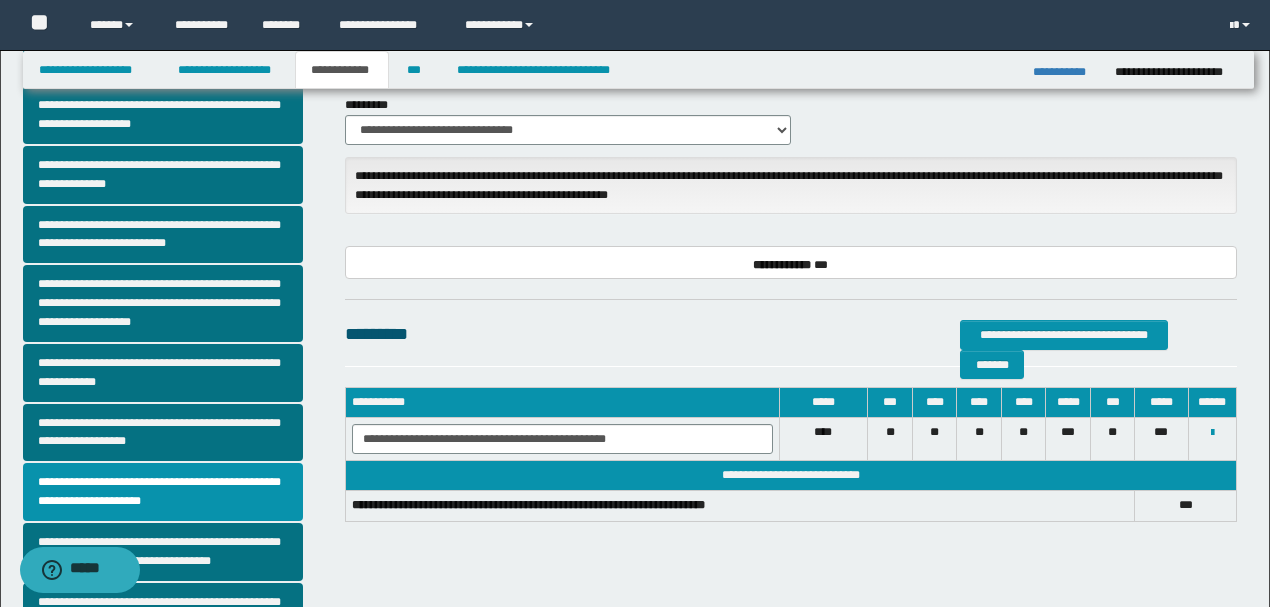 scroll, scrollTop: 533, scrollLeft: 0, axis: vertical 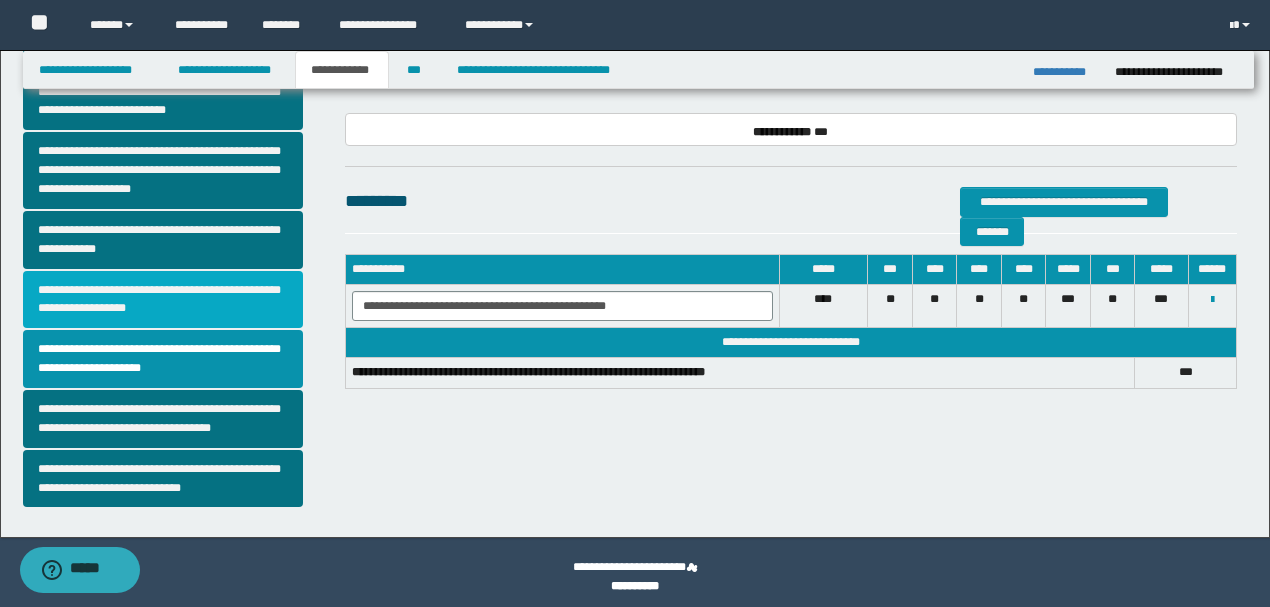 click on "**********" at bounding box center (163, 300) 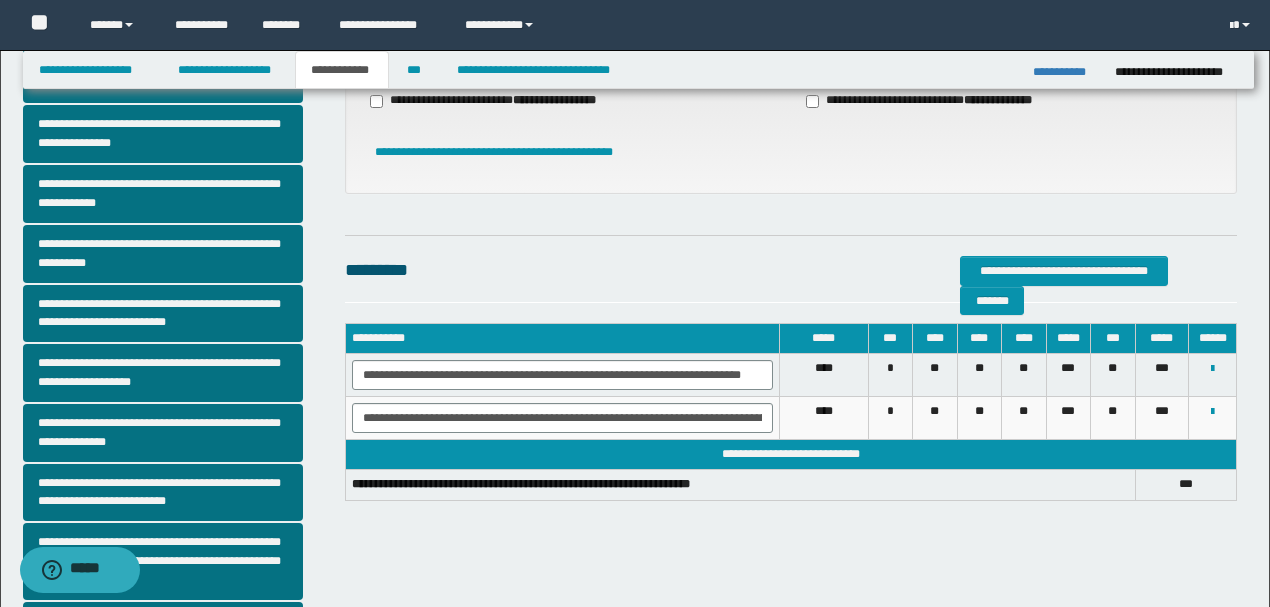 scroll, scrollTop: 66, scrollLeft: 0, axis: vertical 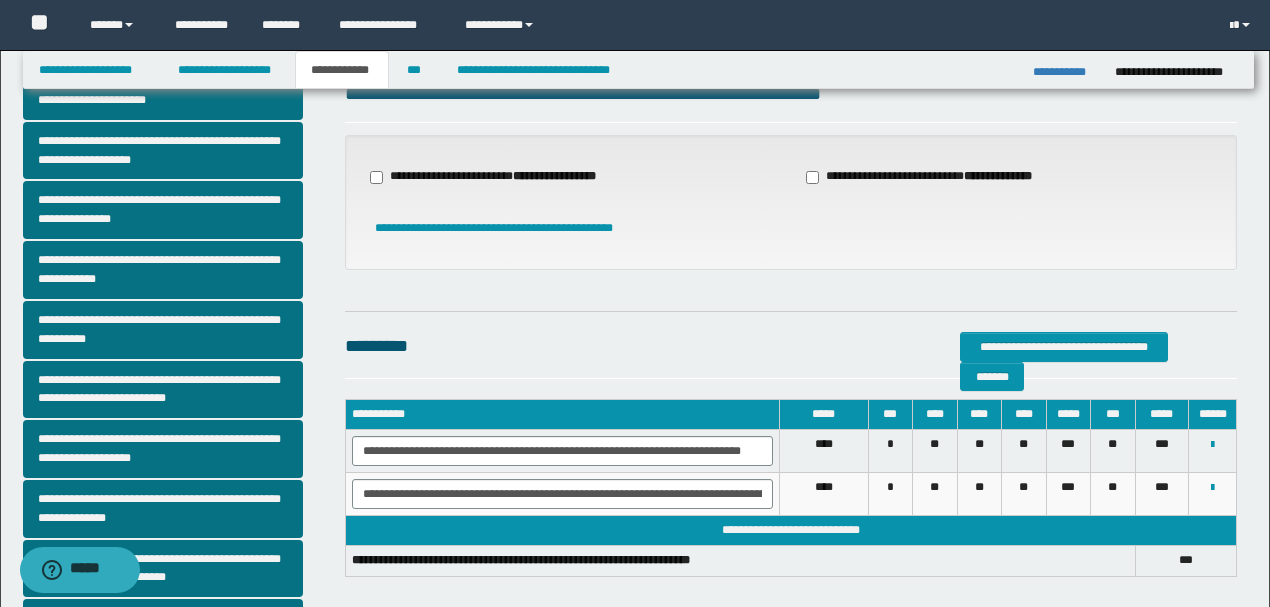 click on "**********" at bounding box center [495, 177] 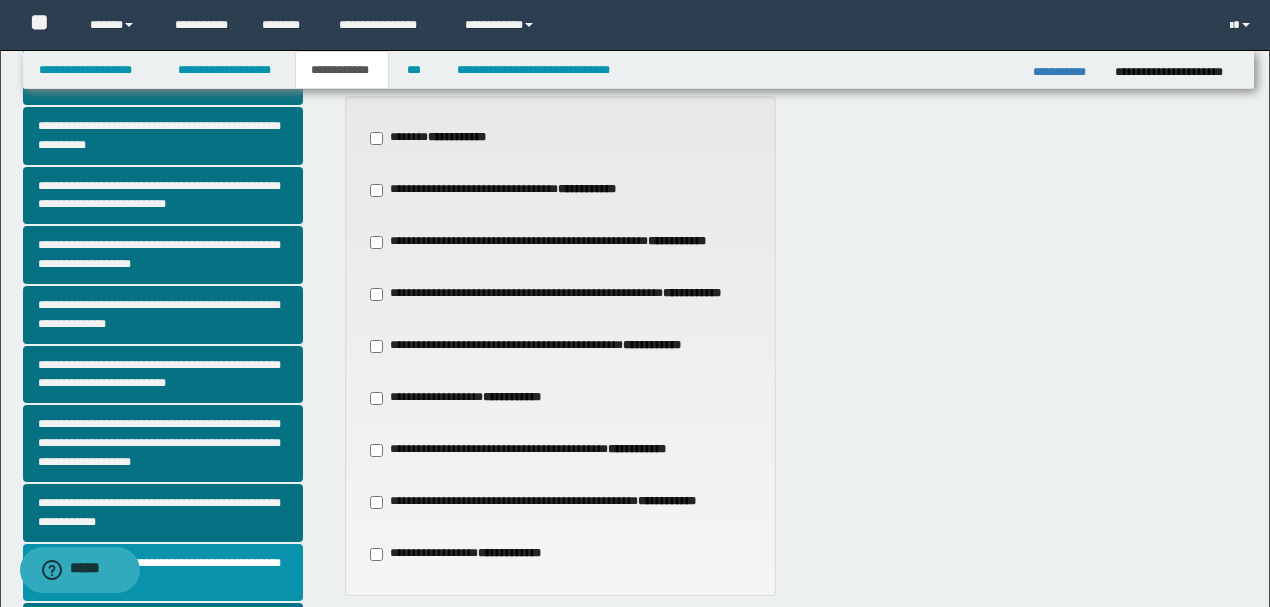 scroll, scrollTop: 266, scrollLeft: 0, axis: vertical 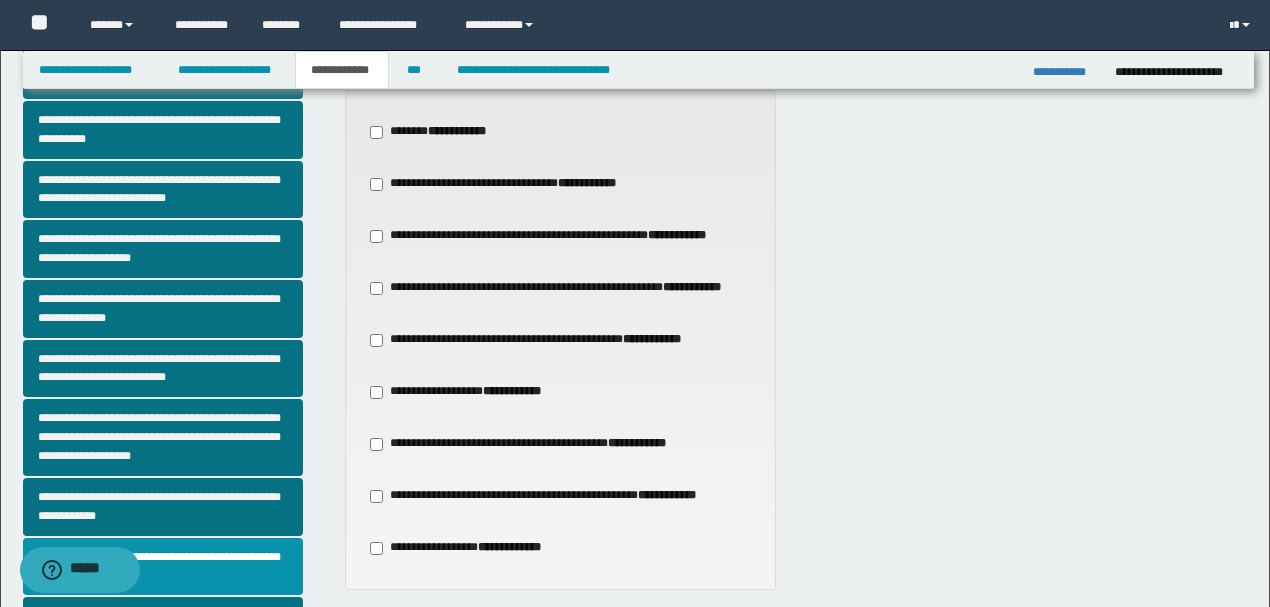 click on "**********" at bounding box center (551, 236) 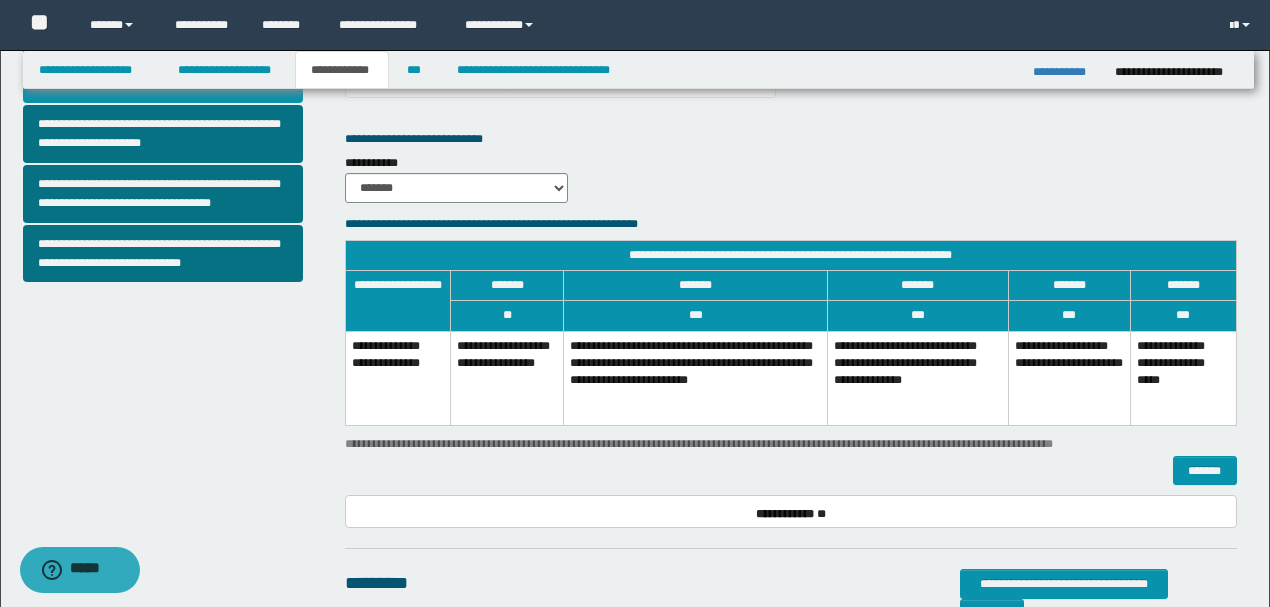 scroll, scrollTop: 800, scrollLeft: 0, axis: vertical 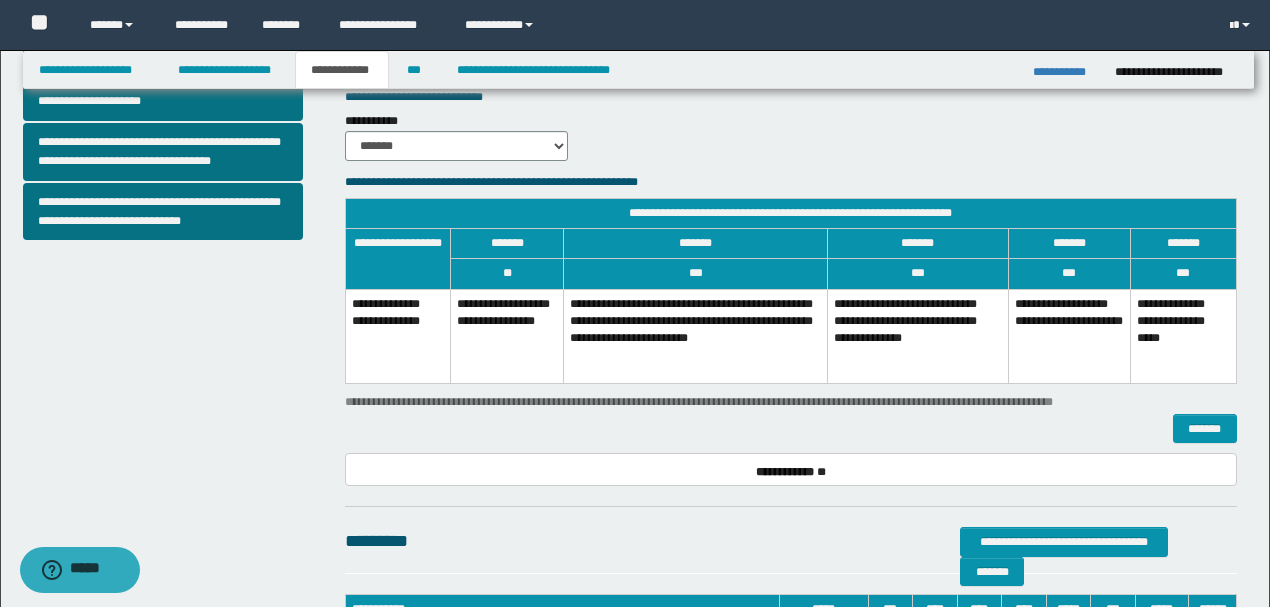 click on "**********" at bounding box center (917, 336) 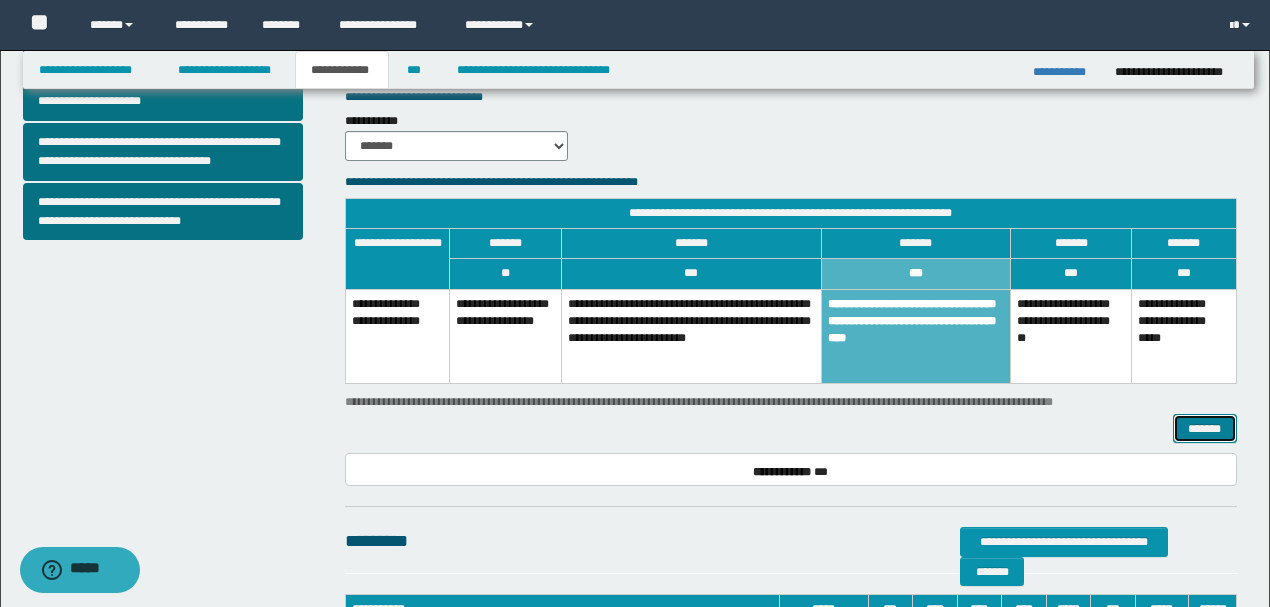 click on "*******" at bounding box center [1205, 428] 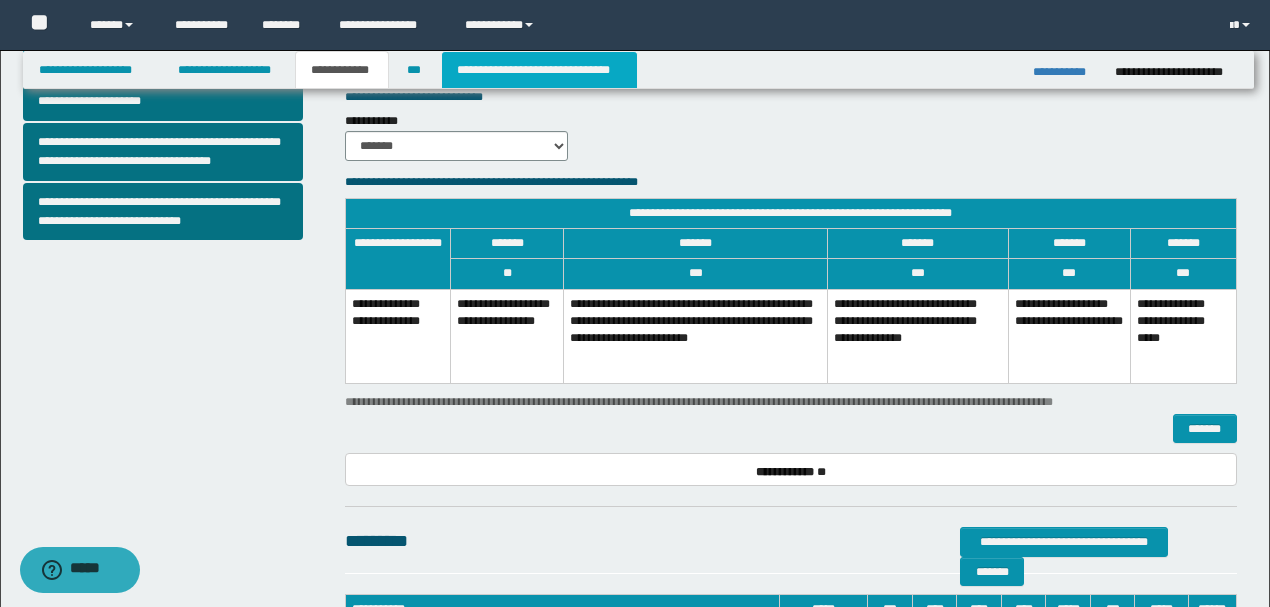 click on "**********" at bounding box center [539, 70] 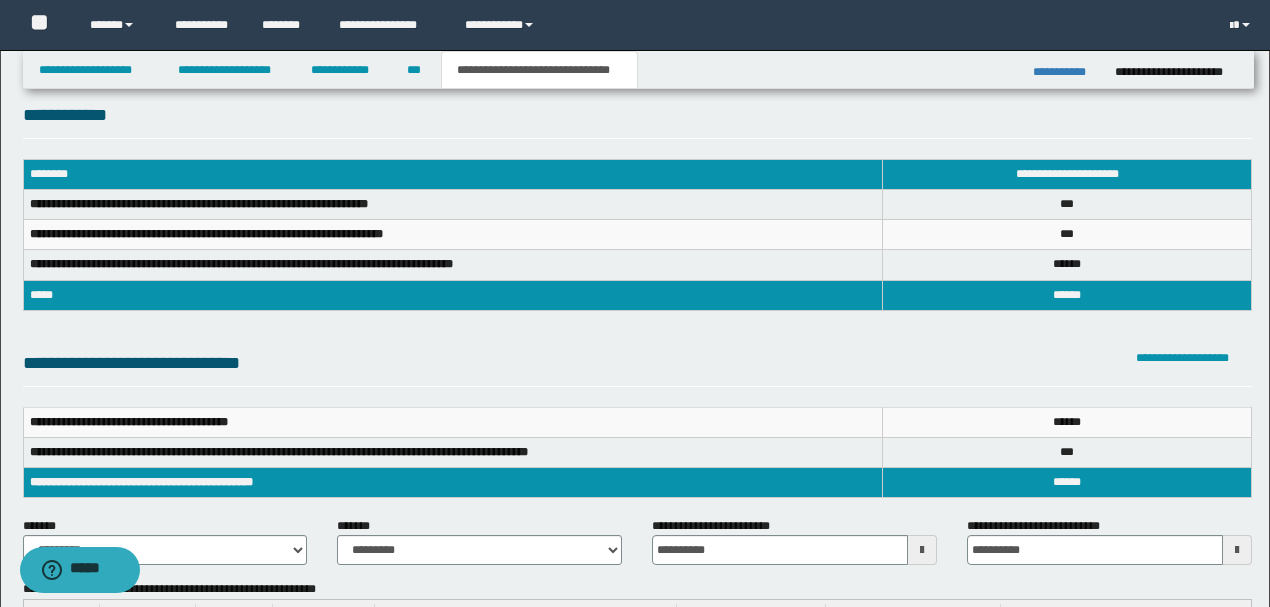 scroll, scrollTop: 0, scrollLeft: 0, axis: both 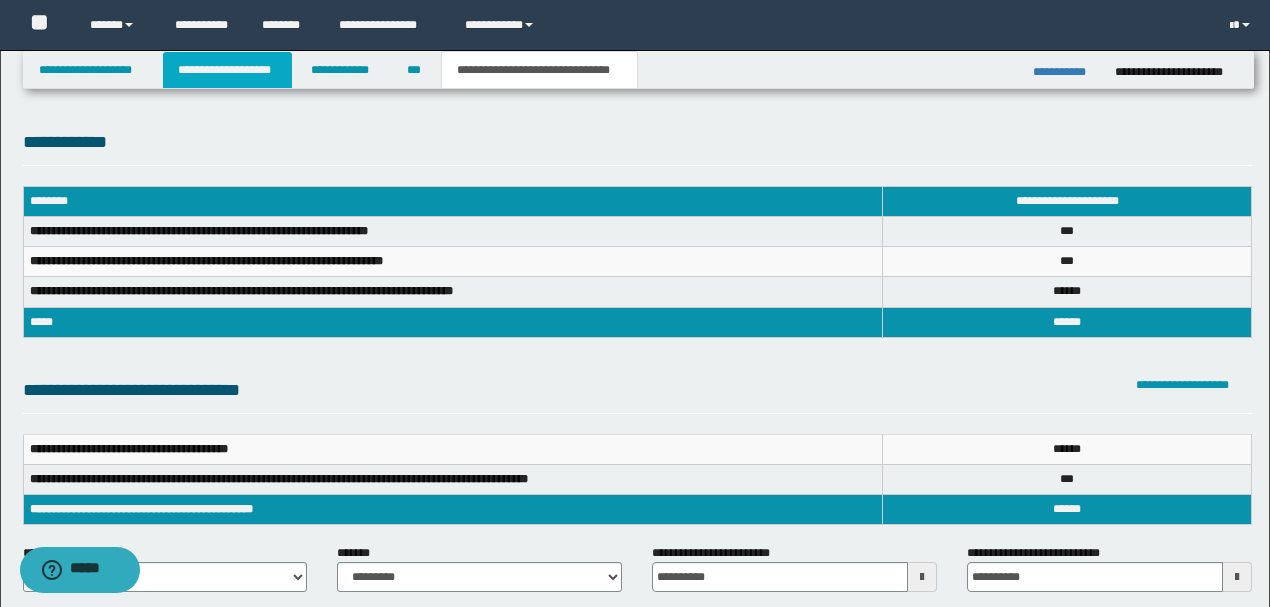 click on "**********" at bounding box center (227, 70) 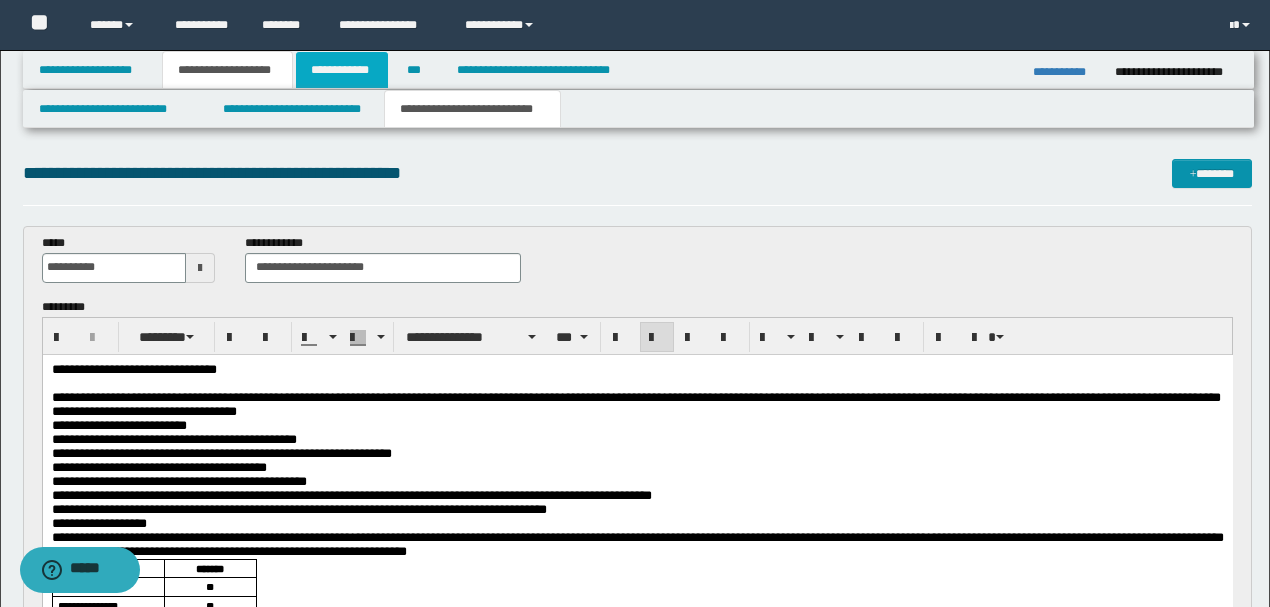 click on "**********" at bounding box center [342, 70] 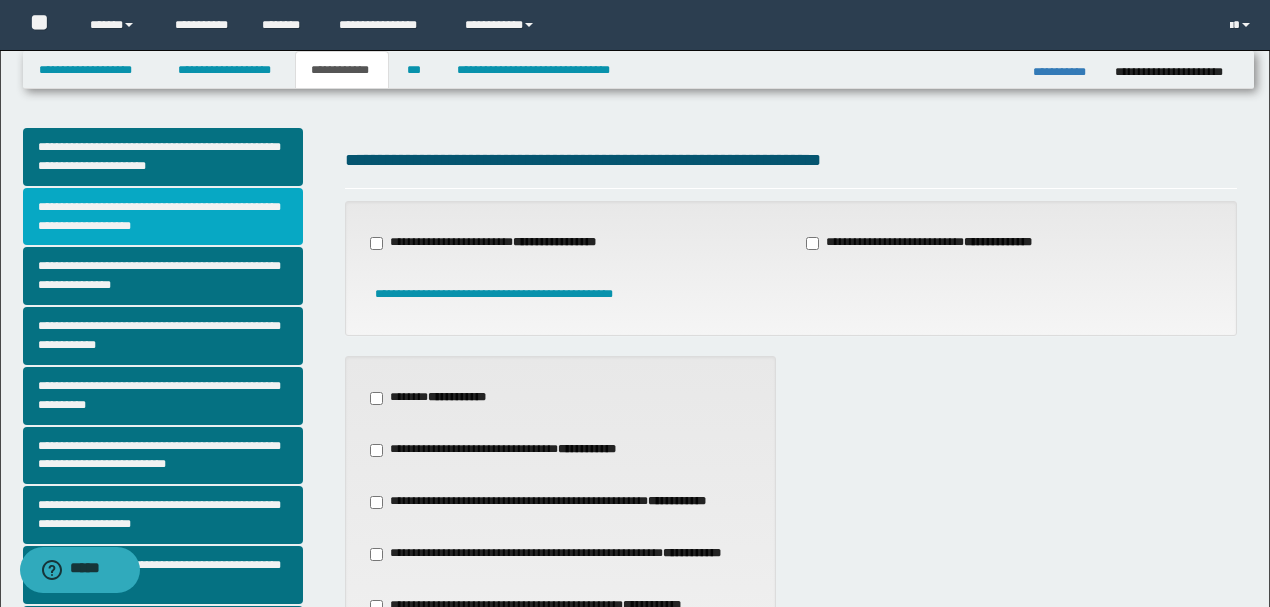 click on "**********" at bounding box center (163, 217) 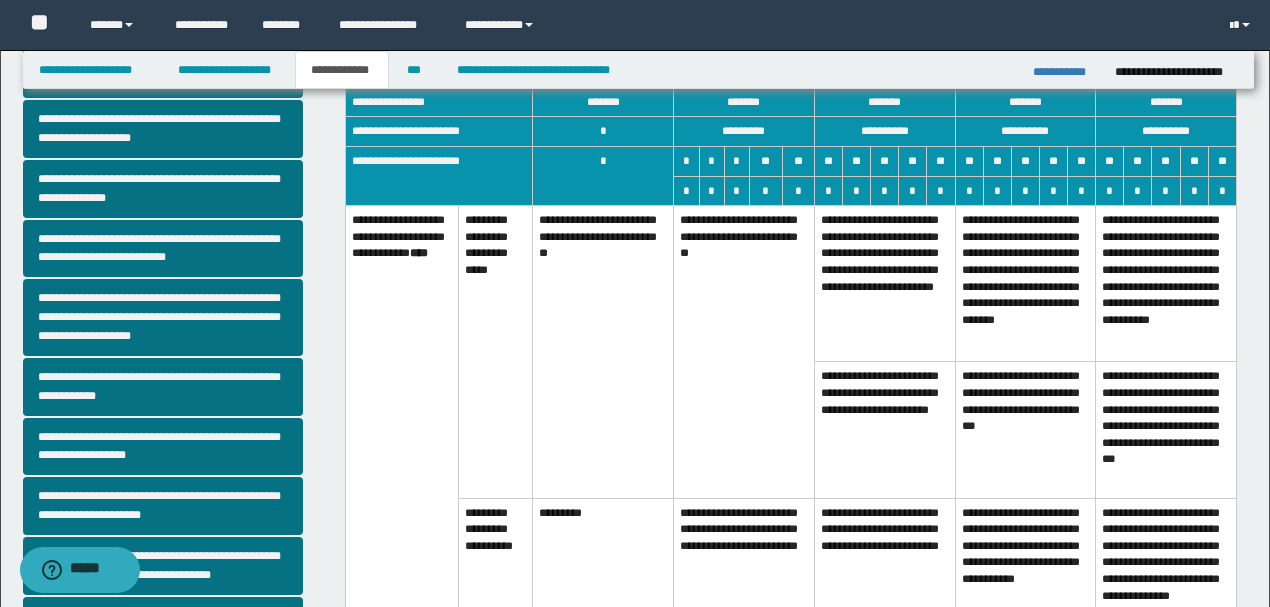 scroll, scrollTop: 663, scrollLeft: 0, axis: vertical 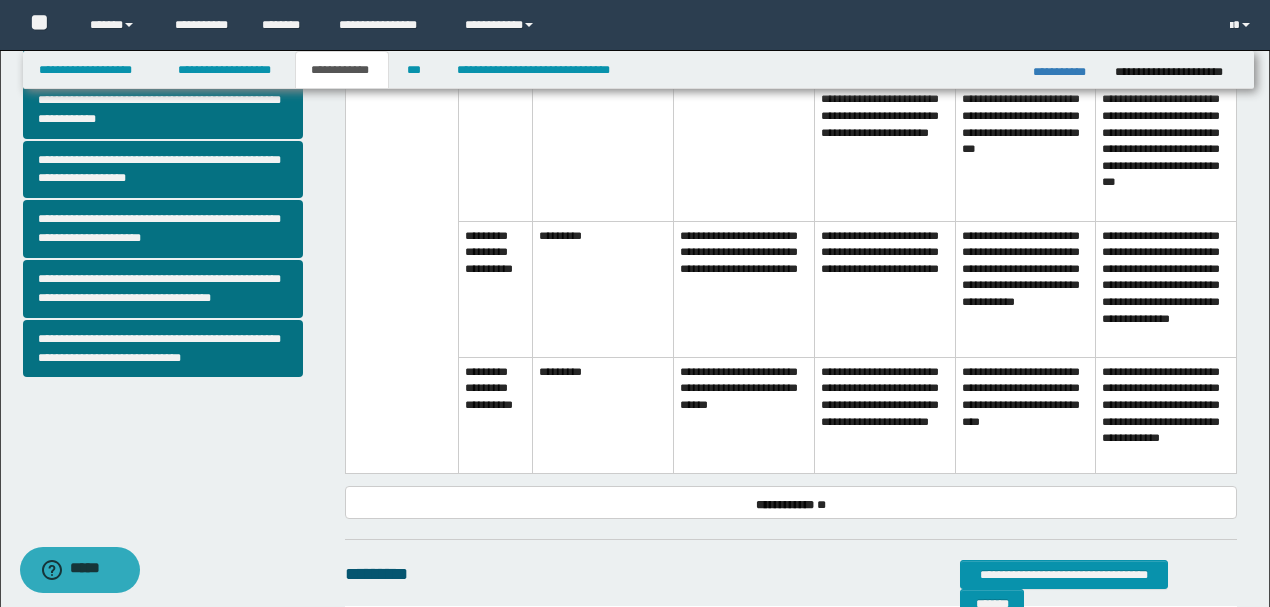 click on "**********" at bounding box center [744, 415] 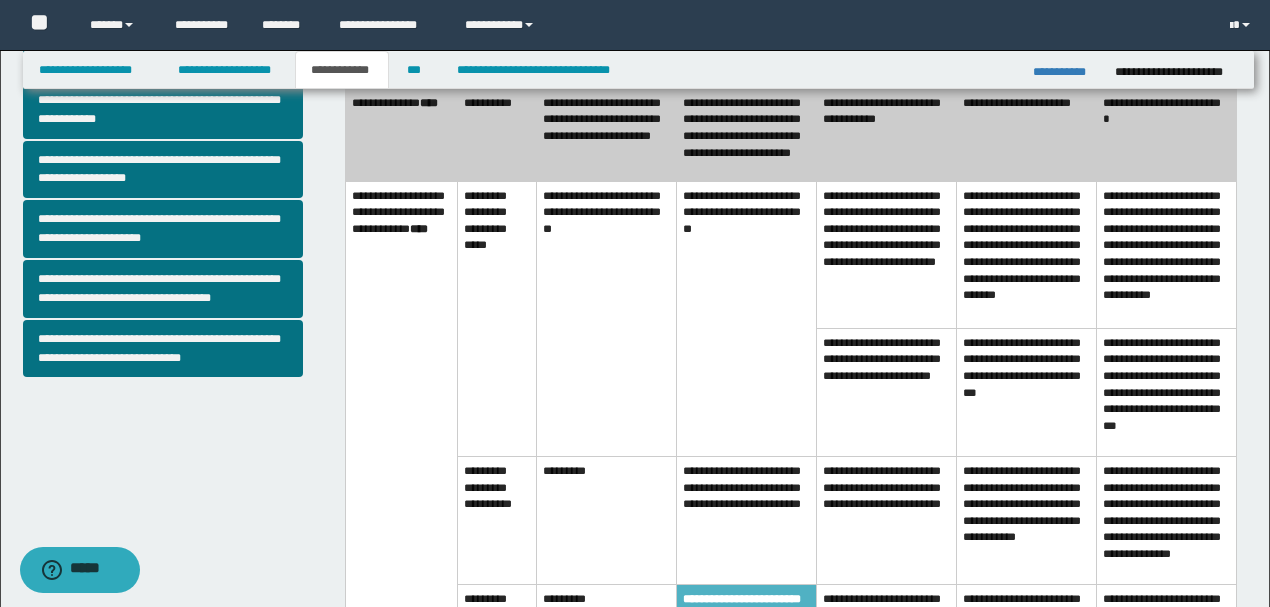 click on "**********" at bounding box center [747, 318] 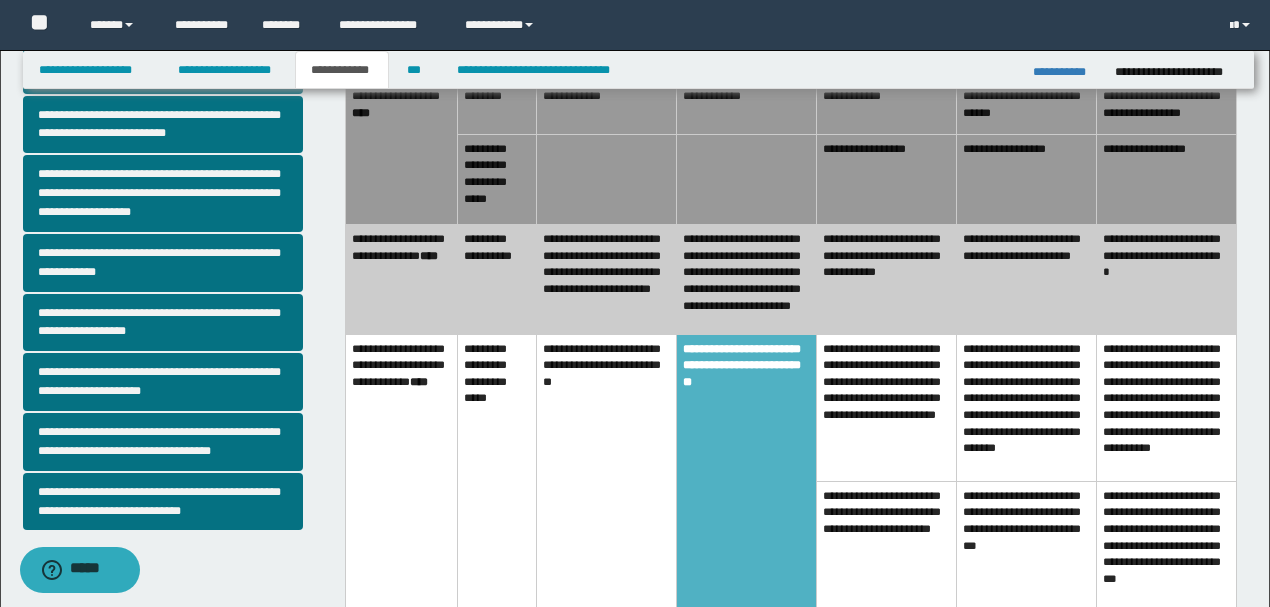 scroll, scrollTop: 330, scrollLeft: 0, axis: vertical 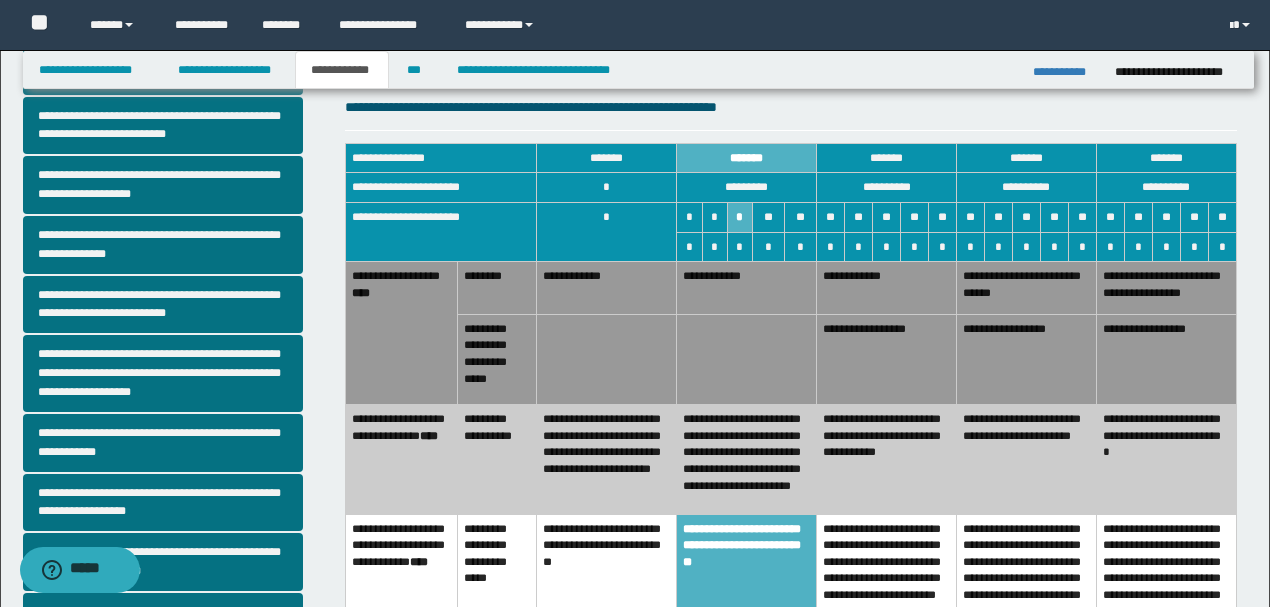click on "**********" at bounding box center (747, 459) 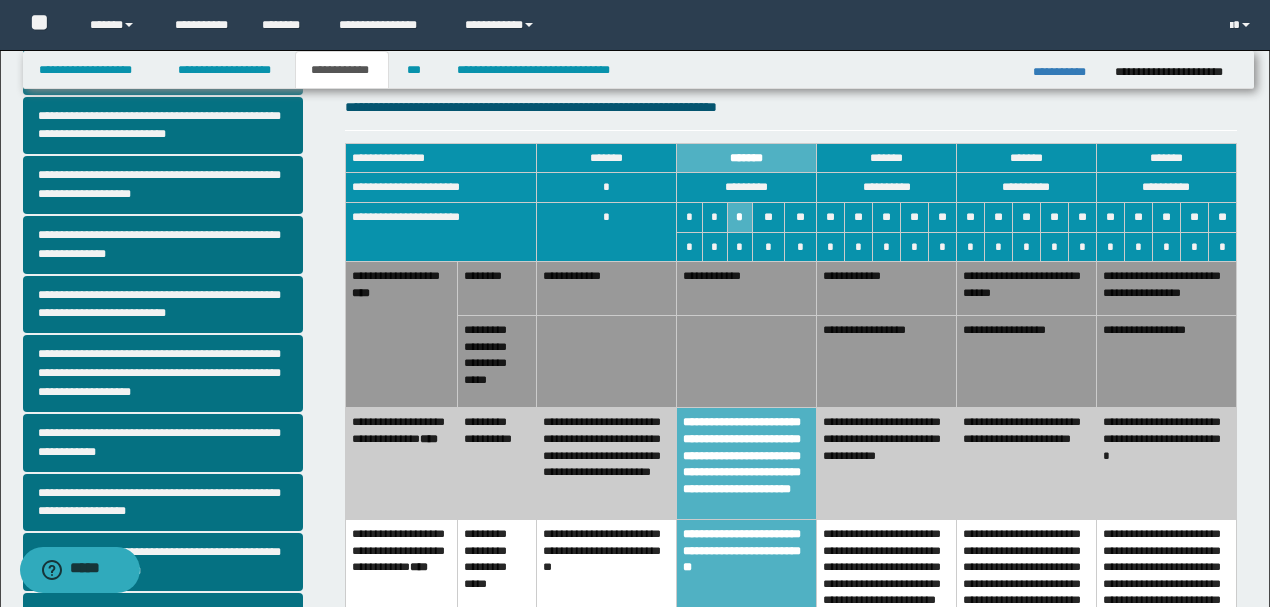click on "**********" at bounding box center (887, 464) 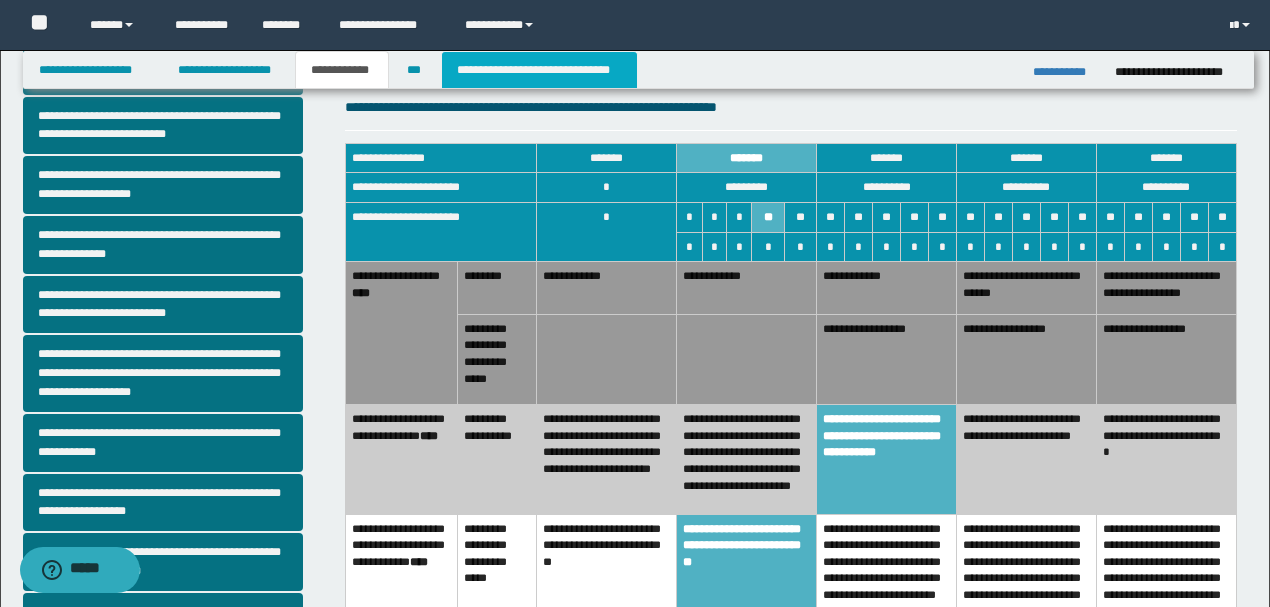 click on "**********" at bounding box center [539, 70] 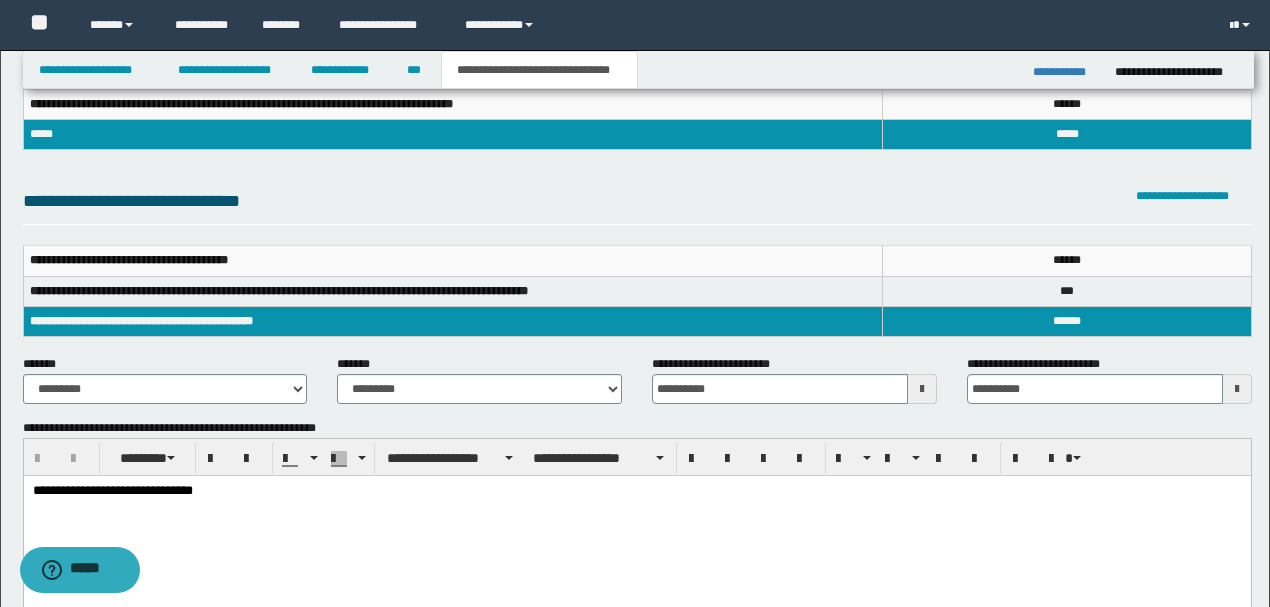 scroll, scrollTop: 130, scrollLeft: 0, axis: vertical 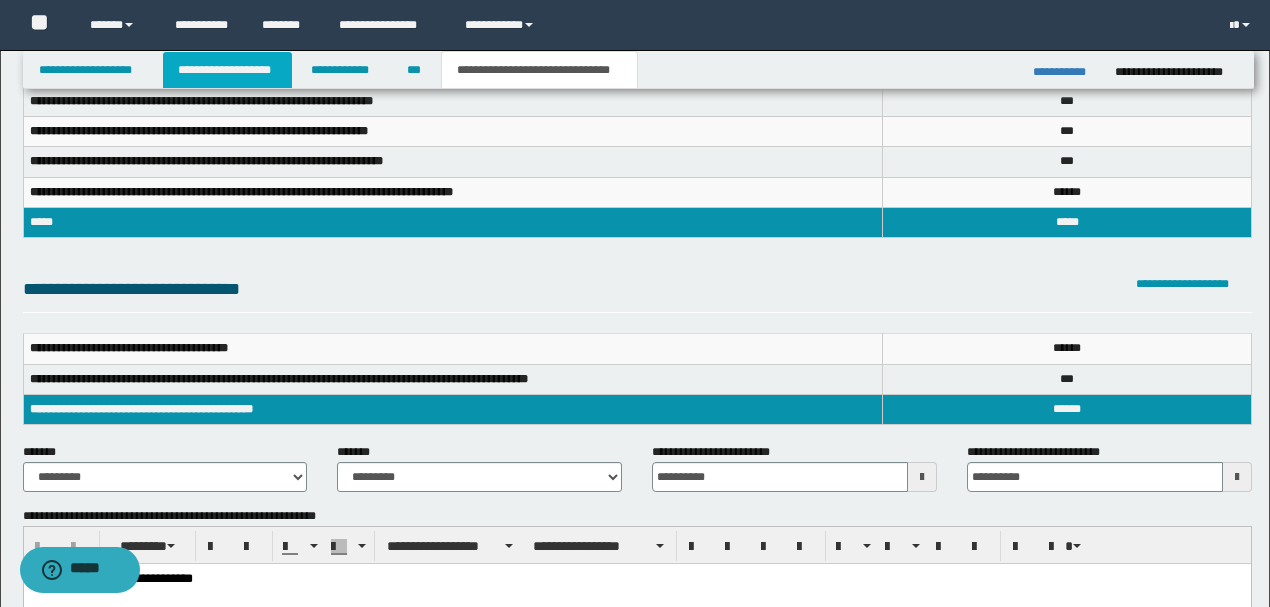 click on "**********" at bounding box center [227, 70] 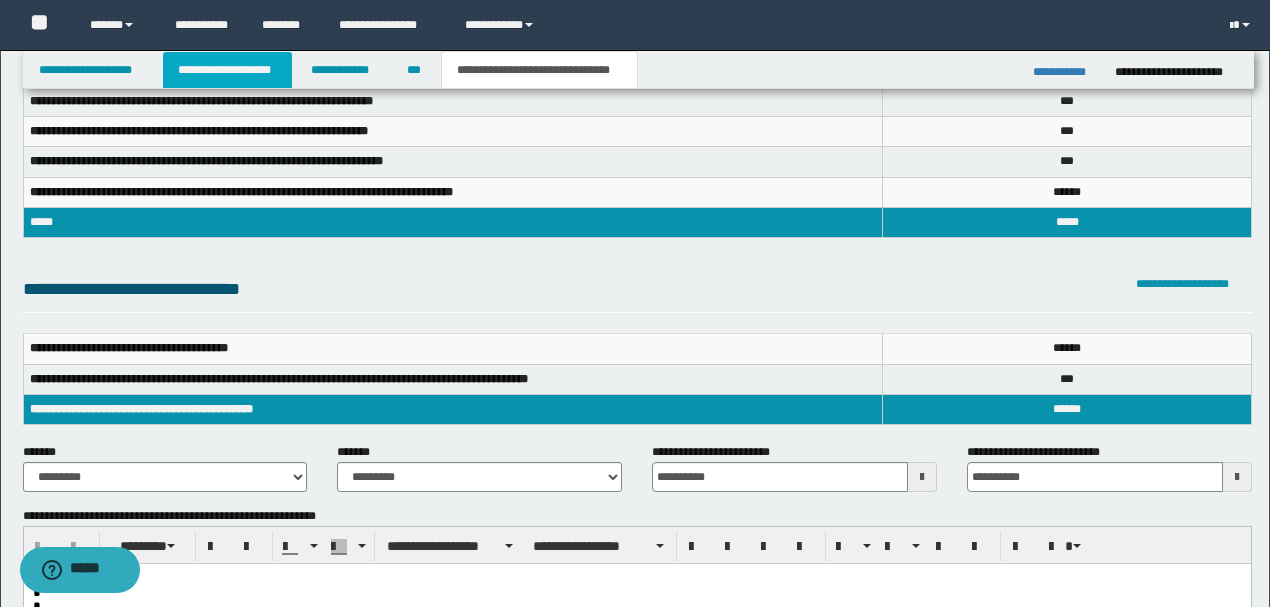 scroll, scrollTop: 160, scrollLeft: 0, axis: vertical 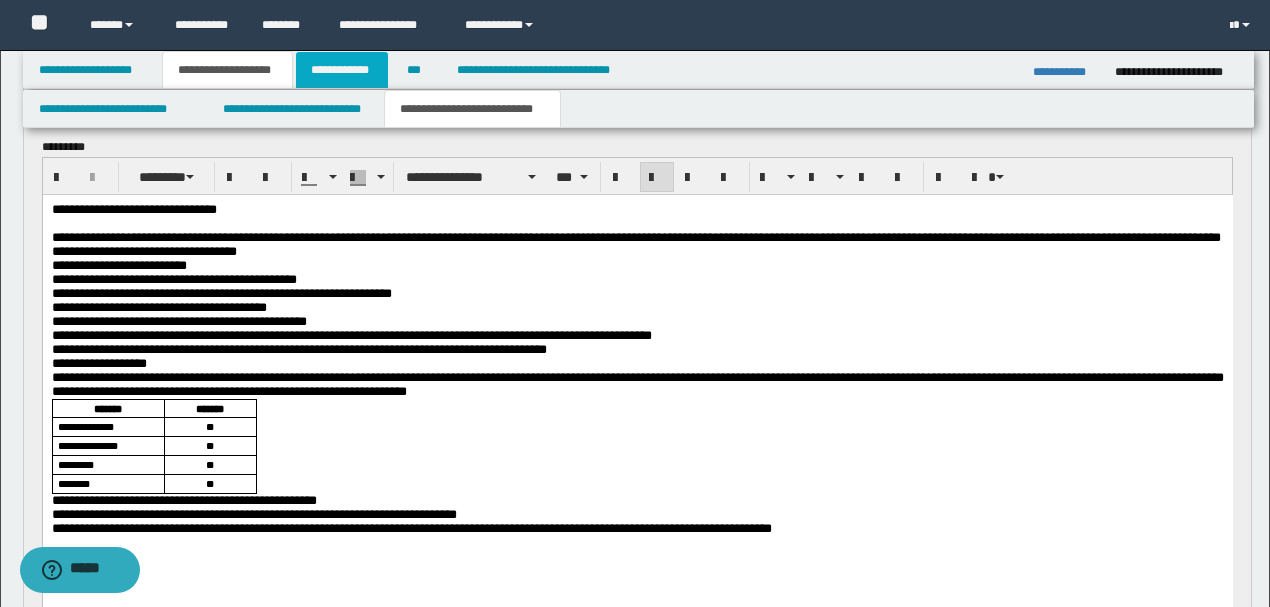 click on "**********" at bounding box center (342, 70) 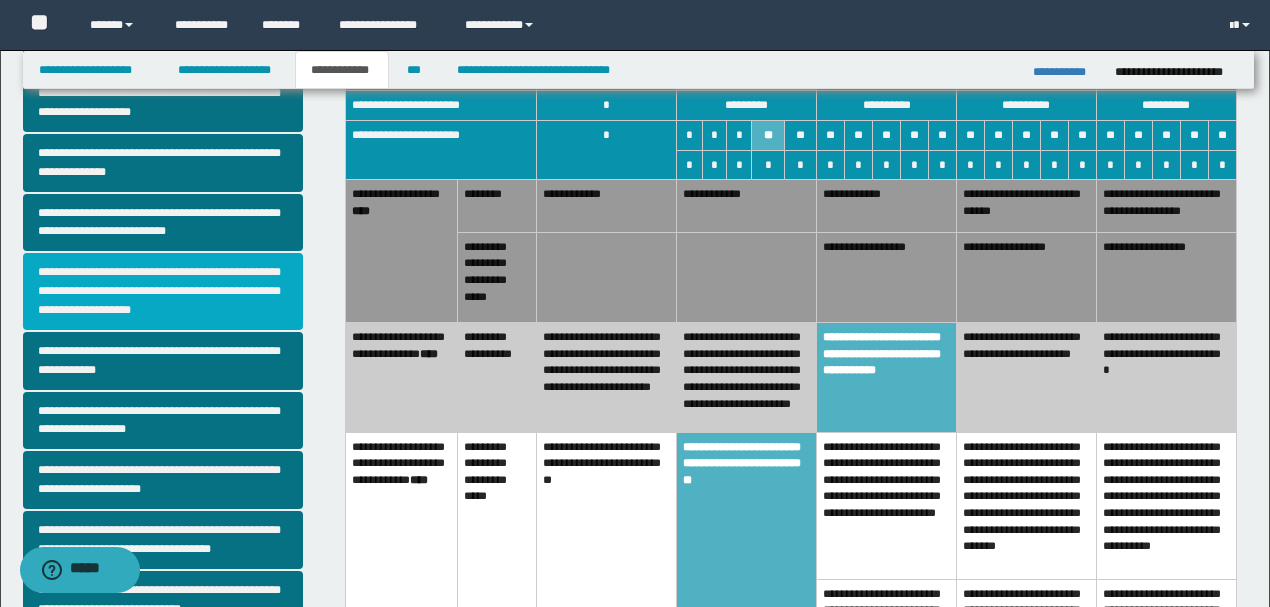 scroll, scrollTop: 530, scrollLeft: 0, axis: vertical 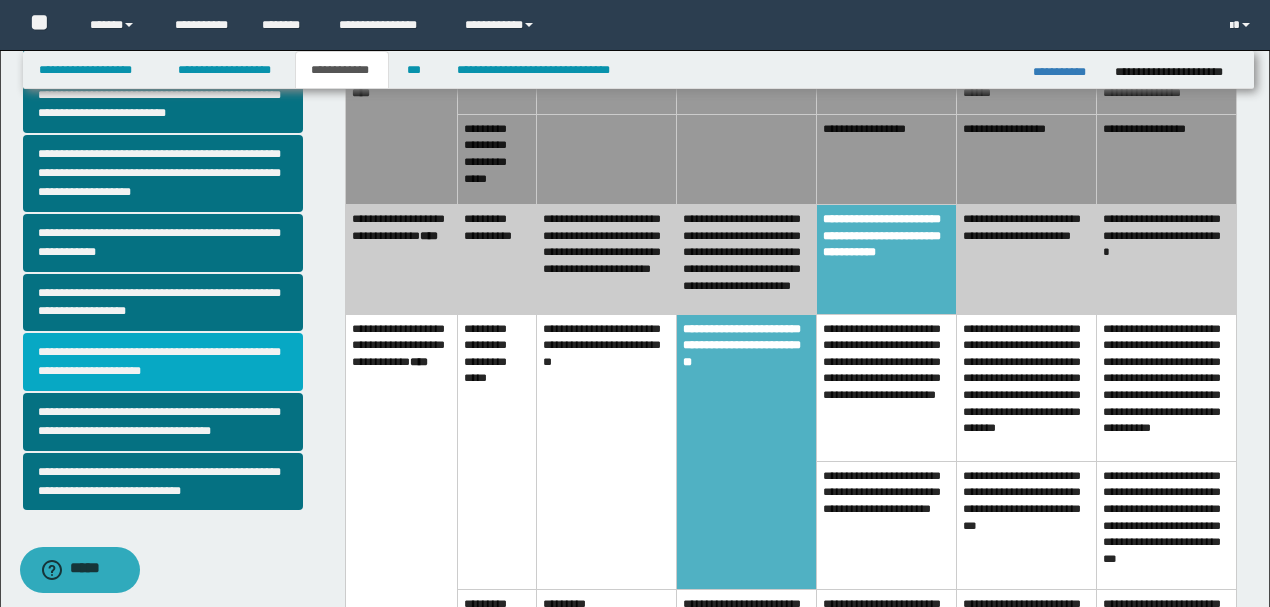 click on "**********" at bounding box center [163, 362] 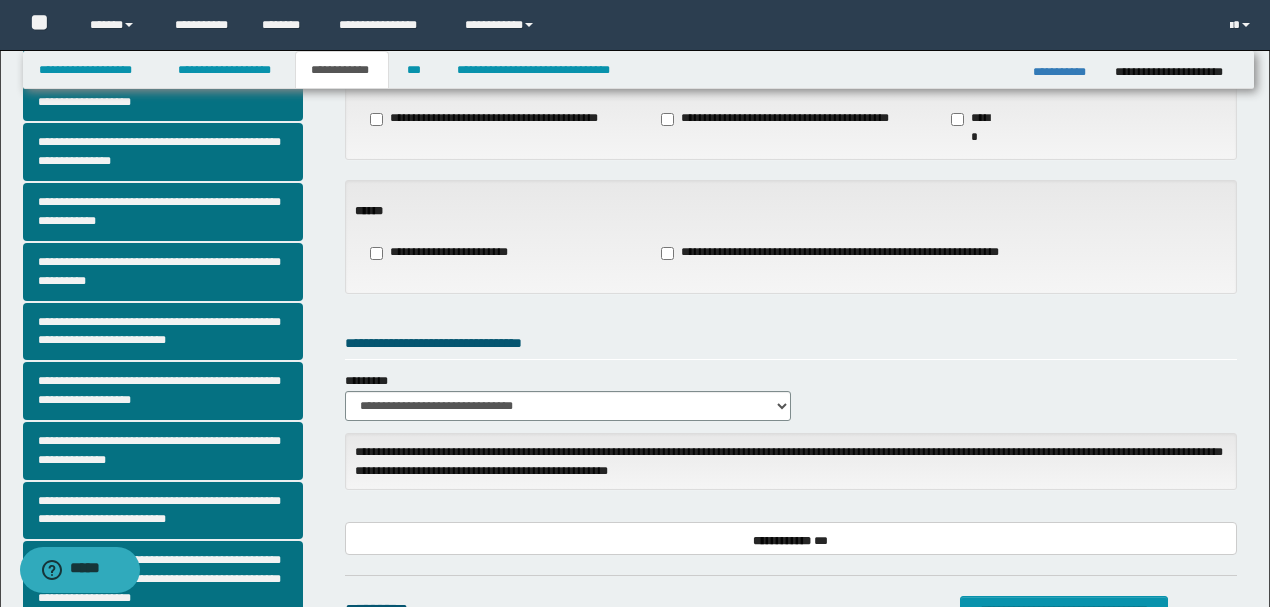scroll, scrollTop: 266, scrollLeft: 0, axis: vertical 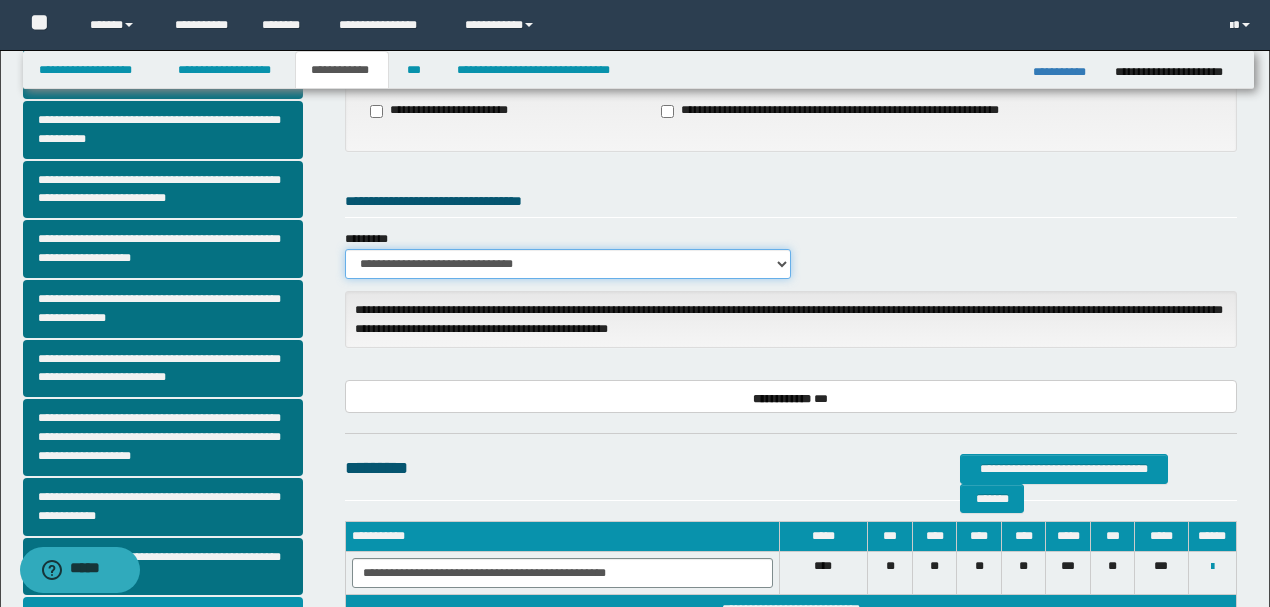 click on "**********" at bounding box center [568, 264] 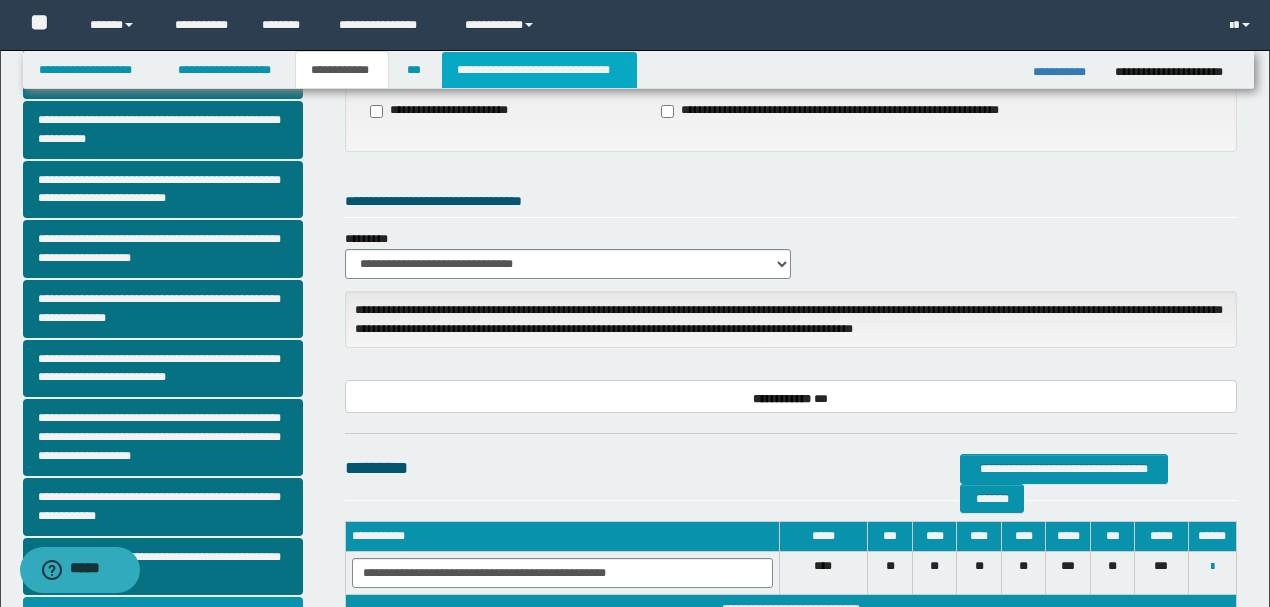 click on "**********" at bounding box center [539, 70] 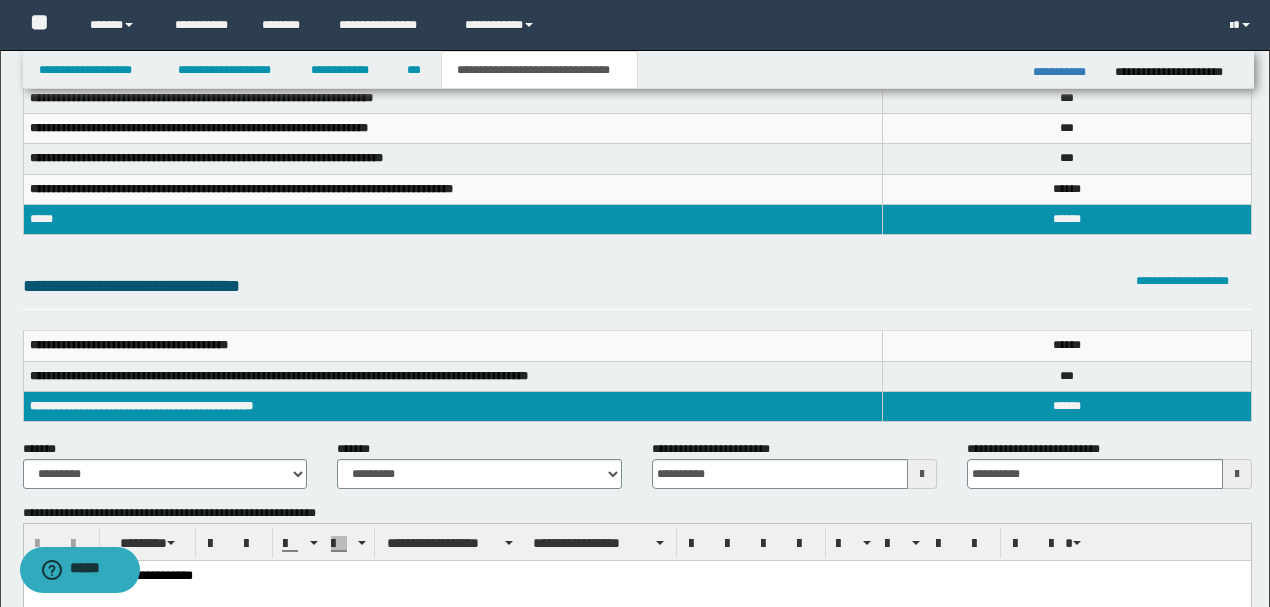 scroll, scrollTop: 0, scrollLeft: 0, axis: both 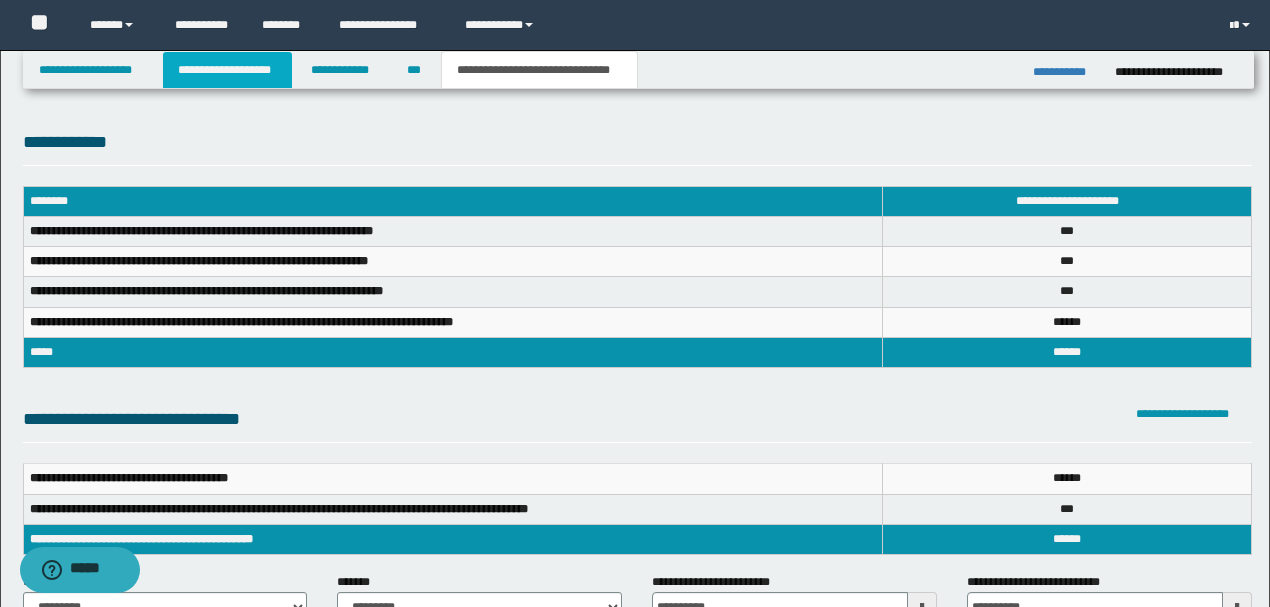 click on "**********" at bounding box center (227, 70) 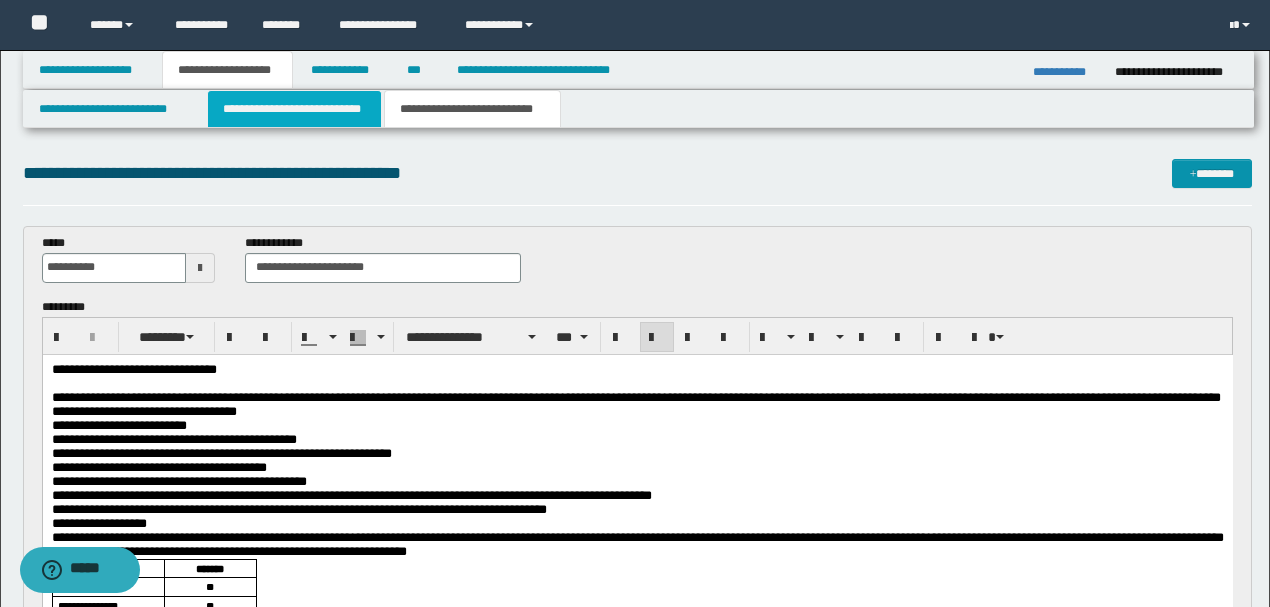 click on "**********" at bounding box center (294, 109) 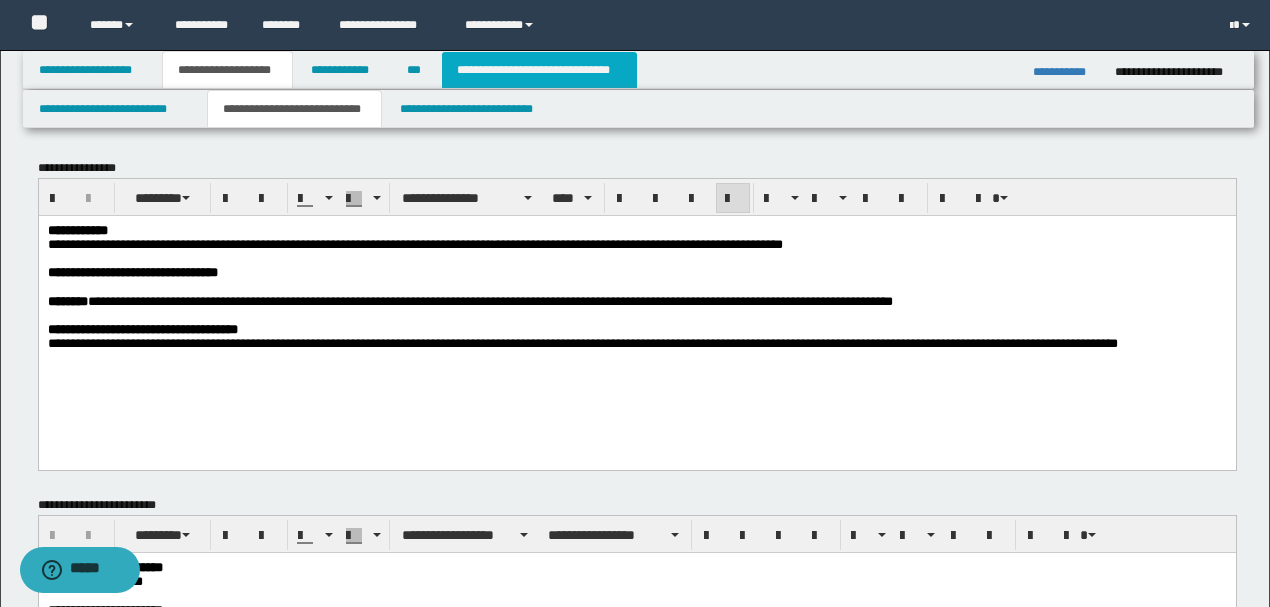 click on "**********" at bounding box center [539, 70] 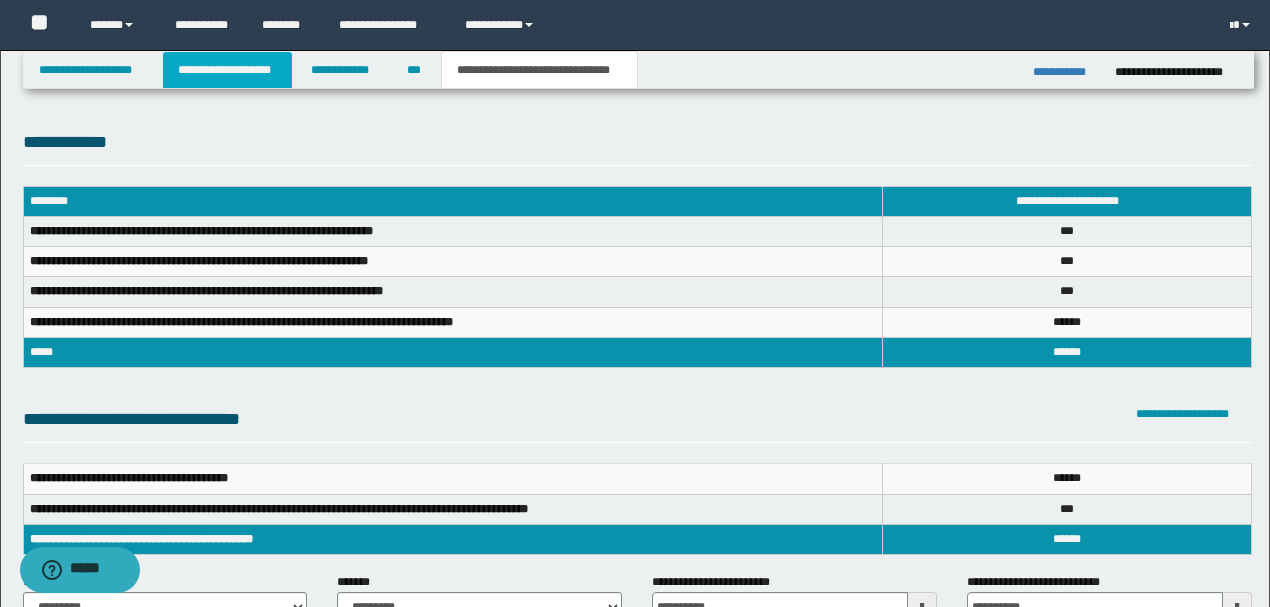 click on "**********" at bounding box center (227, 70) 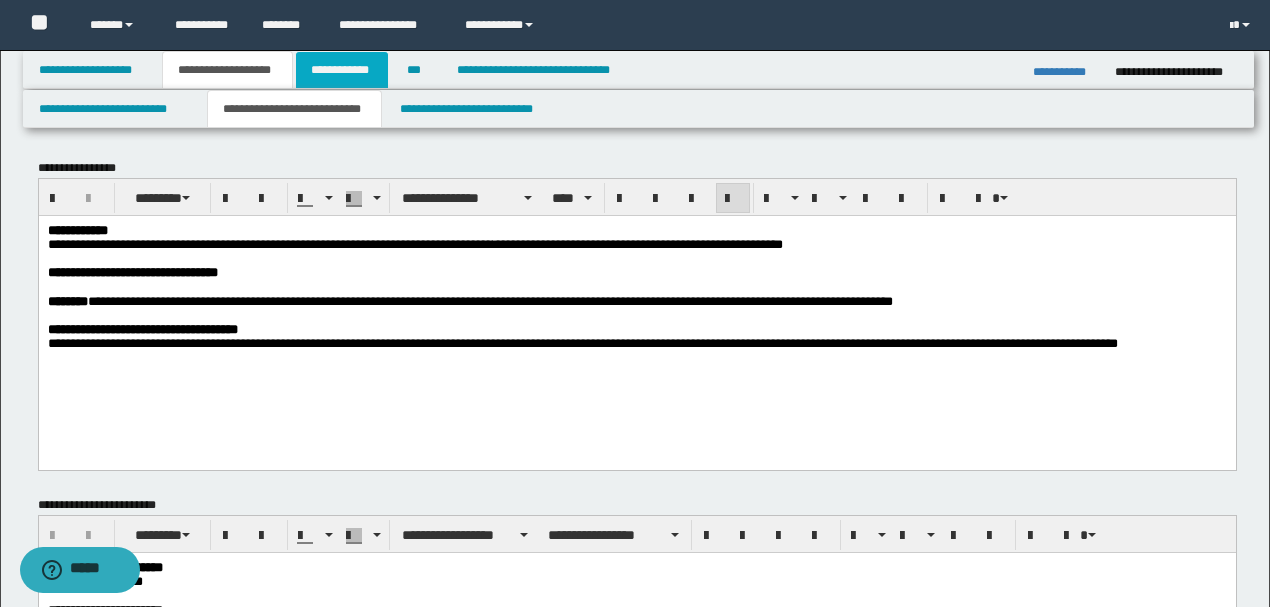 click on "**********" at bounding box center [342, 70] 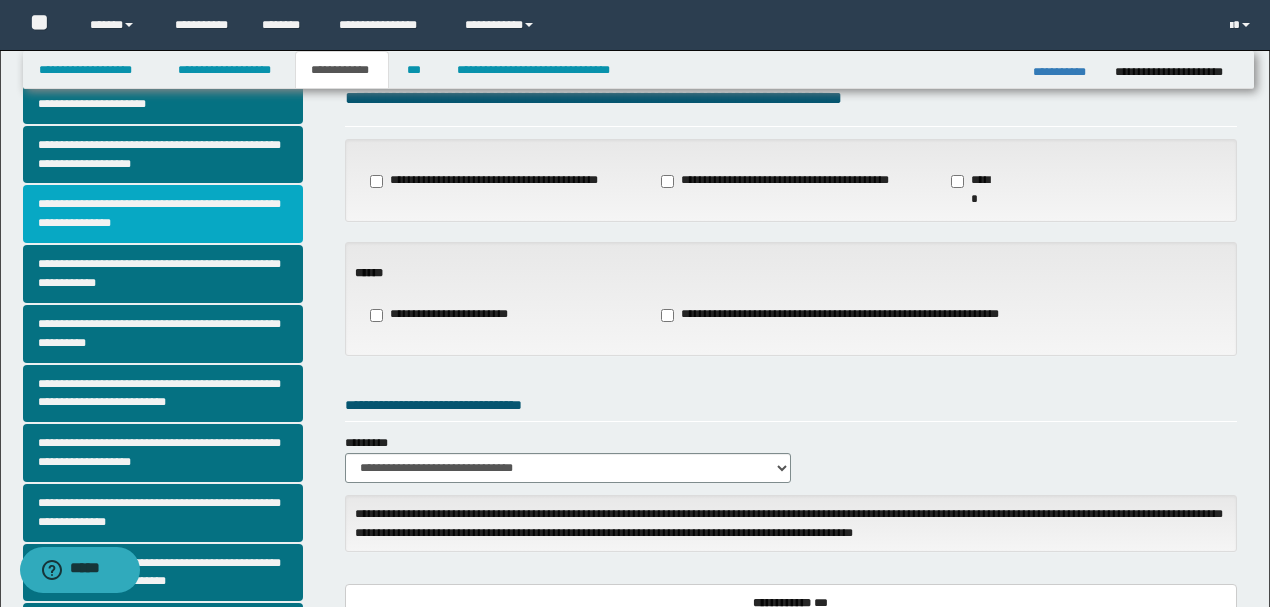 scroll, scrollTop: 133, scrollLeft: 0, axis: vertical 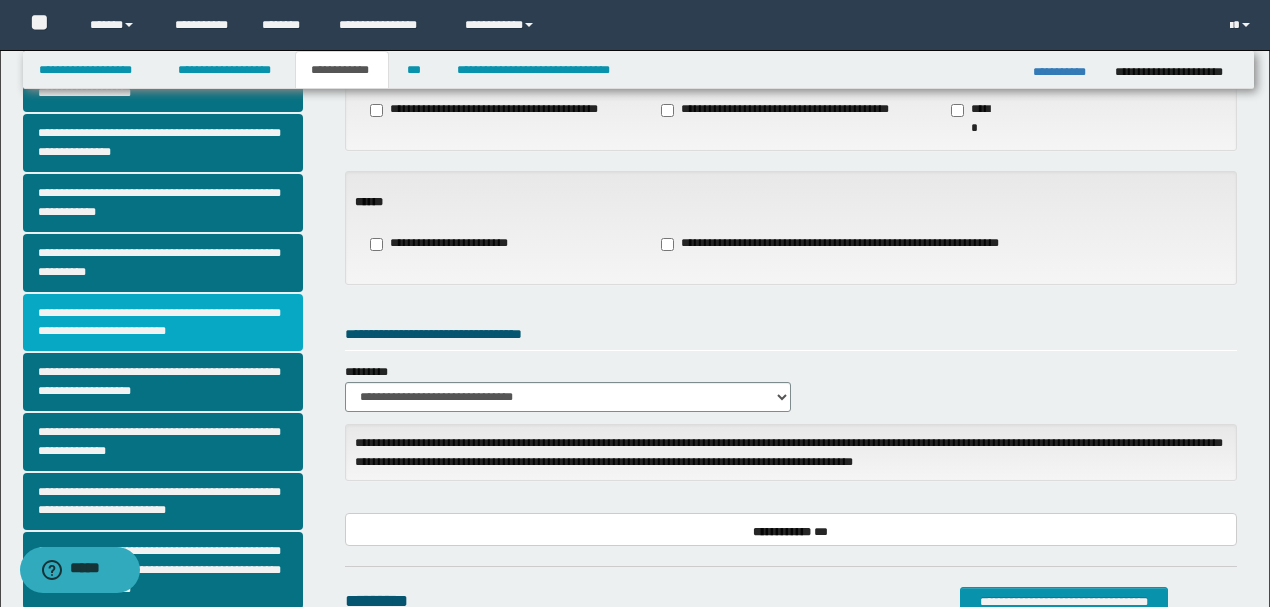 click on "**********" at bounding box center [163, 323] 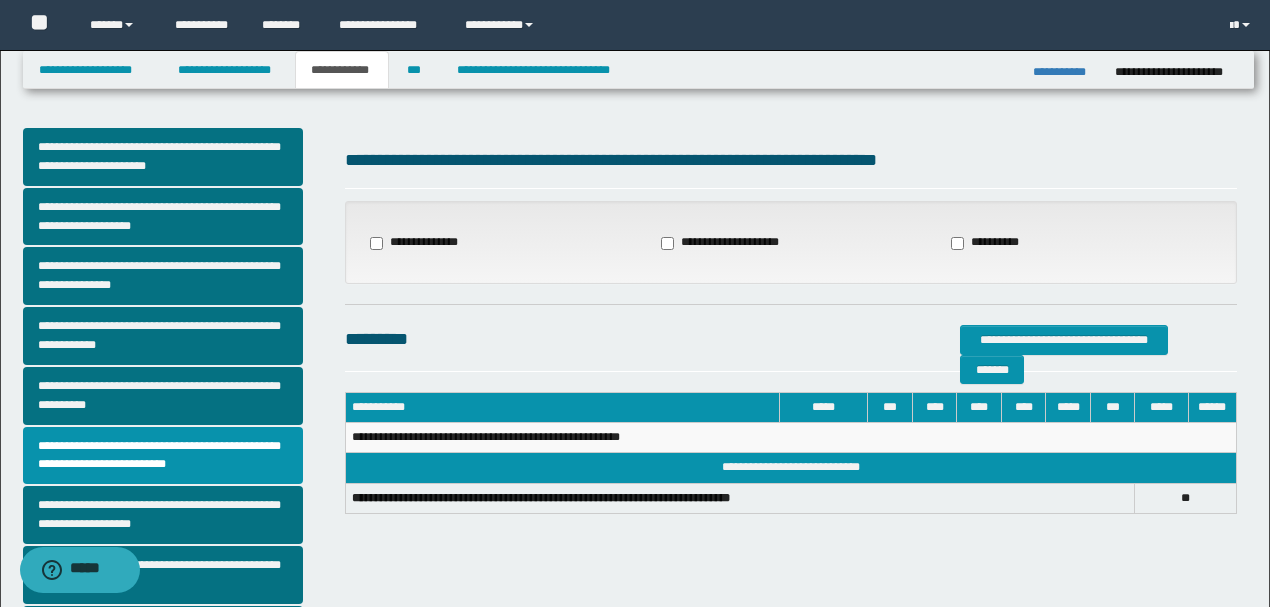 click on "**********" at bounding box center (414, 243) 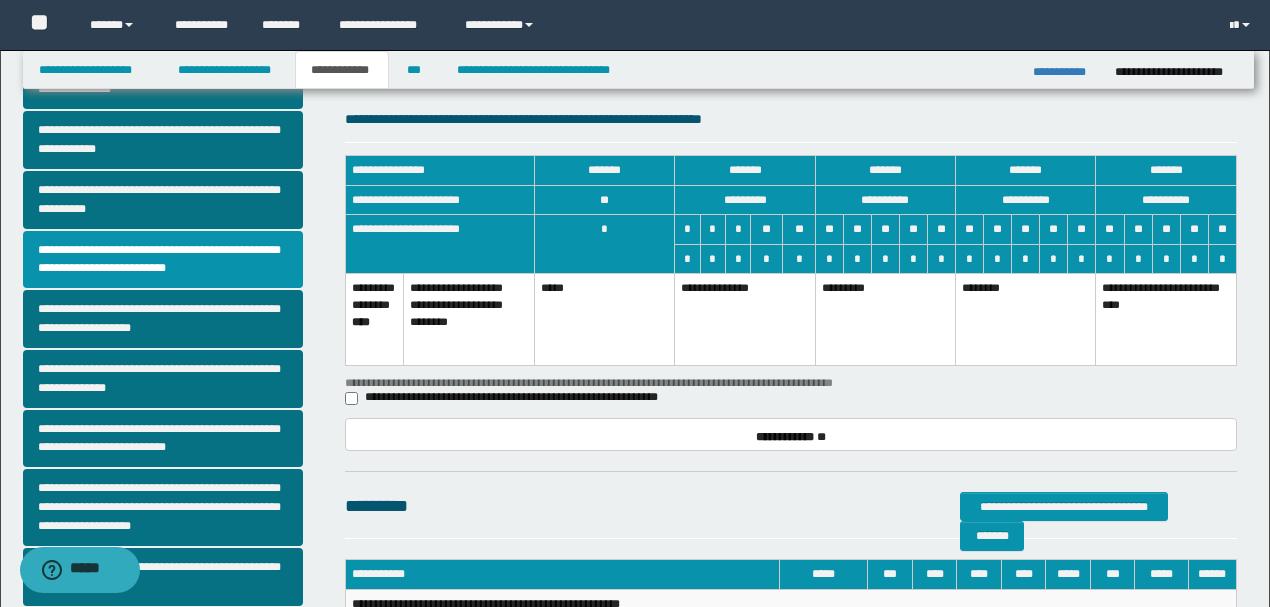 scroll, scrollTop: 200, scrollLeft: 0, axis: vertical 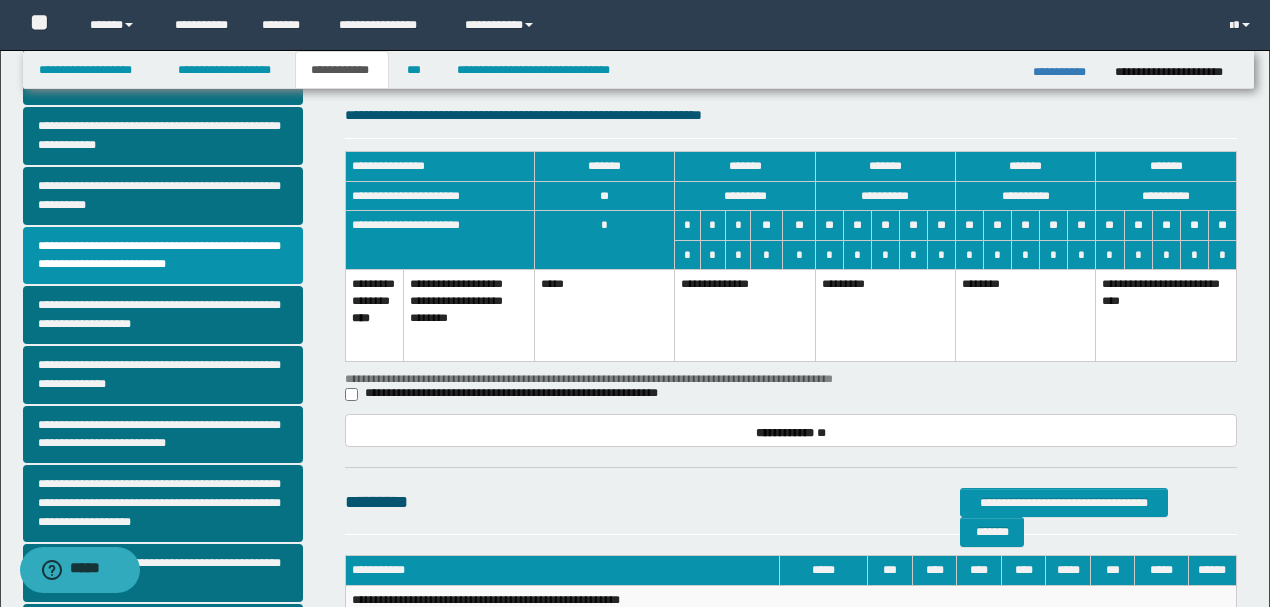 click on "*********" at bounding box center (885, 315) 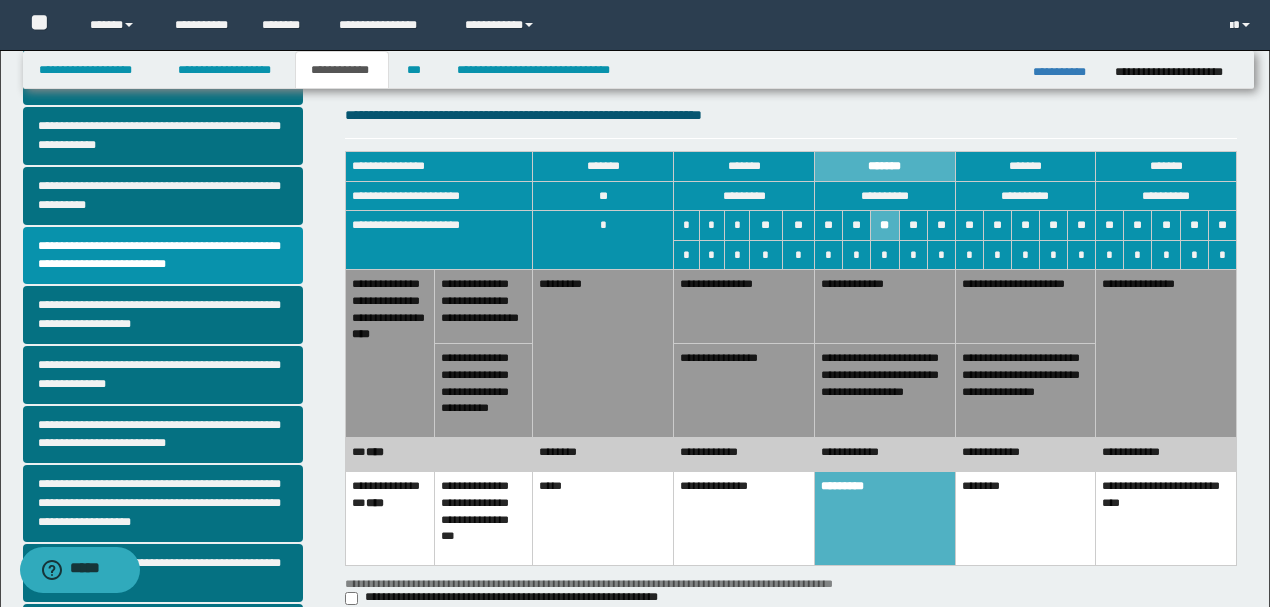 click on "**********" at bounding box center [744, 454] 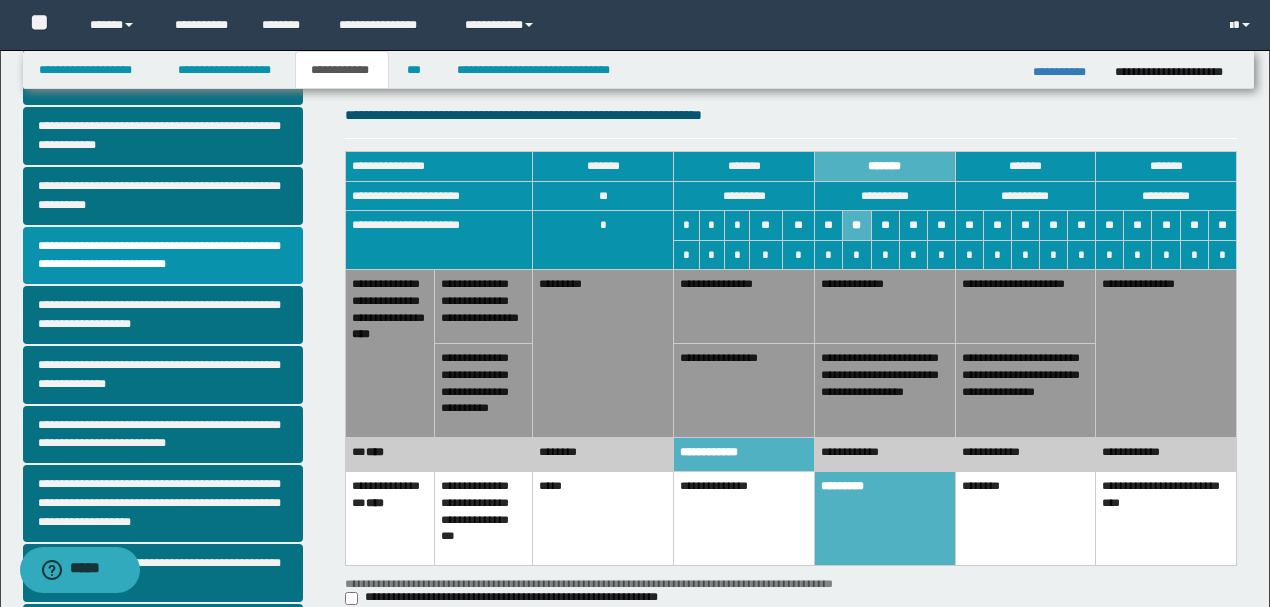click on "**********" at bounding box center (884, 390) 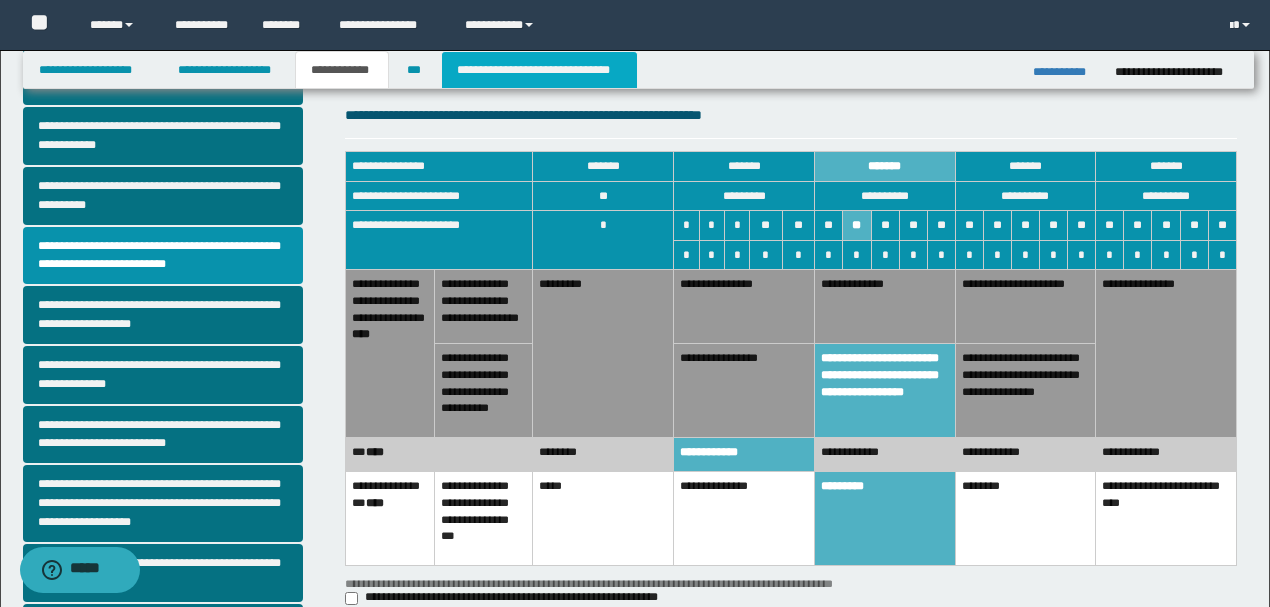 click on "**********" at bounding box center (539, 70) 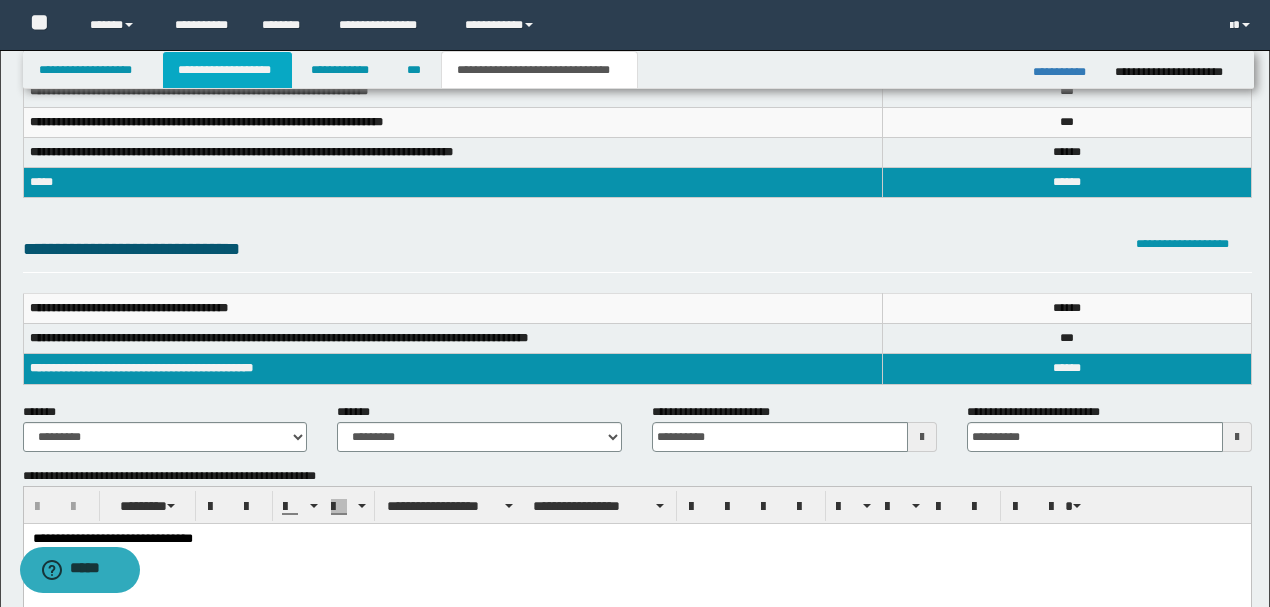 click on "**********" at bounding box center (227, 70) 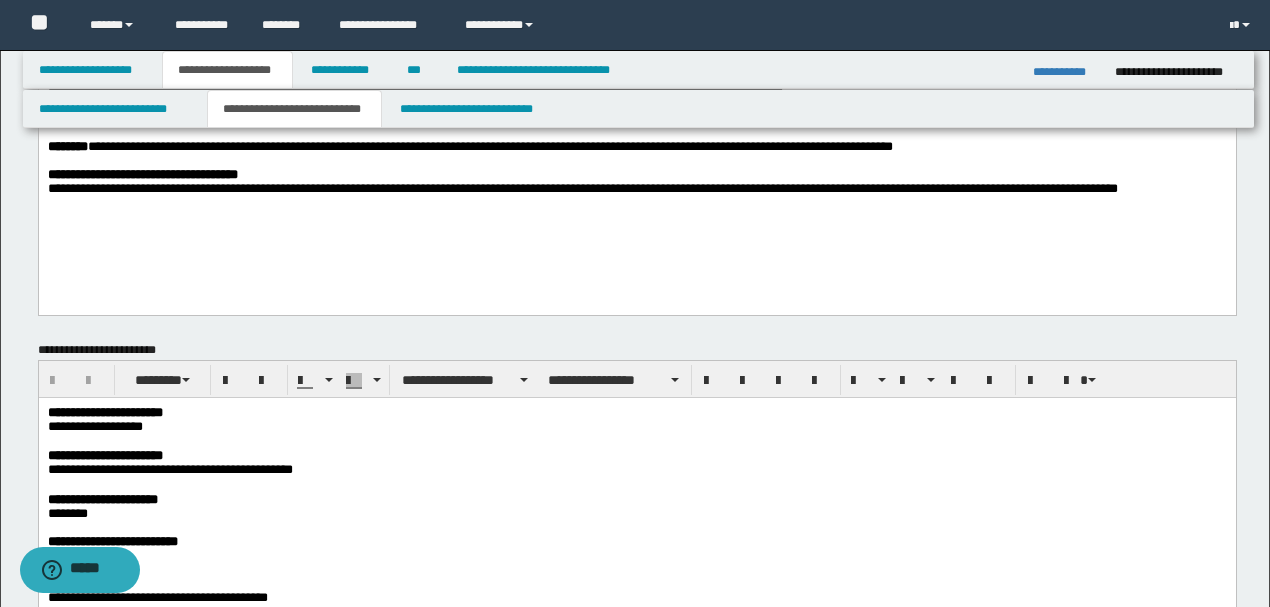scroll, scrollTop: 0, scrollLeft: 0, axis: both 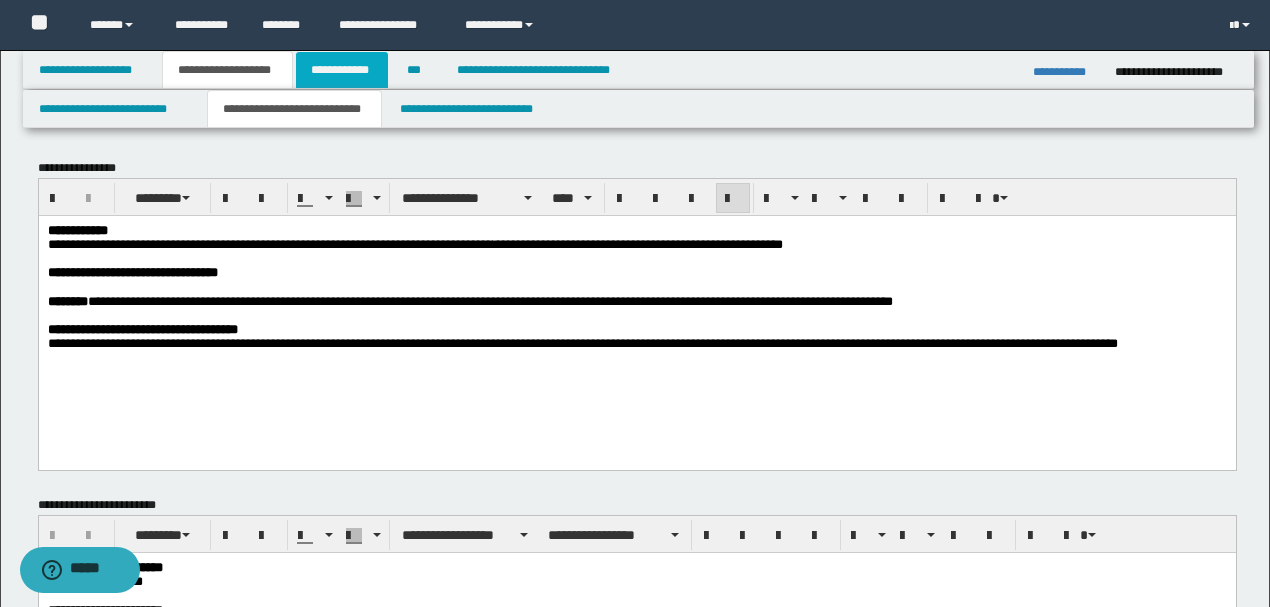 click on "**********" at bounding box center (342, 70) 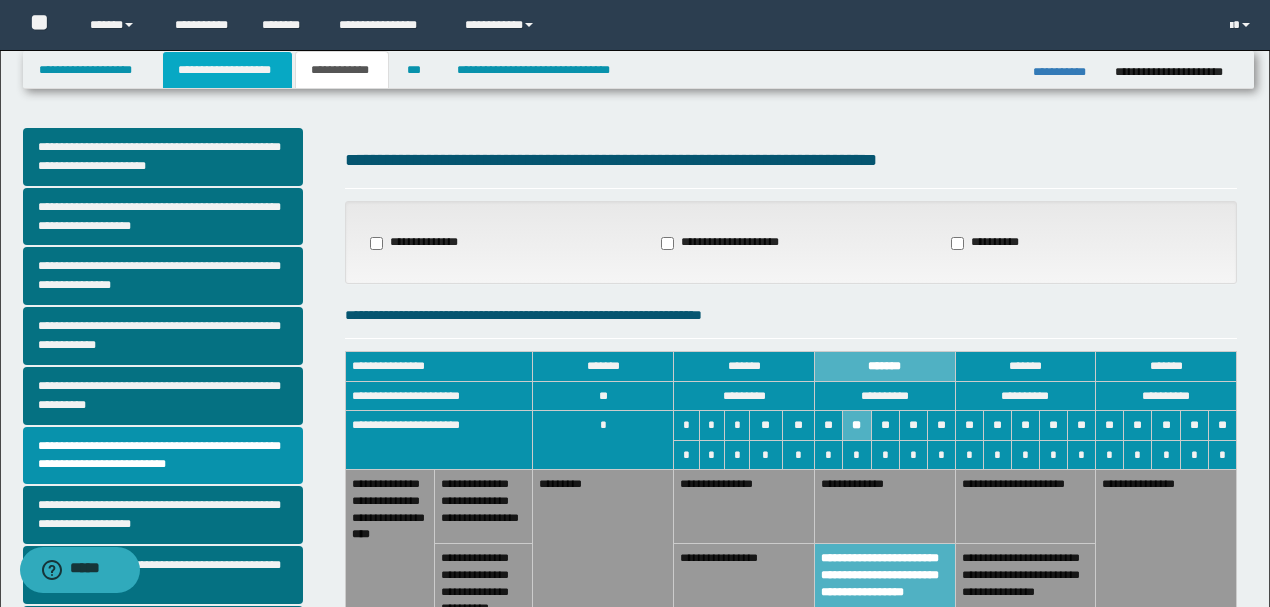 click on "**********" at bounding box center [227, 70] 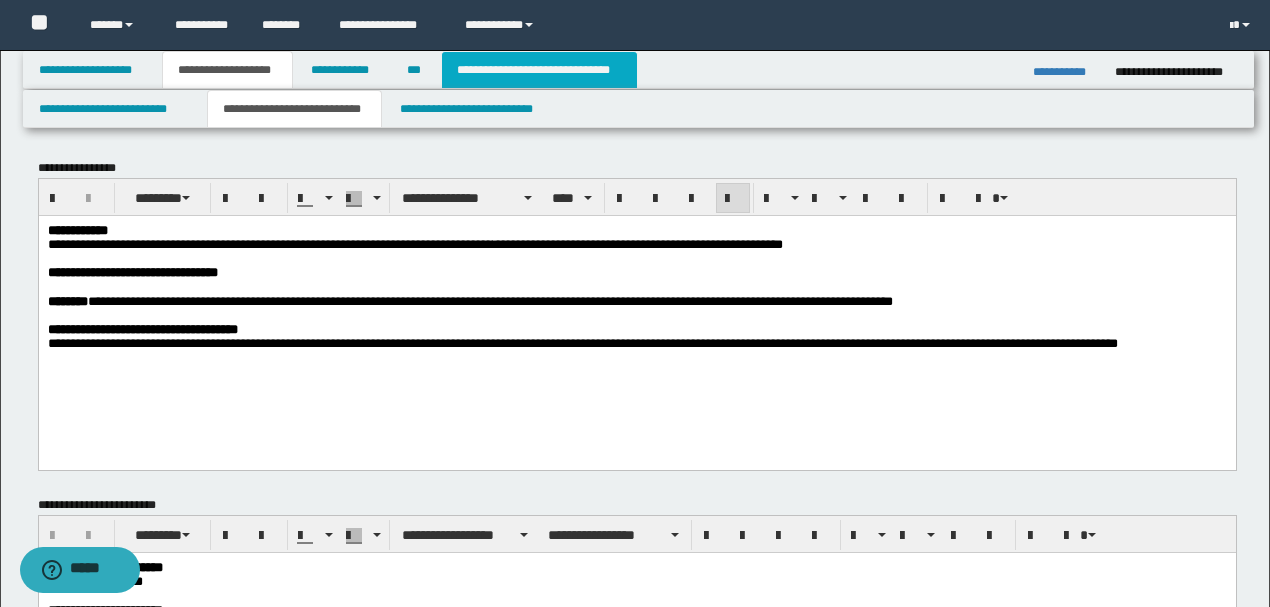 click on "**********" at bounding box center [539, 70] 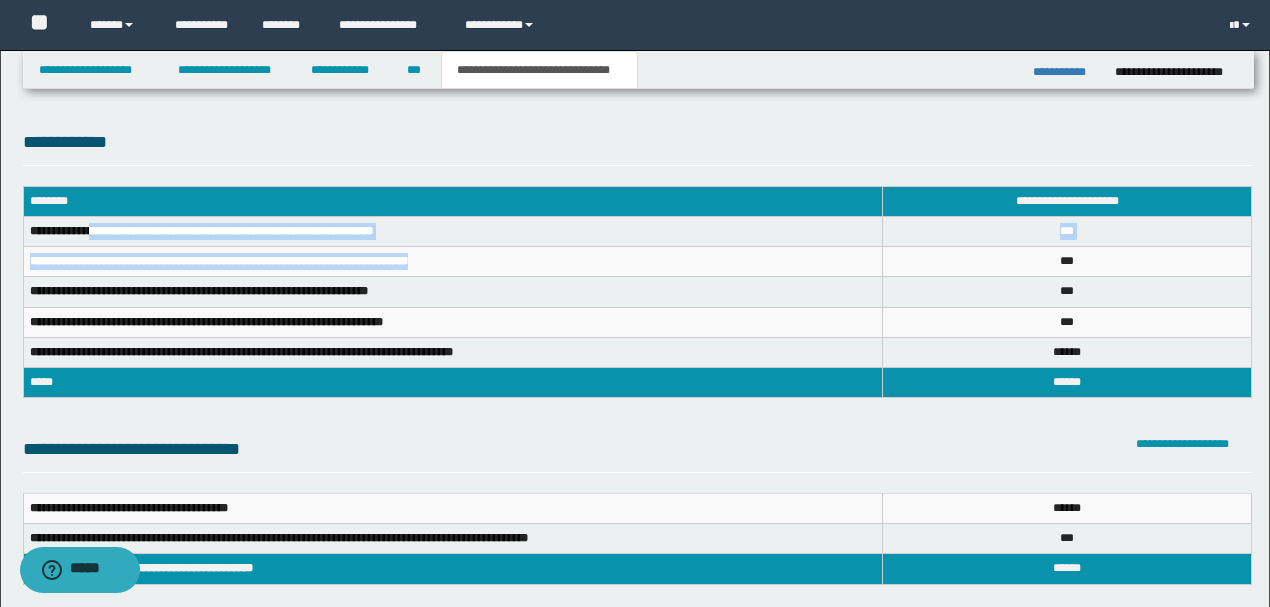 drag, startPoint x: 96, startPoint y: 228, endPoint x: 446, endPoint y: 253, distance: 350.89172 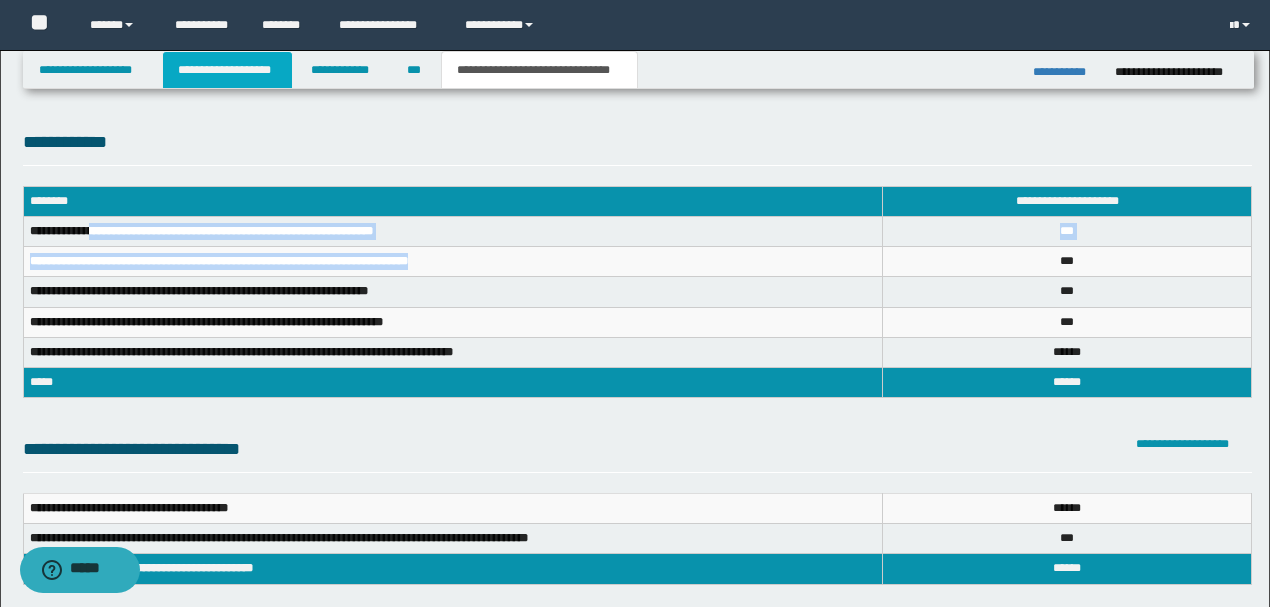 click on "**********" at bounding box center [227, 70] 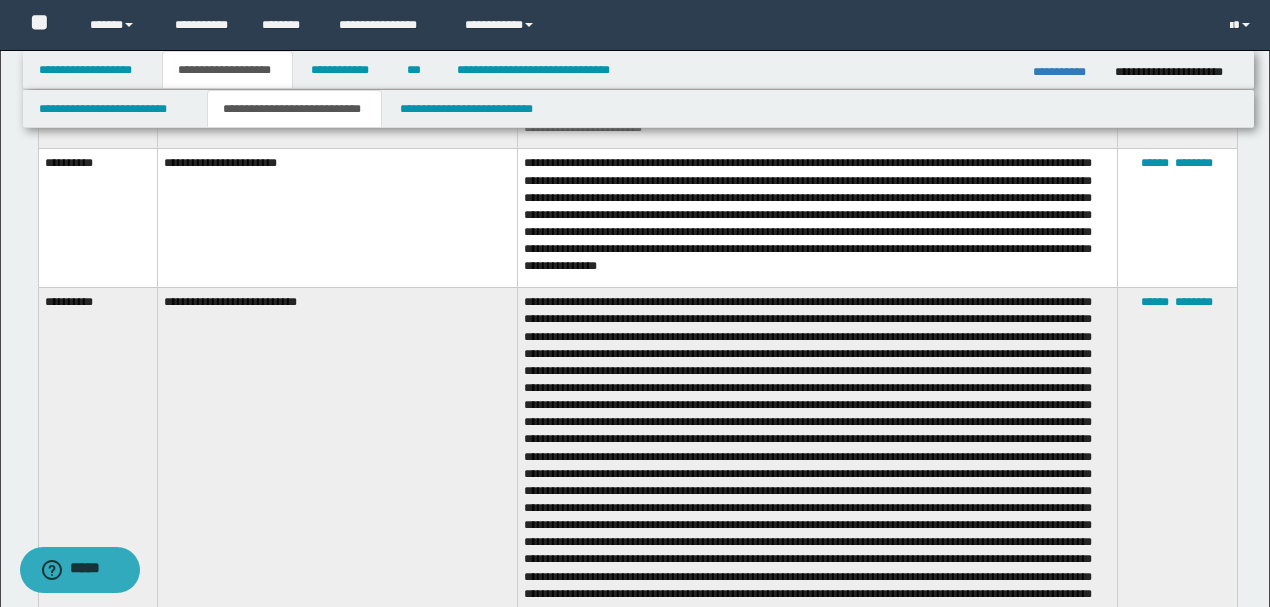 scroll, scrollTop: 666, scrollLeft: 0, axis: vertical 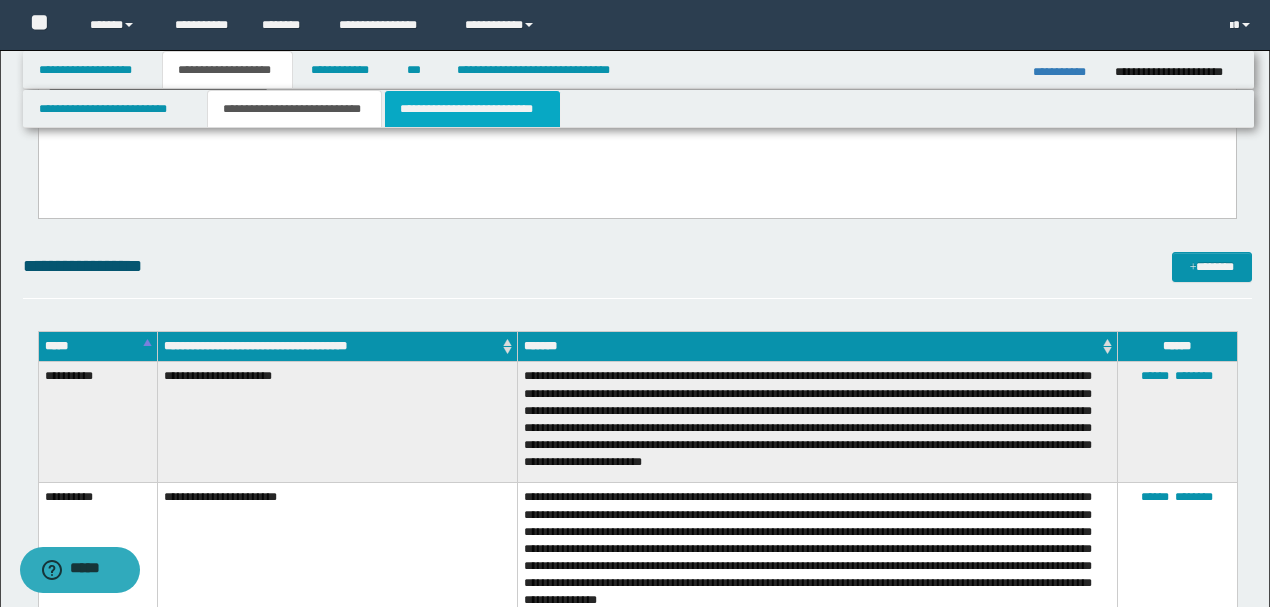 click on "**********" at bounding box center (472, 109) 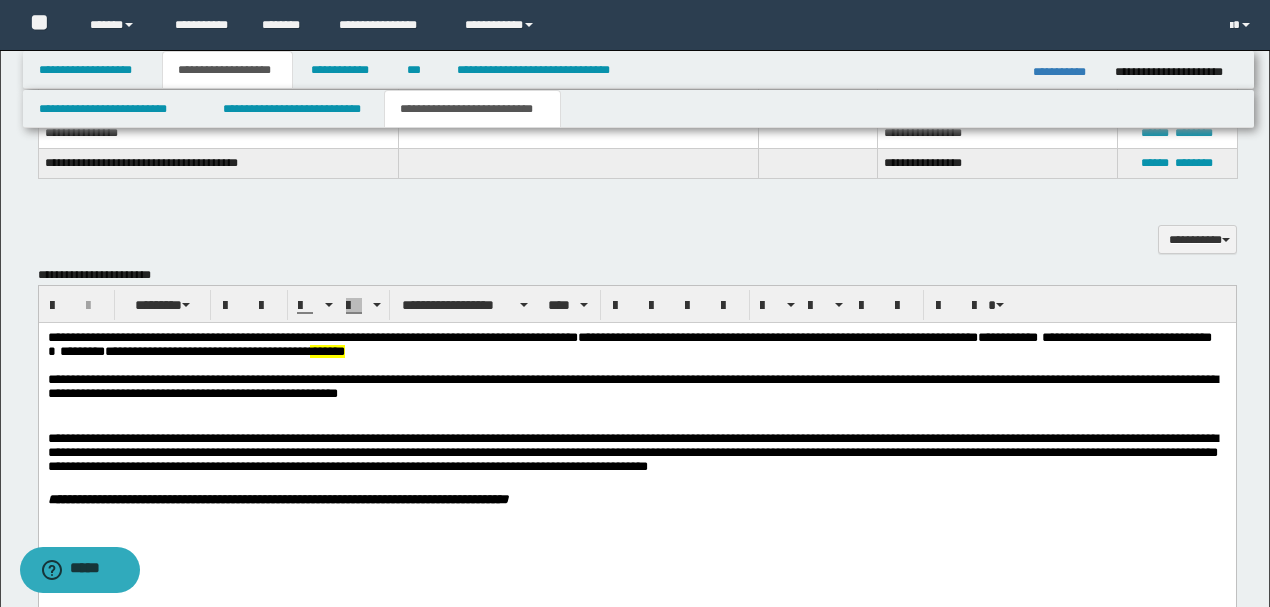 scroll, scrollTop: 1533, scrollLeft: 0, axis: vertical 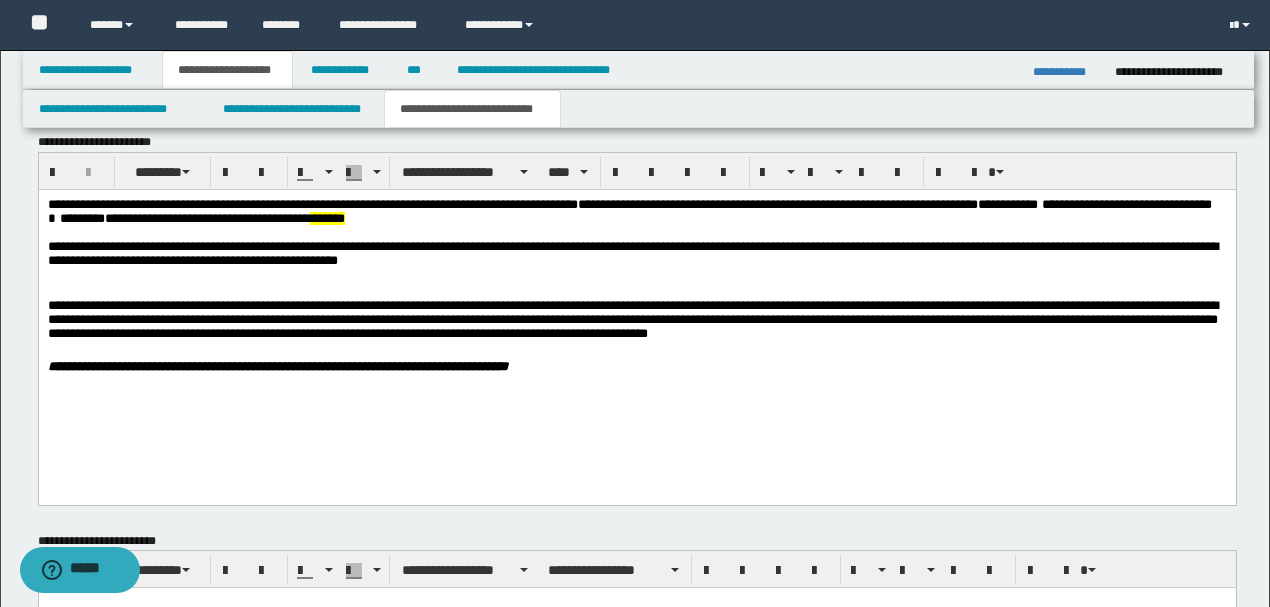 click on "**********" at bounding box center [632, 253] 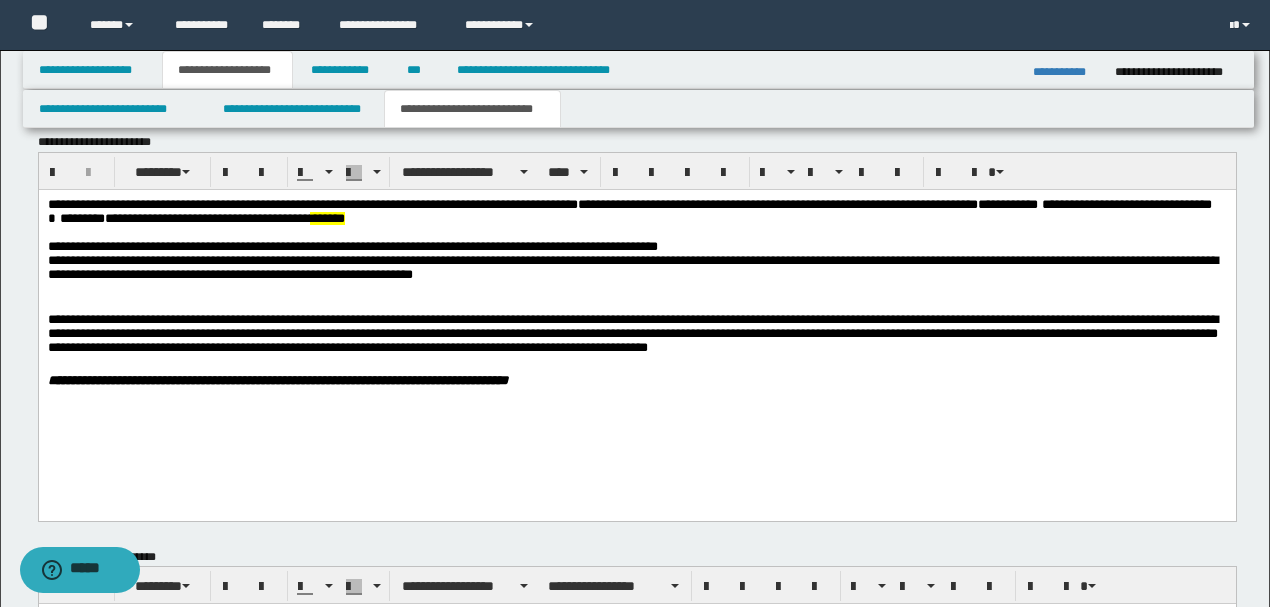 click on "**********" at bounding box center (632, 260) 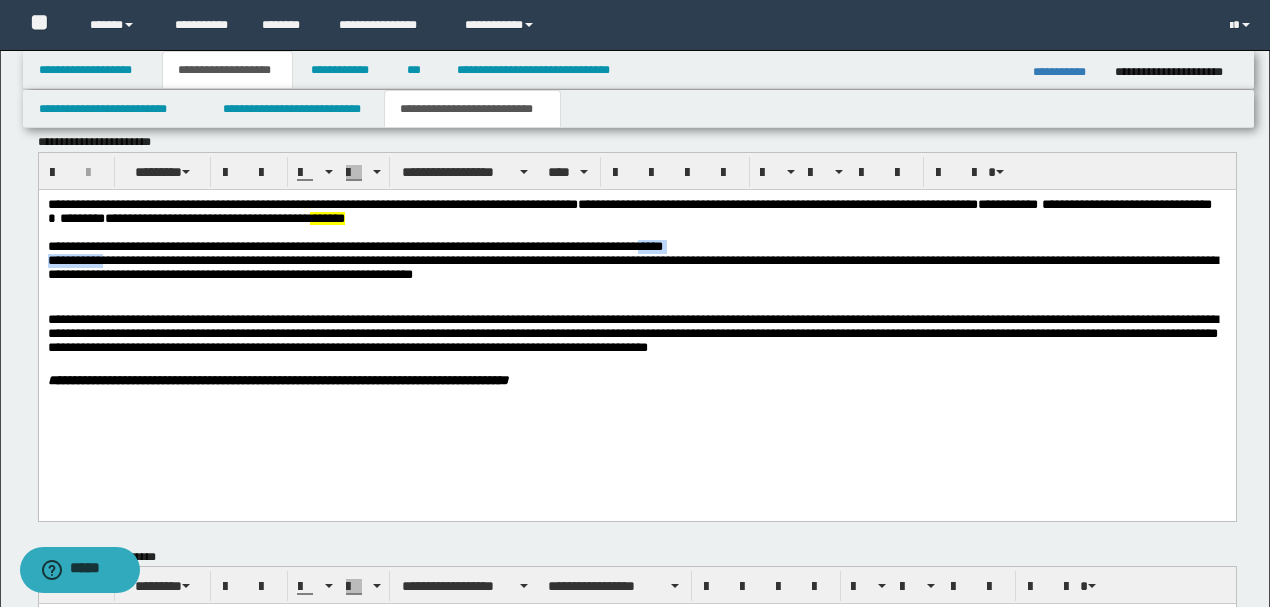 drag, startPoint x: 661, startPoint y: 250, endPoint x: 106, endPoint y: 266, distance: 555.2306 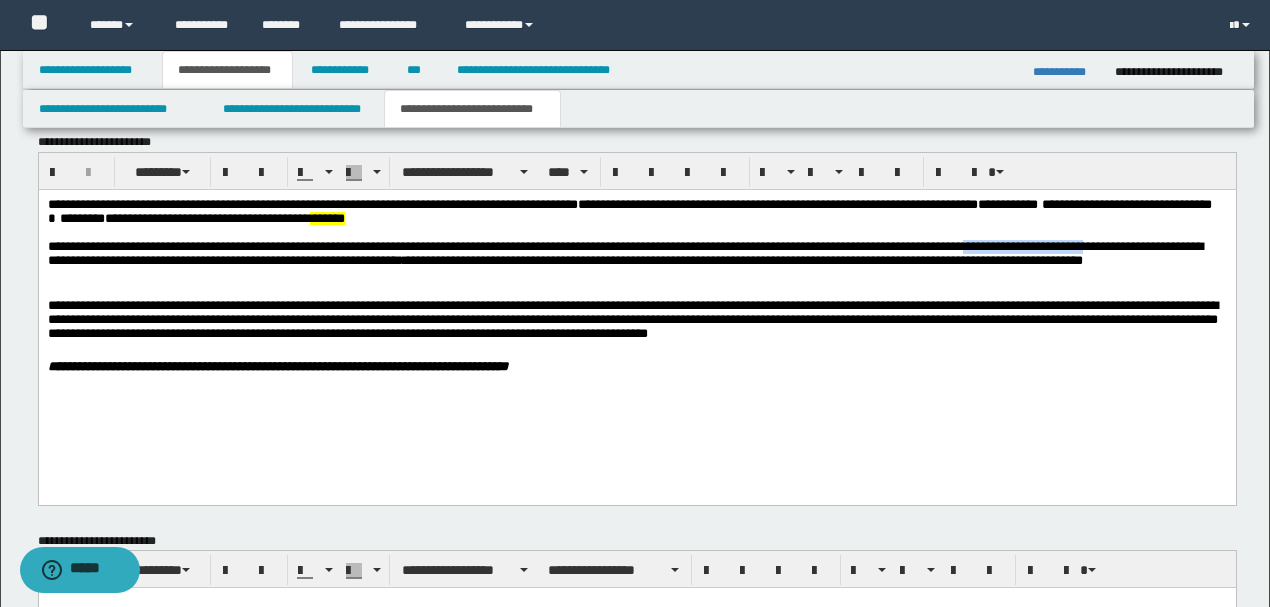 drag, startPoint x: 990, startPoint y: 249, endPoint x: 1114, endPoint y: 256, distance: 124.197426 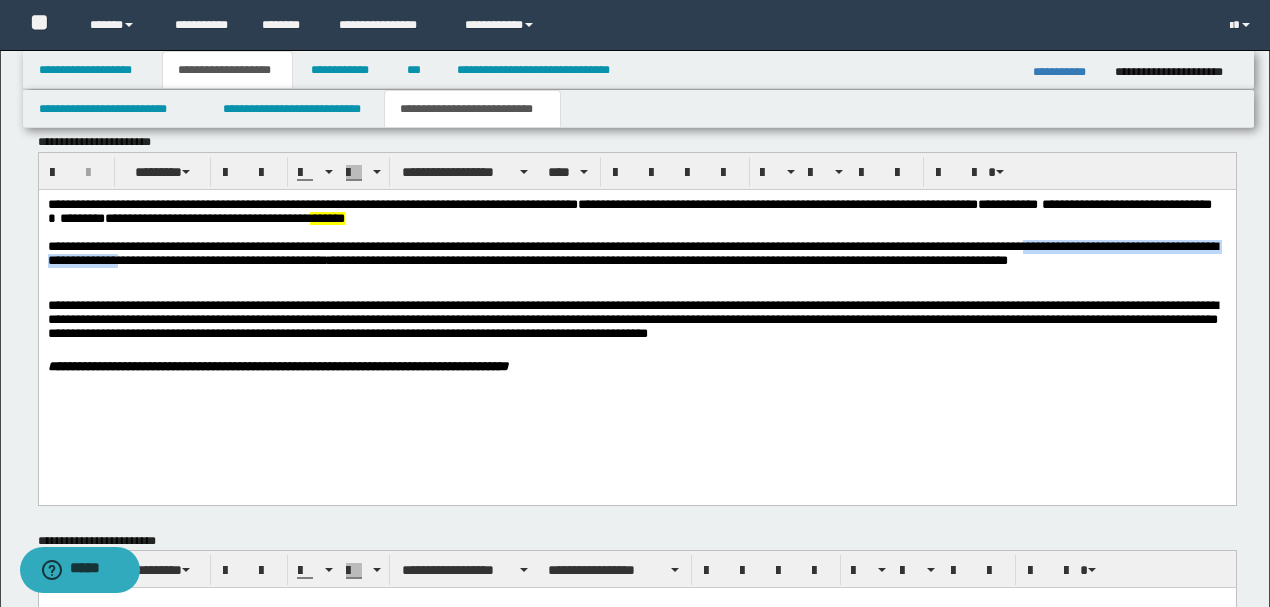 drag, startPoint x: 1046, startPoint y: 252, endPoint x: 156, endPoint y: 270, distance: 890.182 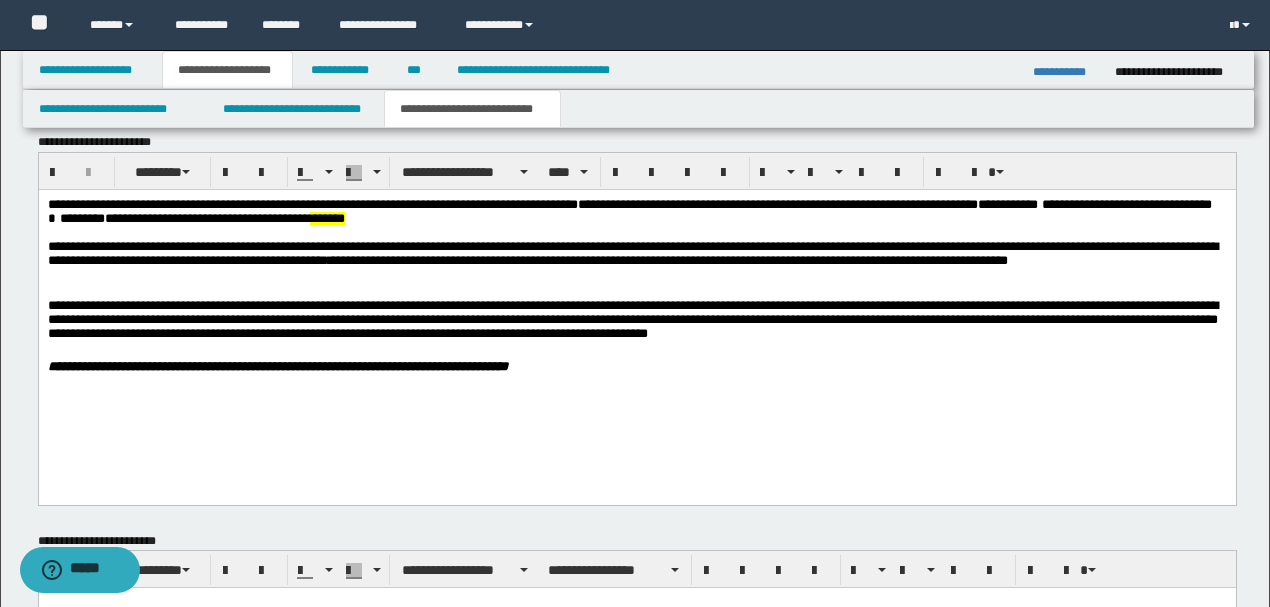 click on "**********" at bounding box center (632, 253) 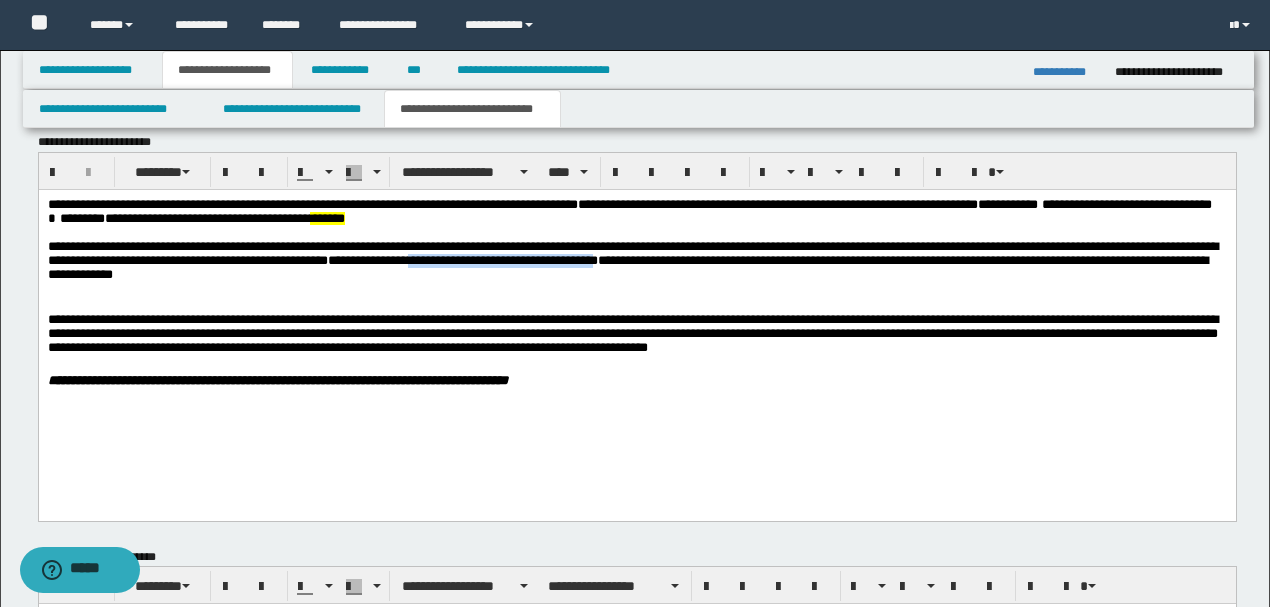 drag, startPoint x: 483, startPoint y: 265, endPoint x: 686, endPoint y: 263, distance: 203.00986 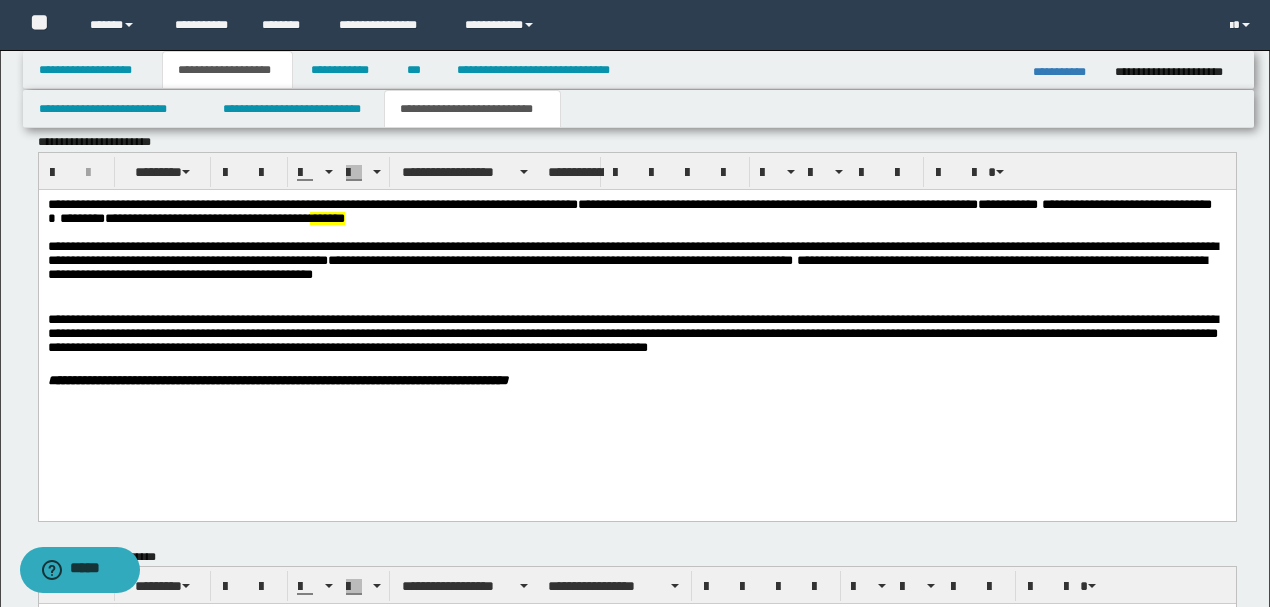 drag, startPoint x: 811, startPoint y: 258, endPoint x: 787, endPoint y: 290, distance: 40 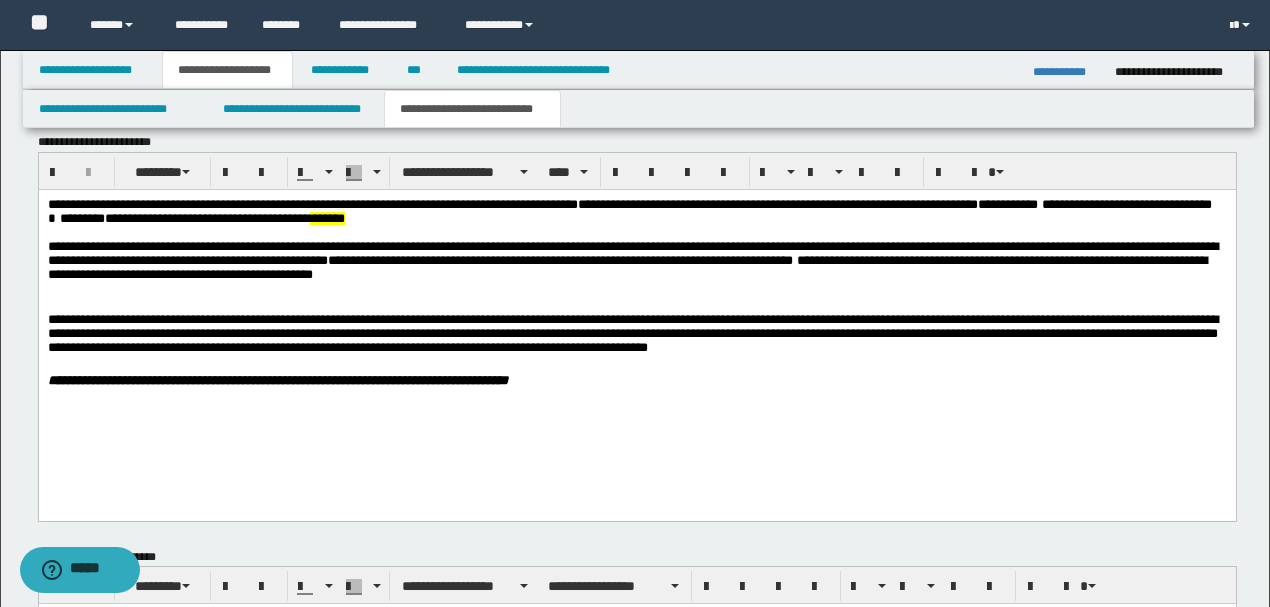 drag, startPoint x: 830, startPoint y: 275, endPoint x: 820, endPoint y: 264, distance: 14.866069 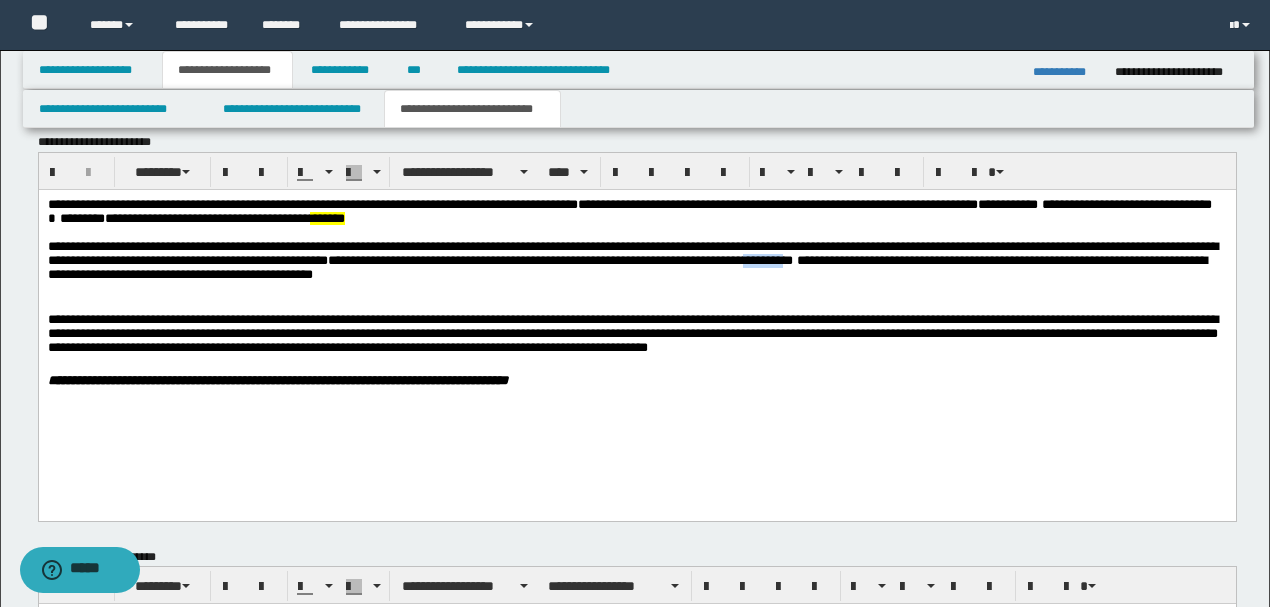drag, startPoint x: 845, startPoint y: 267, endPoint x: 888, endPoint y: 267, distance: 43 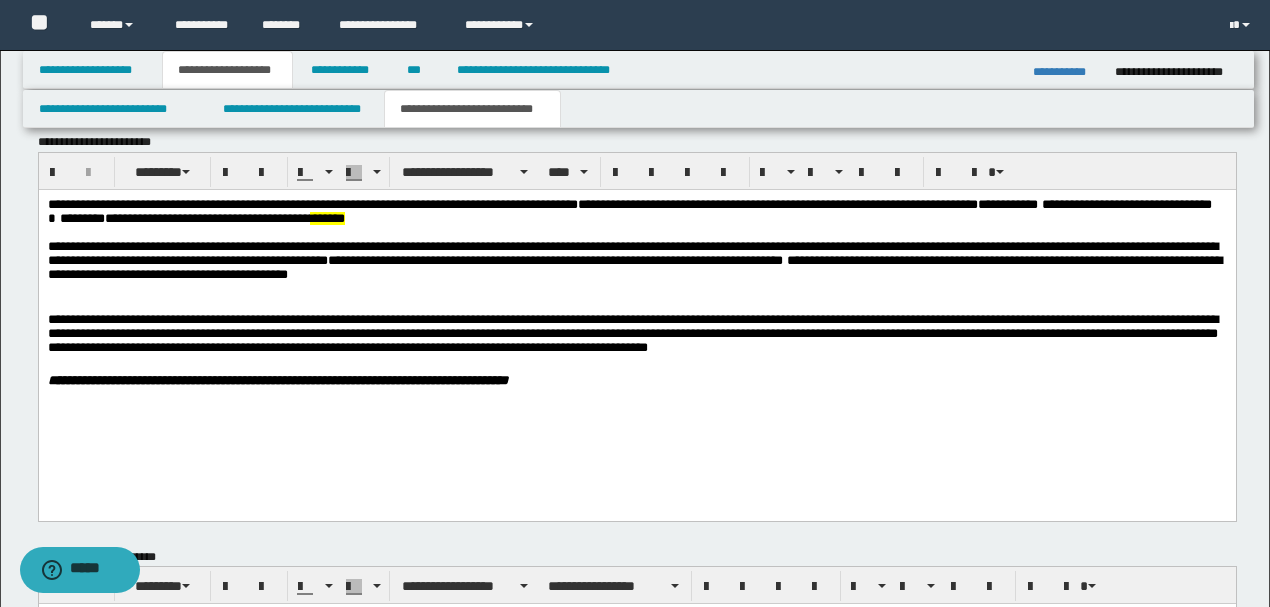 click on "**********" 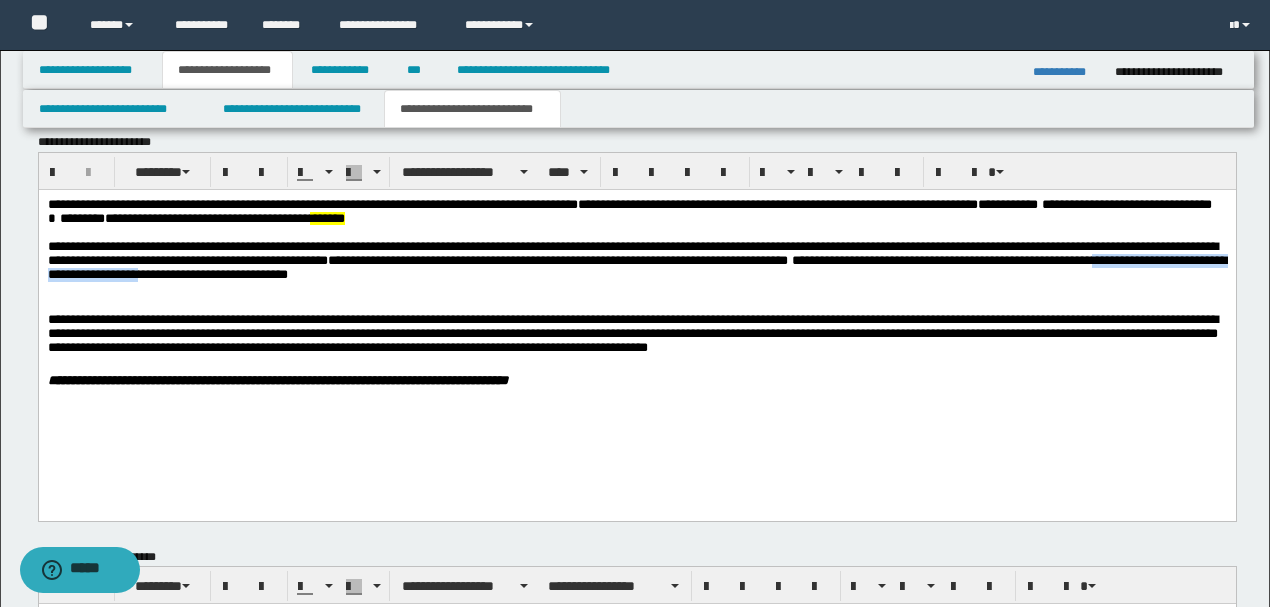 drag, startPoint x: 293, startPoint y: 281, endPoint x: 51, endPoint y: 288, distance: 242.10121 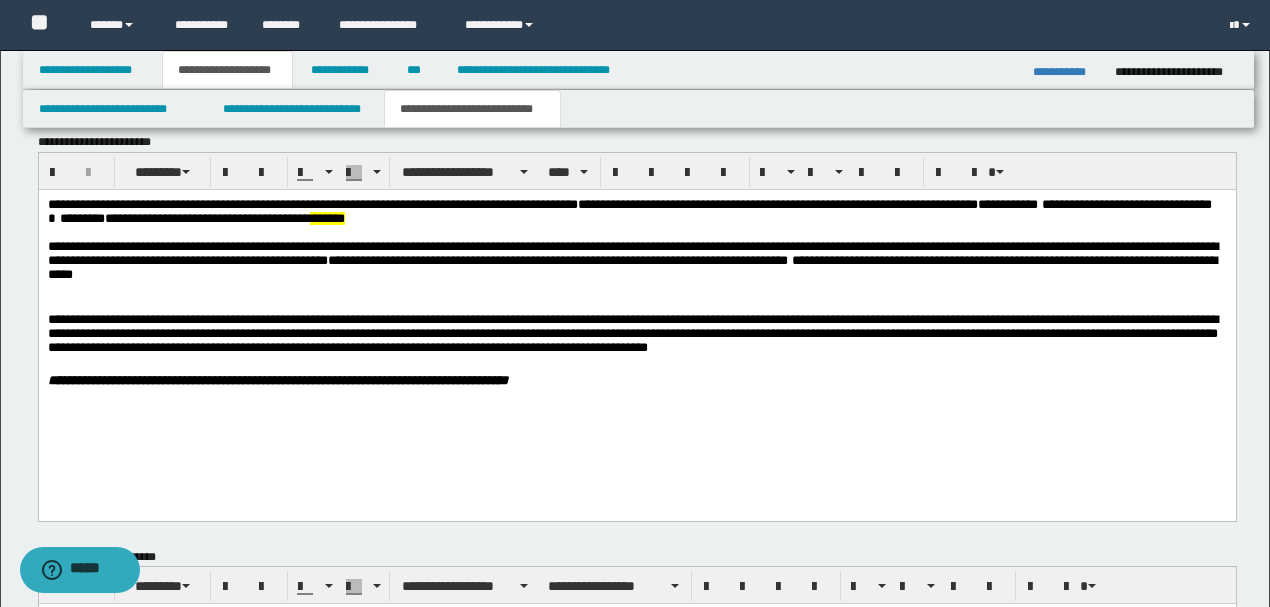 click on "**********" at bounding box center (632, 260) 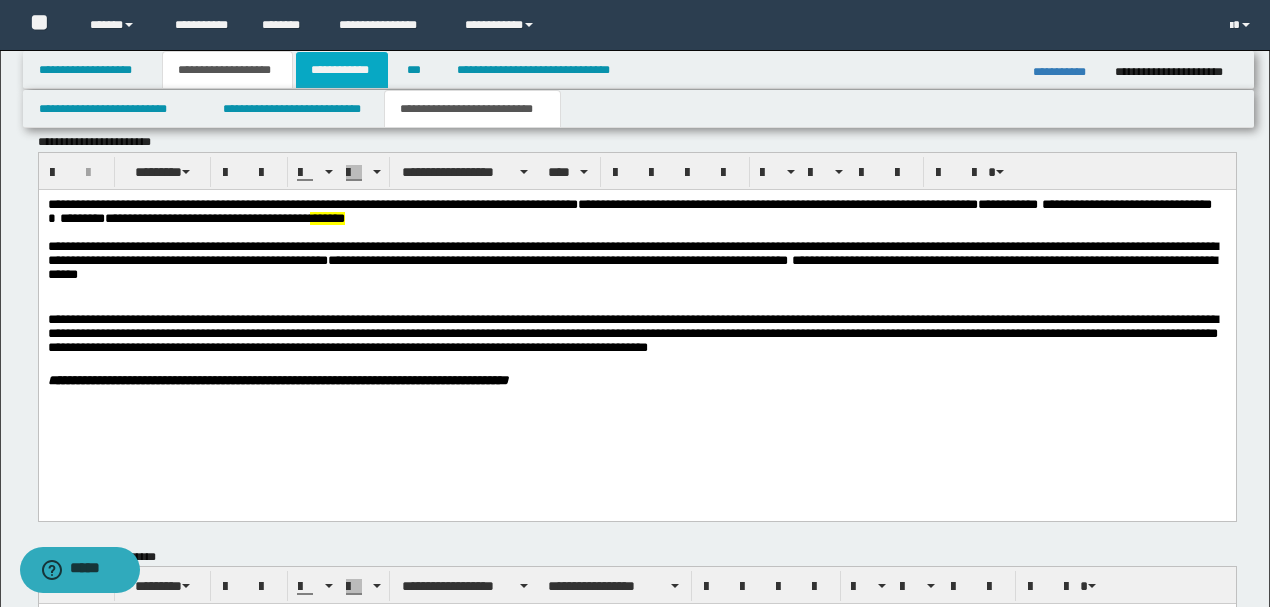 click on "**********" at bounding box center [342, 70] 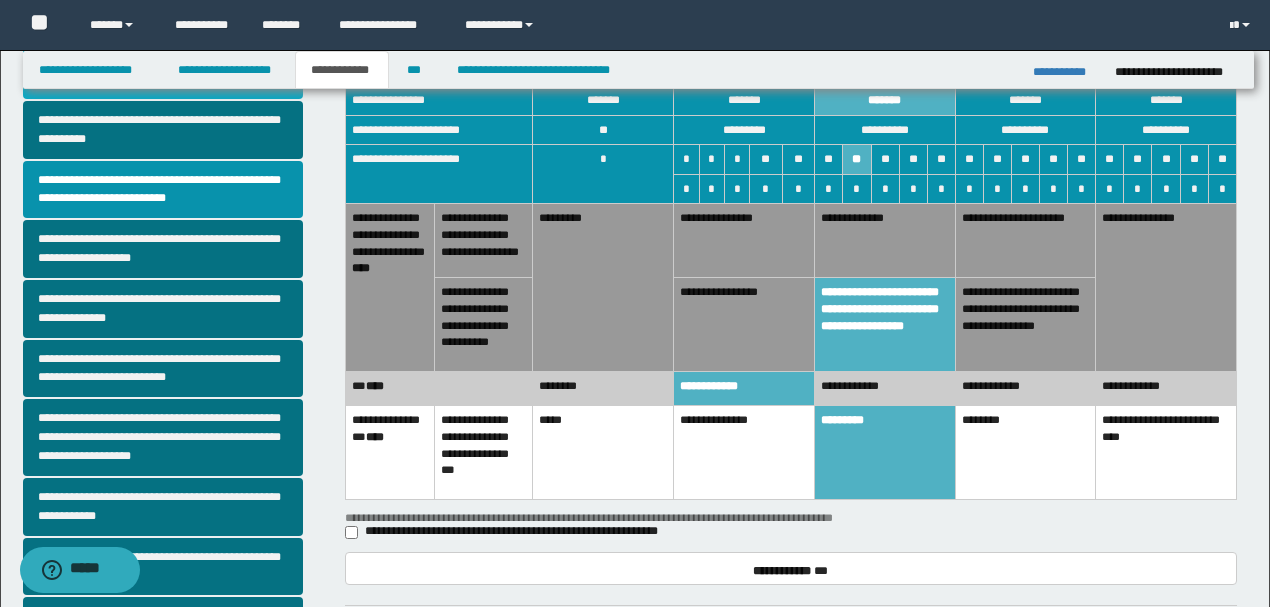 scroll, scrollTop: 600, scrollLeft: 0, axis: vertical 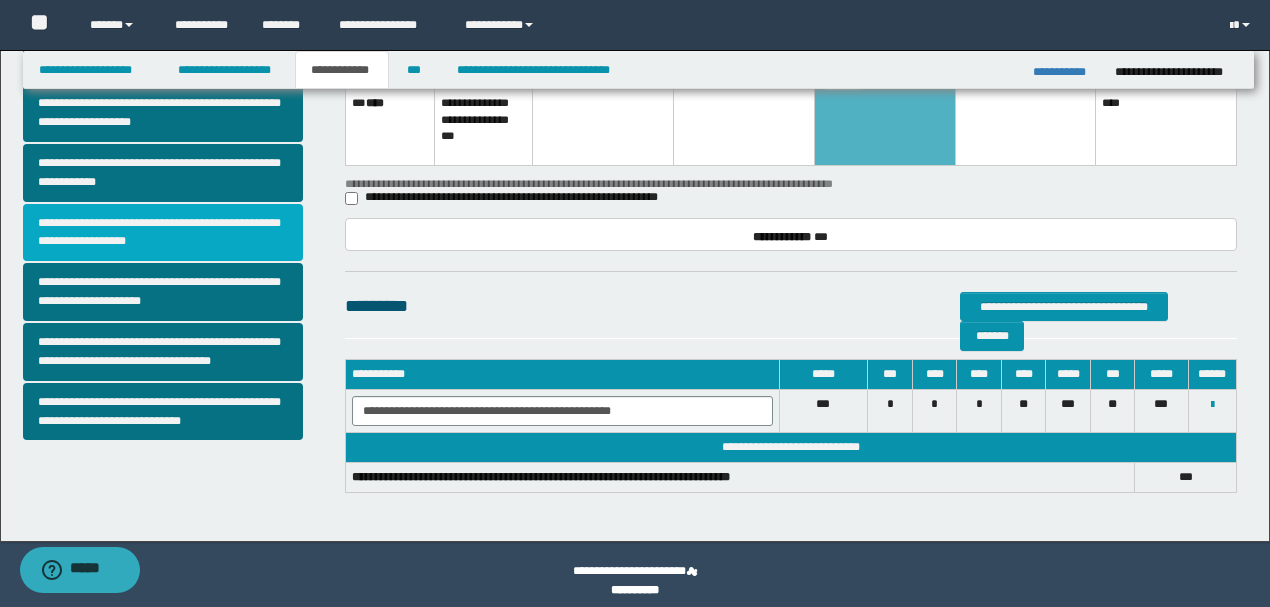 click on "**********" at bounding box center (163, 233) 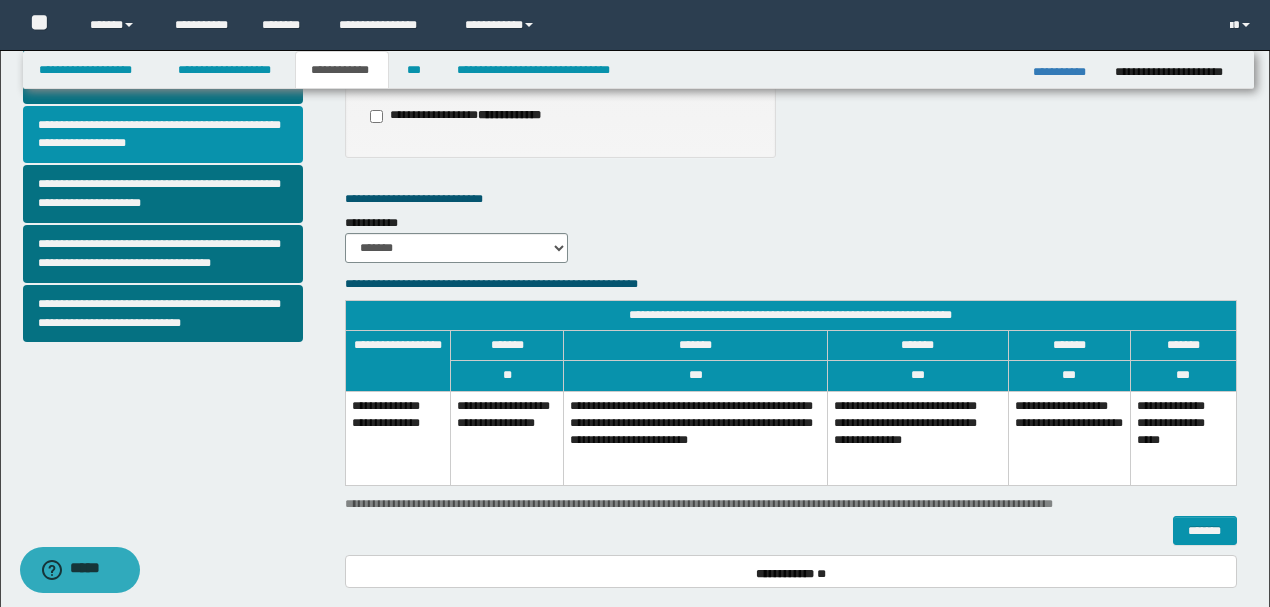 scroll, scrollTop: 532, scrollLeft: 0, axis: vertical 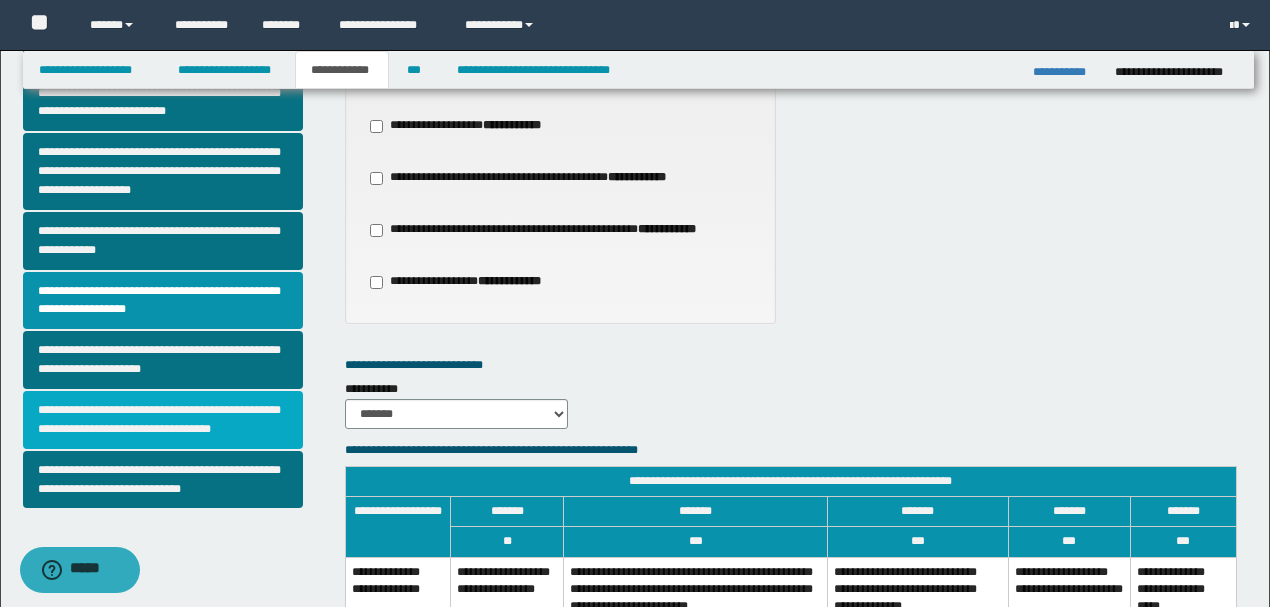 click on "**********" at bounding box center (163, 420) 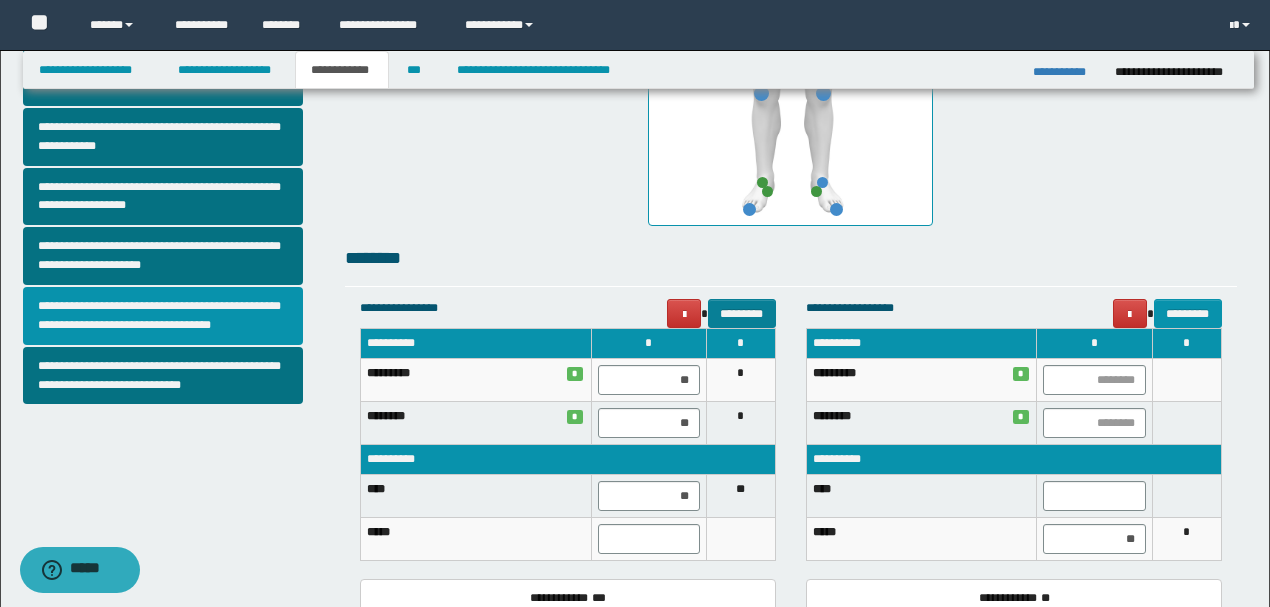 scroll, scrollTop: 666, scrollLeft: 0, axis: vertical 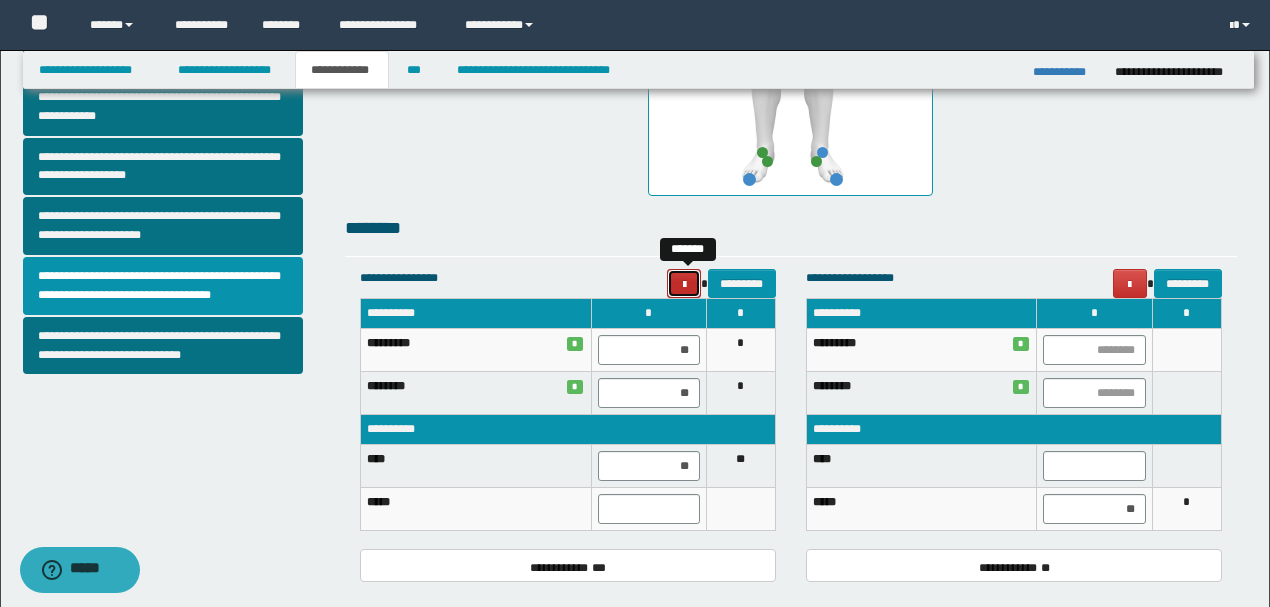 click at bounding box center (684, 285) 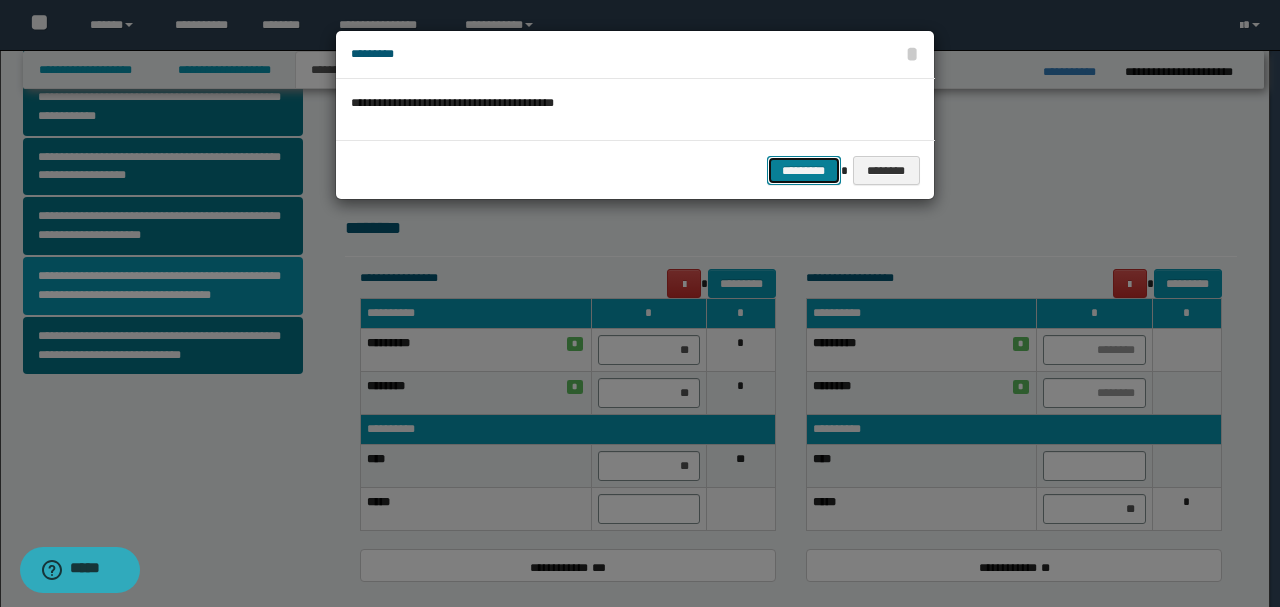 click on "*********" at bounding box center (804, 170) 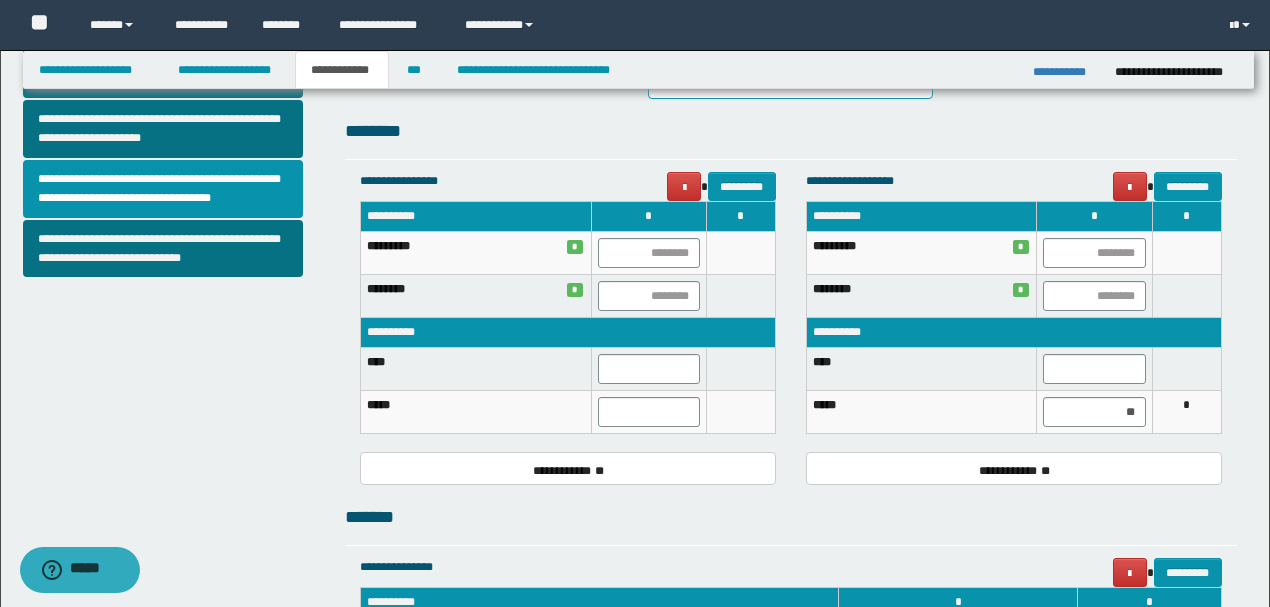 scroll, scrollTop: 1000, scrollLeft: 0, axis: vertical 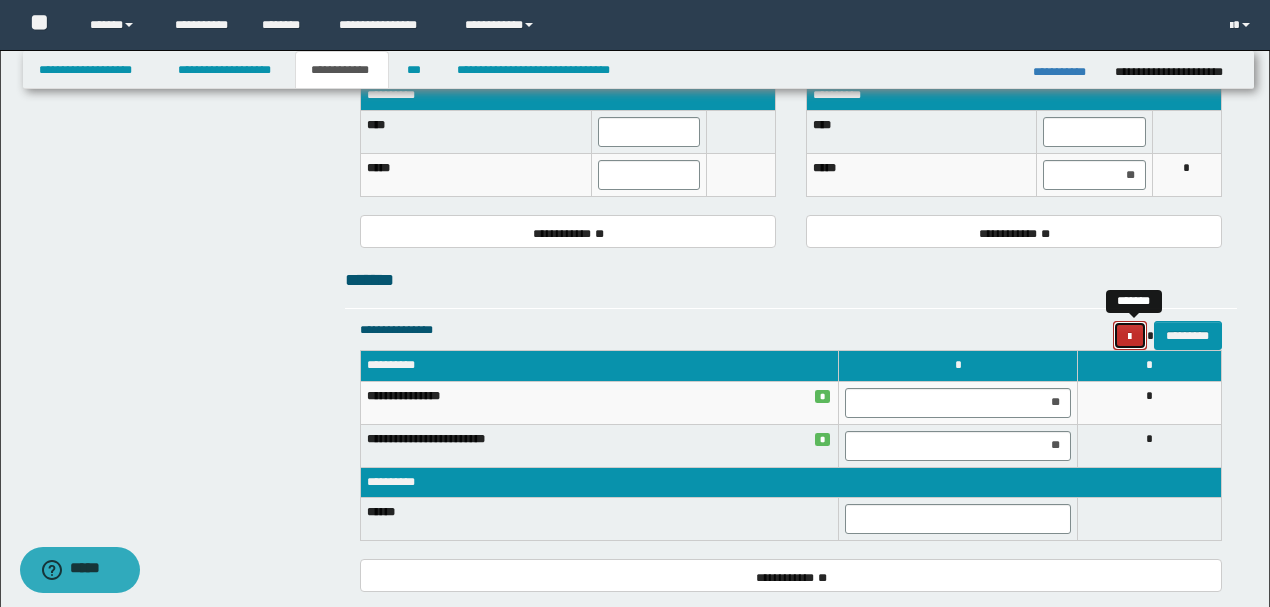 click at bounding box center (1129, 337) 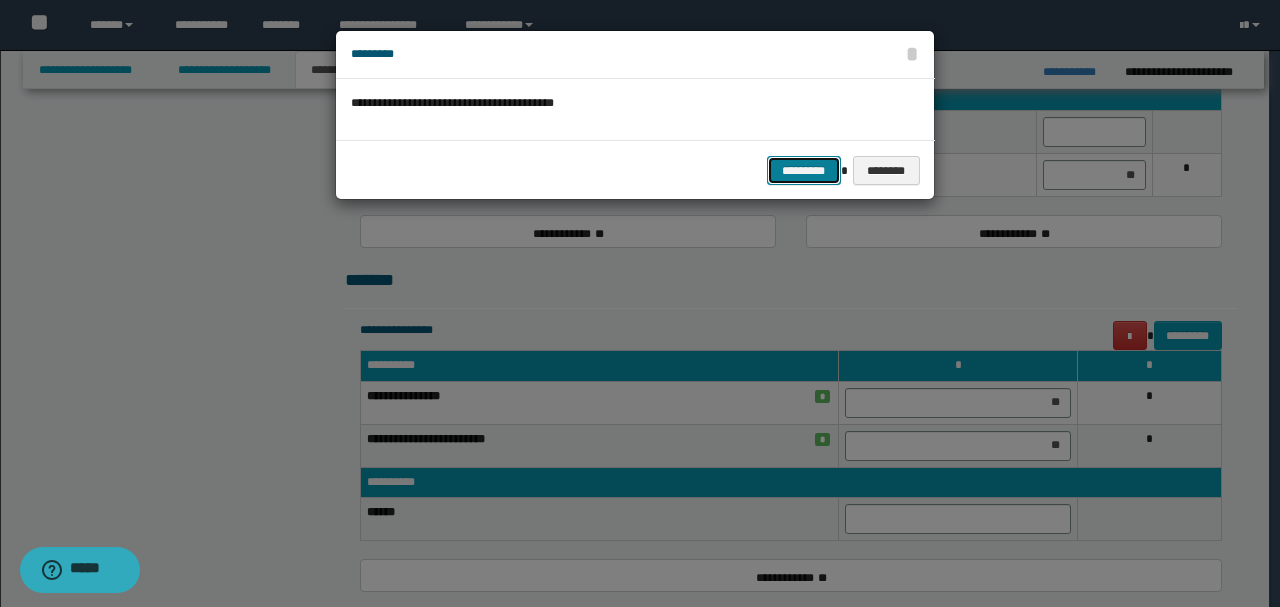 click on "*********" at bounding box center [804, 170] 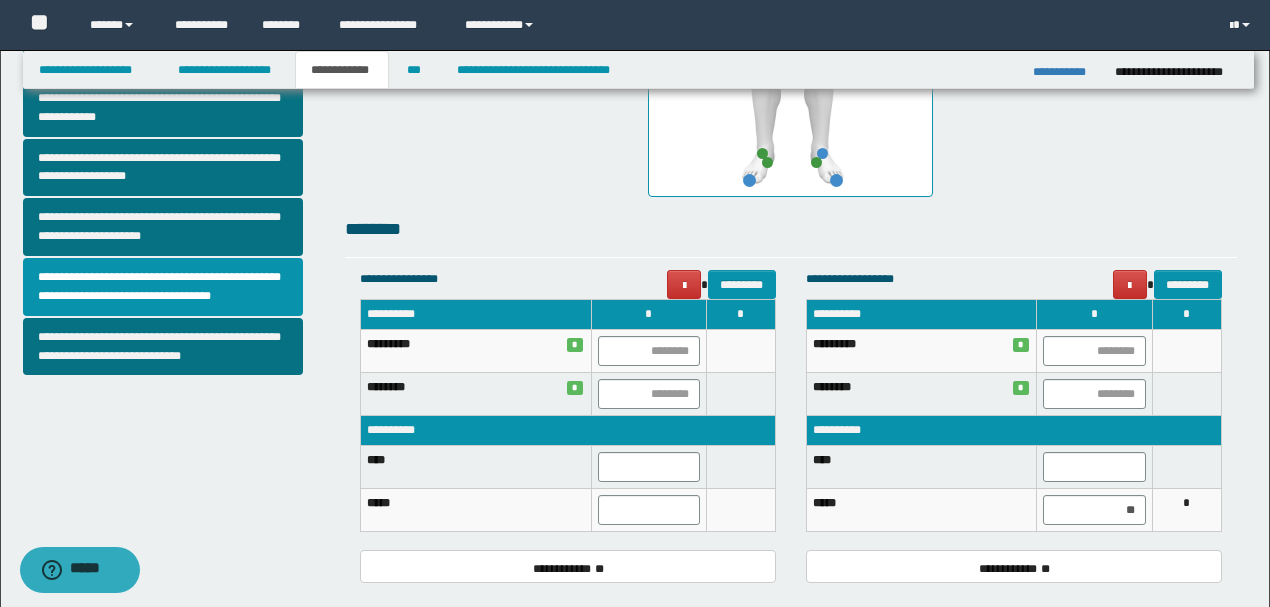 scroll, scrollTop: 600, scrollLeft: 0, axis: vertical 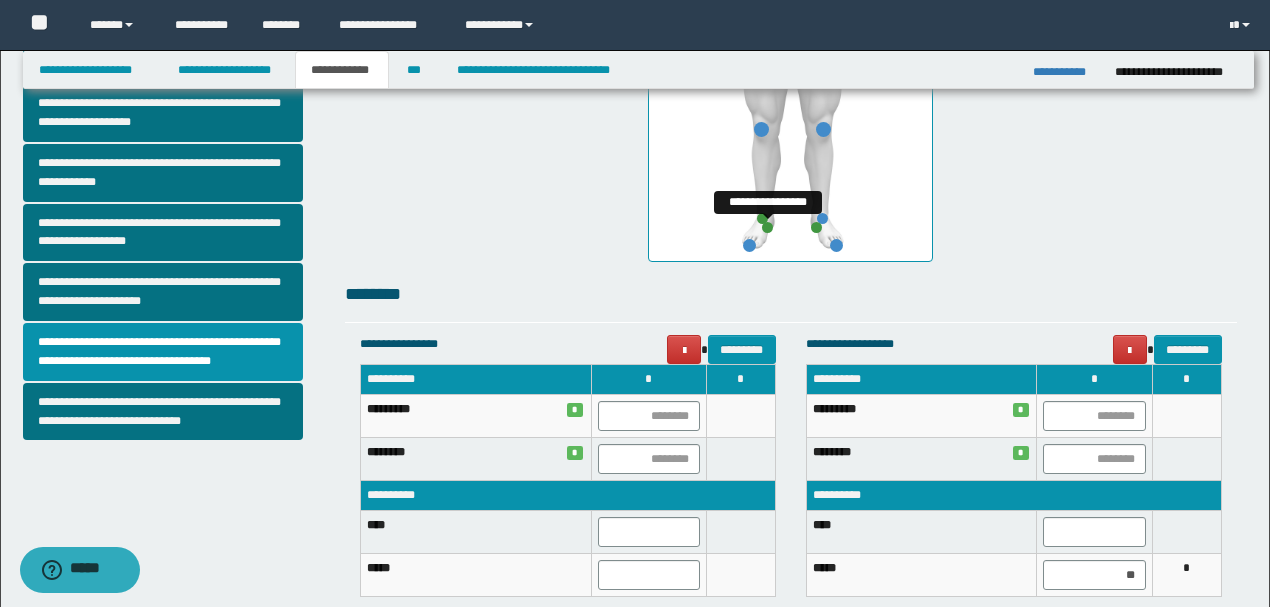 click at bounding box center (767, 227) 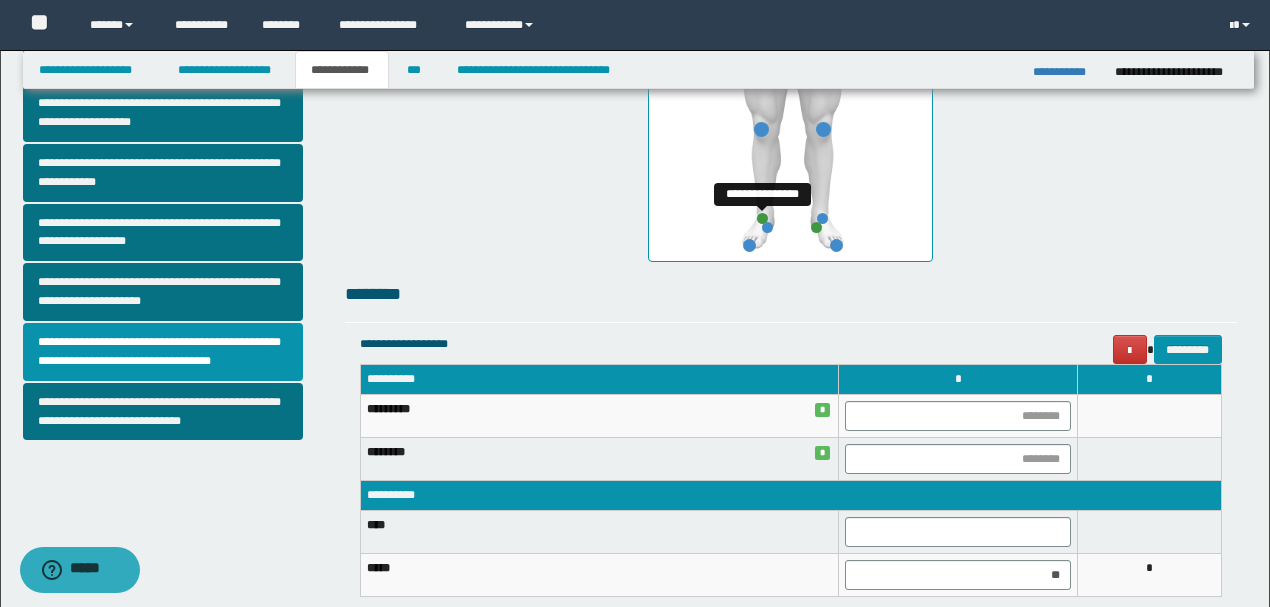 click at bounding box center [762, 218] 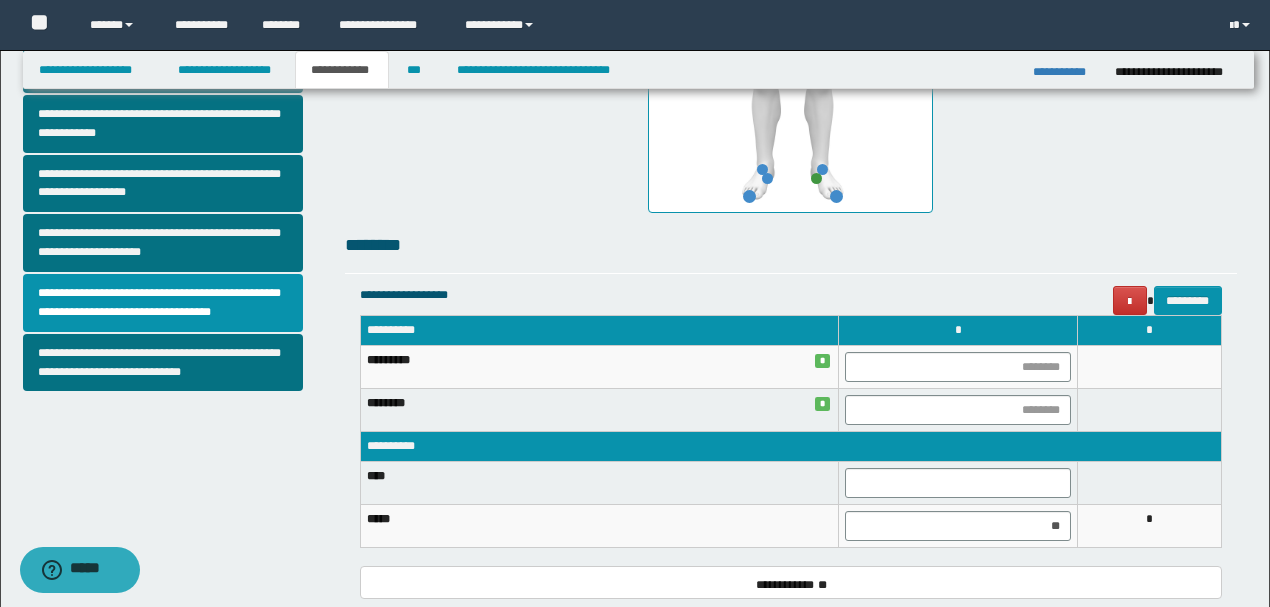 scroll, scrollTop: 733, scrollLeft: 0, axis: vertical 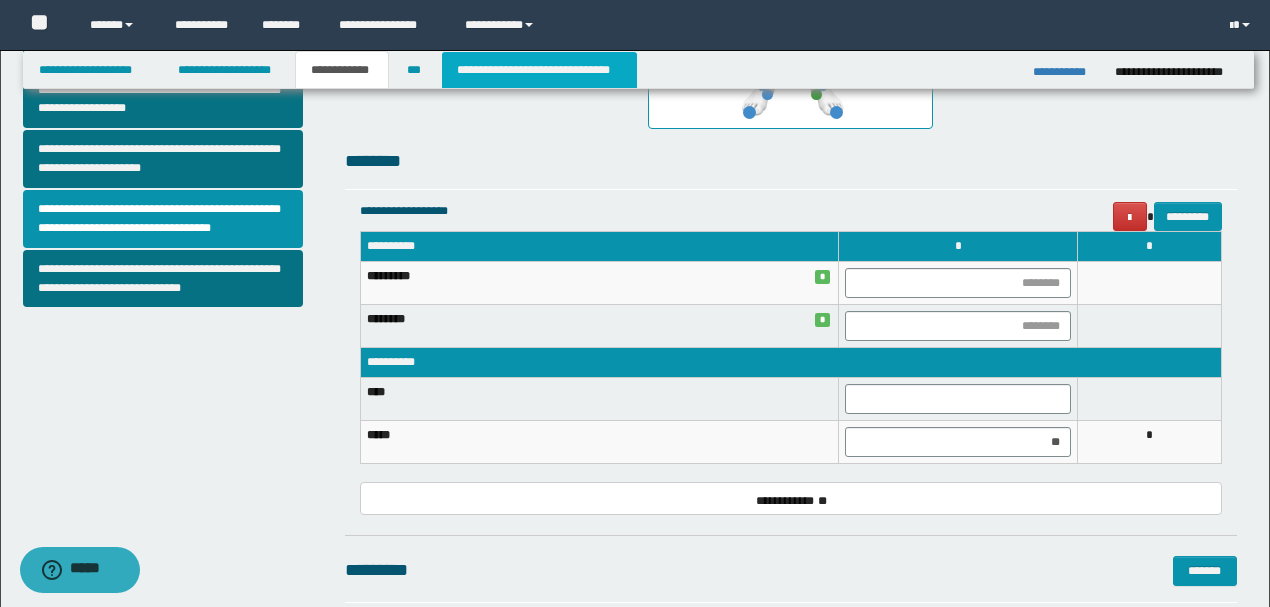 click on "**********" at bounding box center [539, 70] 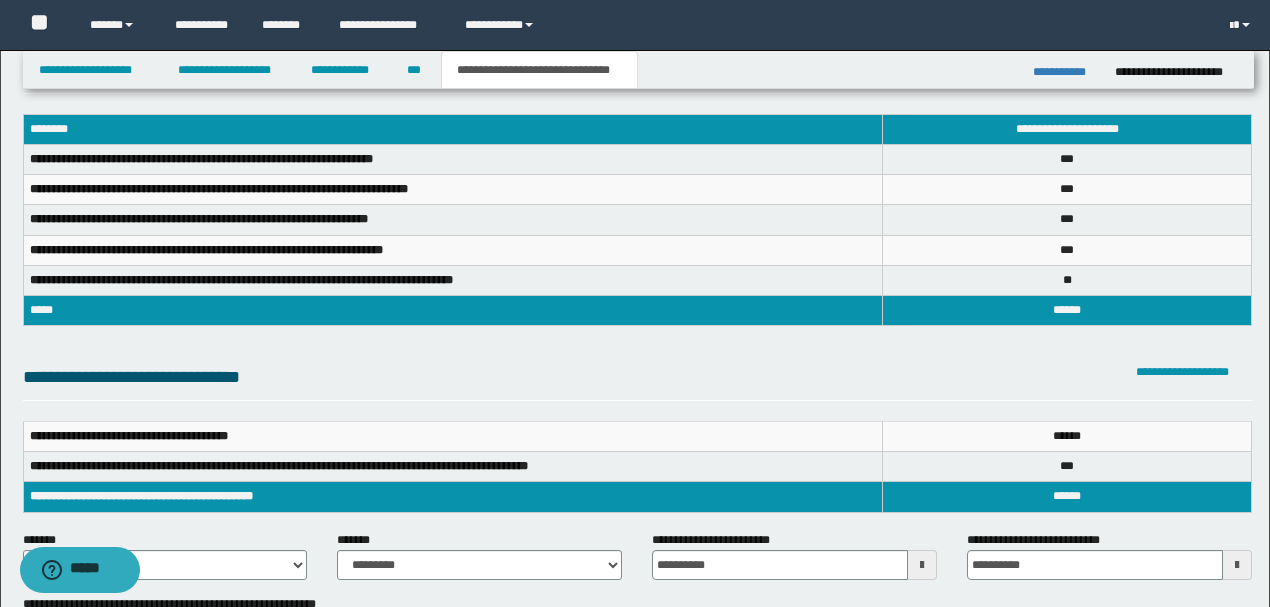 scroll, scrollTop: 66, scrollLeft: 0, axis: vertical 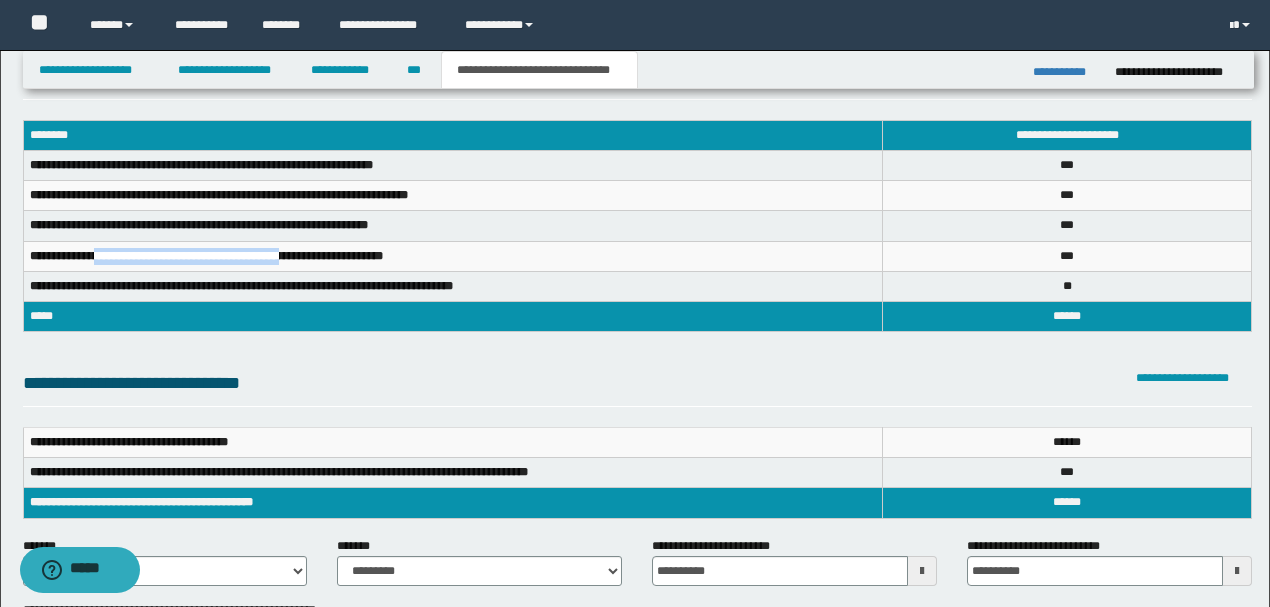 drag, startPoint x: 101, startPoint y: 254, endPoint x: 307, endPoint y: 252, distance: 206.0097 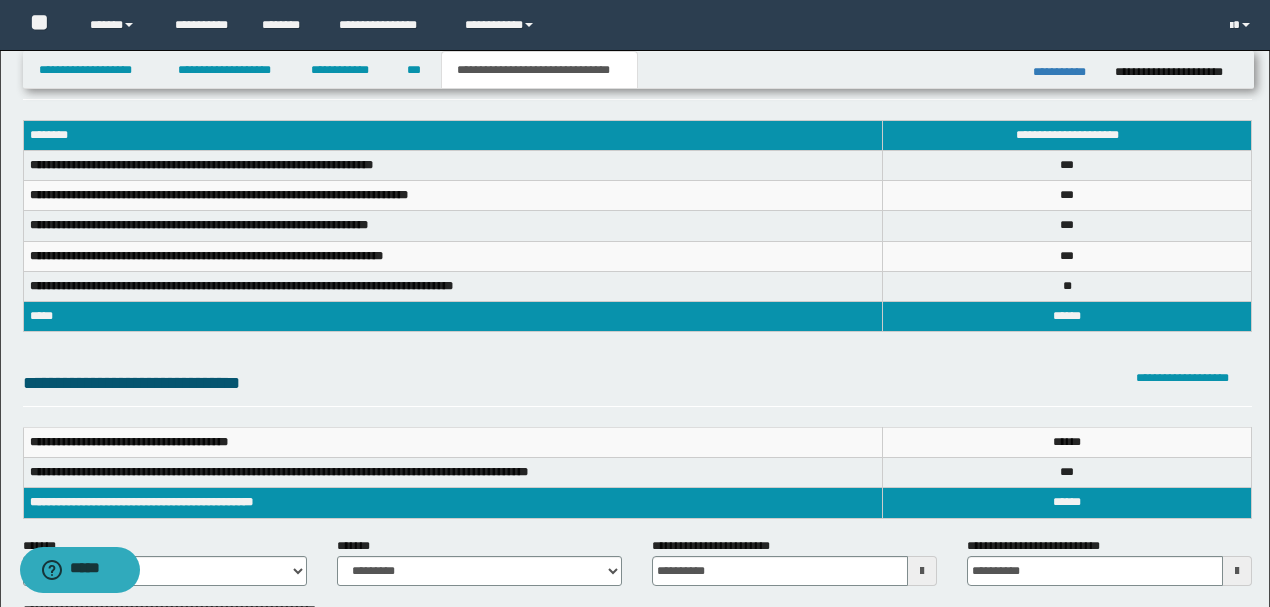 click on "**********" at bounding box center [637, 234] 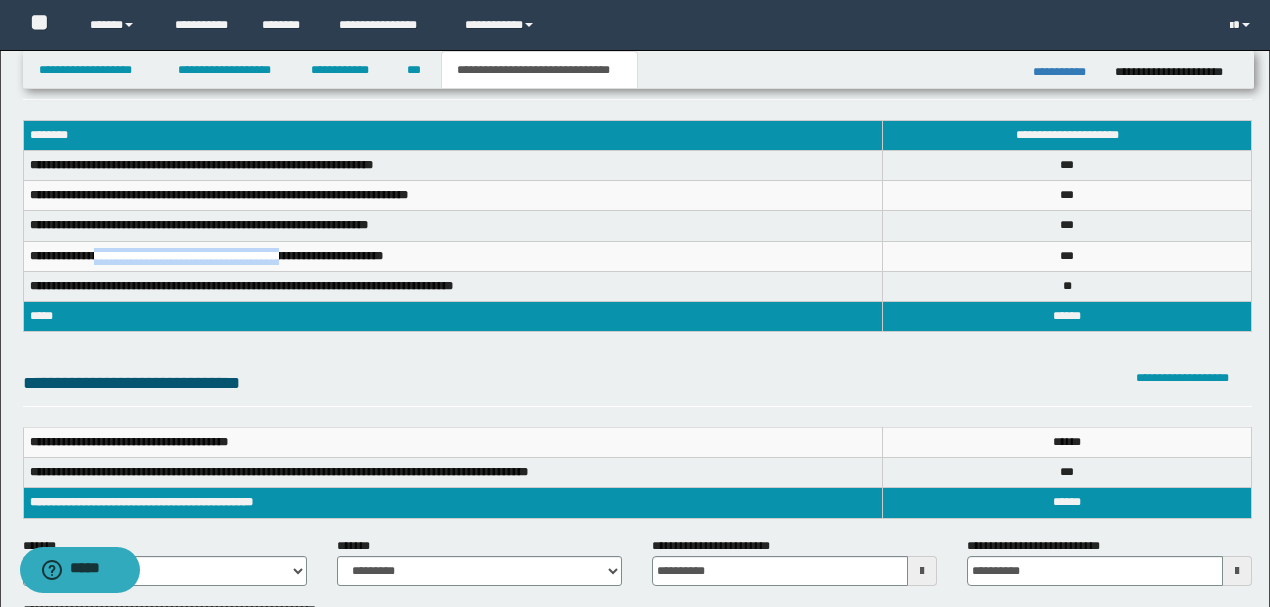 drag, startPoint x: 103, startPoint y: 250, endPoint x: 307, endPoint y: 246, distance: 204.03922 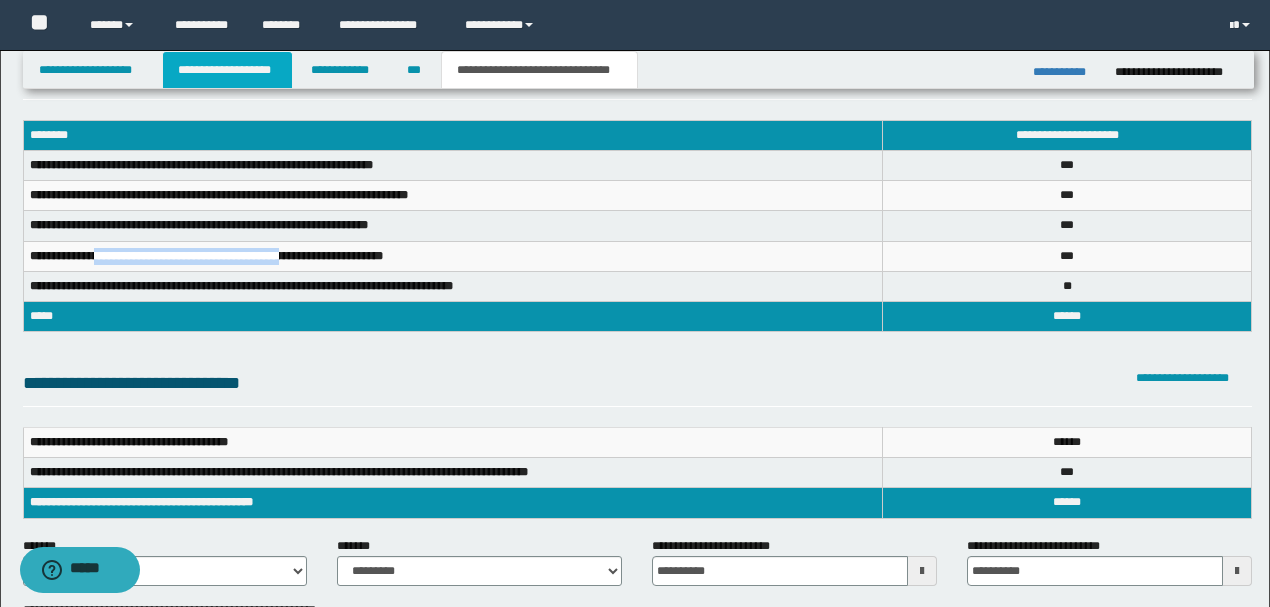 click on "**********" at bounding box center [227, 70] 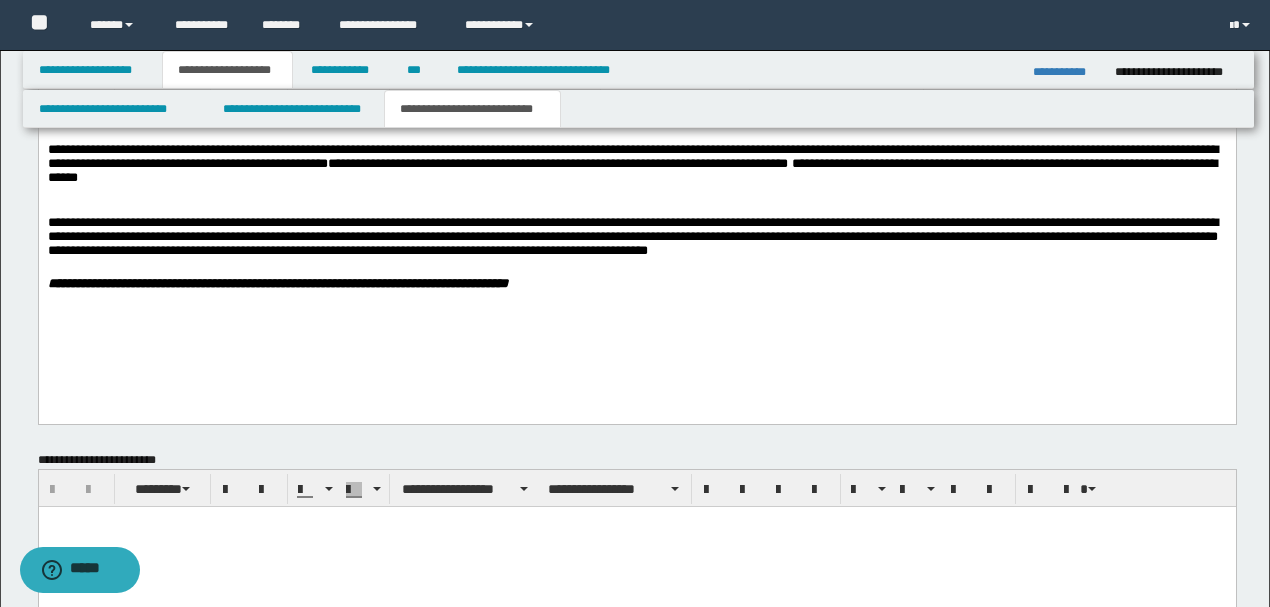 scroll, scrollTop: 1497, scrollLeft: 0, axis: vertical 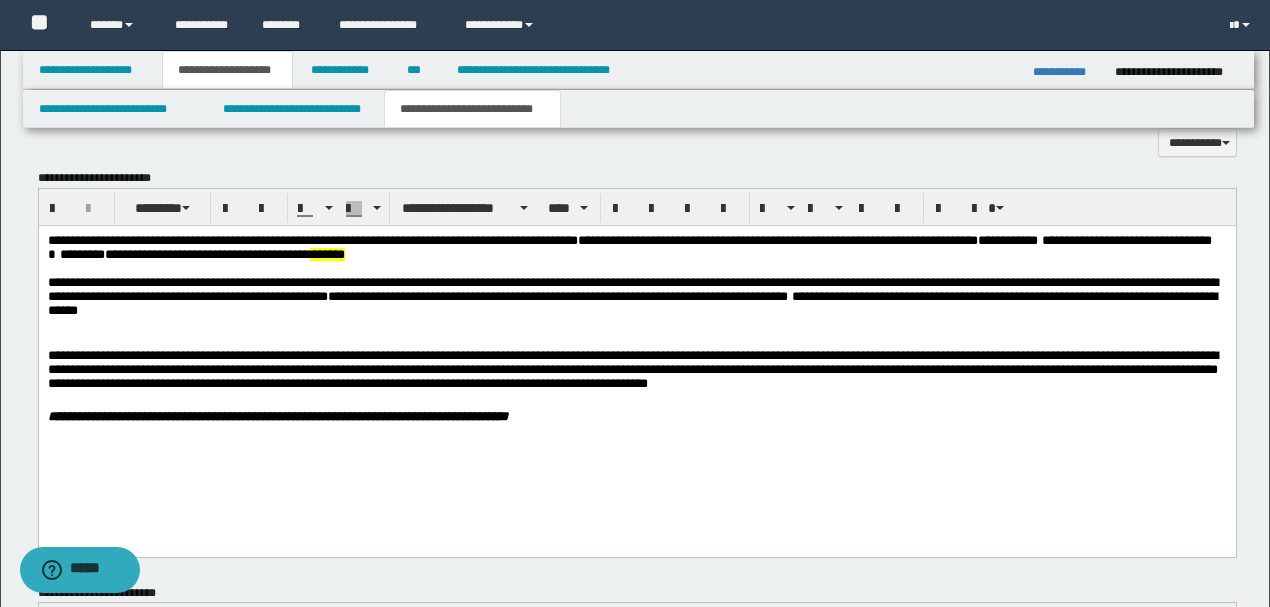 click on "**********" at bounding box center (636, 297) 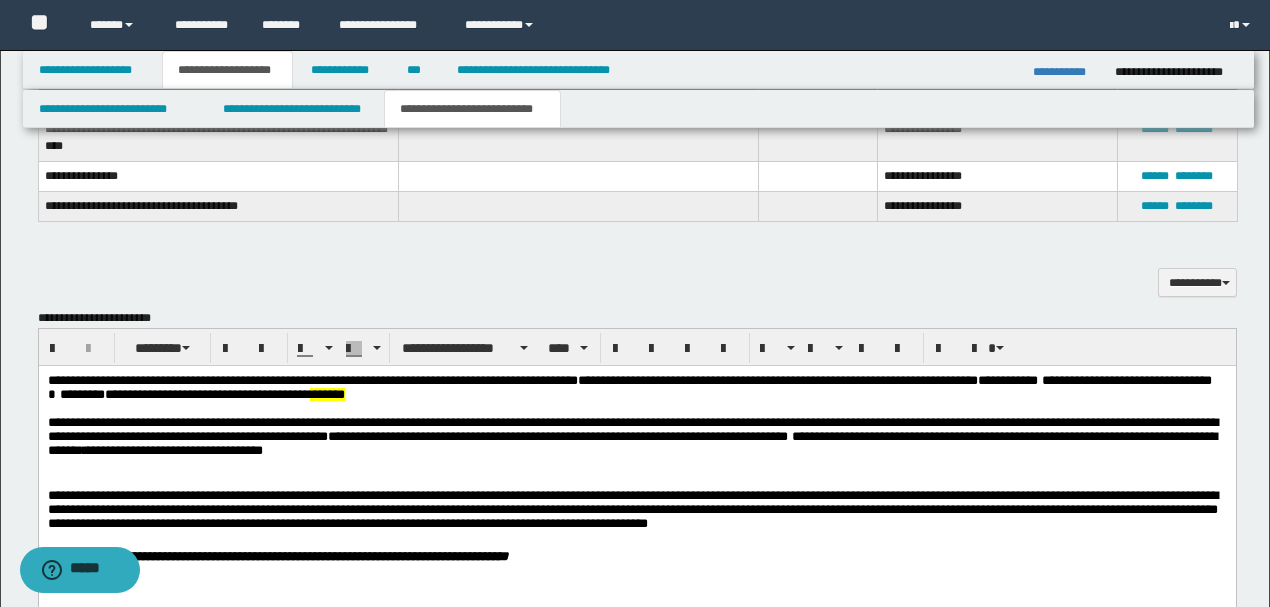 scroll, scrollTop: 1230, scrollLeft: 0, axis: vertical 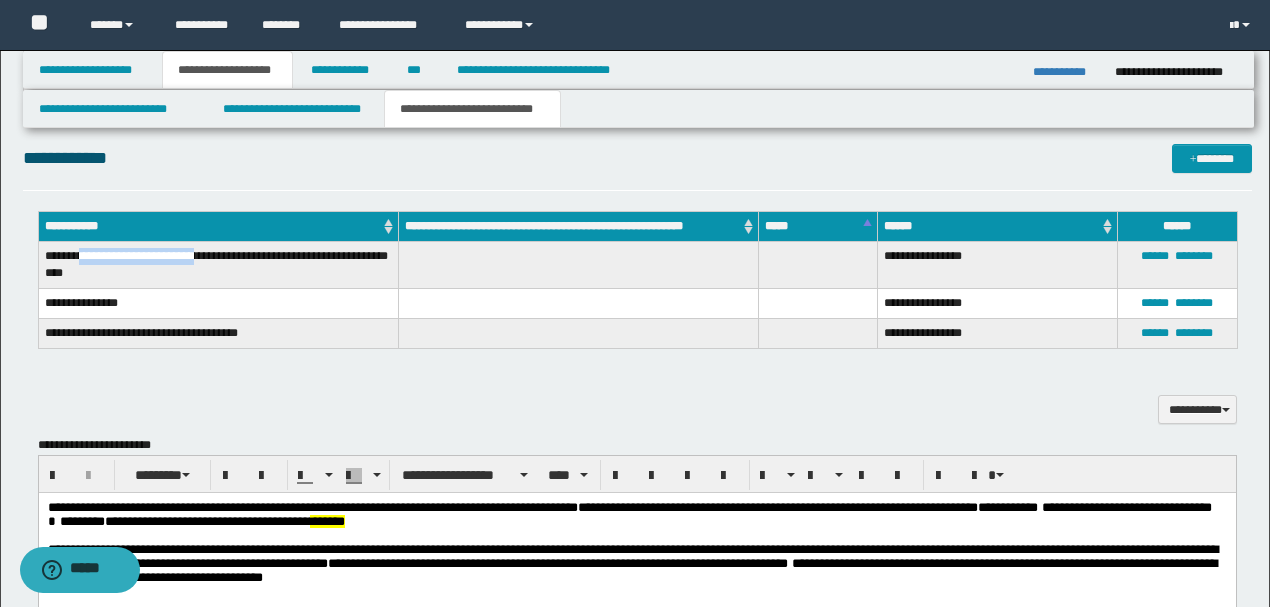 drag, startPoint x: 80, startPoint y: 252, endPoint x: 219, endPoint y: 257, distance: 139.0899 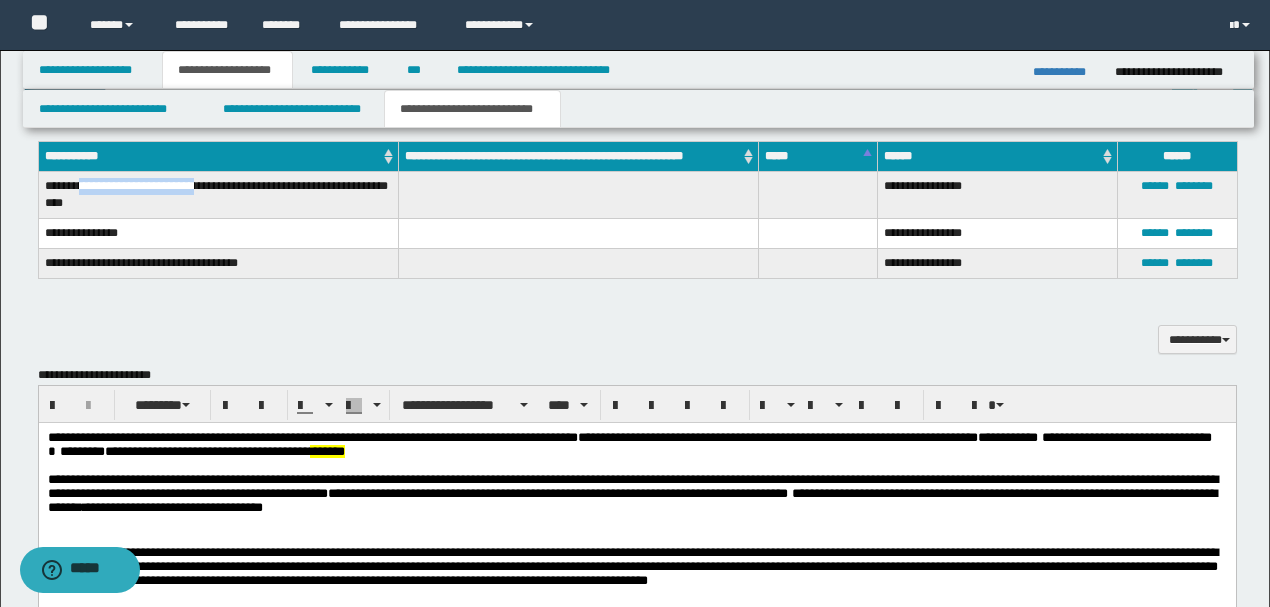 scroll, scrollTop: 1430, scrollLeft: 0, axis: vertical 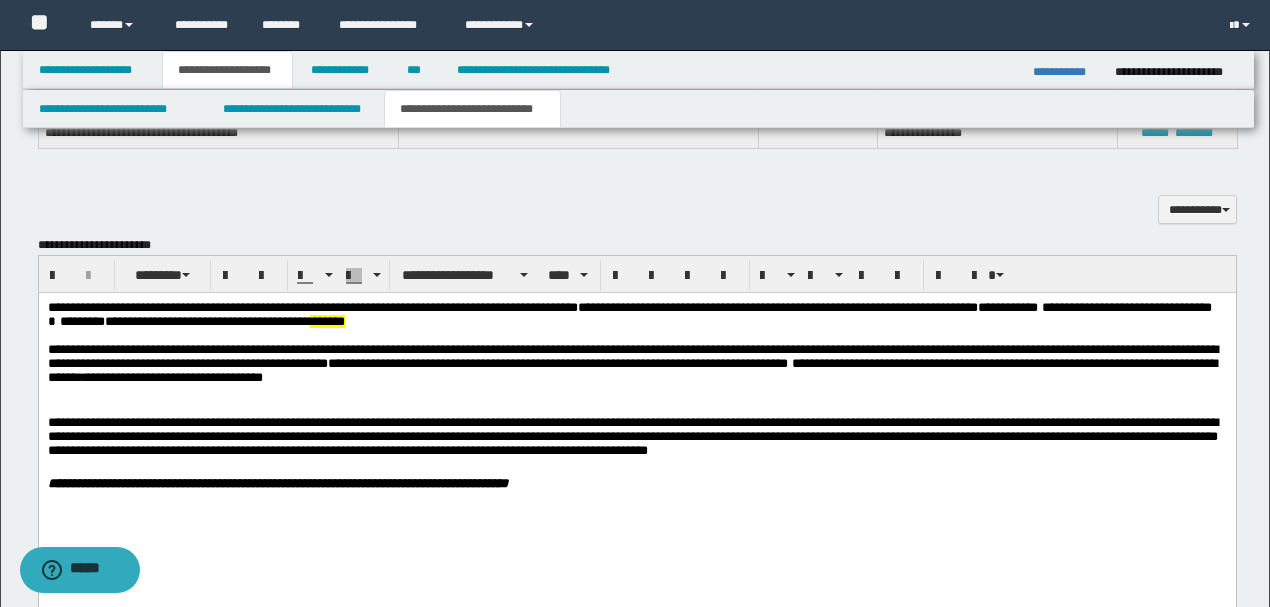click on "**********" at bounding box center [636, 364] 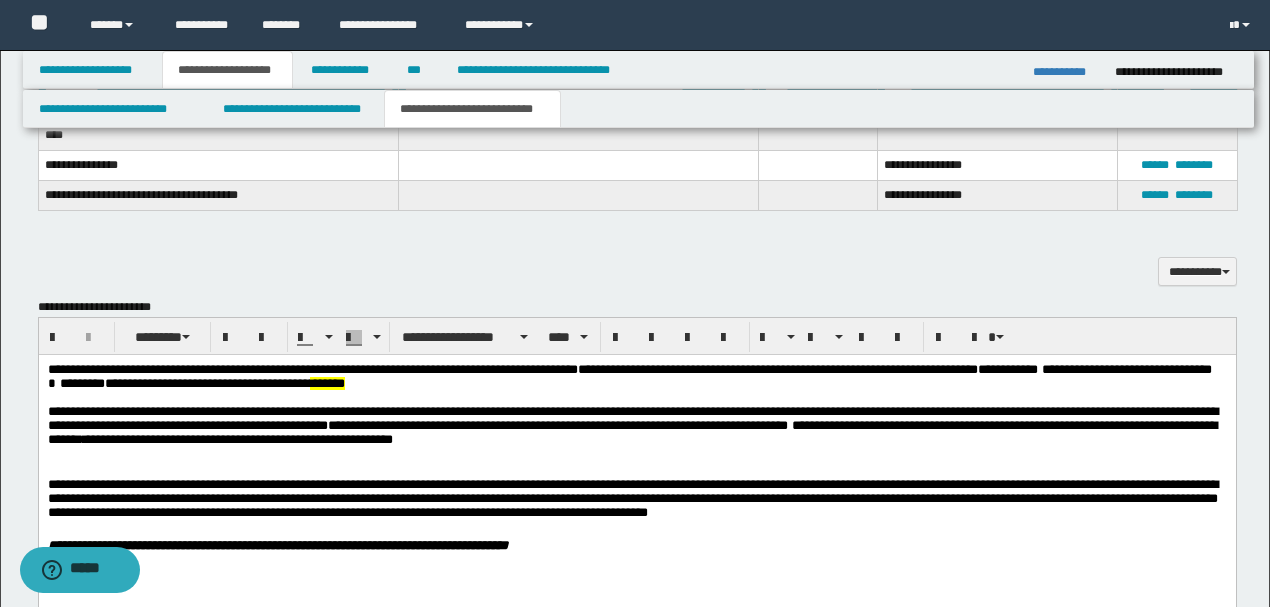 scroll, scrollTop: 1297, scrollLeft: 0, axis: vertical 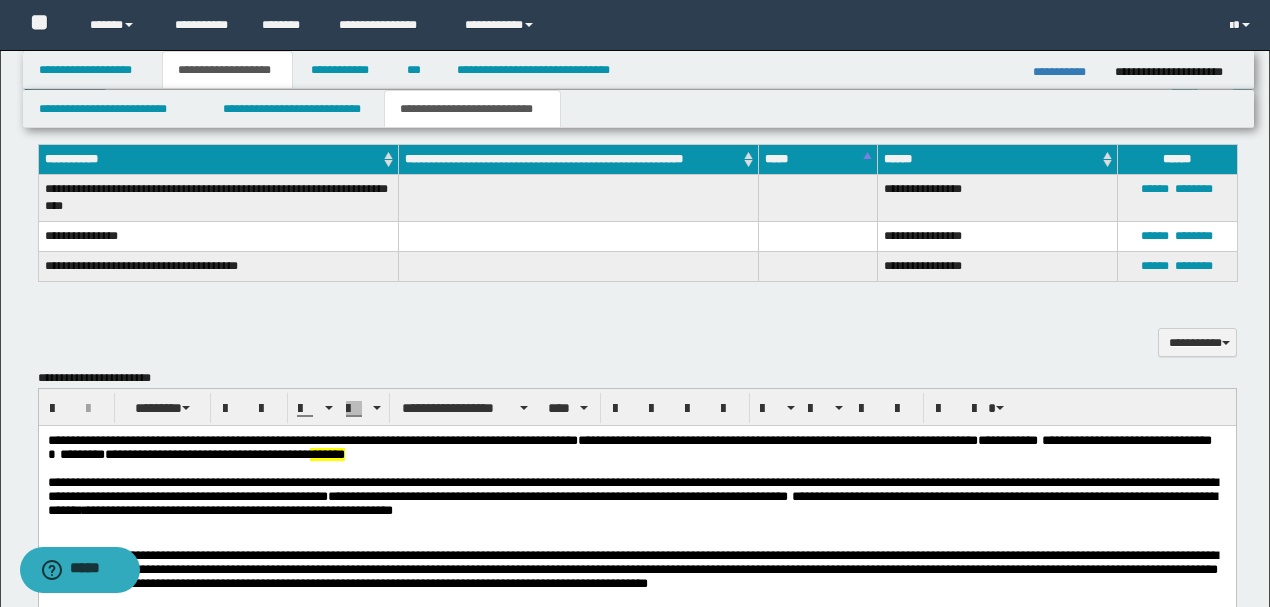 click on "**********" at bounding box center [218, 197] 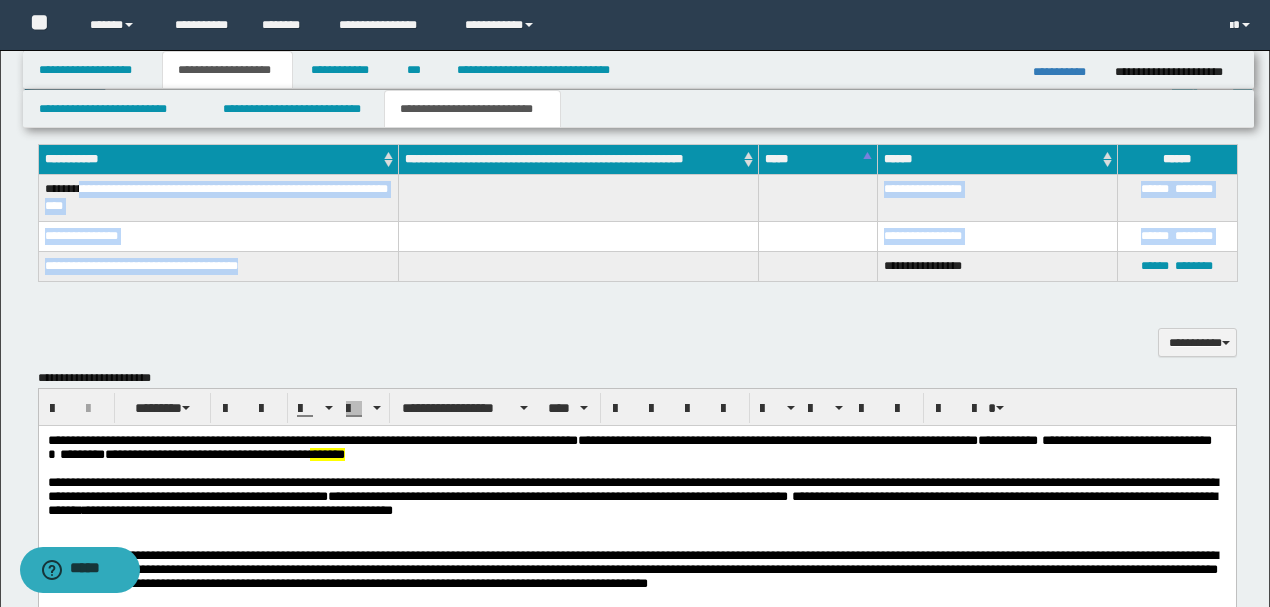 drag, startPoint x: 82, startPoint y: 186, endPoint x: 246, endPoint y: 260, distance: 179.92221 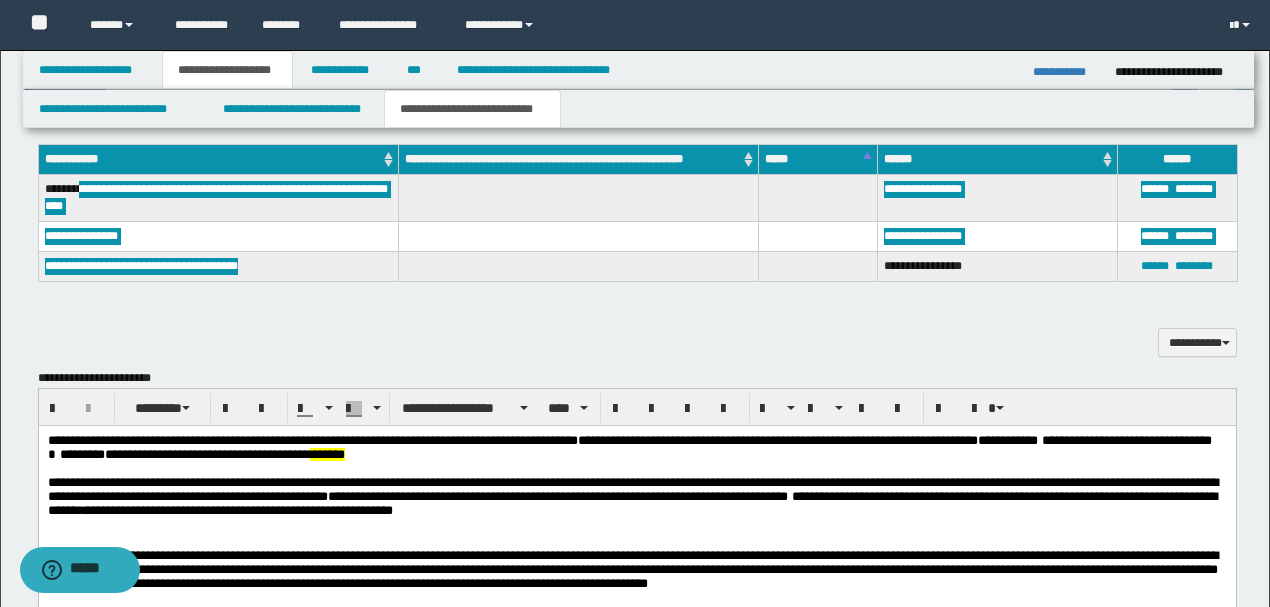 click on "**********" at bounding box center (636, 448) 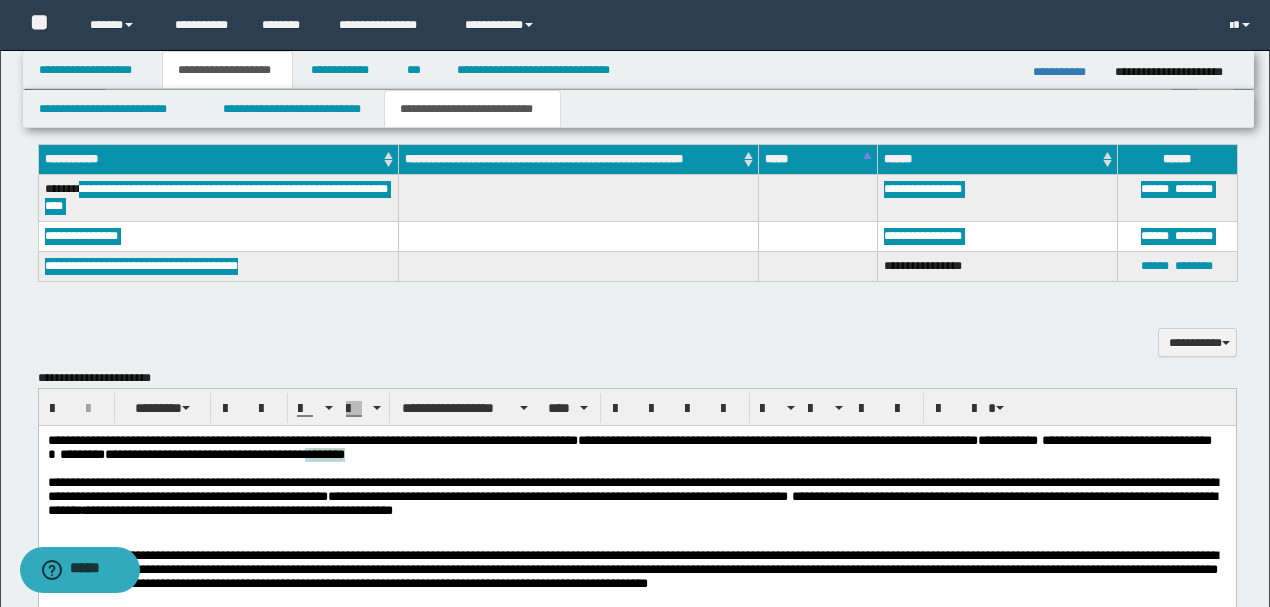 drag, startPoint x: 402, startPoint y: 456, endPoint x: 473, endPoint y: 456, distance: 71 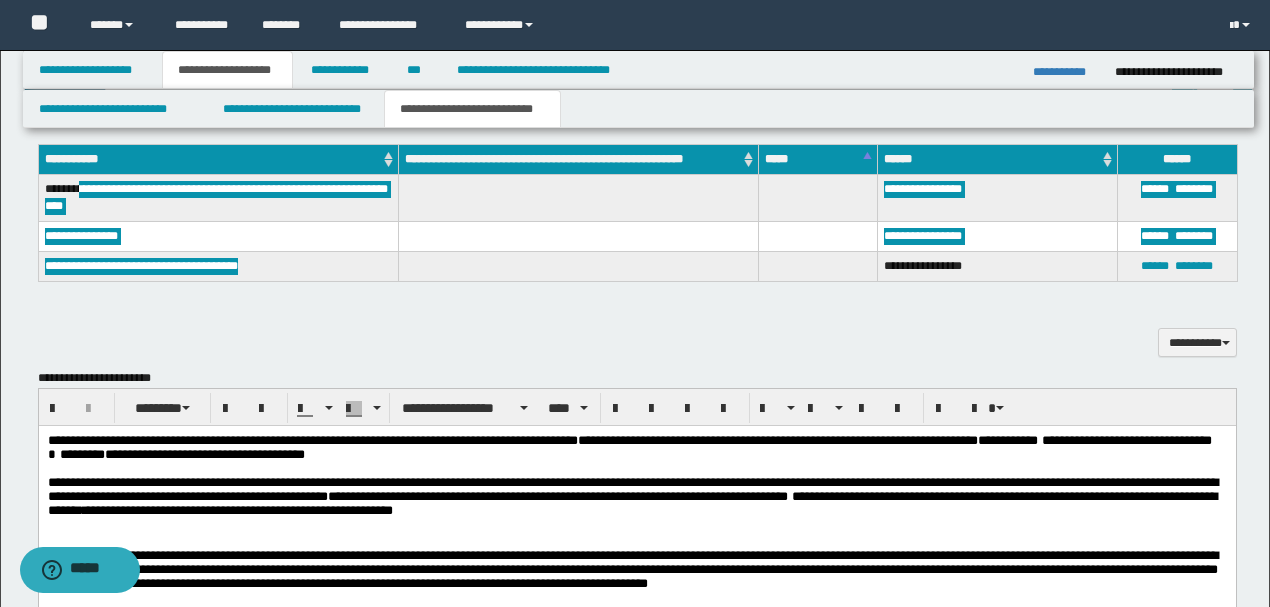 click on "**********" at bounding box center [629, 447] 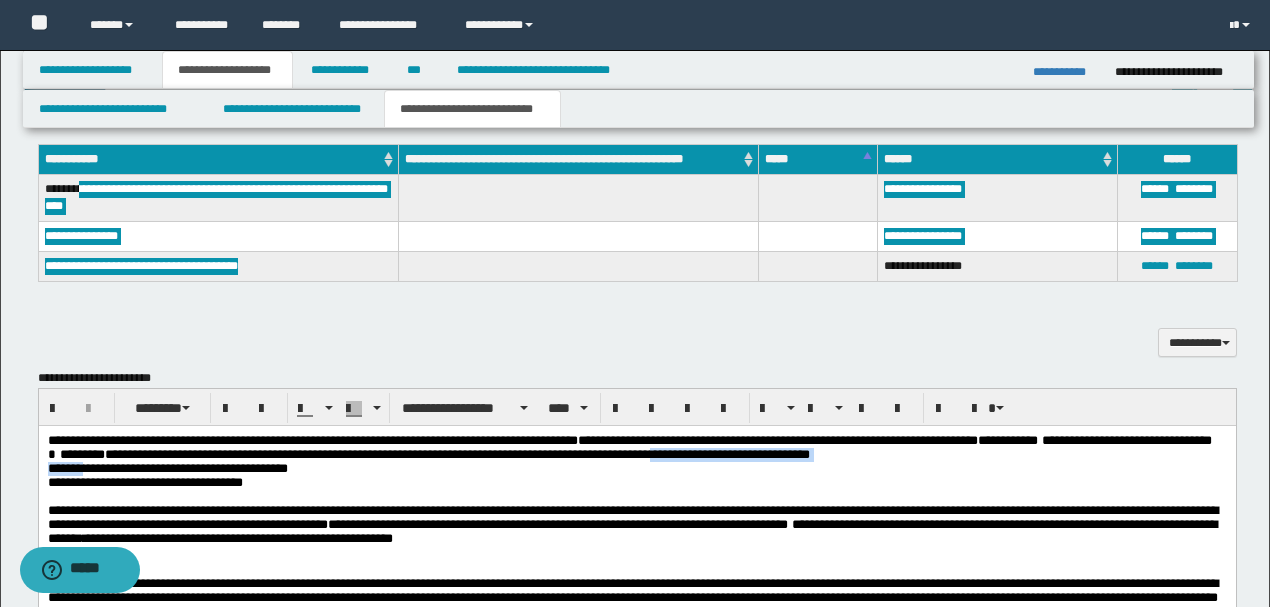 drag, startPoint x: 792, startPoint y: 457, endPoint x: 92, endPoint y: 474, distance: 700.2064 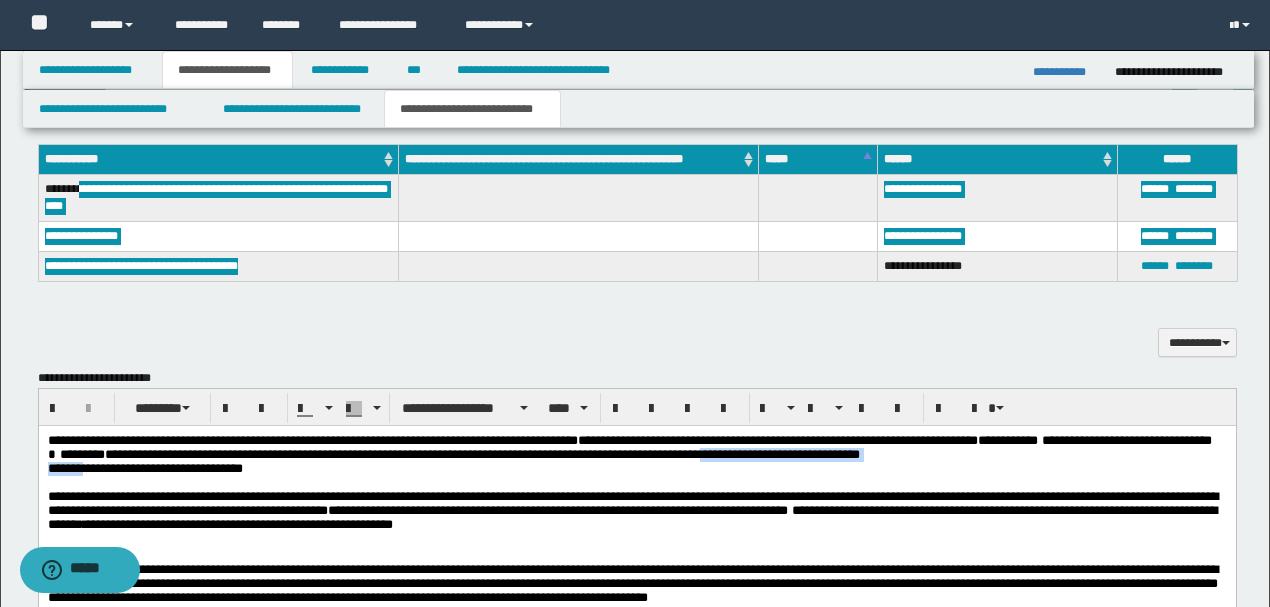 drag, startPoint x: 842, startPoint y: 454, endPoint x: 85, endPoint y: 475, distance: 757.2912 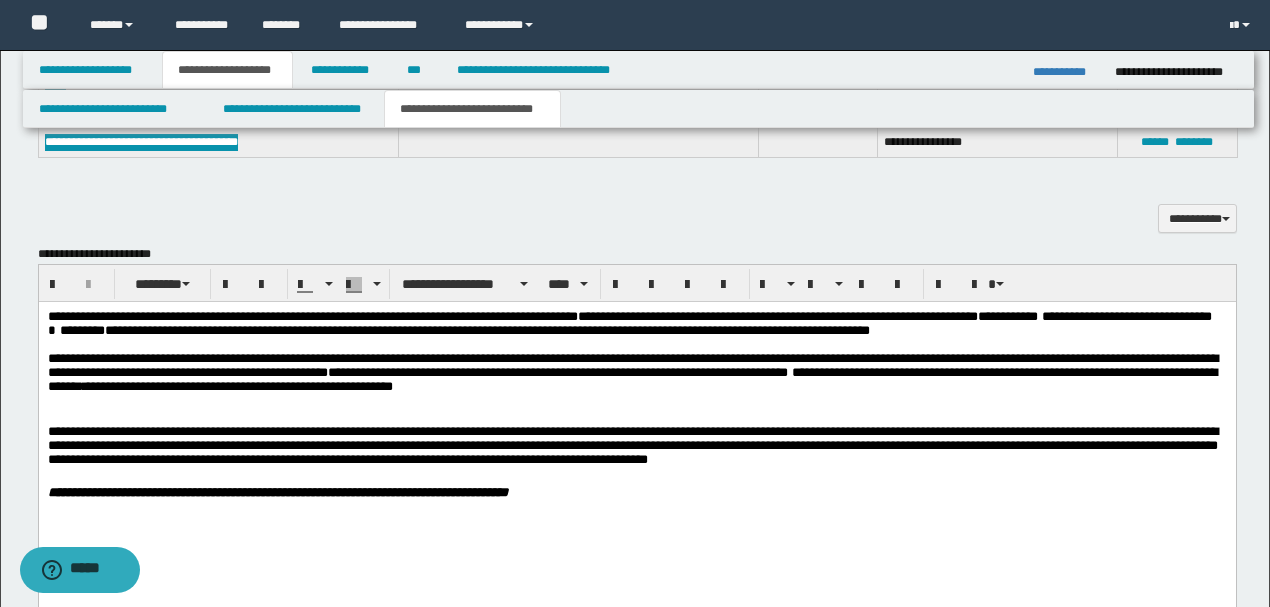 scroll, scrollTop: 1430, scrollLeft: 0, axis: vertical 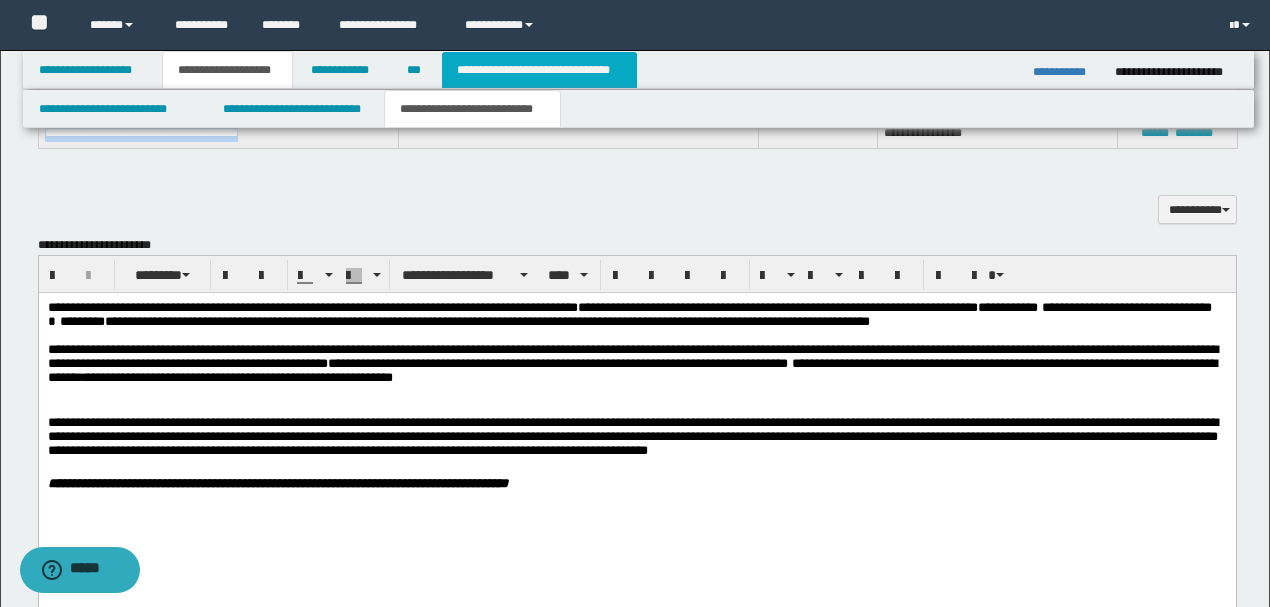 click on "**********" at bounding box center [539, 70] 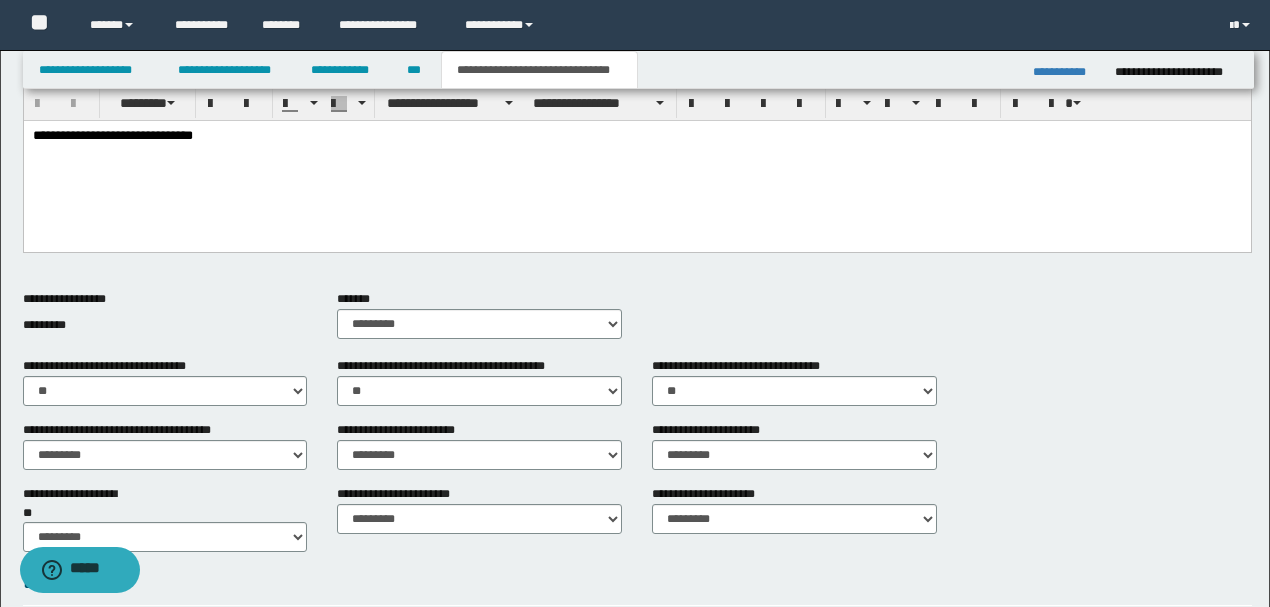 scroll, scrollTop: 336, scrollLeft: 0, axis: vertical 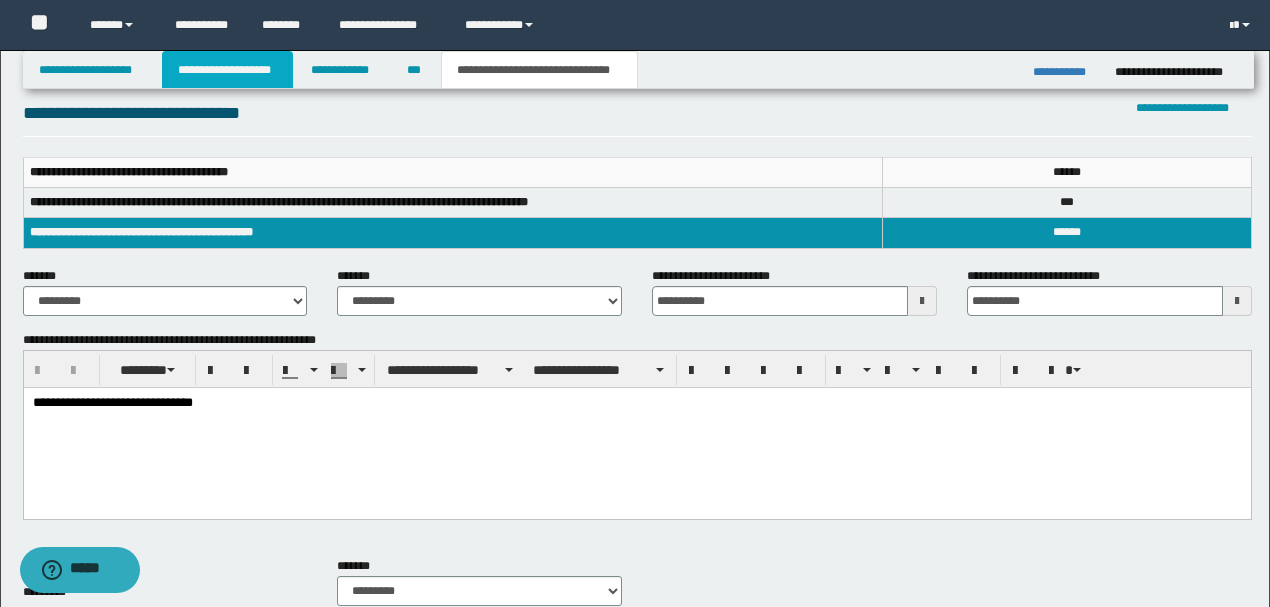 drag, startPoint x: 196, startPoint y: 71, endPoint x: 254, endPoint y: 95, distance: 62.76942 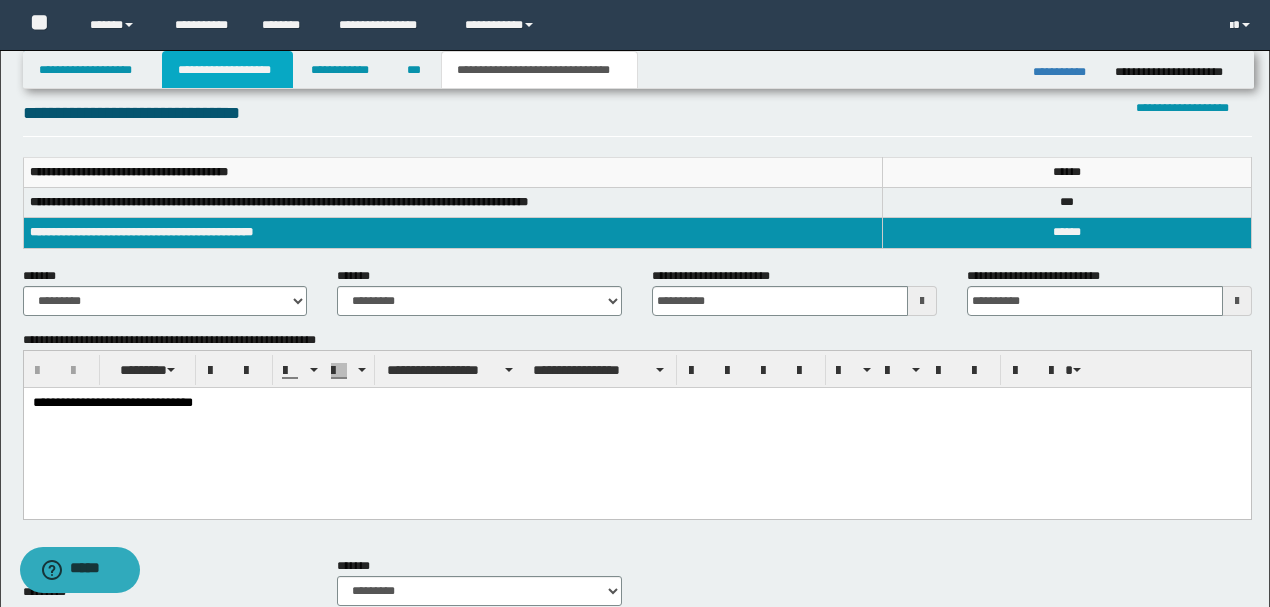 click on "**********" at bounding box center (227, 70) 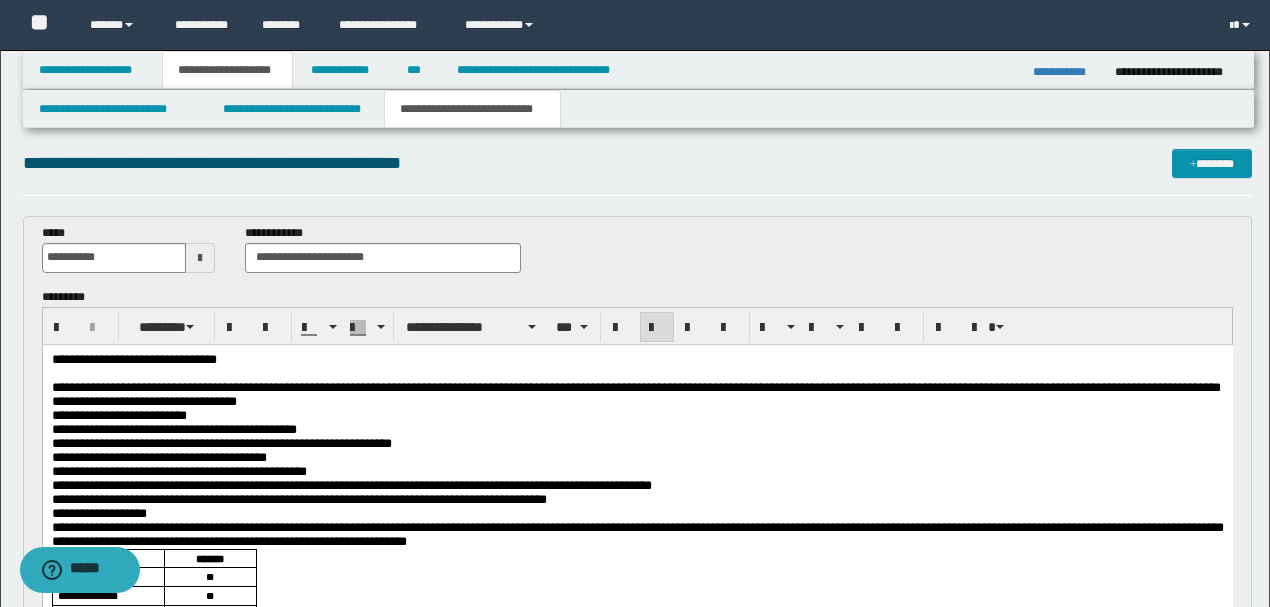 scroll, scrollTop: 0, scrollLeft: 0, axis: both 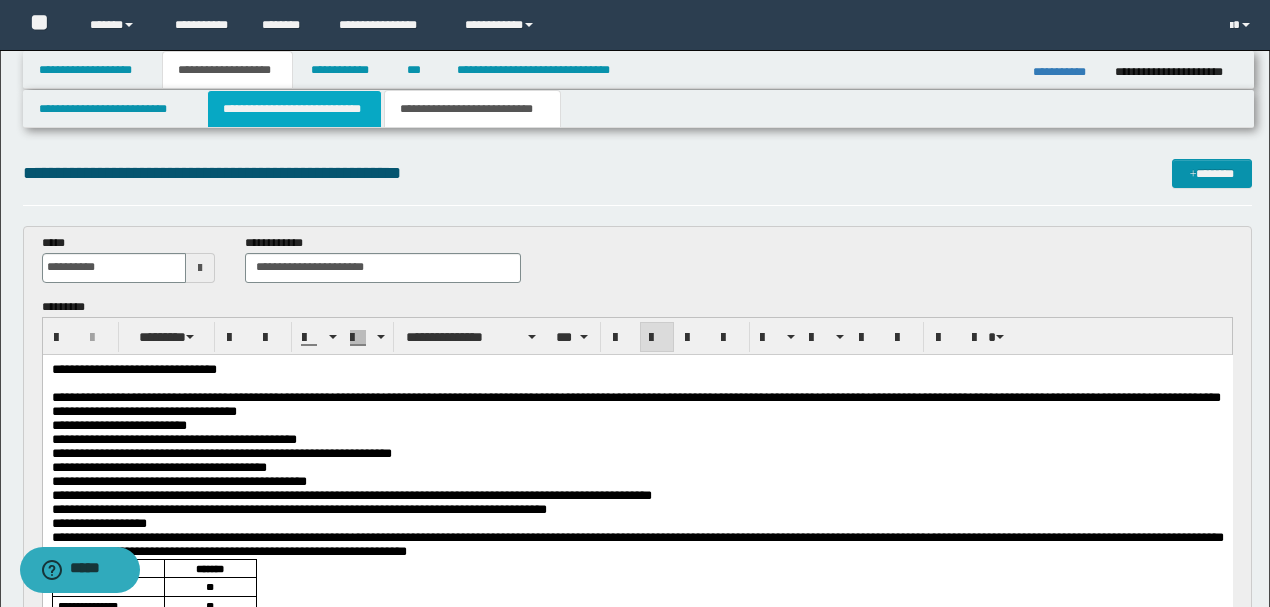 click on "**********" at bounding box center (294, 109) 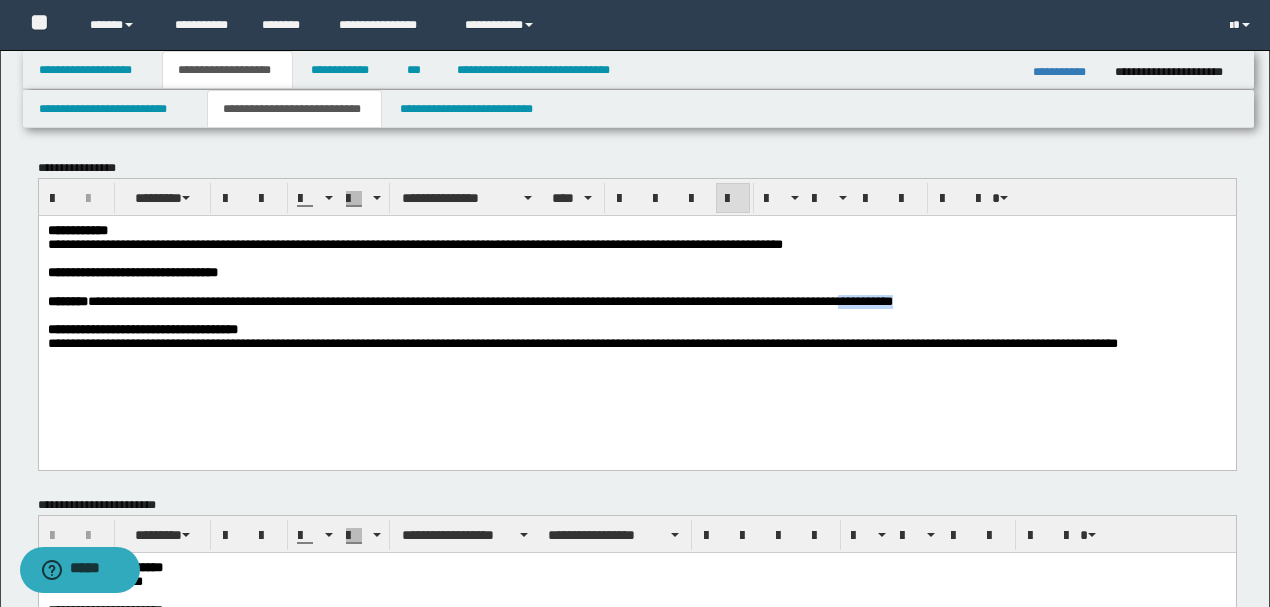 drag, startPoint x: 932, startPoint y: 307, endPoint x: 996, endPoint y: 308, distance: 64.00781 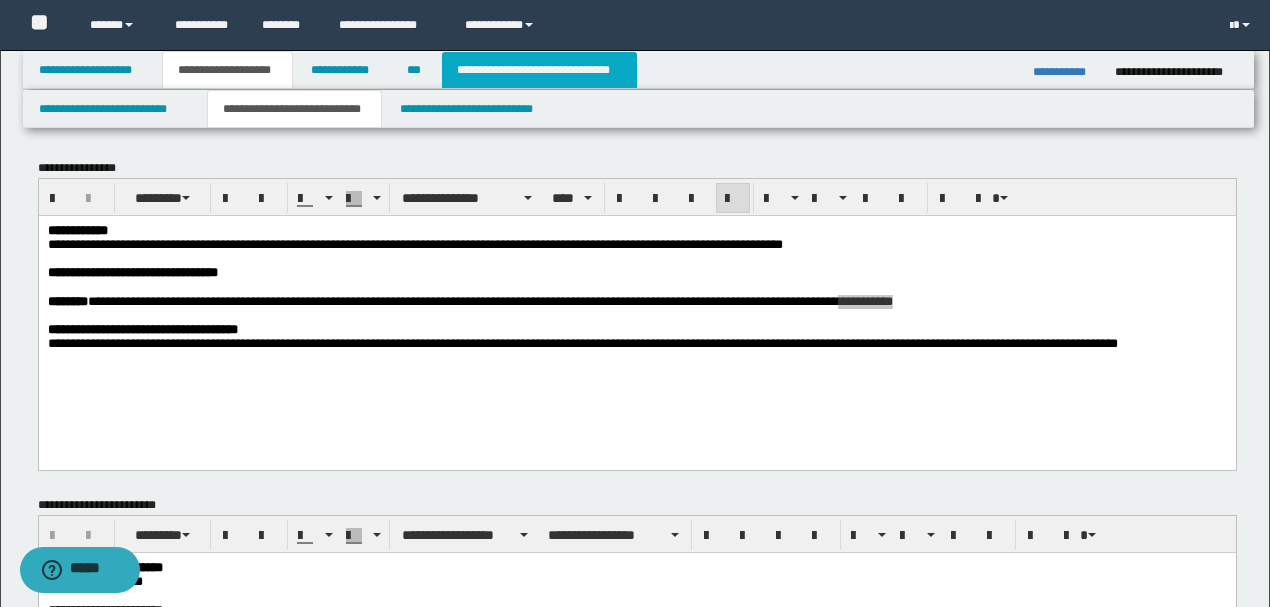 click on "**********" at bounding box center (539, 70) 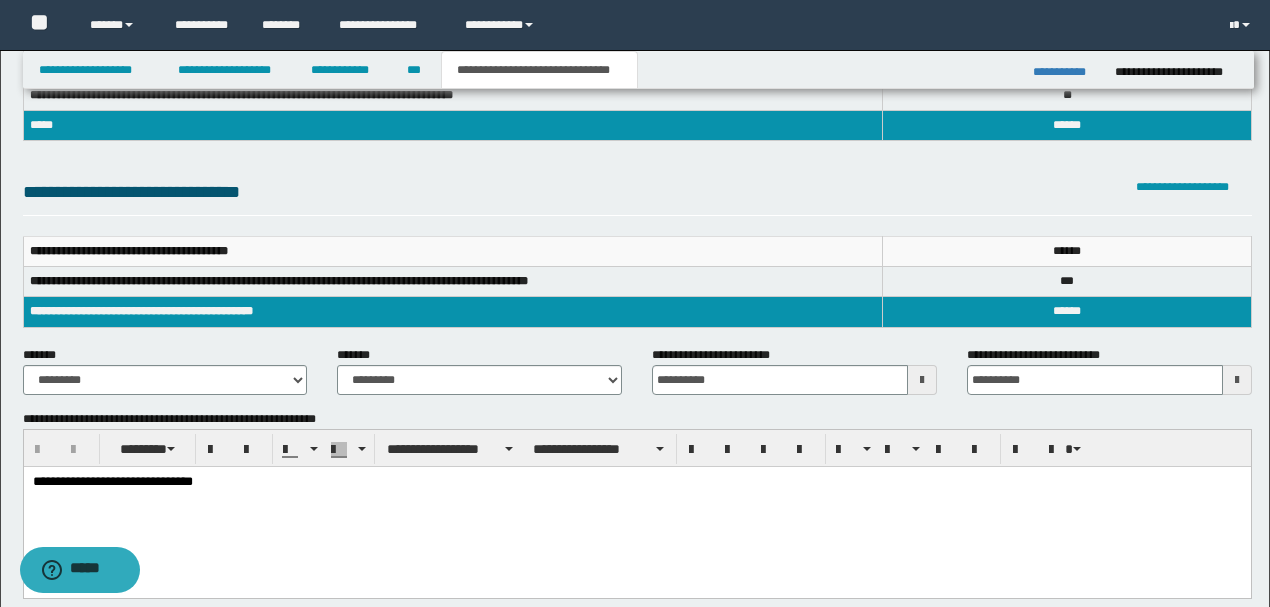 scroll, scrollTop: 266, scrollLeft: 0, axis: vertical 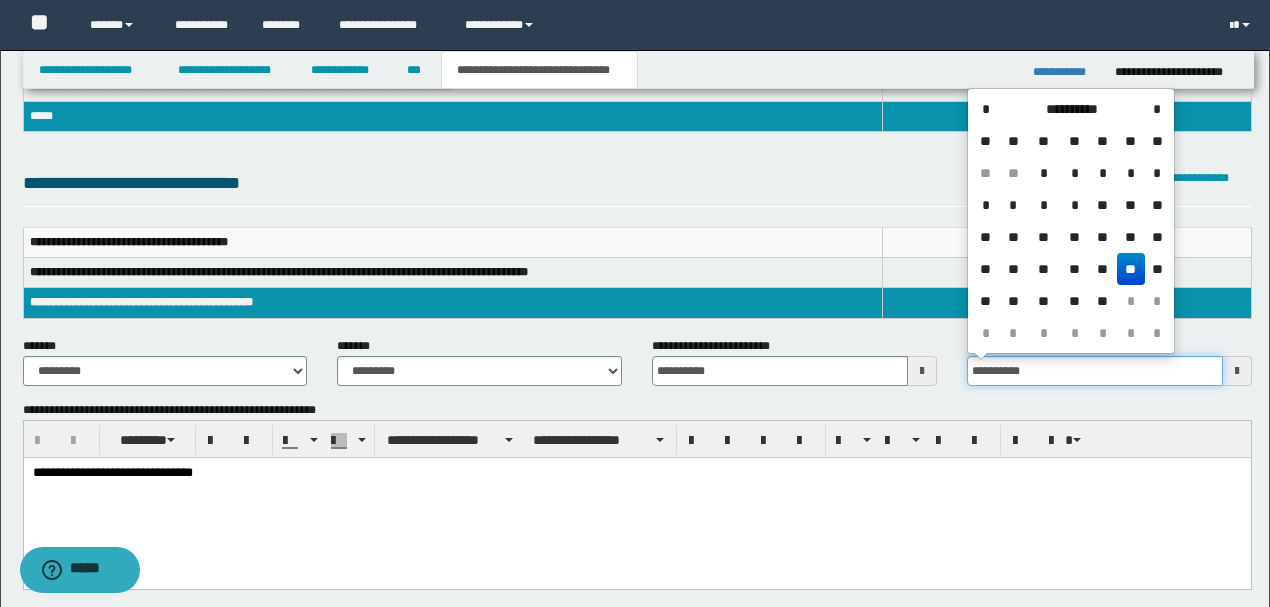 click on "**********" at bounding box center (1095, 371) 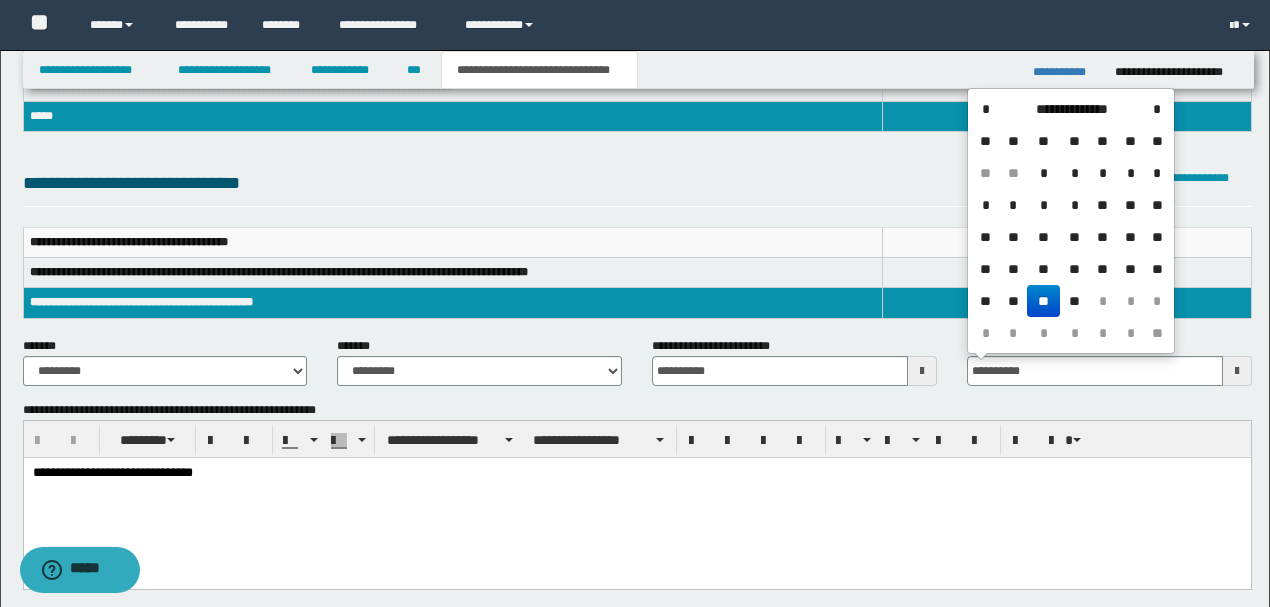 click on "**" at bounding box center (1043, 301) 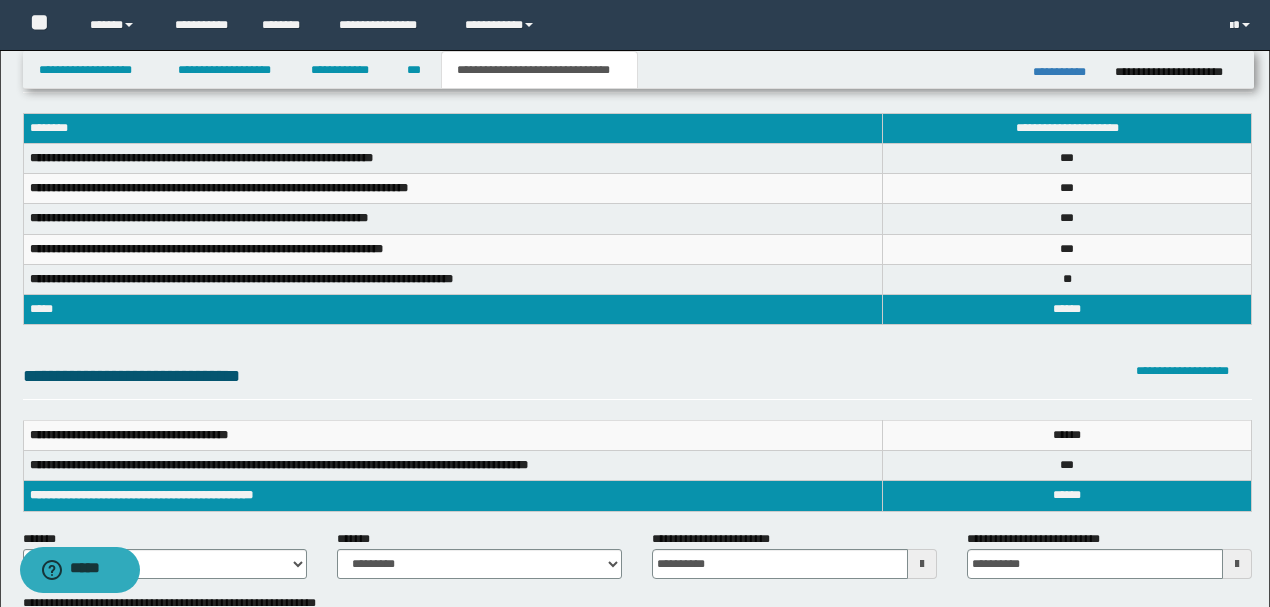 scroll, scrollTop: 0, scrollLeft: 0, axis: both 